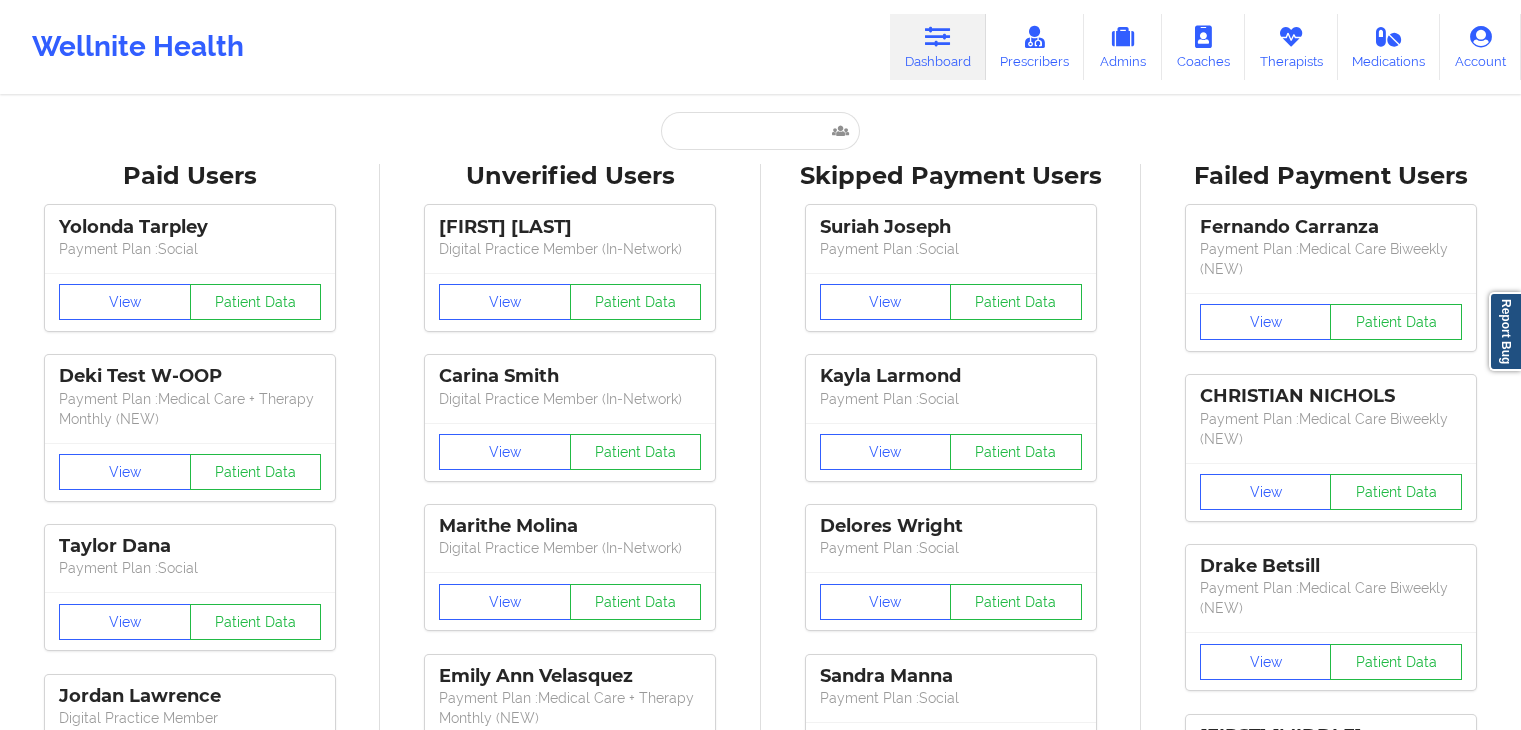 scroll, scrollTop: 0, scrollLeft: 0, axis: both 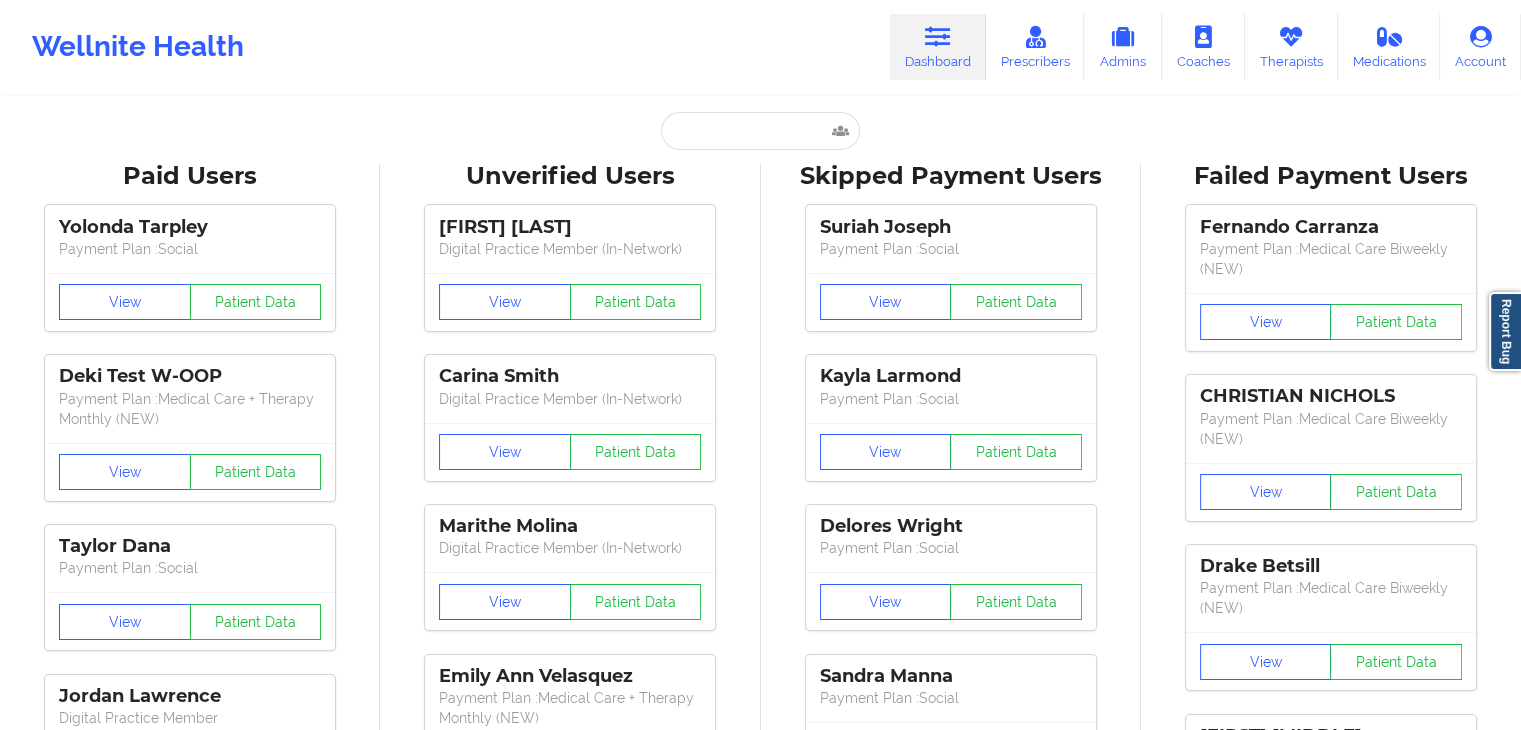 click at bounding box center (760, 131) 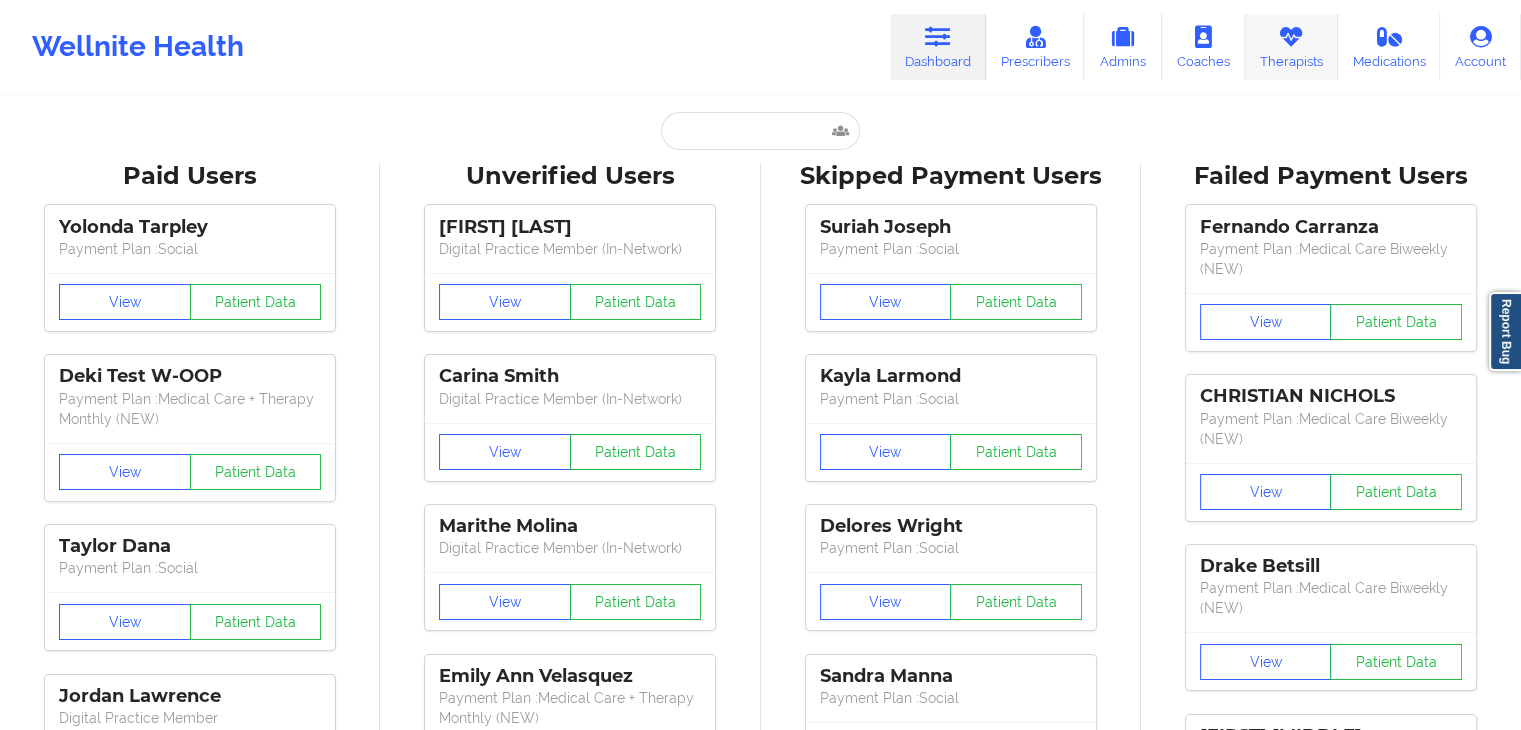 click on "Therapists" at bounding box center [1291, 47] 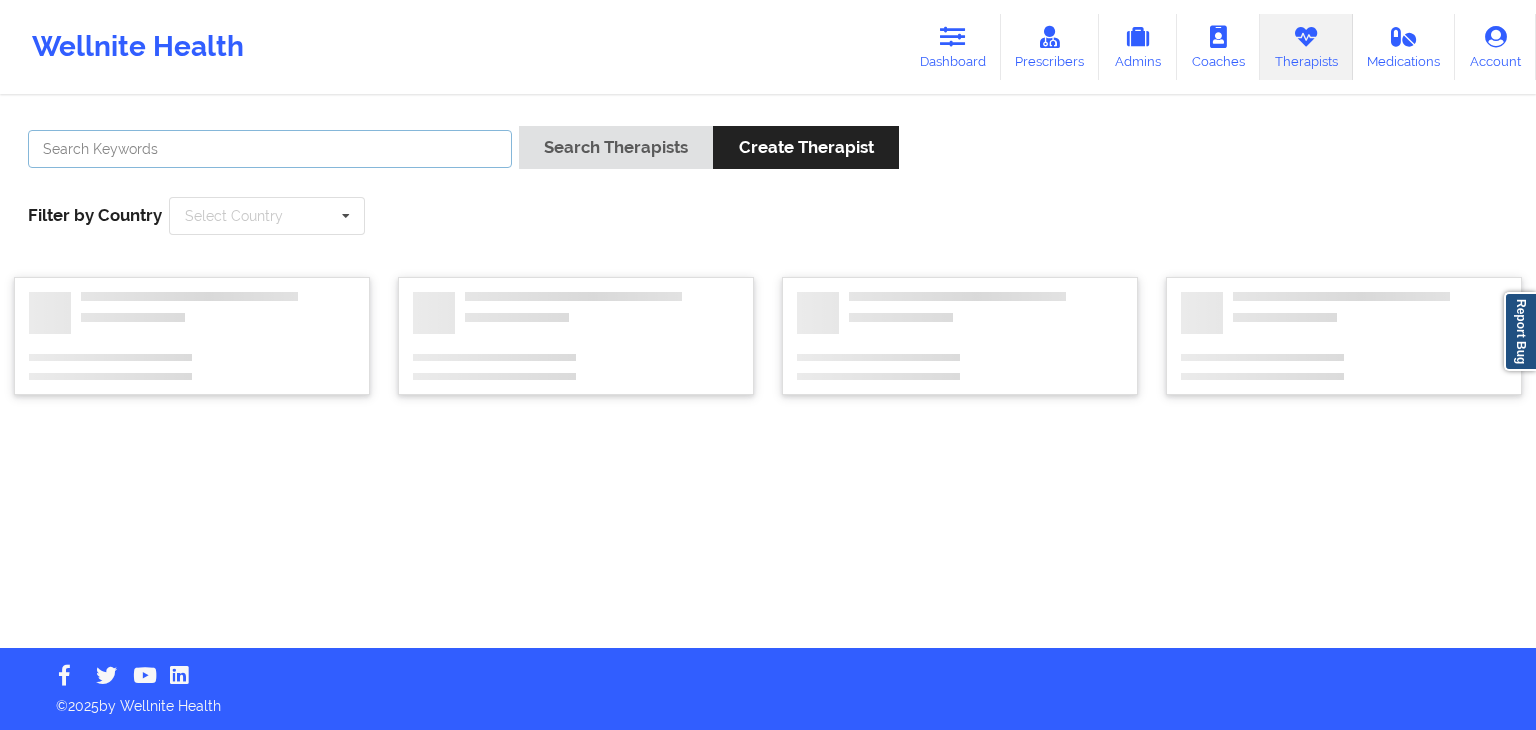 click at bounding box center (270, 149) 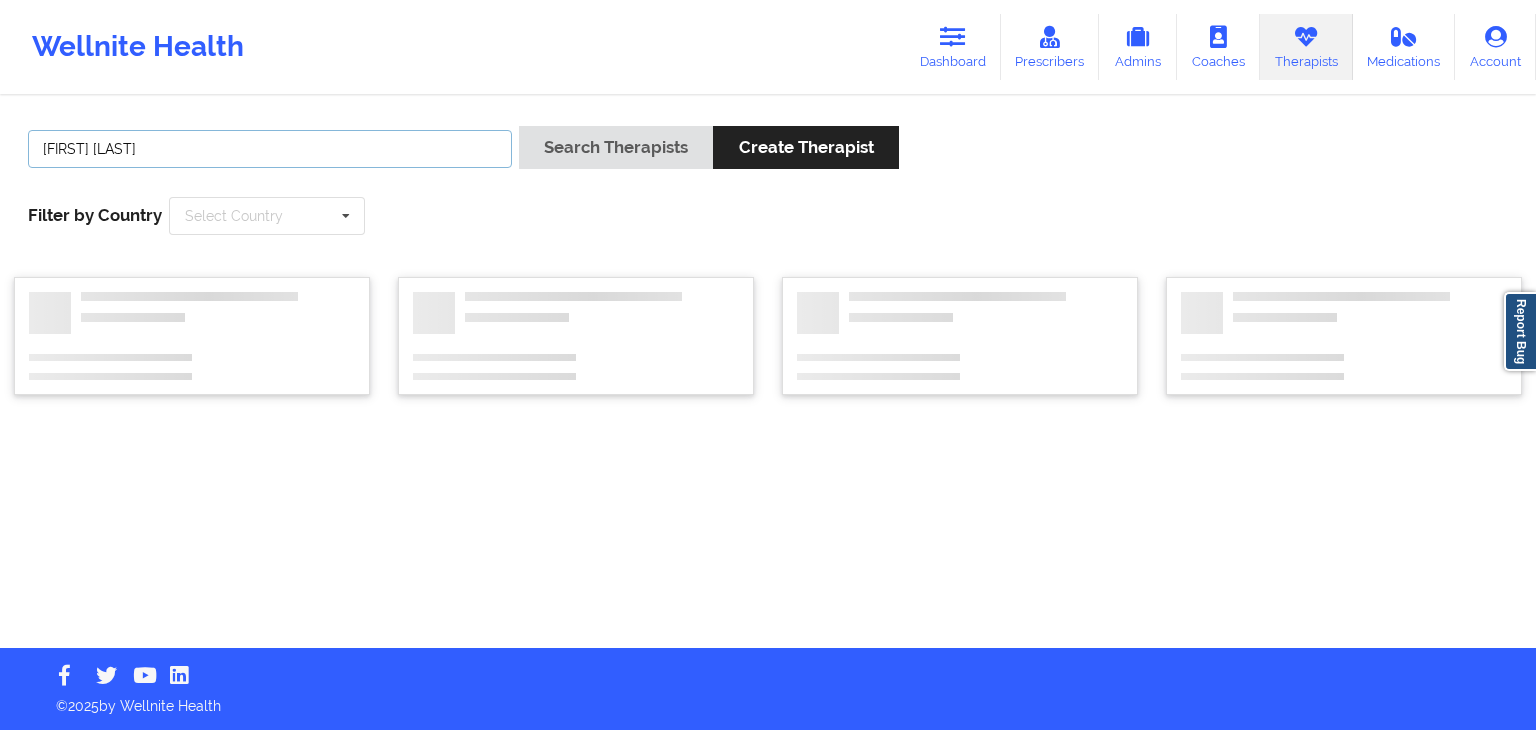 type on "[FIRST] [LAST]" 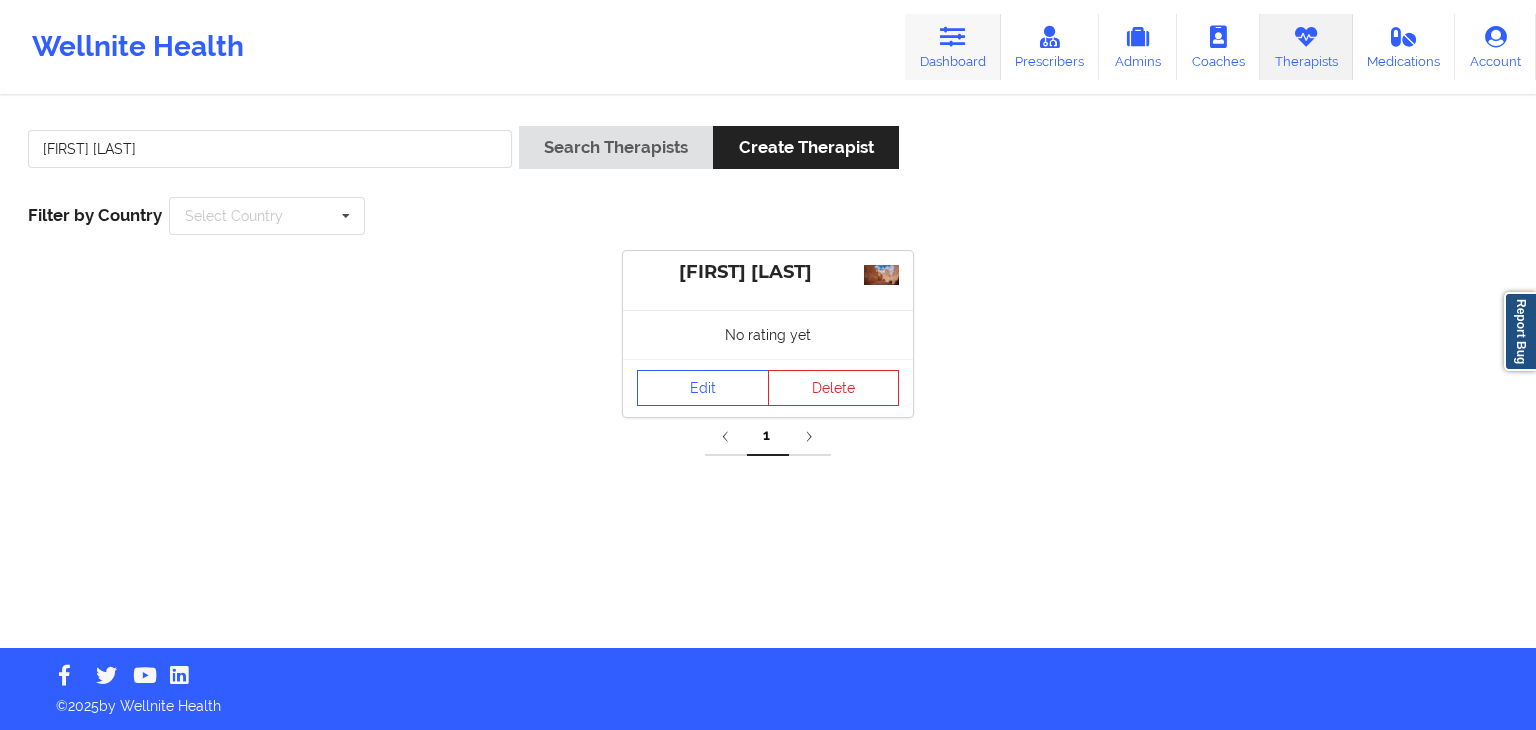 click at bounding box center [953, 37] 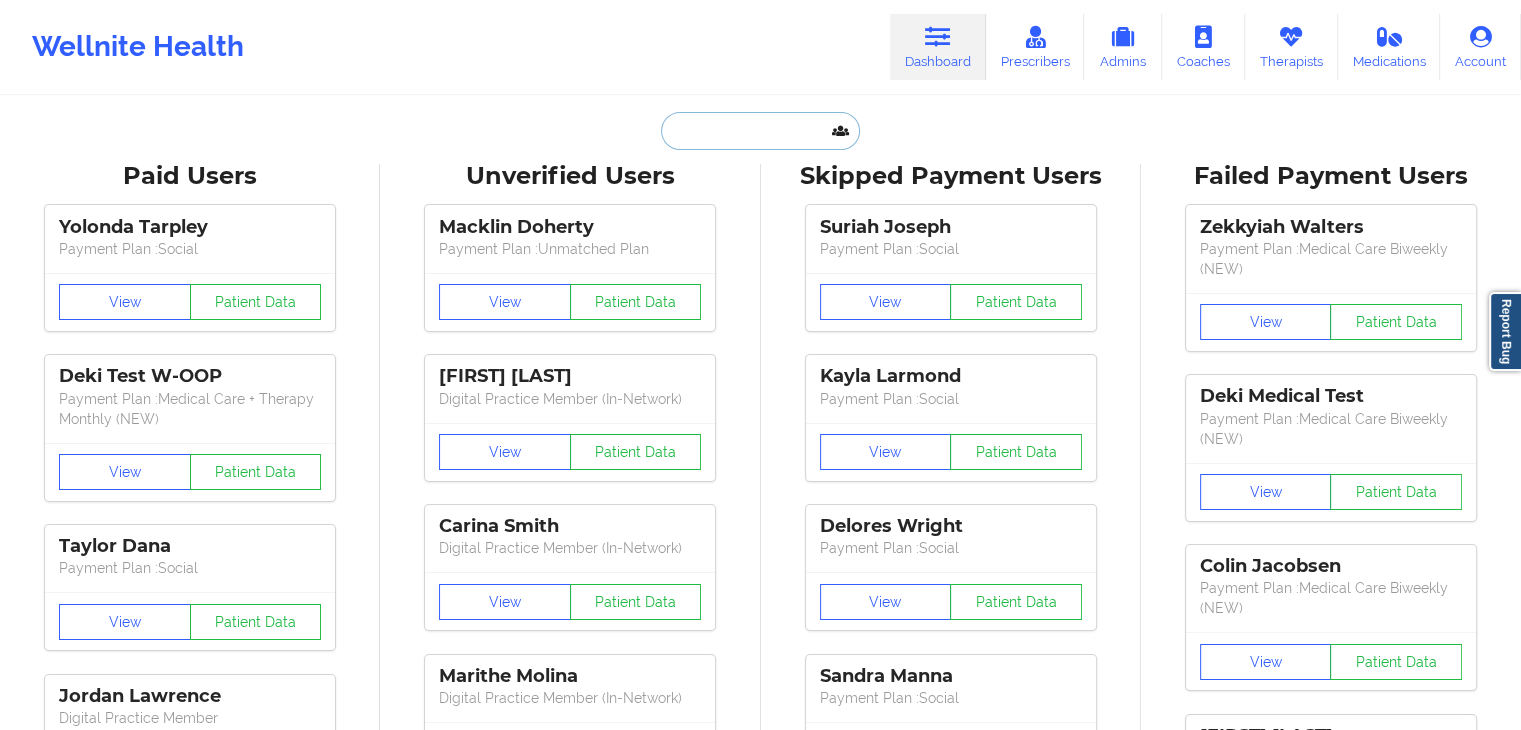 click at bounding box center (760, 131) 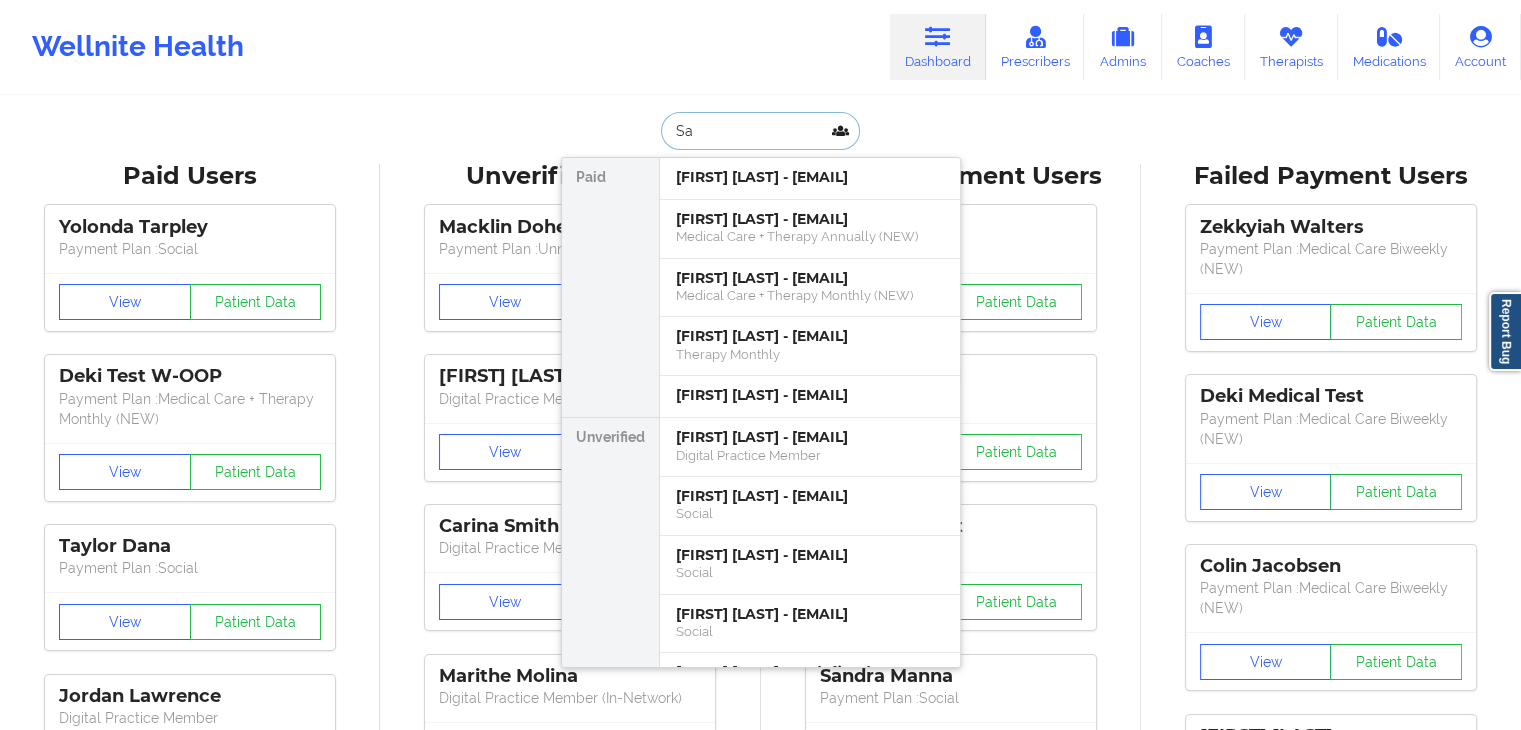 type on "[FIRST]" 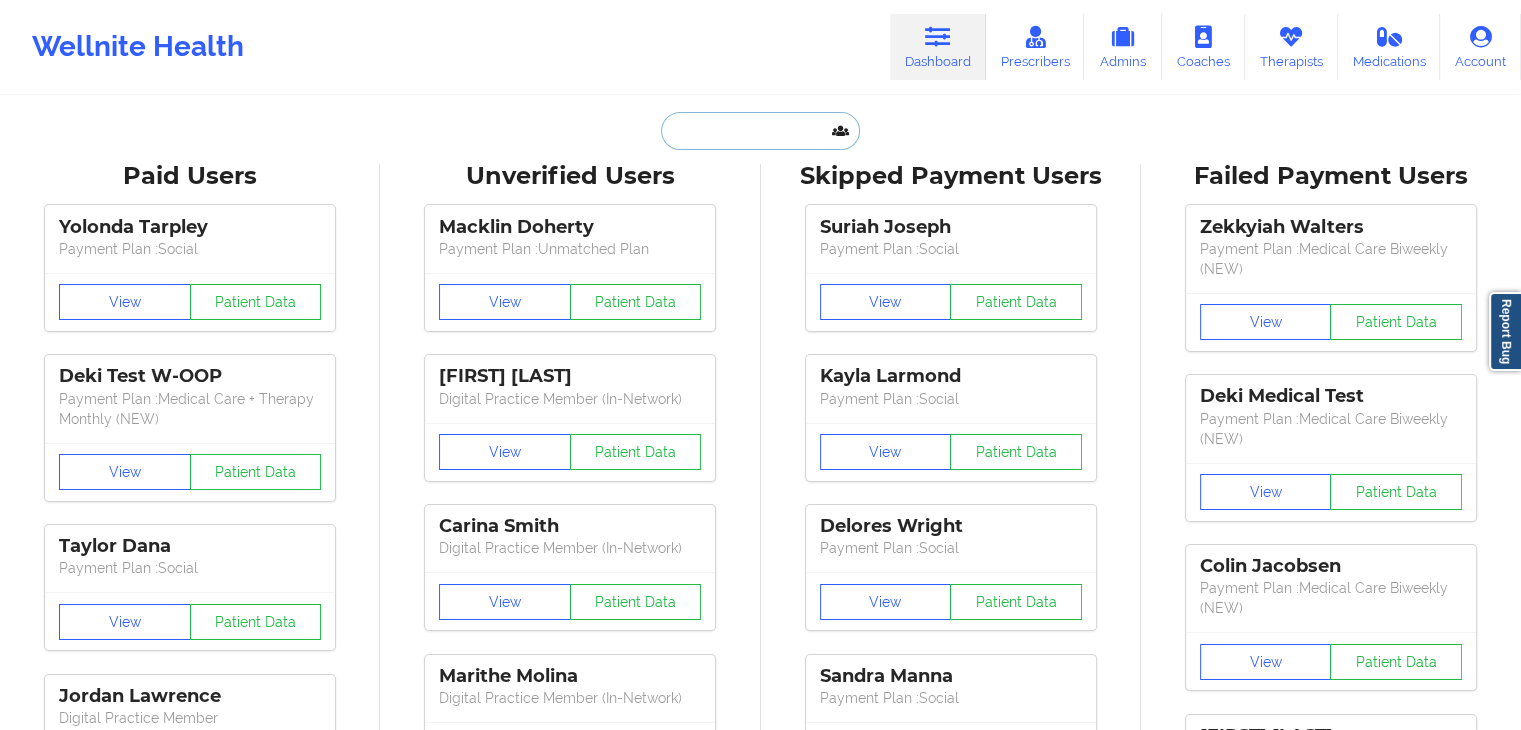 type on "u" 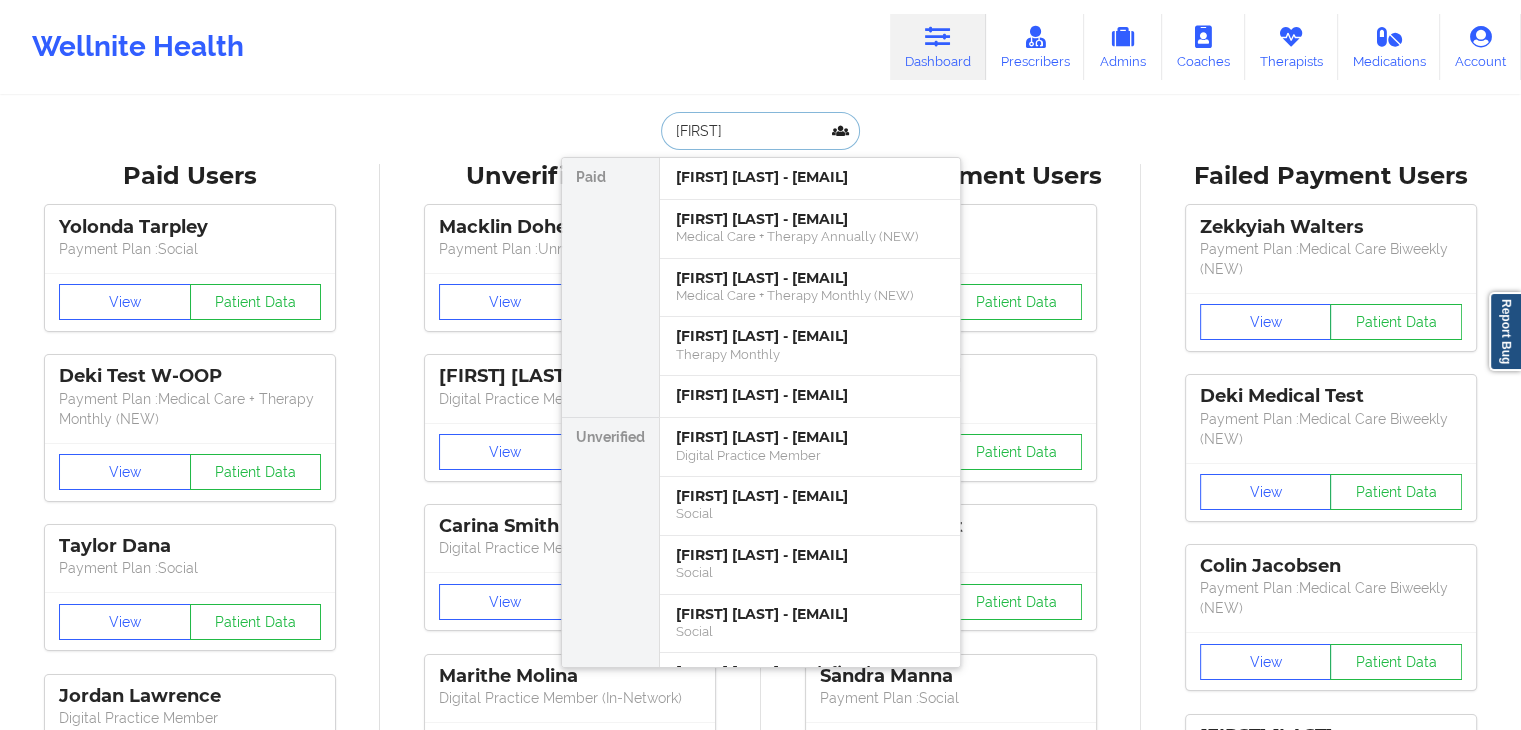 type on "[FIRST]" 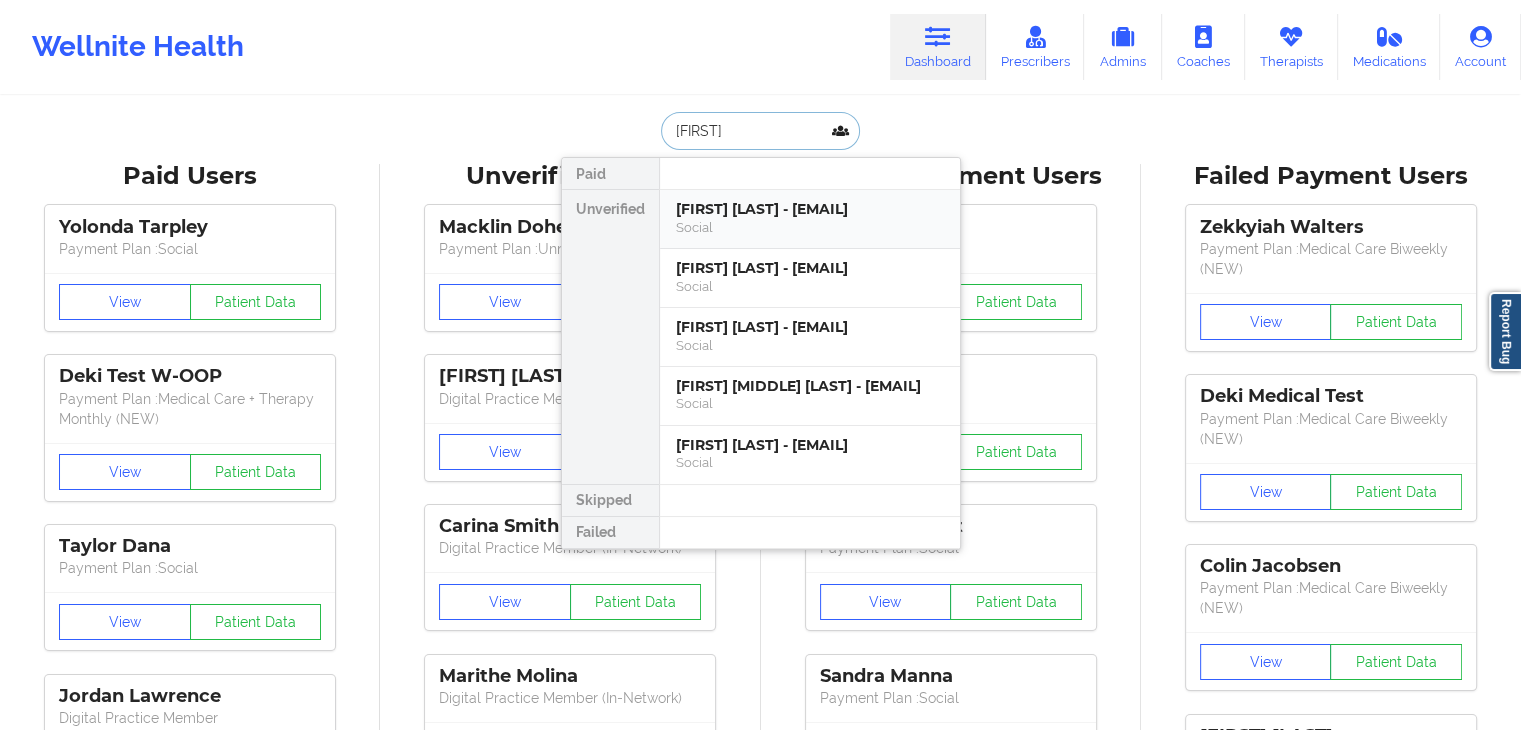 click on "Social" at bounding box center [810, 227] 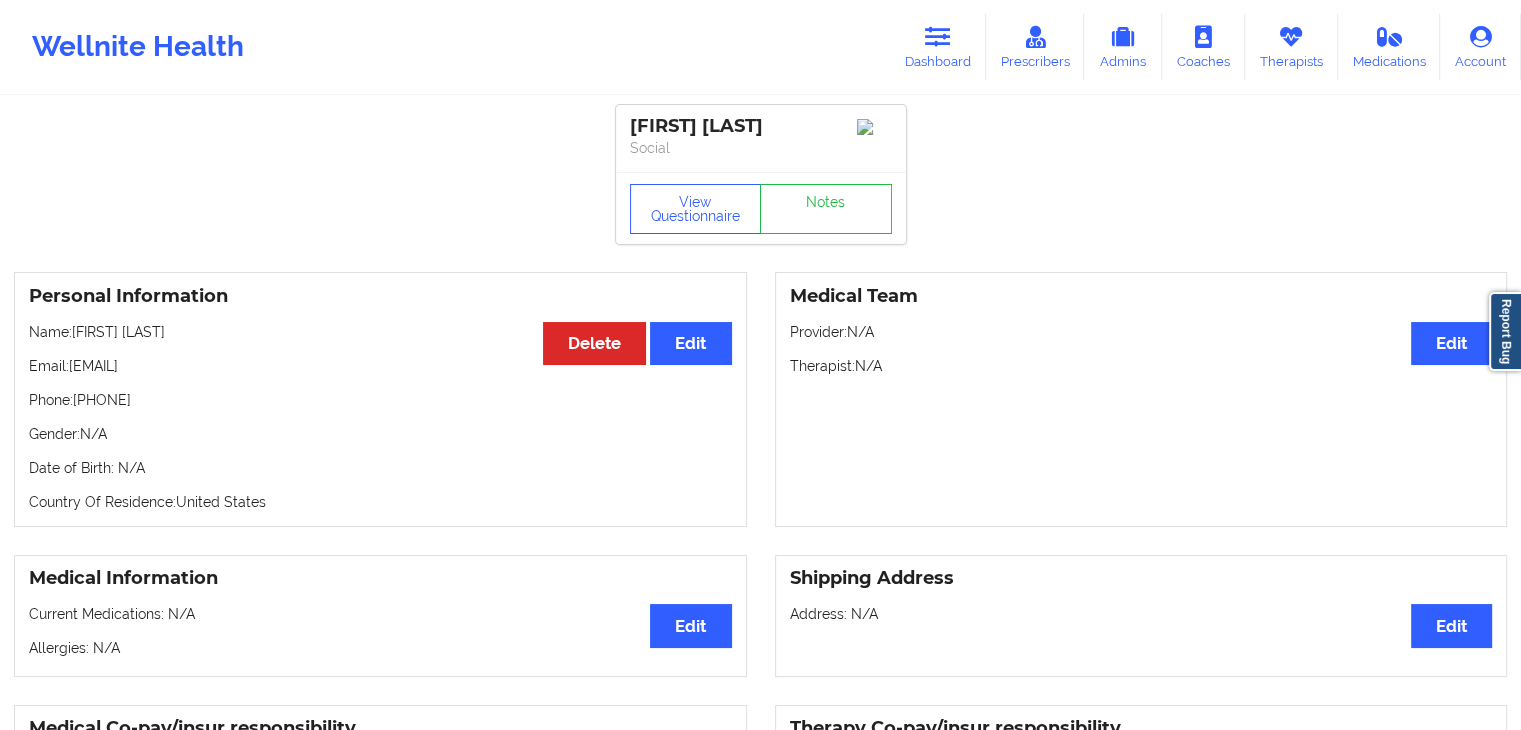 drag, startPoint x: 69, startPoint y: 370, endPoint x: 292, endPoint y: 368, distance: 223.00897 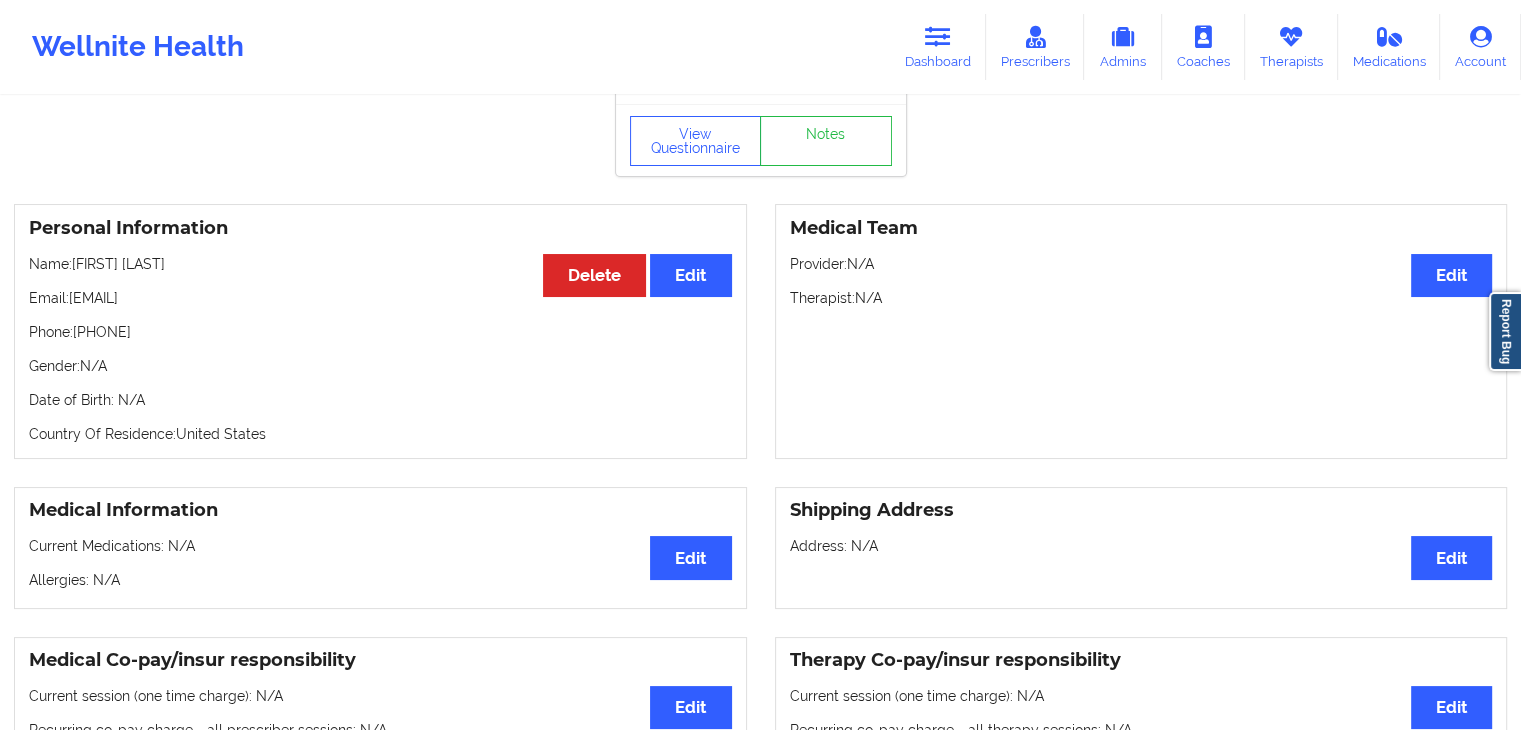 scroll, scrollTop: 0, scrollLeft: 0, axis: both 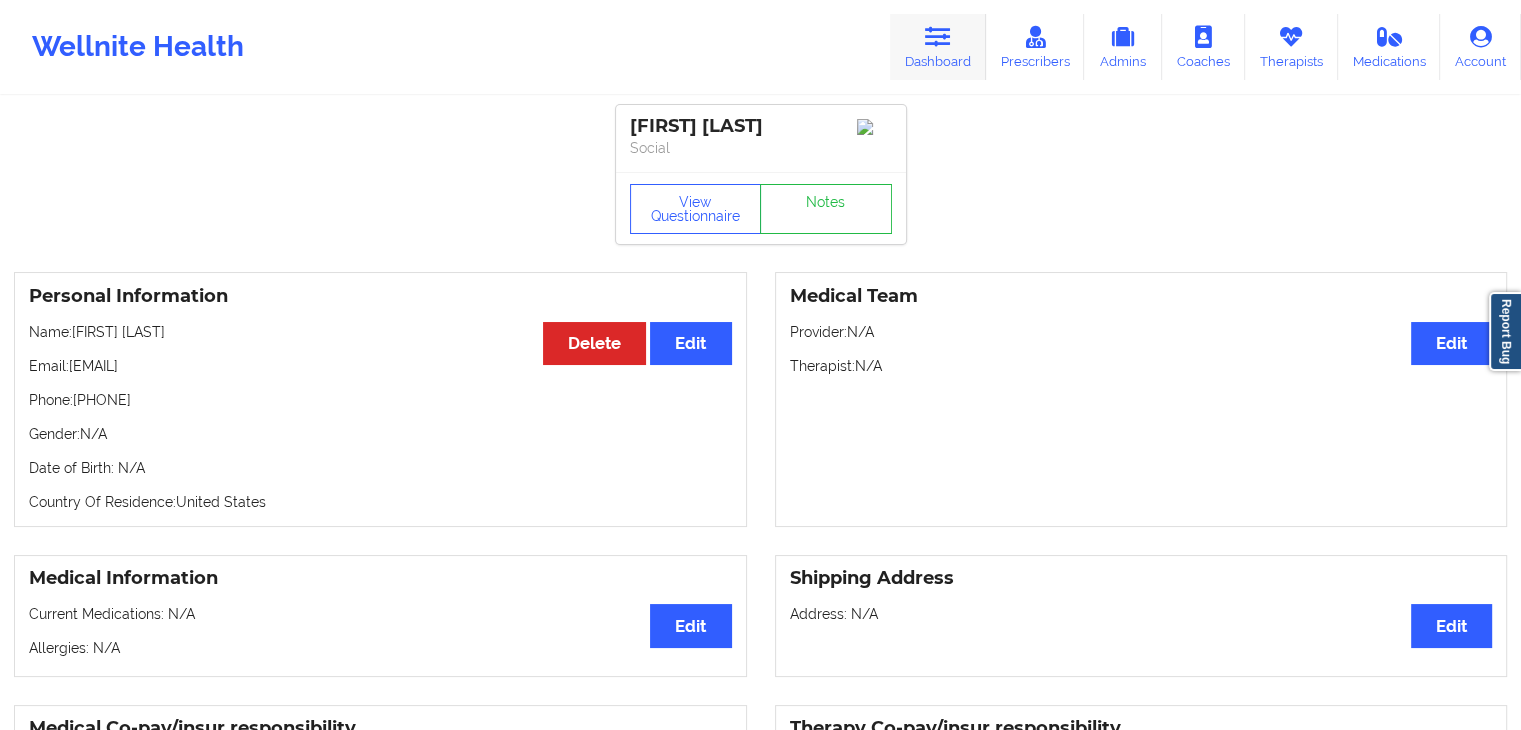 click on "Dashboard" at bounding box center [938, 47] 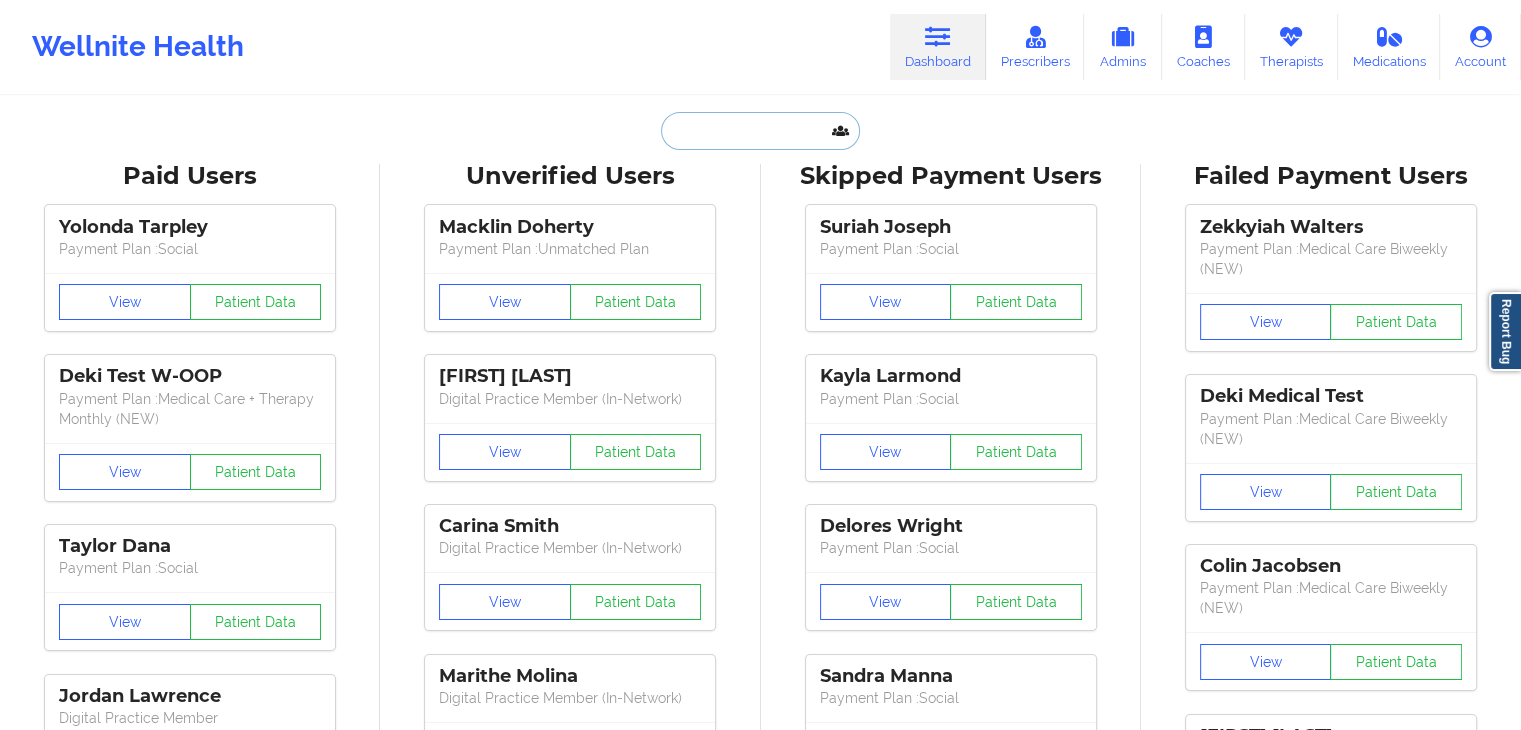 click at bounding box center [760, 131] 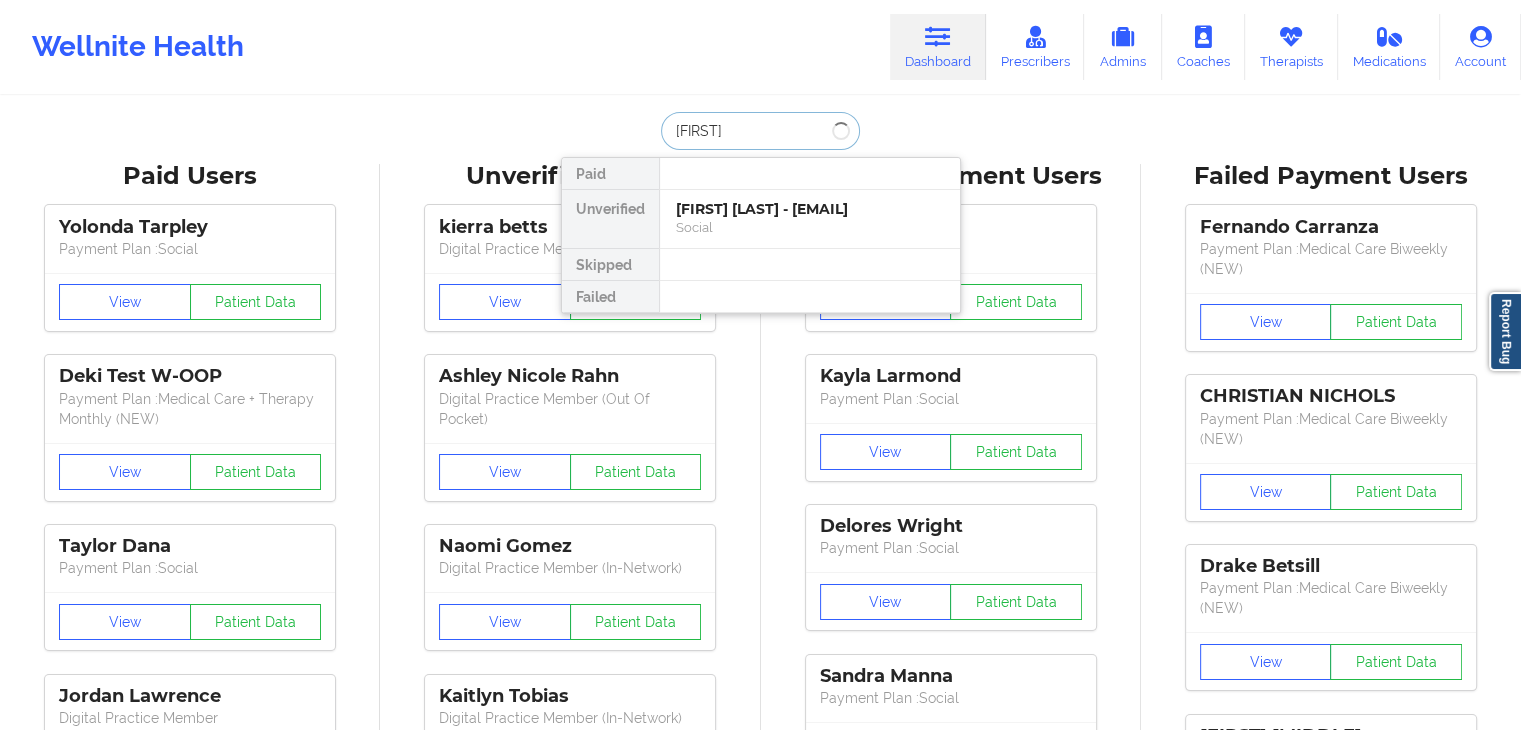 type on "k" 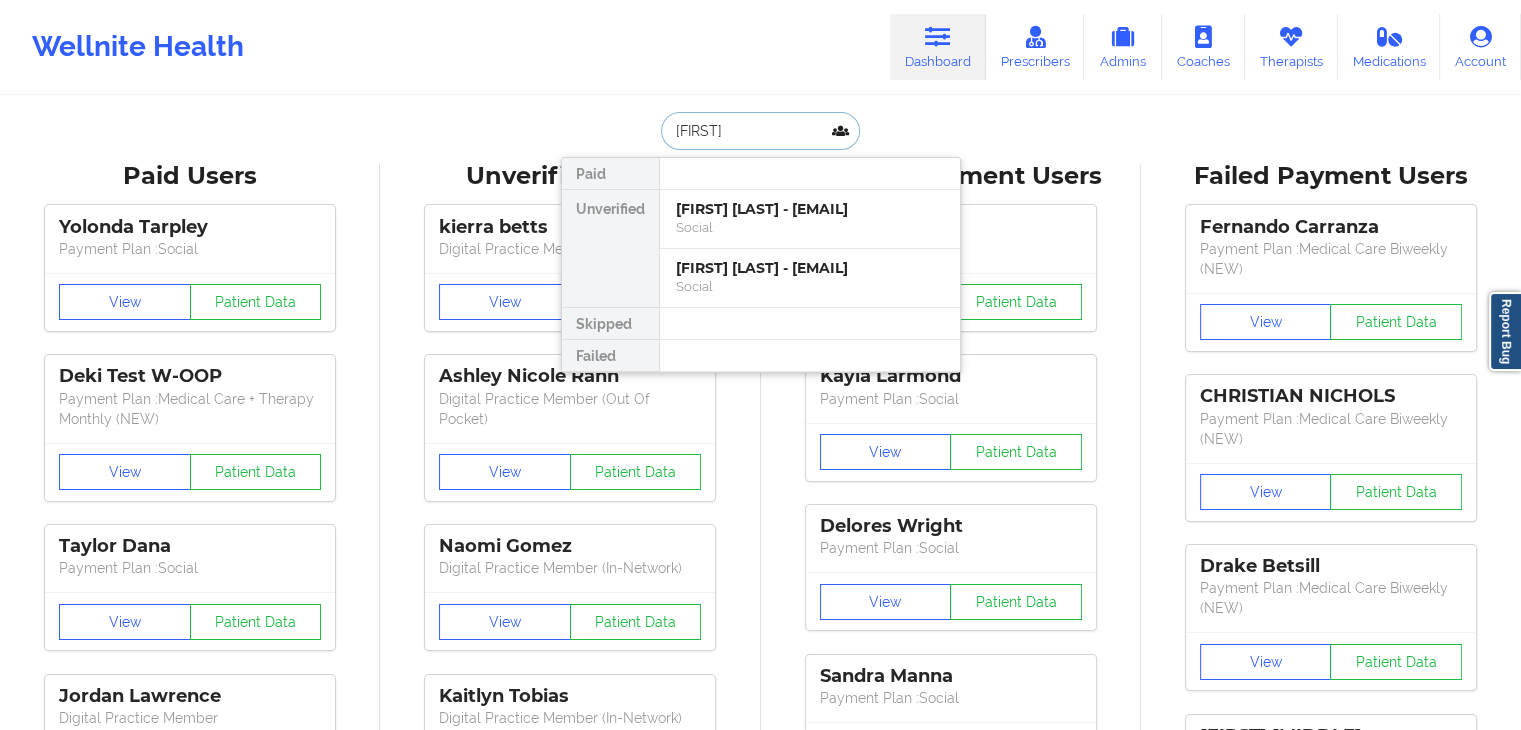 type on "[FIRST] [LAST]" 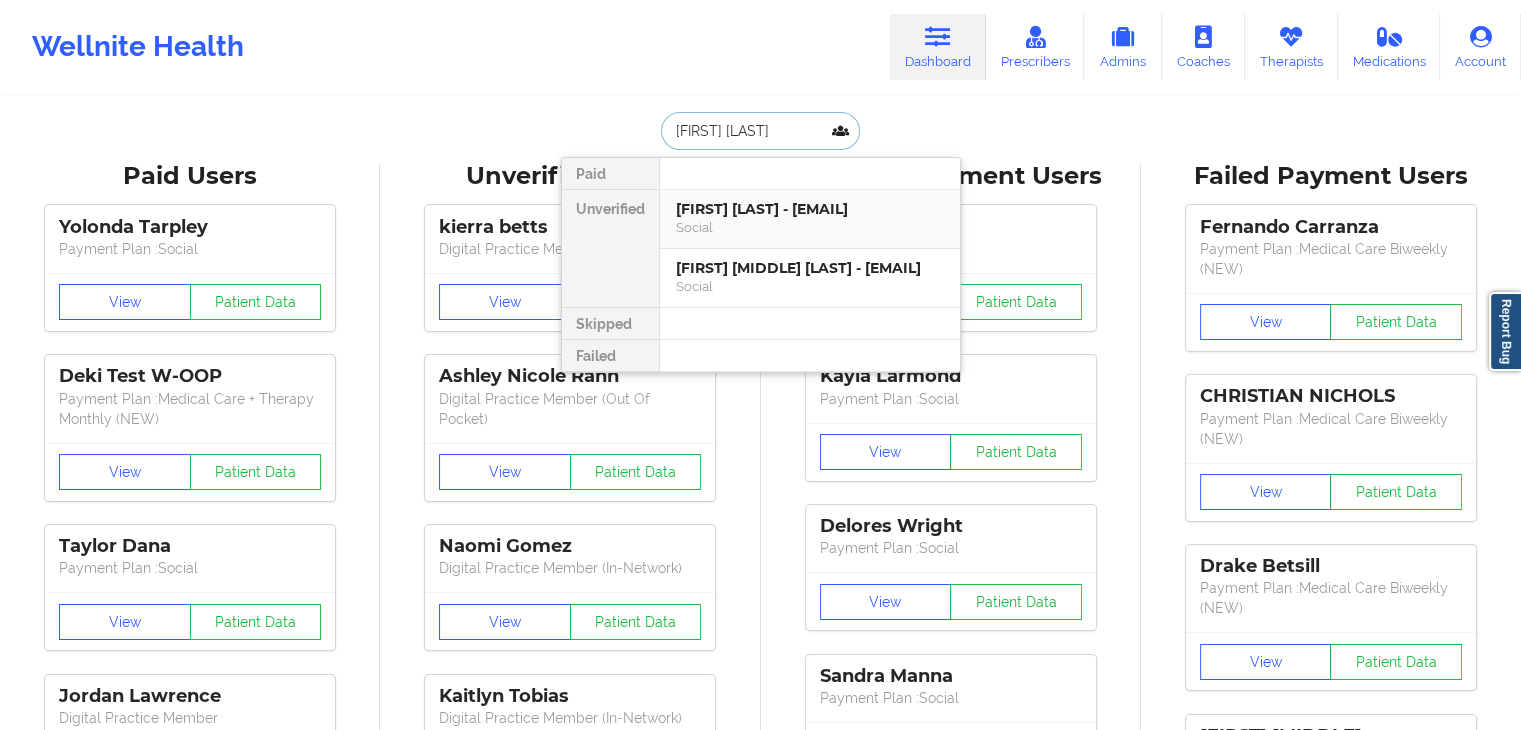 click on "[FIRST] [LAST] - [EMAIL]" at bounding box center [810, 209] 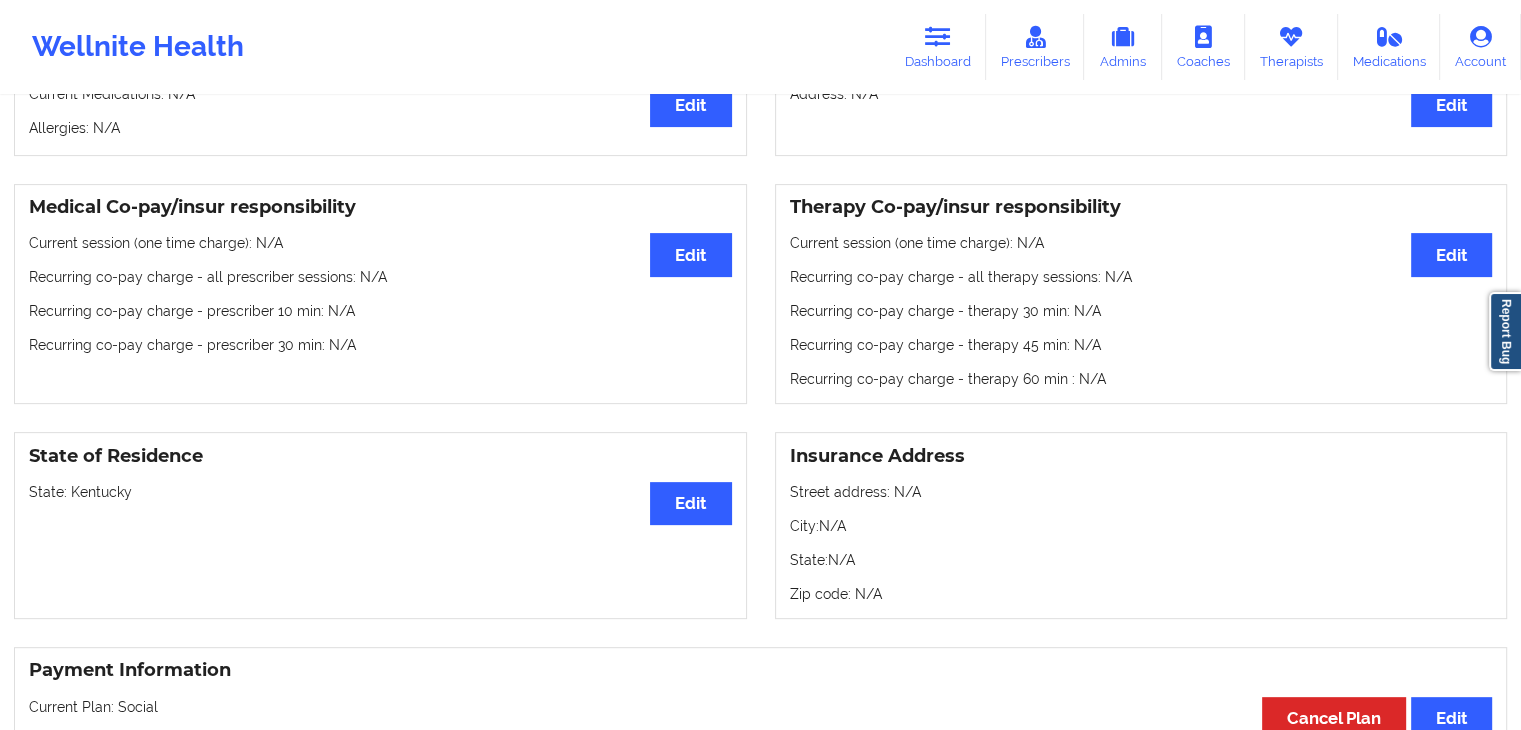 scroll, scrollTop: 0, scrollLeft: 0, axis: both 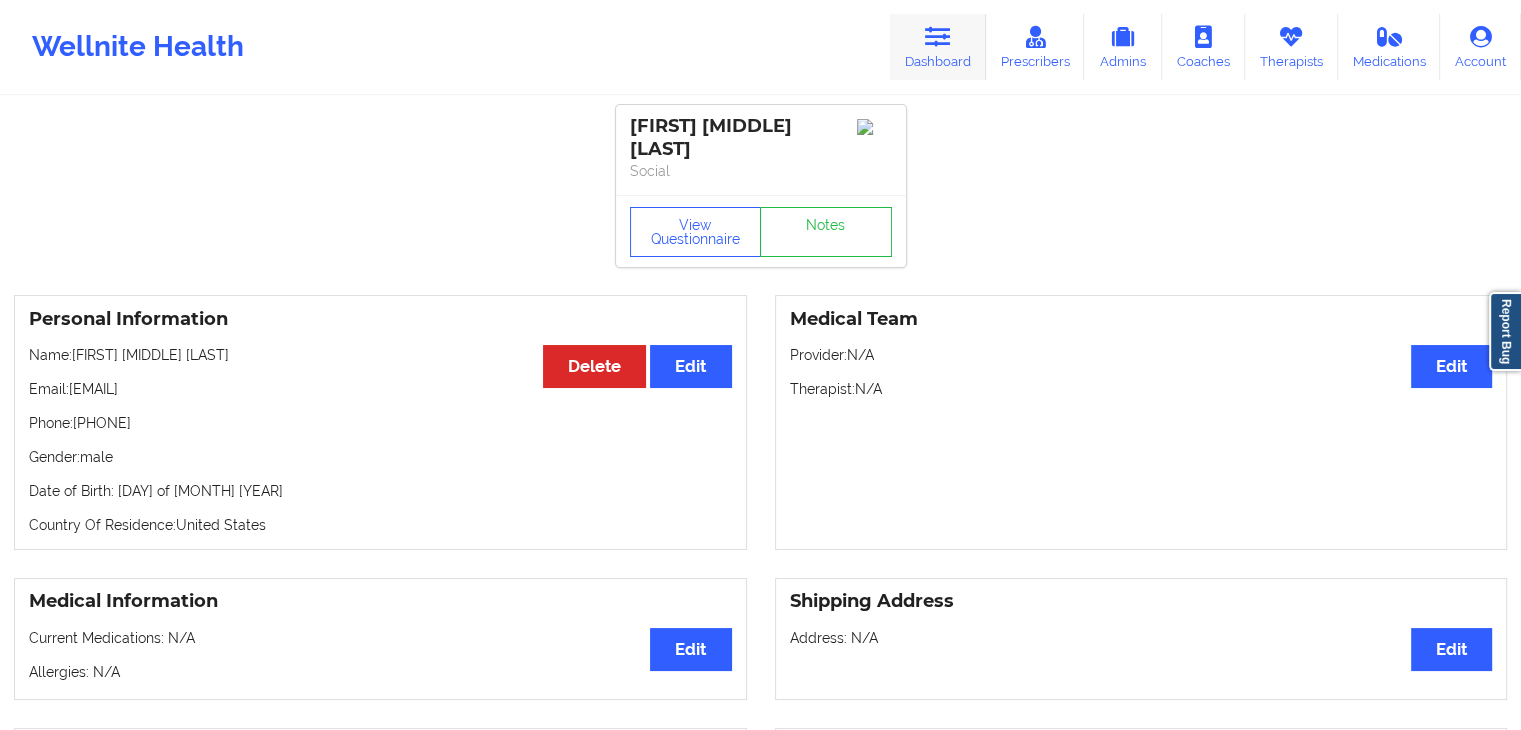click on "Dashboard" at bounding box center [938, 47] 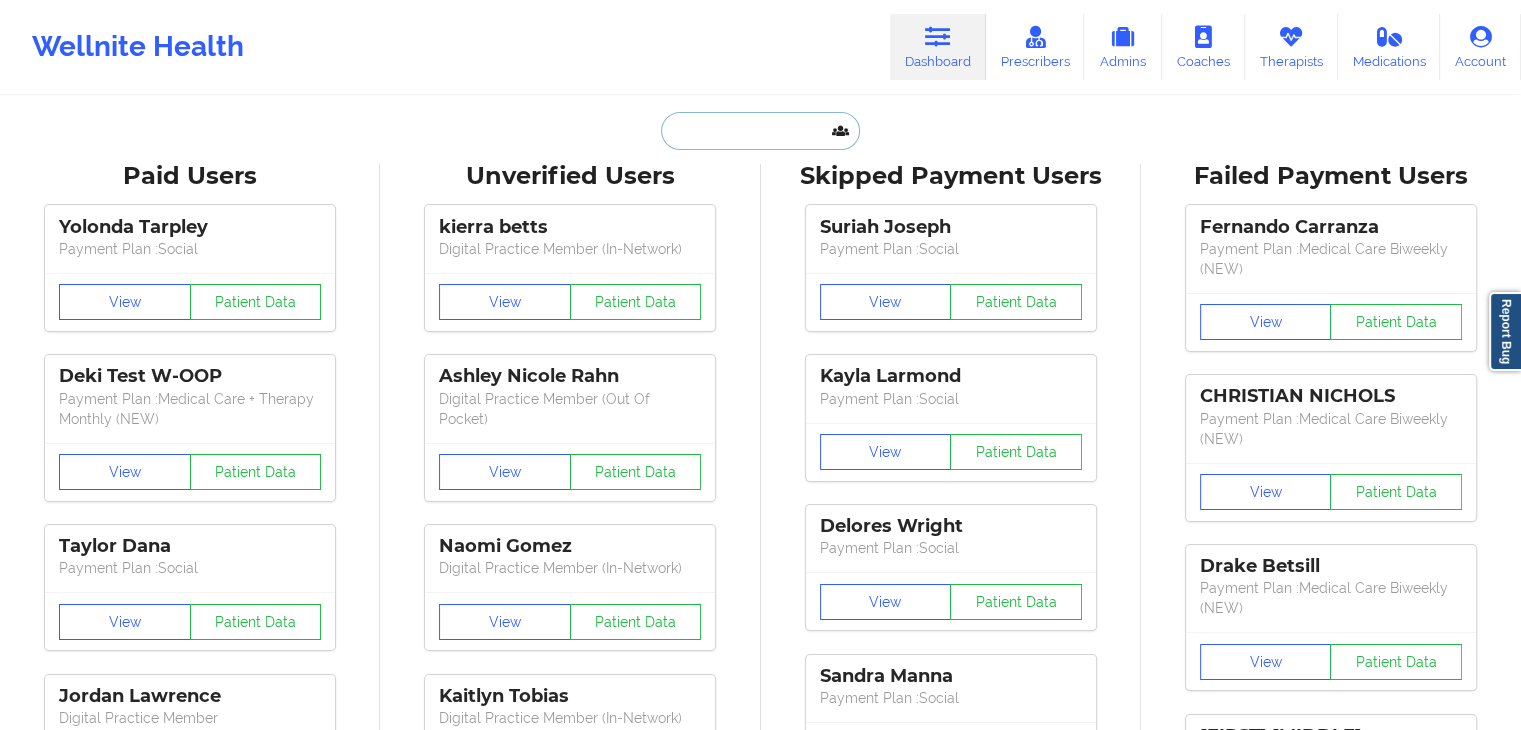 click at bounding box center [760, 131] 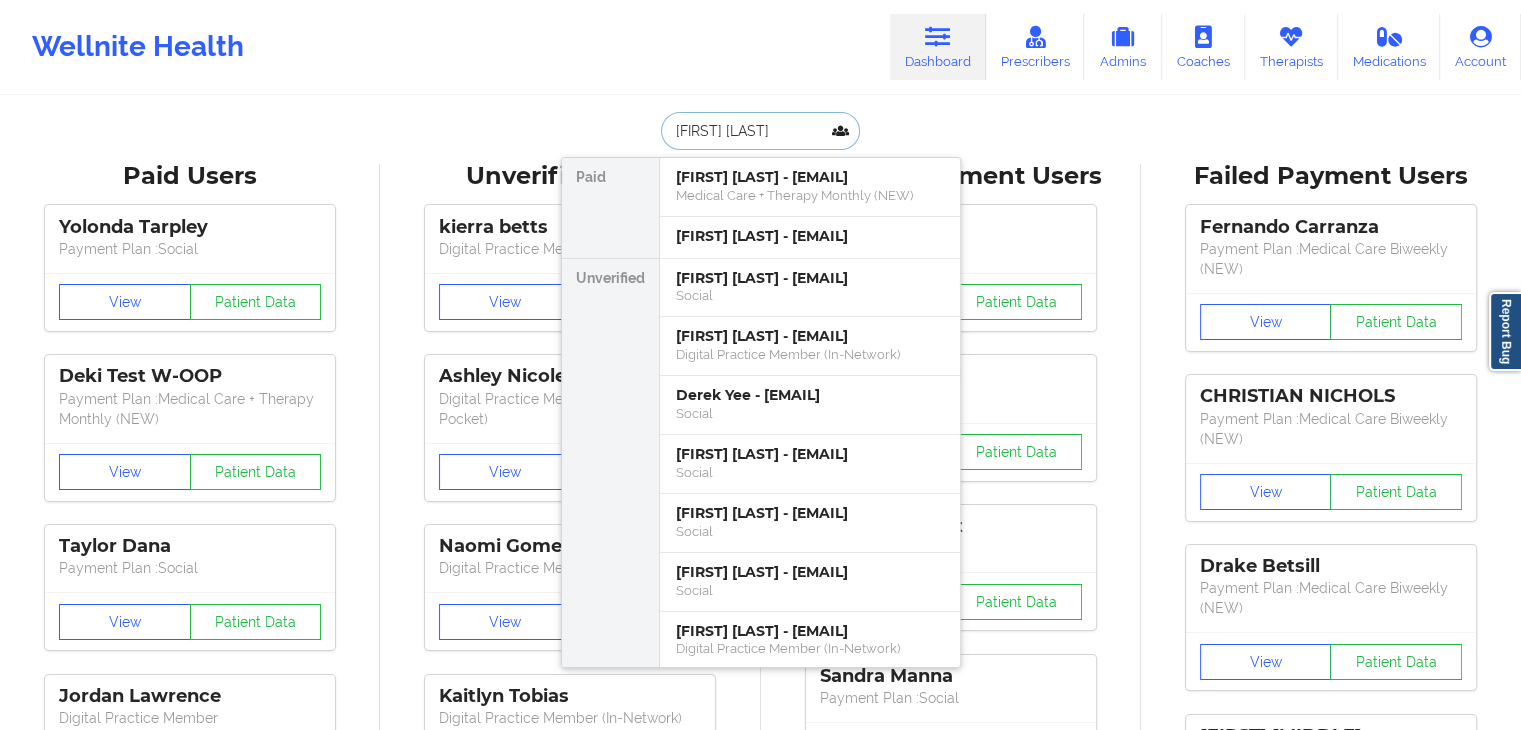 type on "derek ver" 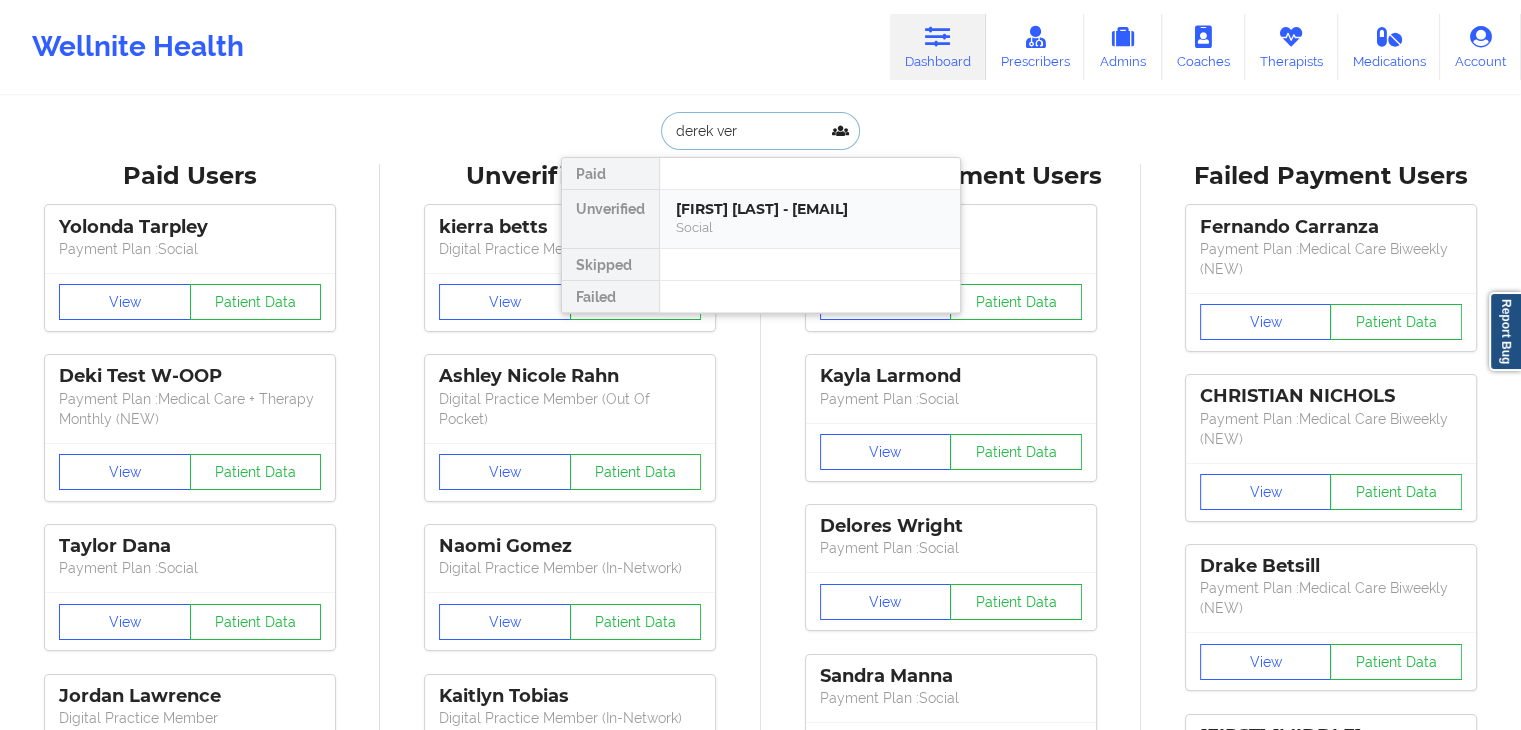 click on "[FIRST] [LAST] - [EMAIL]" at bounding box center [810, 209] 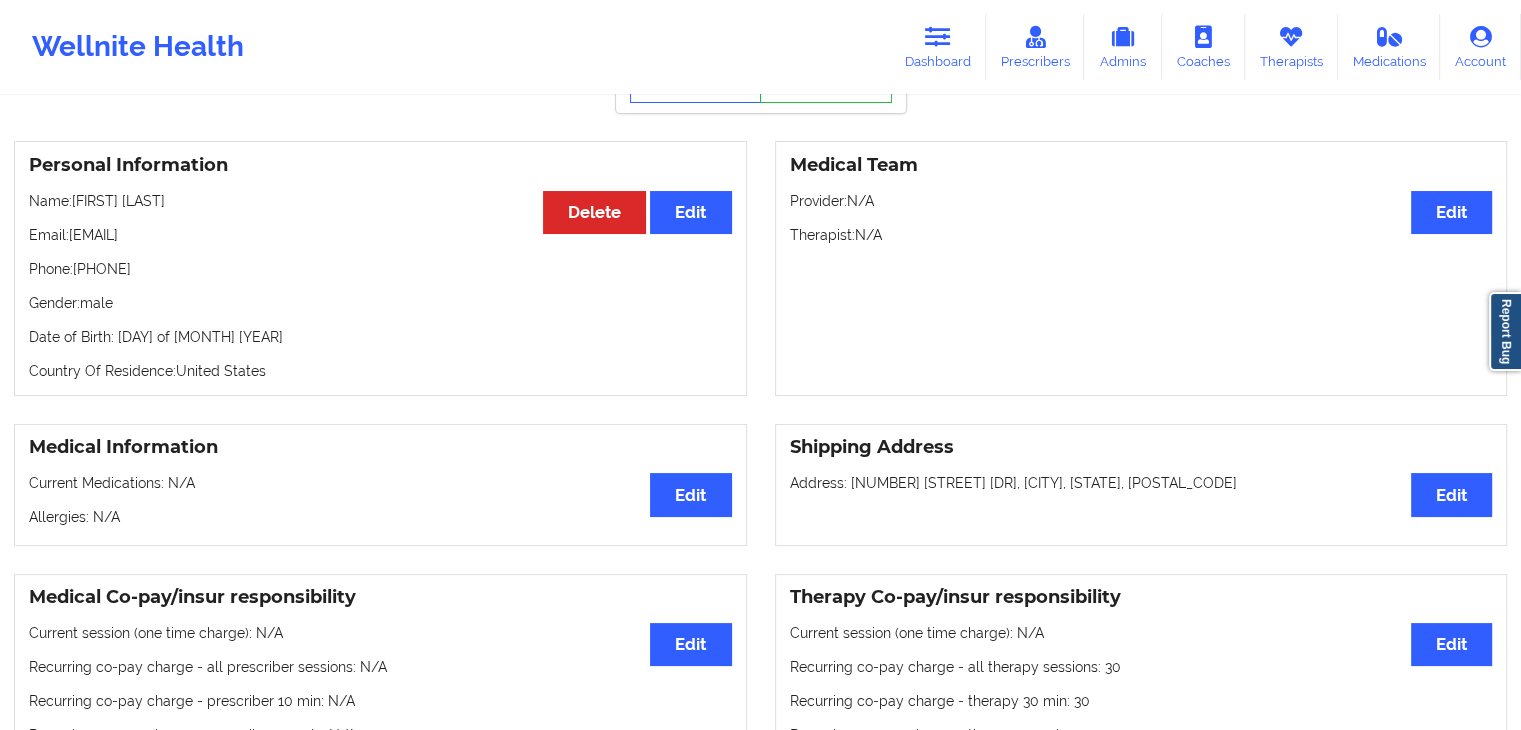 scroll, scrollTop: 117, scrollLeft: 0, axis: vertical 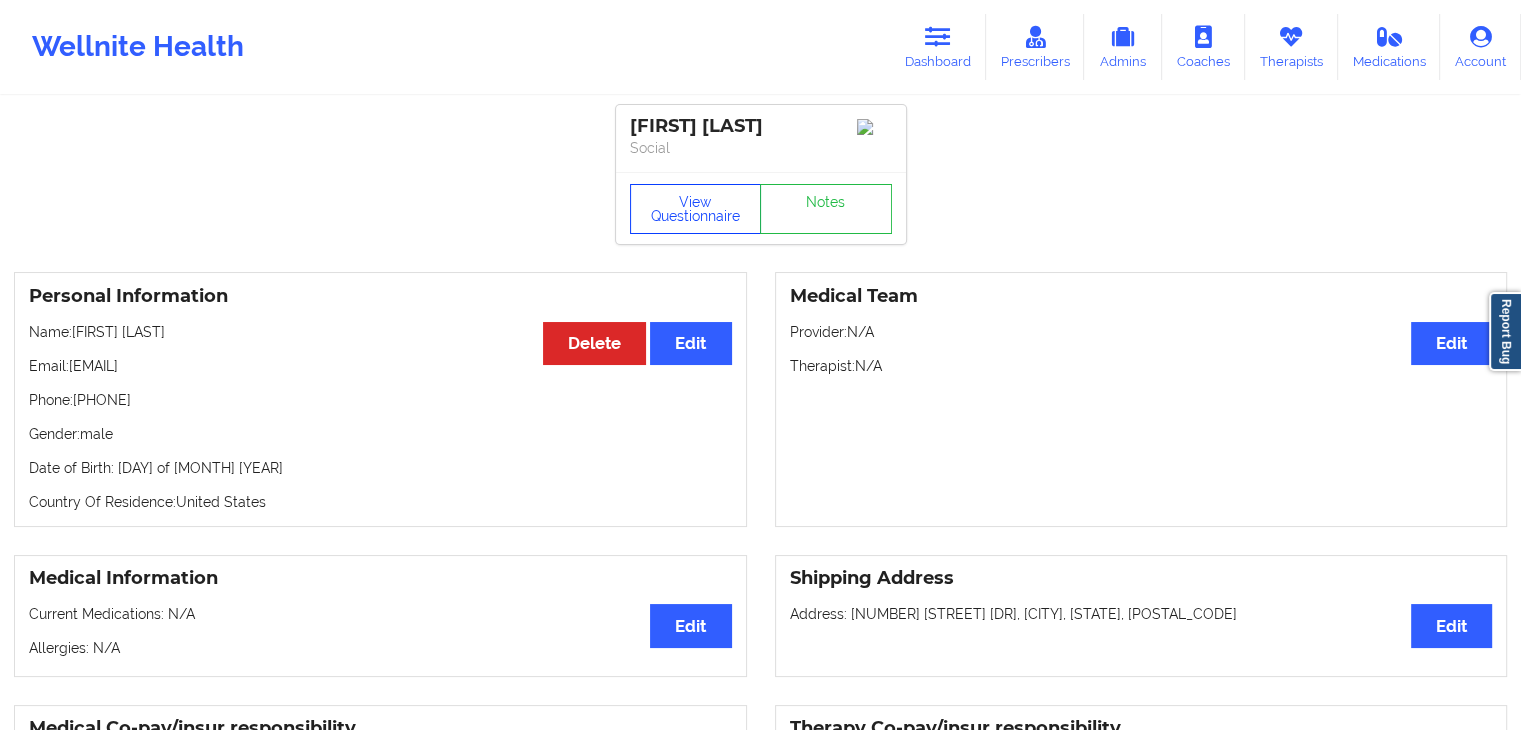 click on "View Questionnaire" at bounding box center (696, 209) 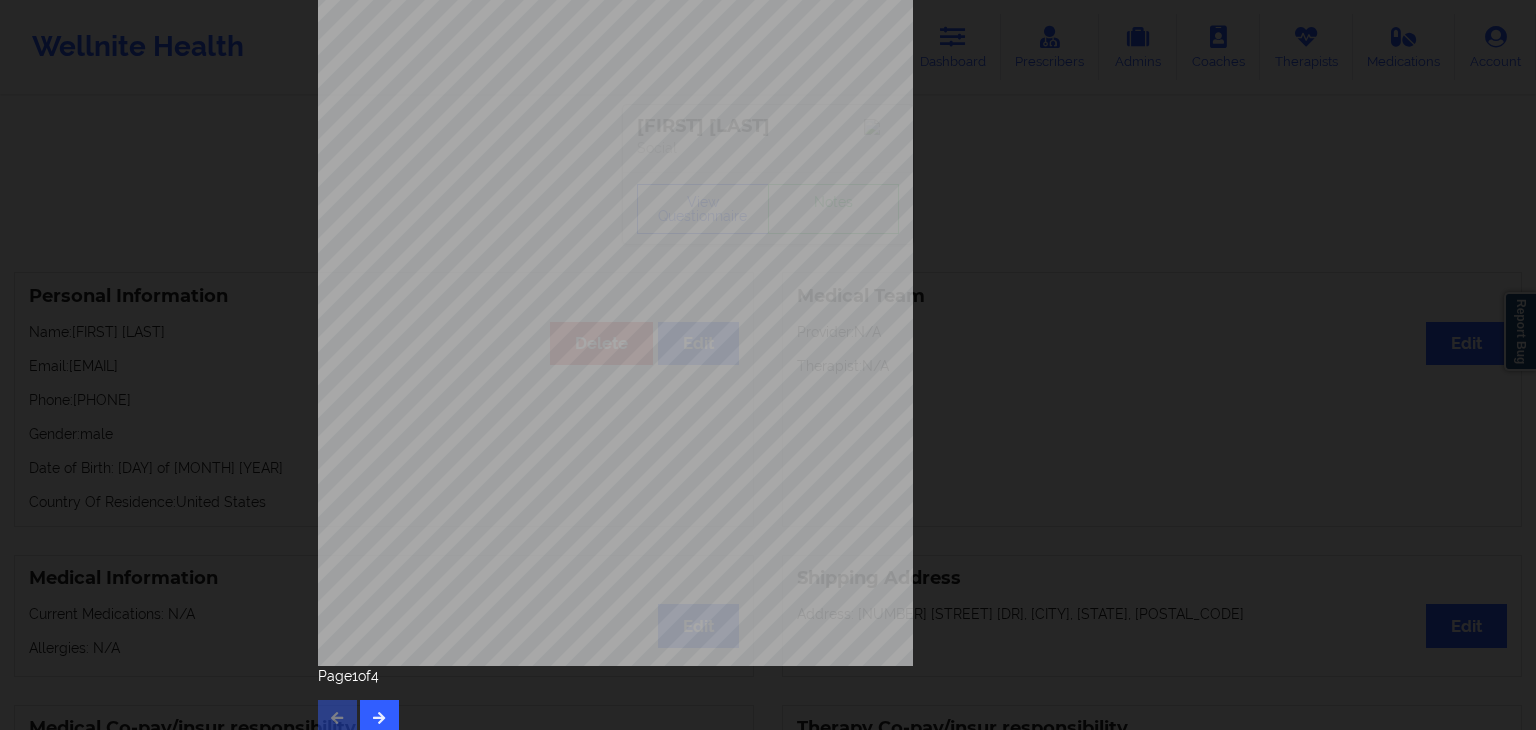 scroll, scrollTop: 224, scrollLeft: 0, axis: vertical 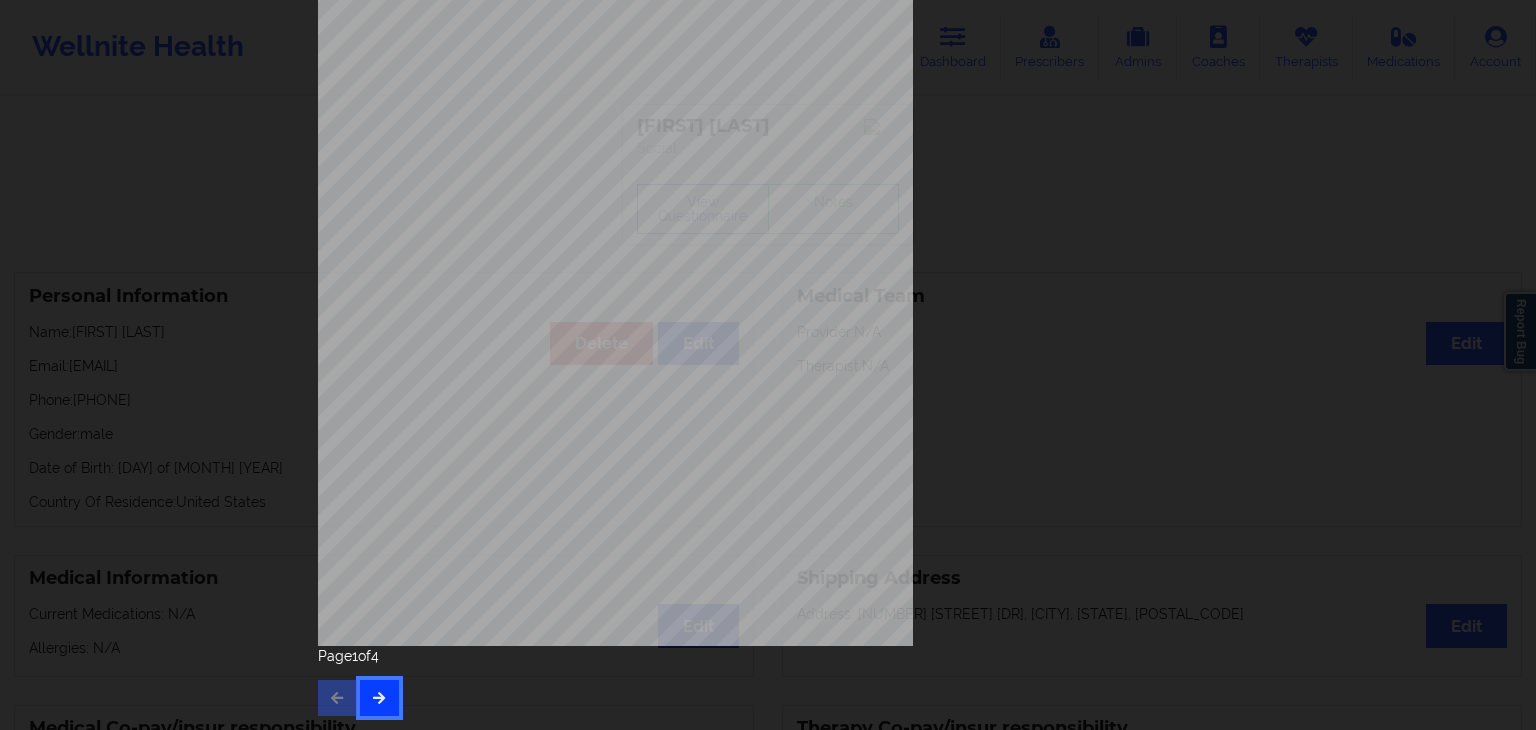click at bounding box center [379, 698] 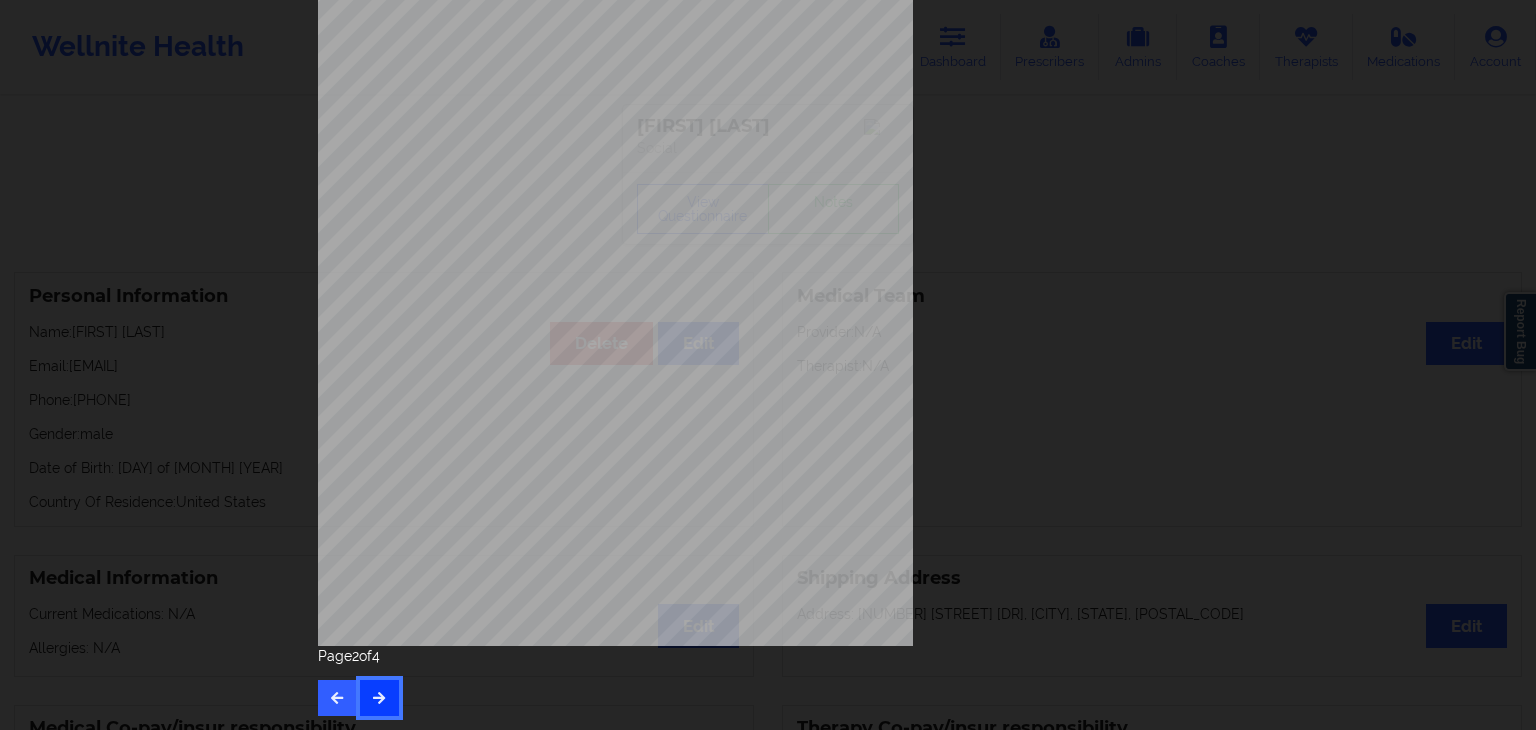 scroll, scrollTop: 0, scrollLeft: 0, axis: both 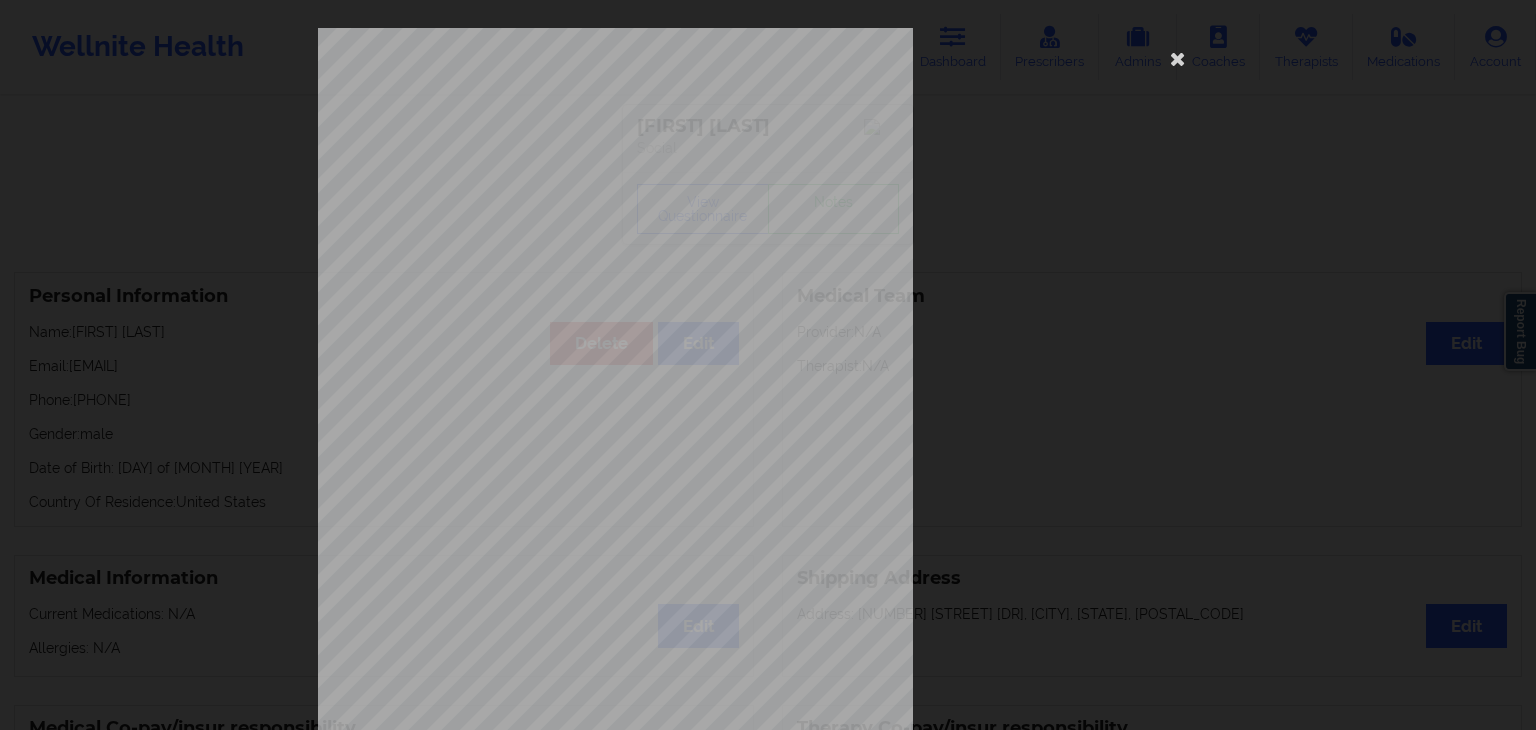 type 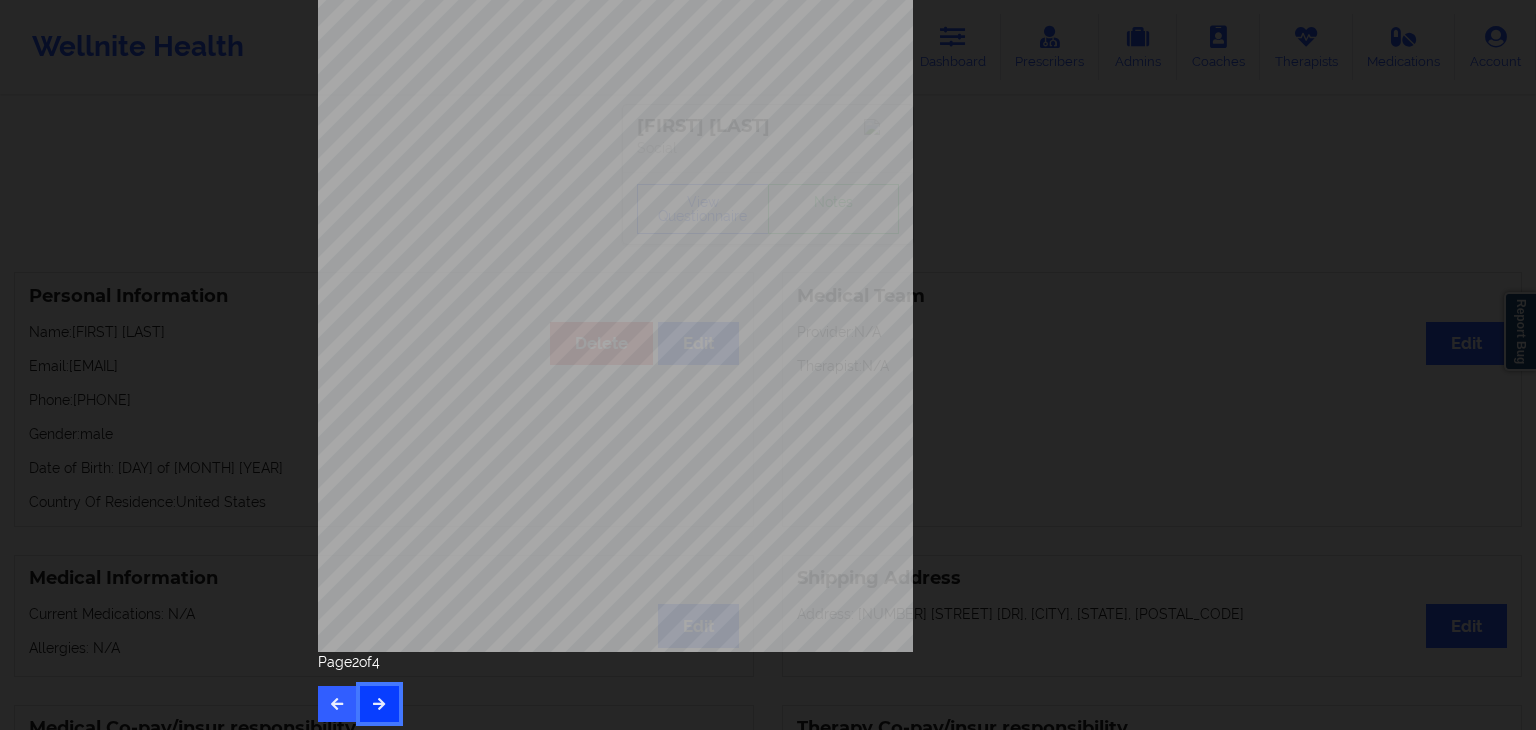 scroll, scrollTop: 224, scrollLeft: 0, axis: vertical 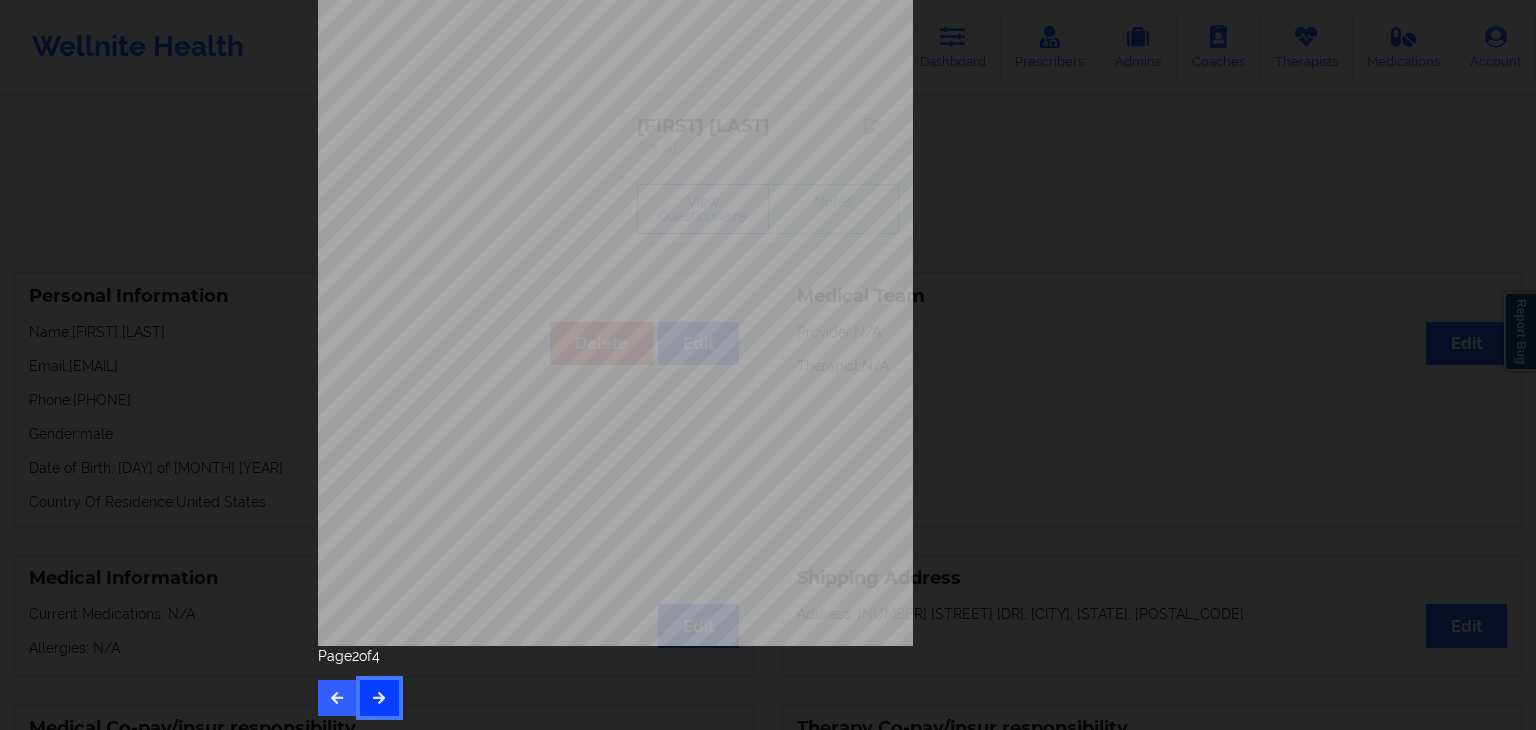 click at bounding box center [379, 697] 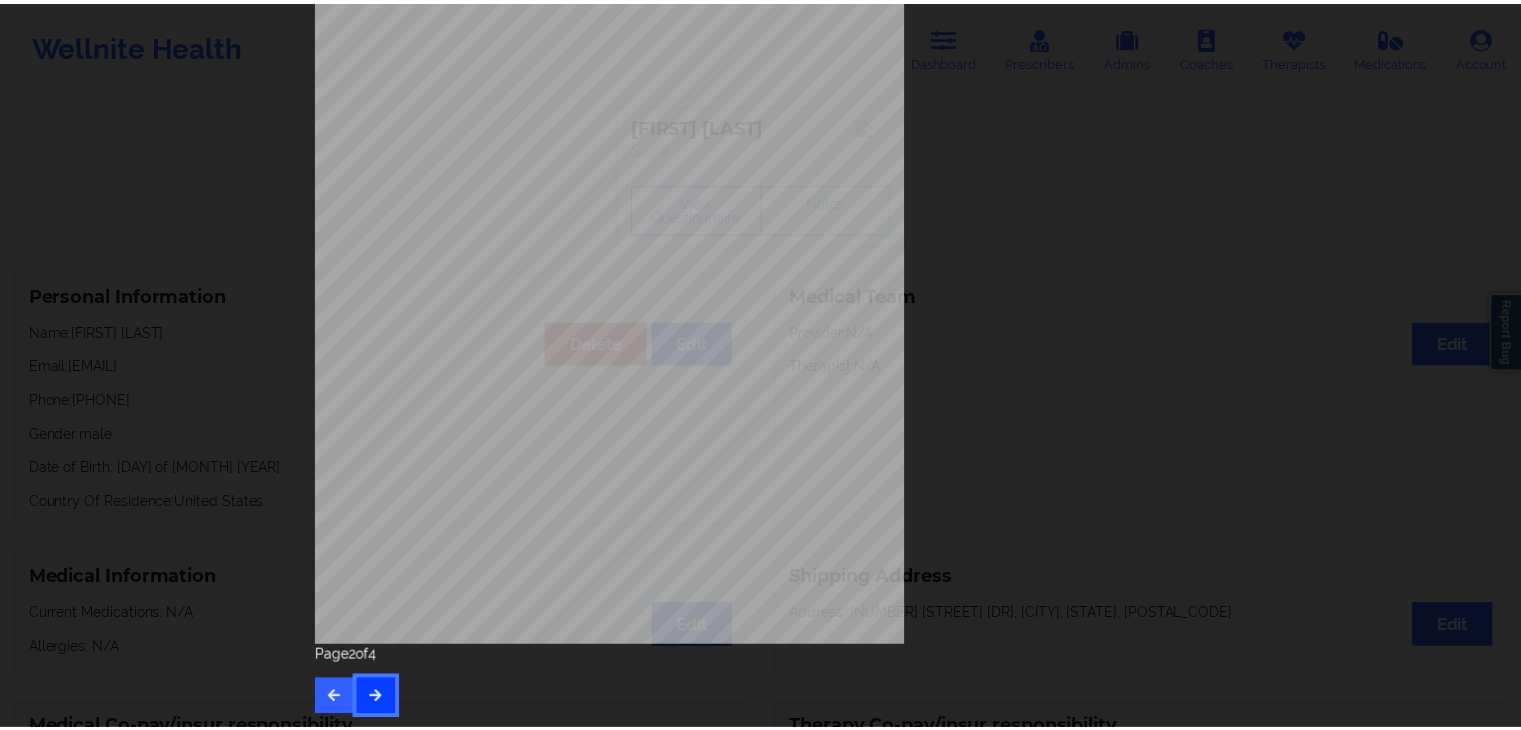 scroll, scrollTop: 0, scrollLeft: 0, axis: both 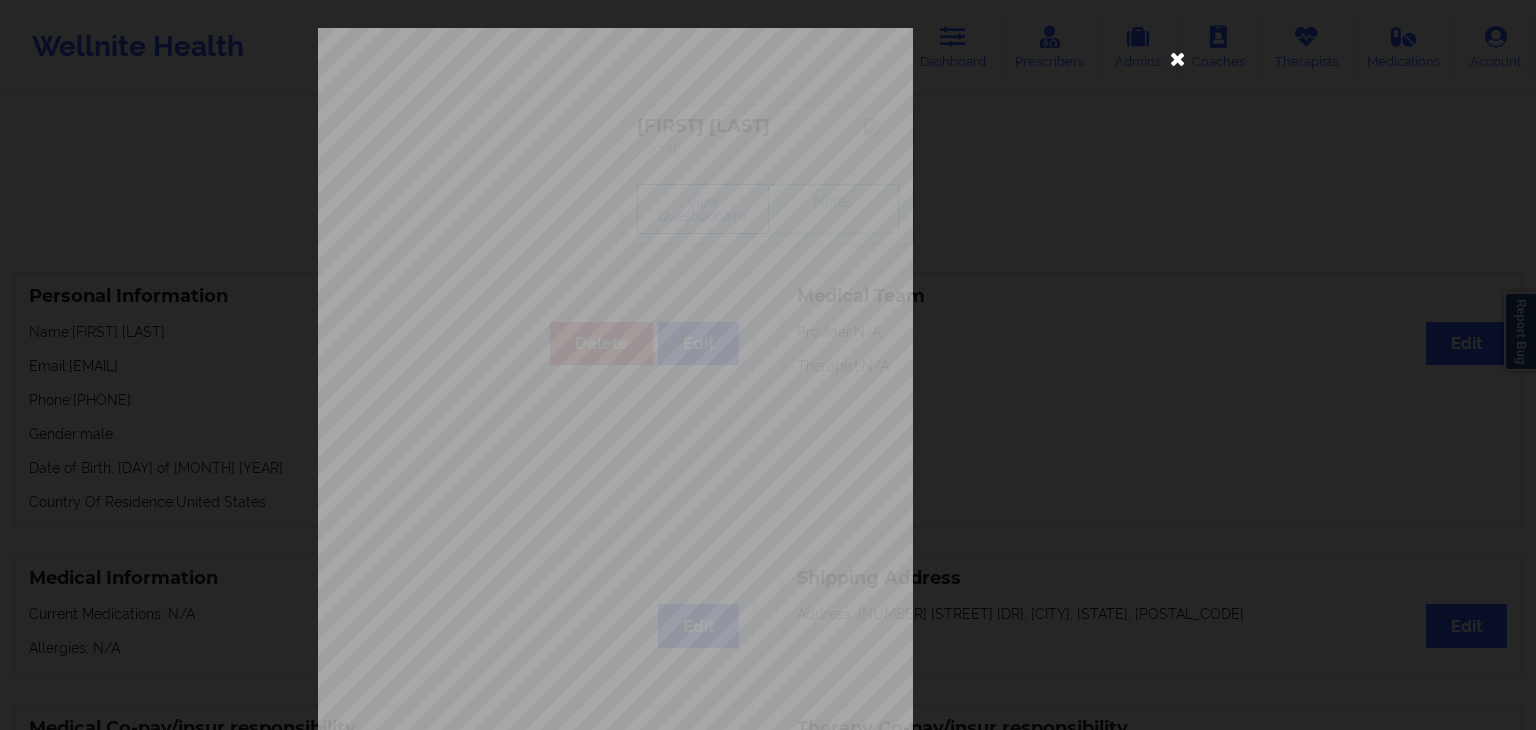 click at bounding box center (1178, 58) 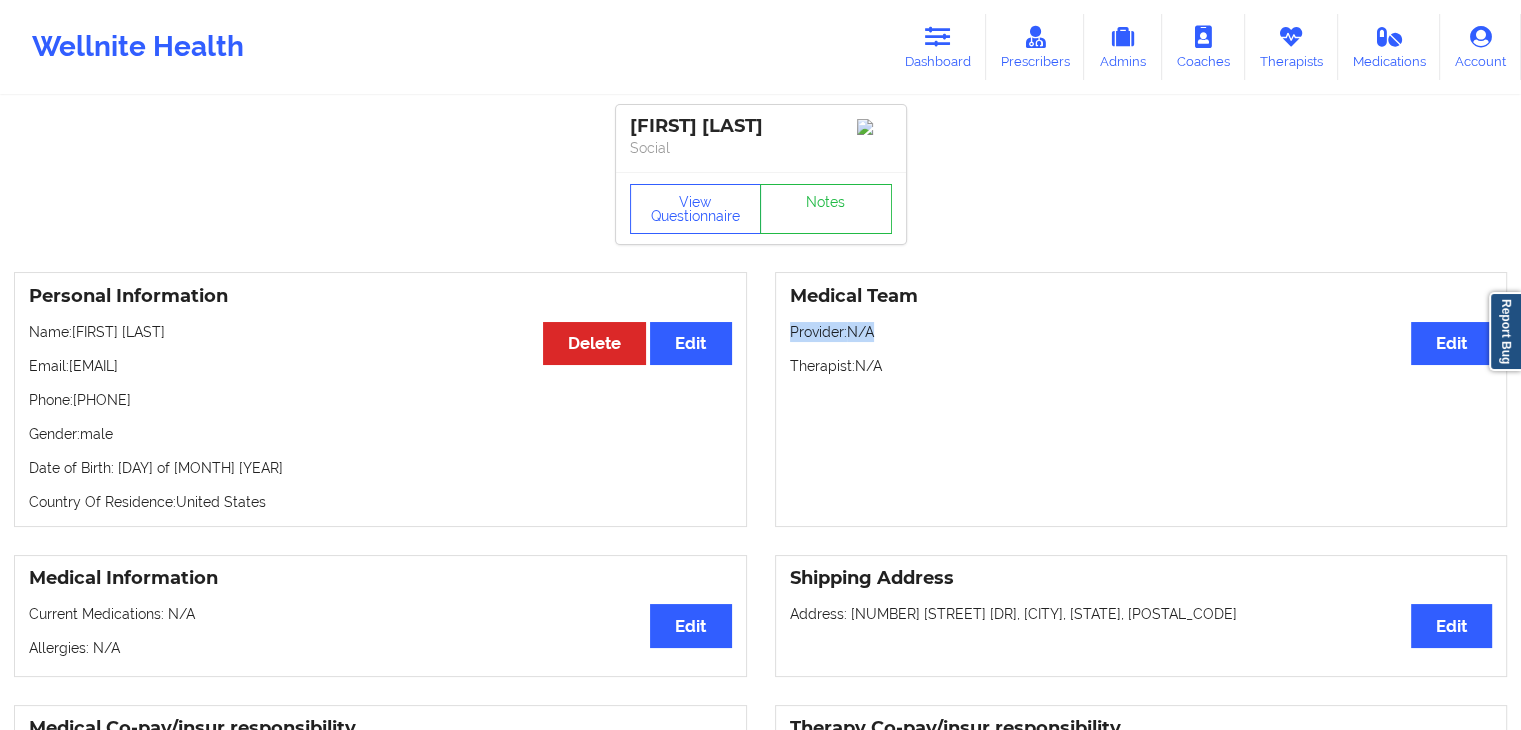 drag, startPoint x: 1516, startPoint y: 205, endPoint x: 1534, endPoint y: 305, distance: 101.607086 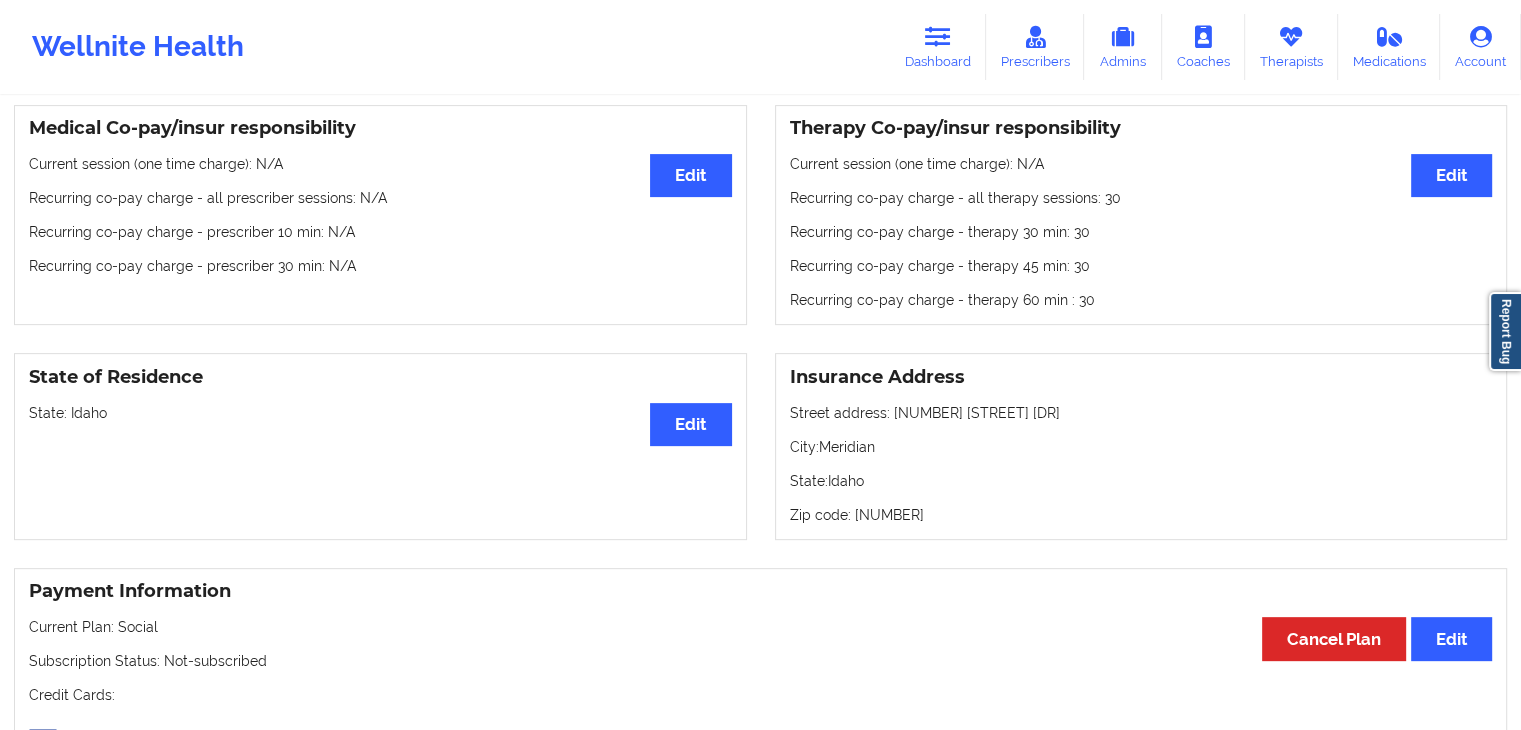 scroll, scrollTop: 588, scrollLeft: 0, axis: vertical 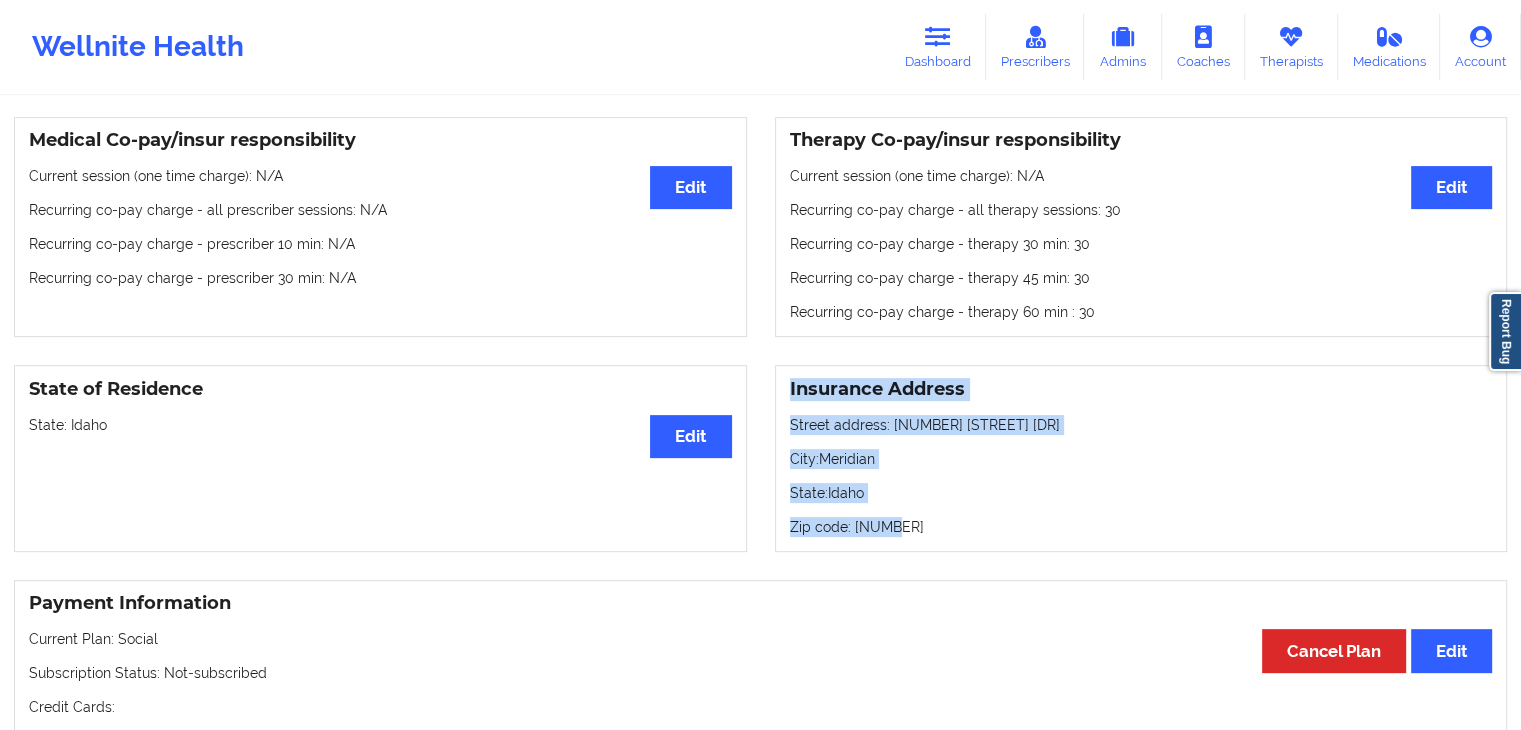 drag, startPoint x: 783, startPoint y: 386, endPoint x: 948, endPoint y: 546, distance: 229.8369 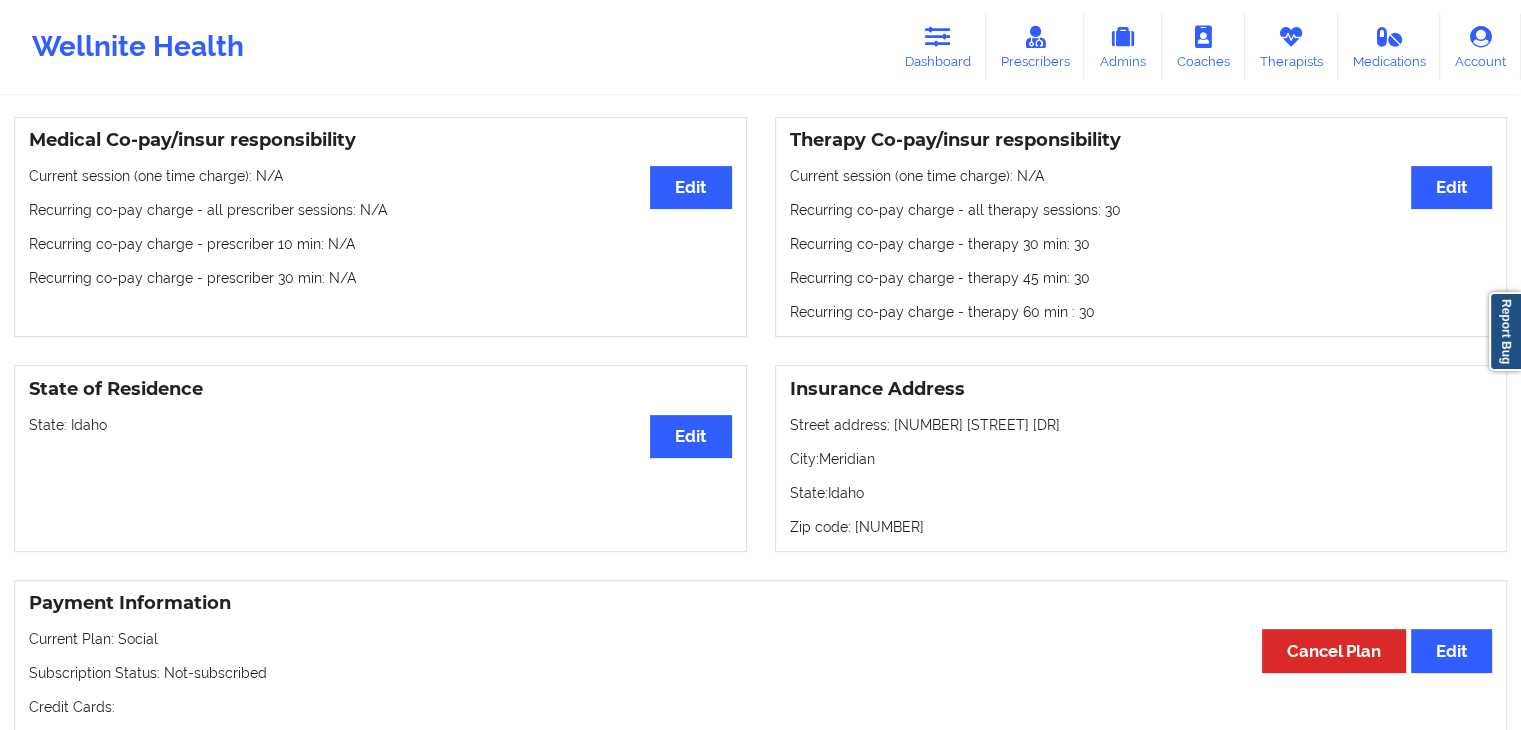 click on "Therapy Co-pay/insur responsibility Edit Current session (one time charge): N/A Recurring co-pay charge - all therapy sessions :   30 Recurring co-pay charge - therapy 30 min :   30 Recurring co-pay charge - therapy 45 min :   30 Recurring co-pay charge - therapy 60 min :   30" at bounding box center [1141, 227] 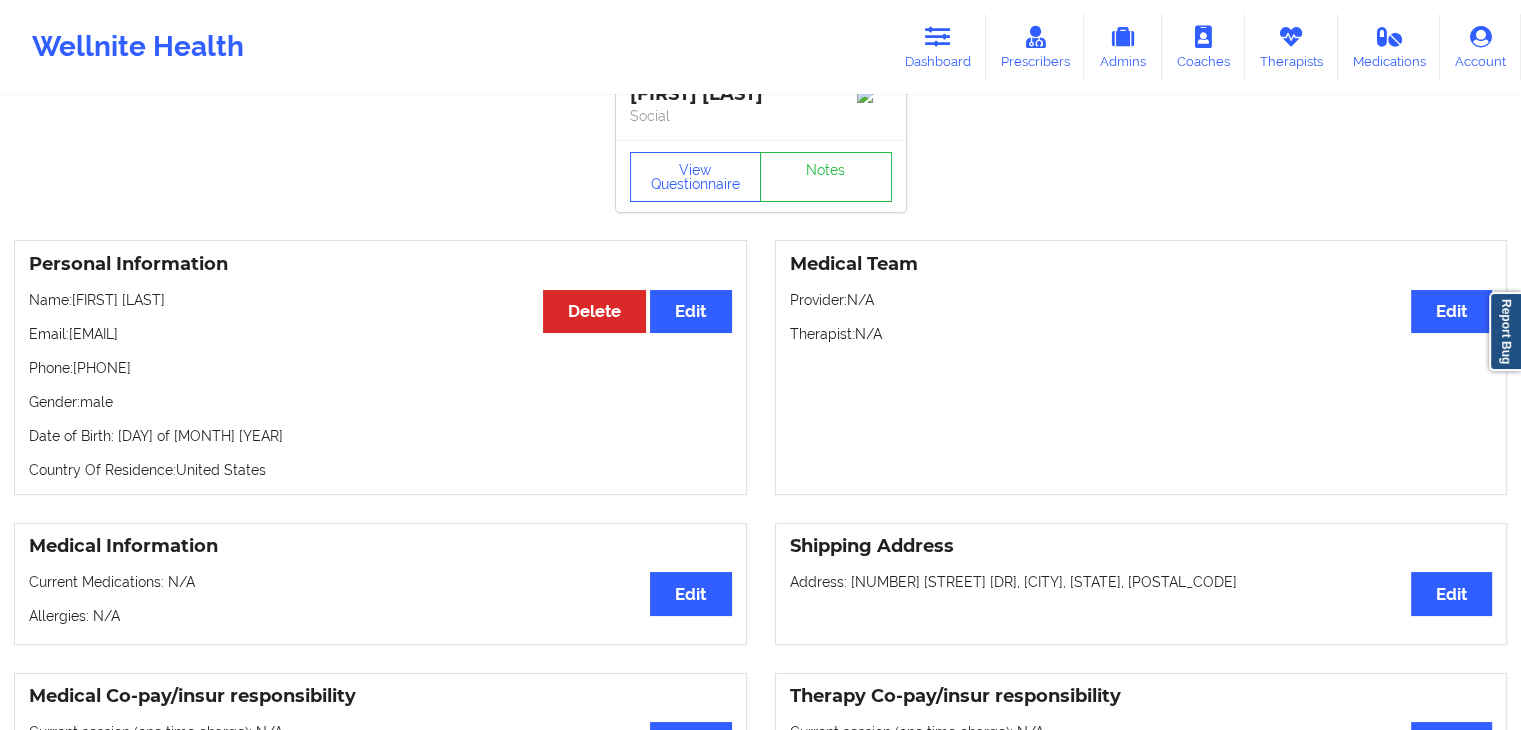 scroll, scrollTop: 0, scrollLeft: 0, axis: both 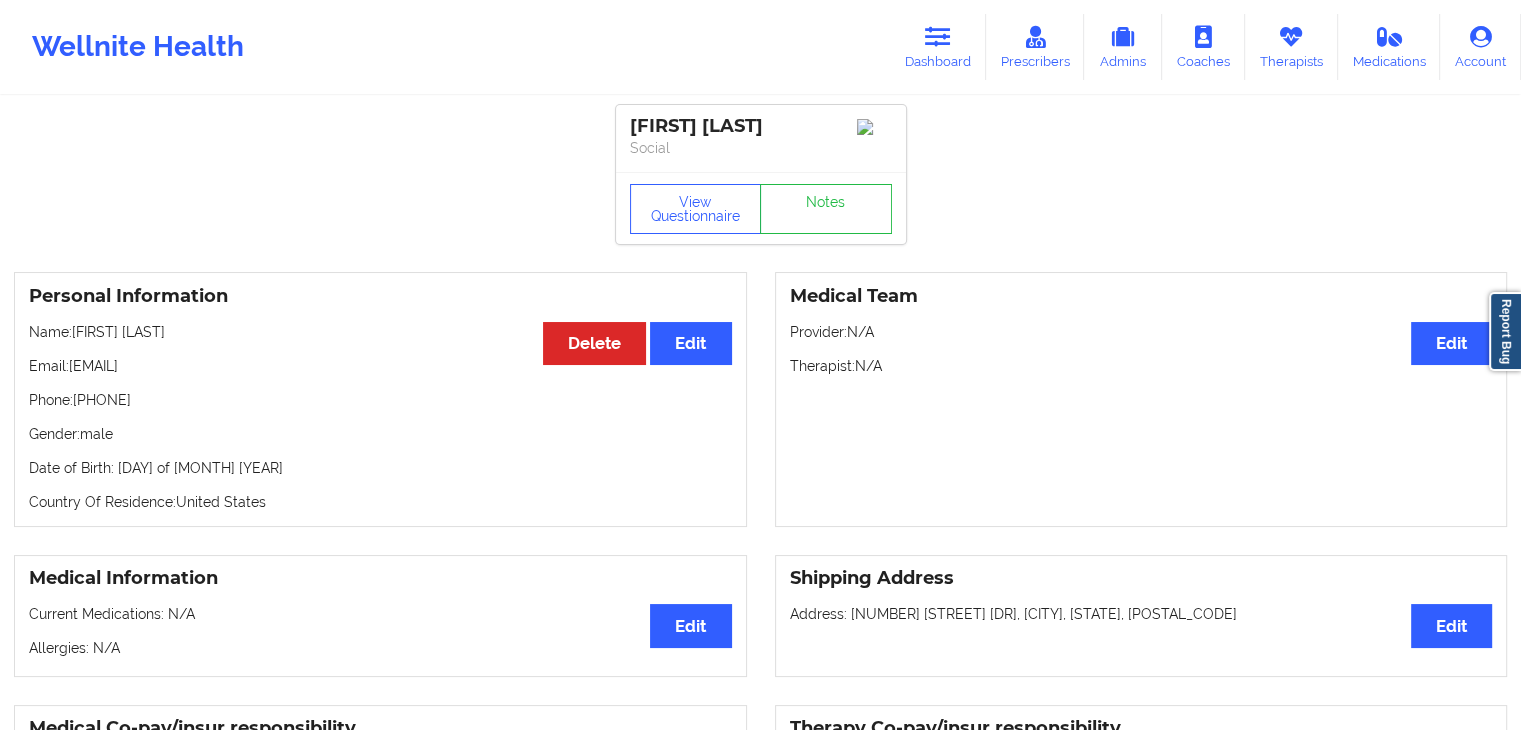 drag, startPoint x: 30, startPoint y: 402, endPoint x: 180, endPoint y: 409, distance: 150.16324 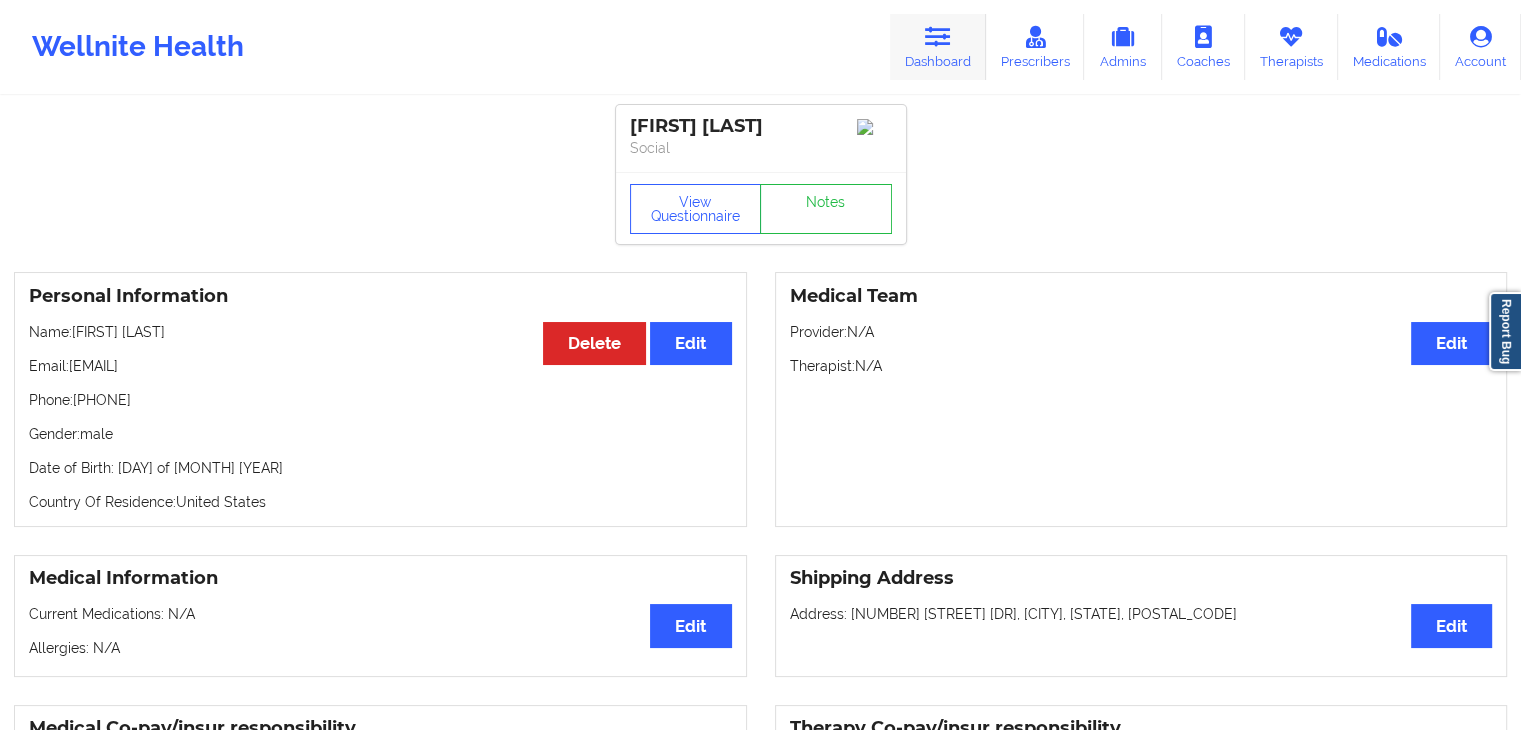 click on "Dashboard" at bounding box center (938, 47) 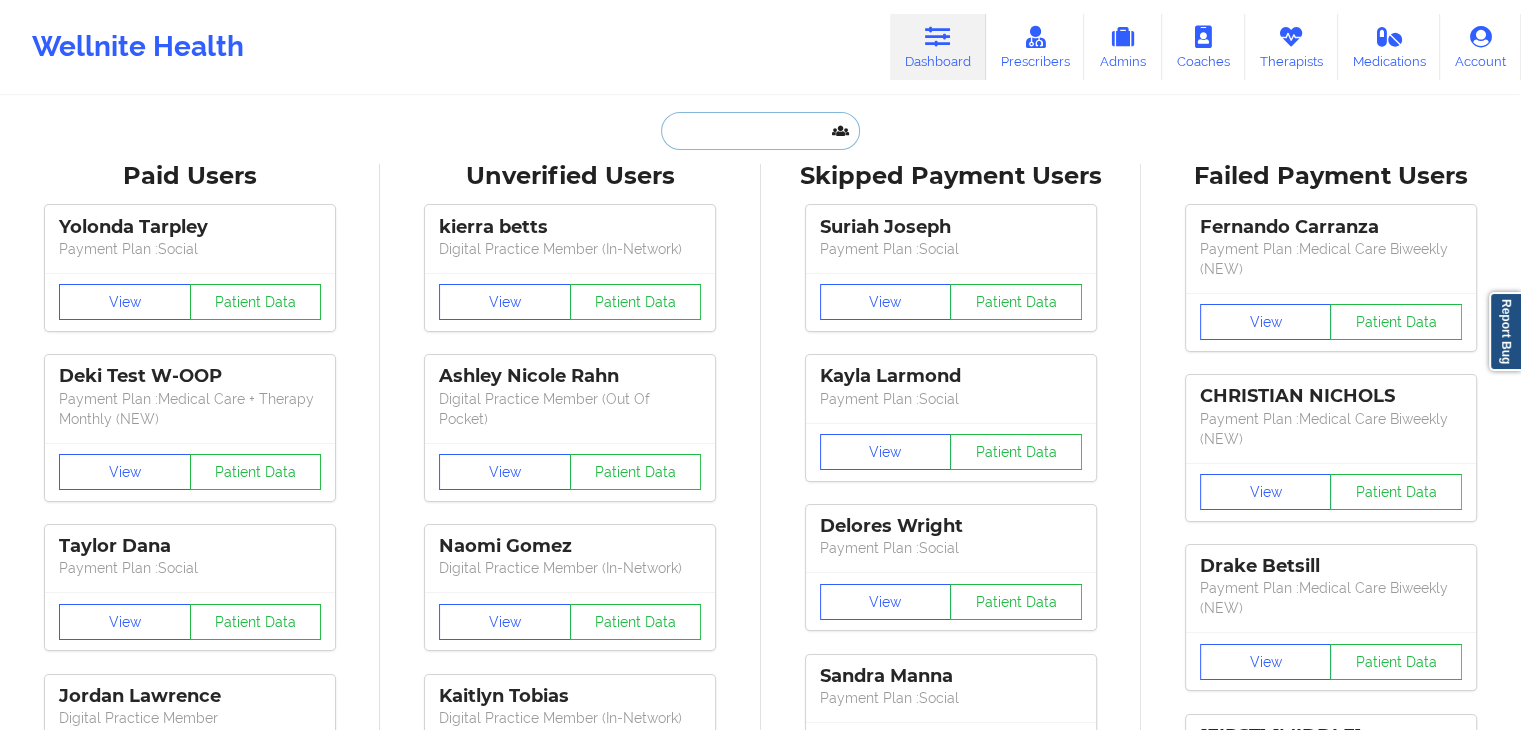 click at bounding box center (760, 131) 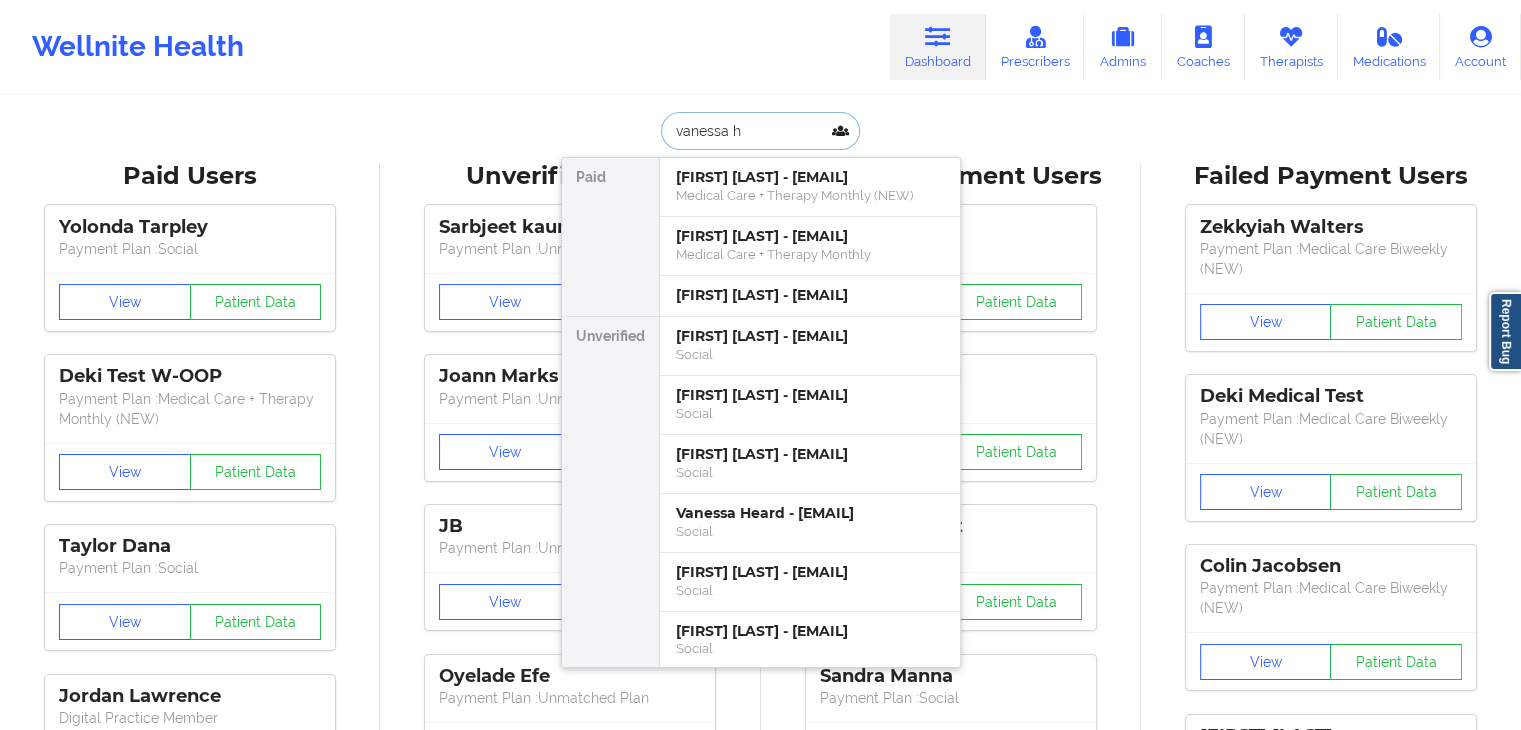 type on "[FIRST] [LAST]" 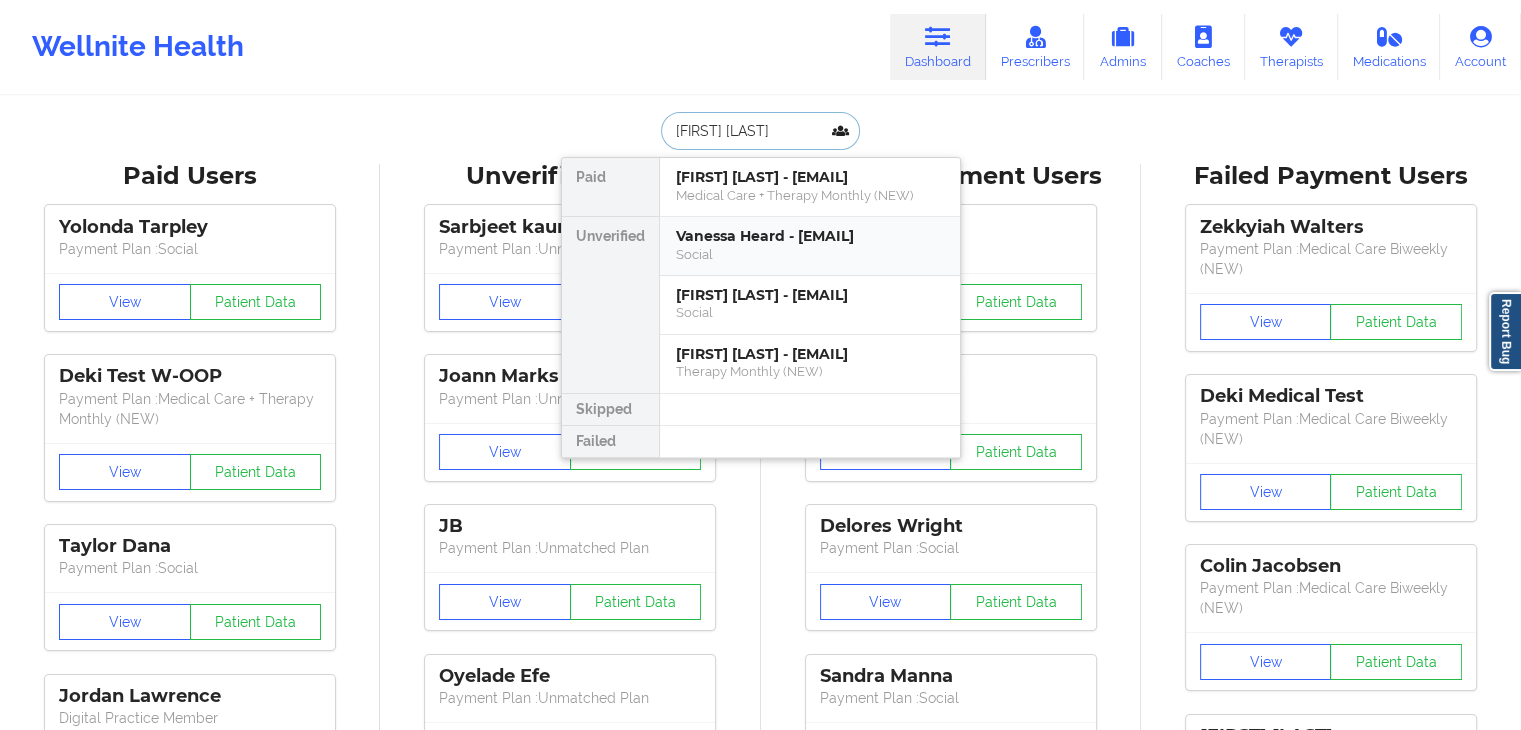 click on "Social" at bounding box center (810, 254) 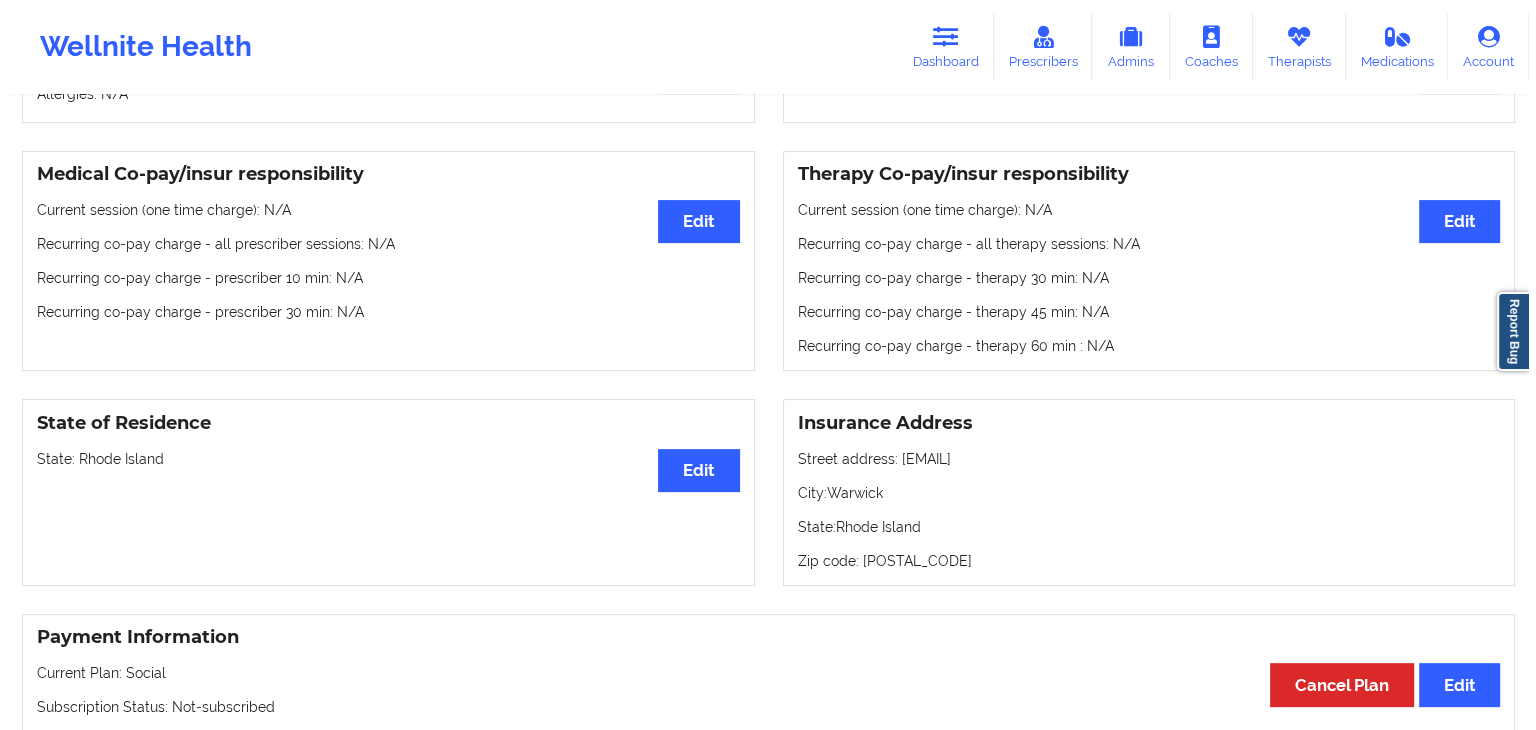 scroll, scrollTop: 0, scrollLeft: 0, axis: both 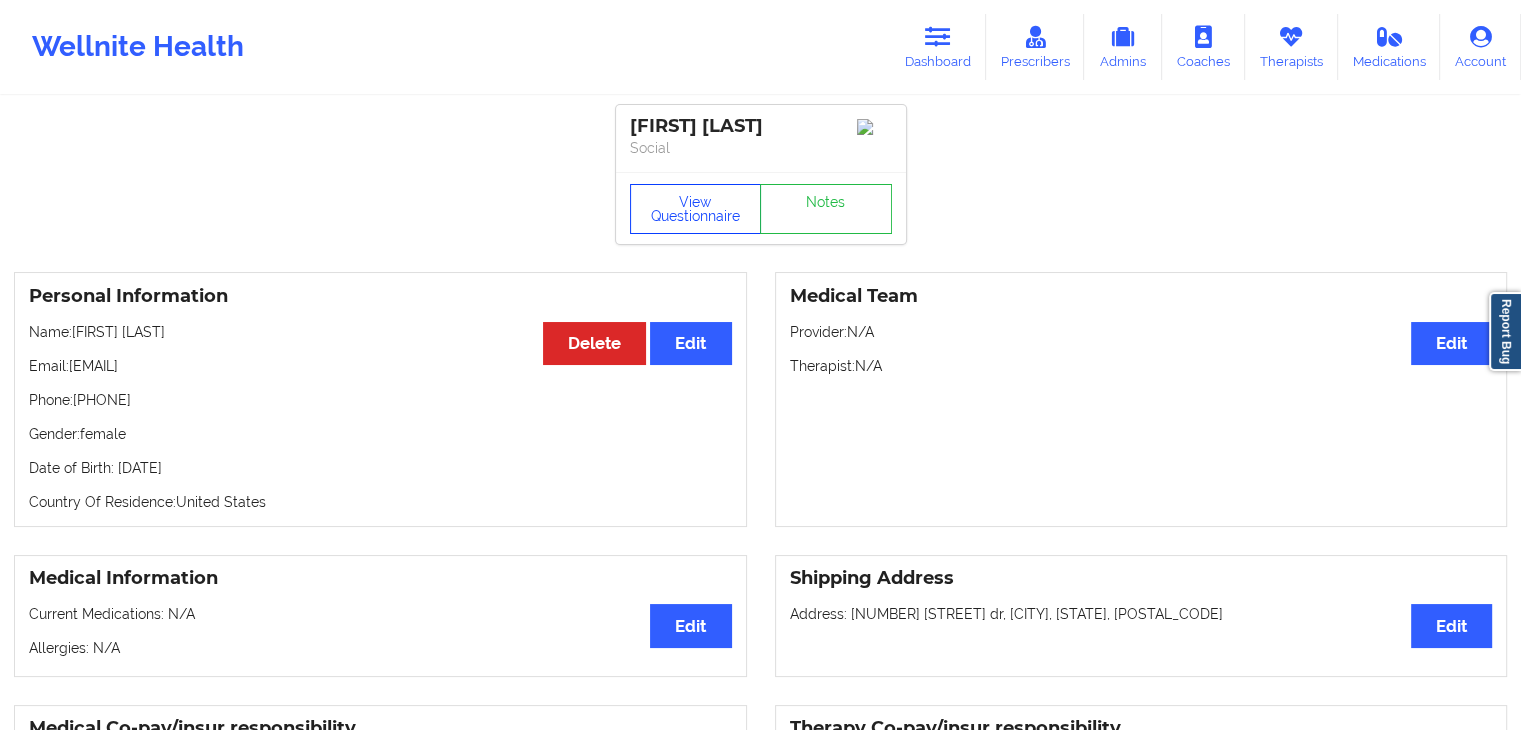 click on "View Questionnaire" at bounding box center (696, 209) 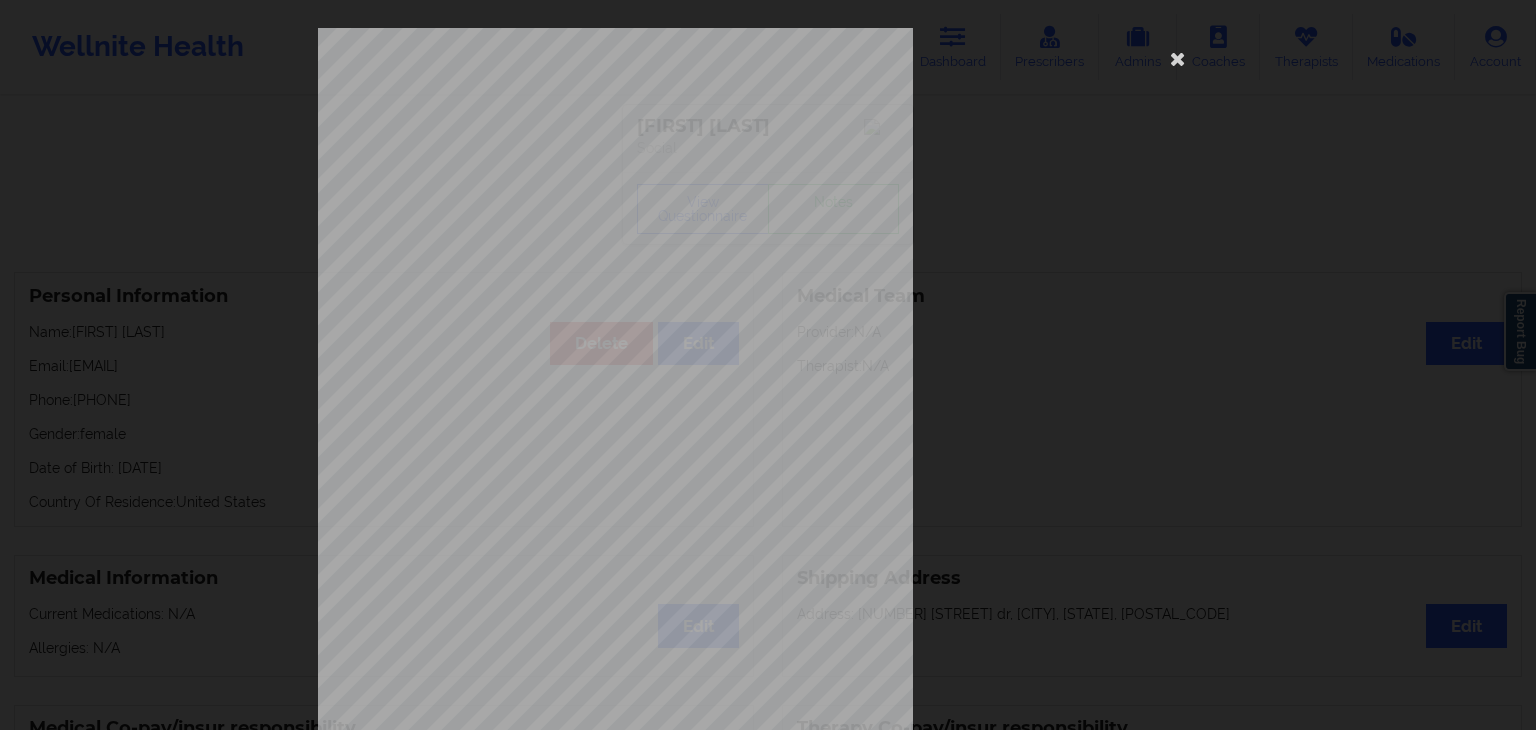 scroll, scrollTop: 224, scrollLeft: 0, axis: vertical 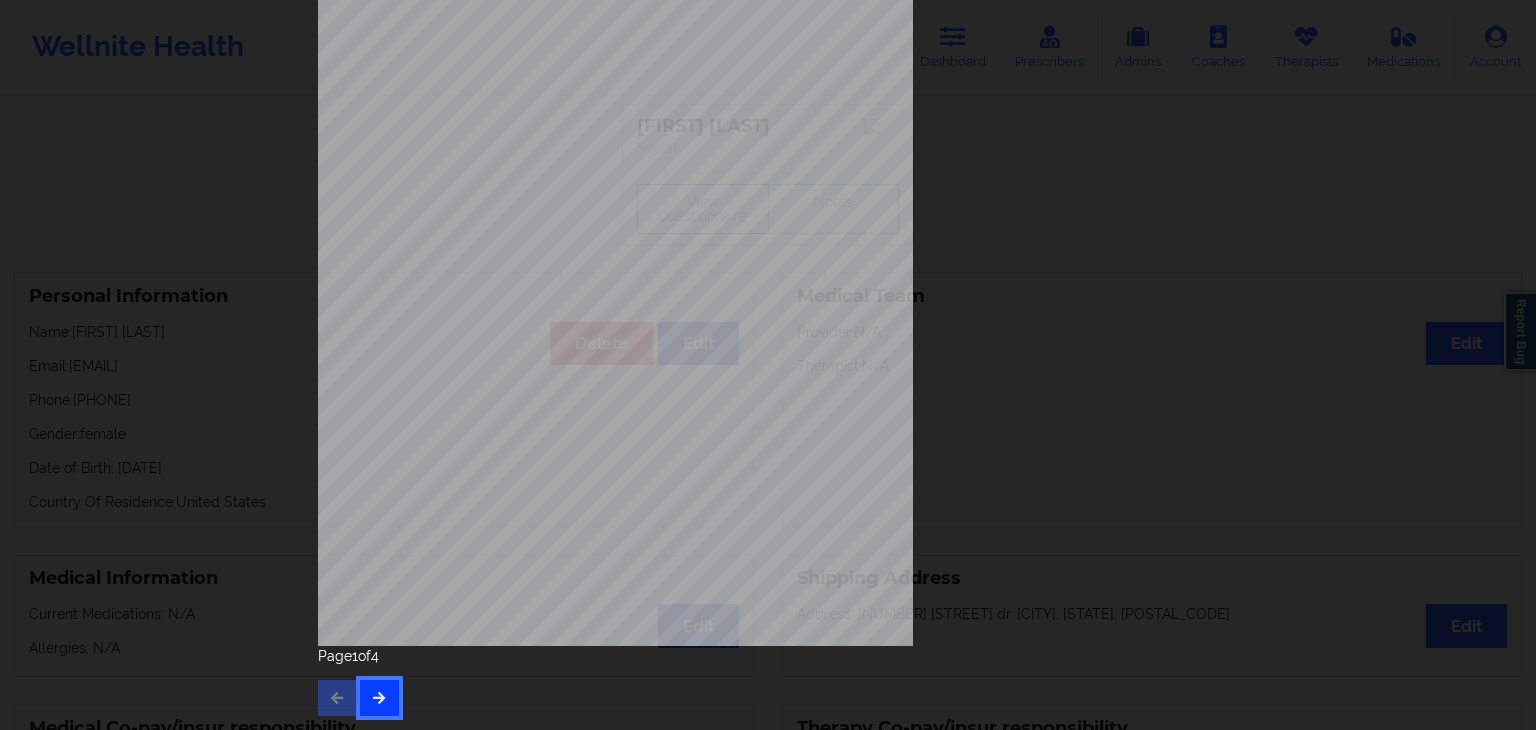 click at bounding box center (379, 697) 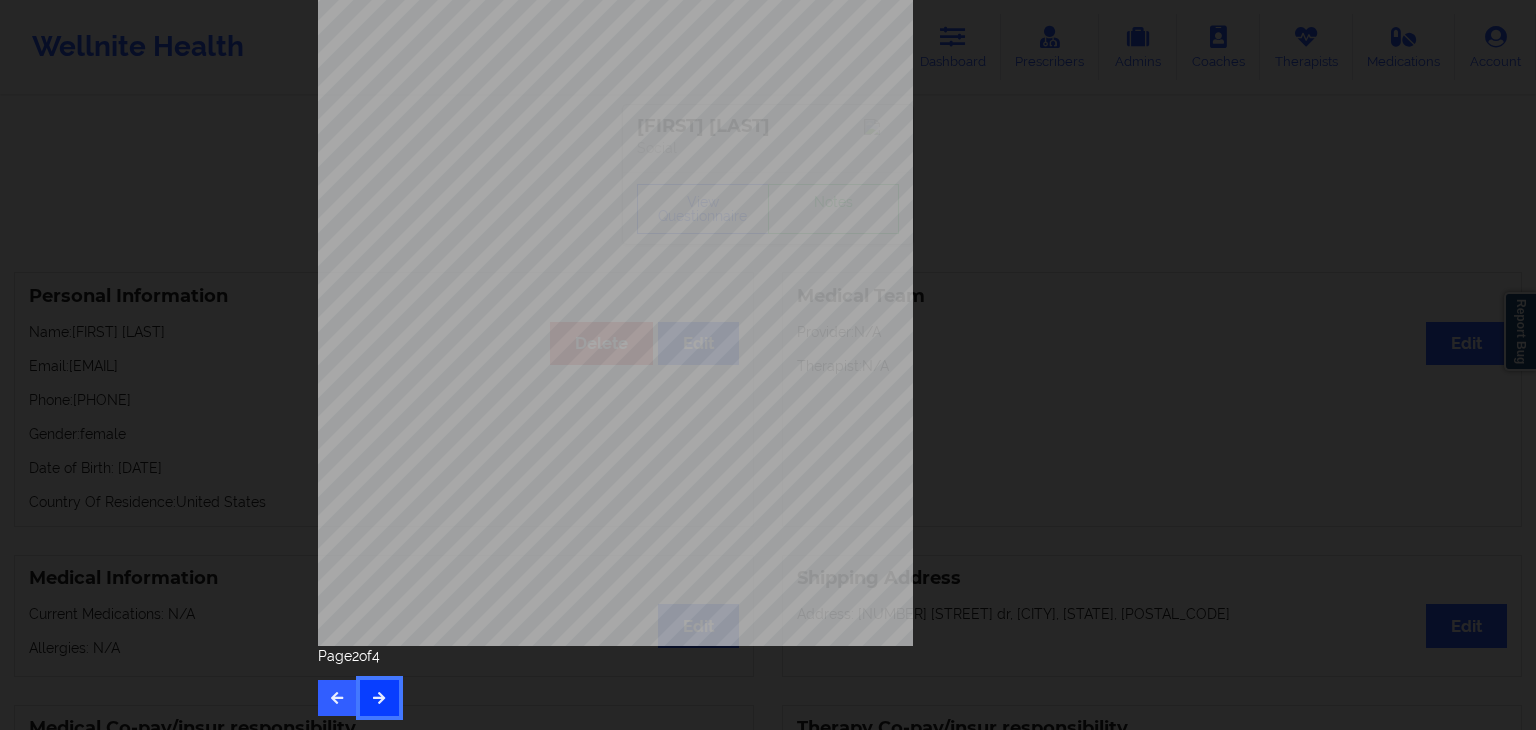 scroll, scrollTop: 0, scrollLeft: 0, axis: both 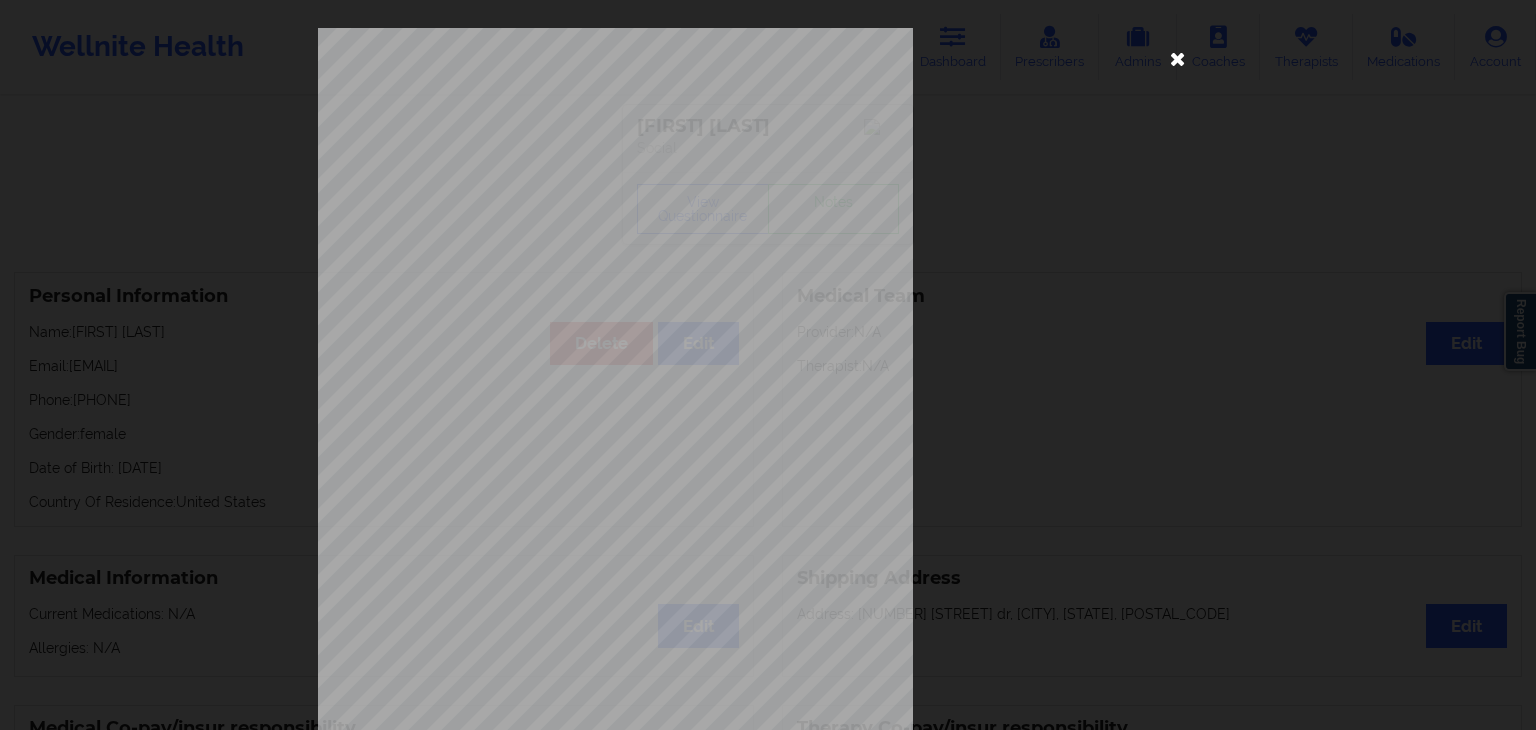 click at bounding box center (1178, 58) 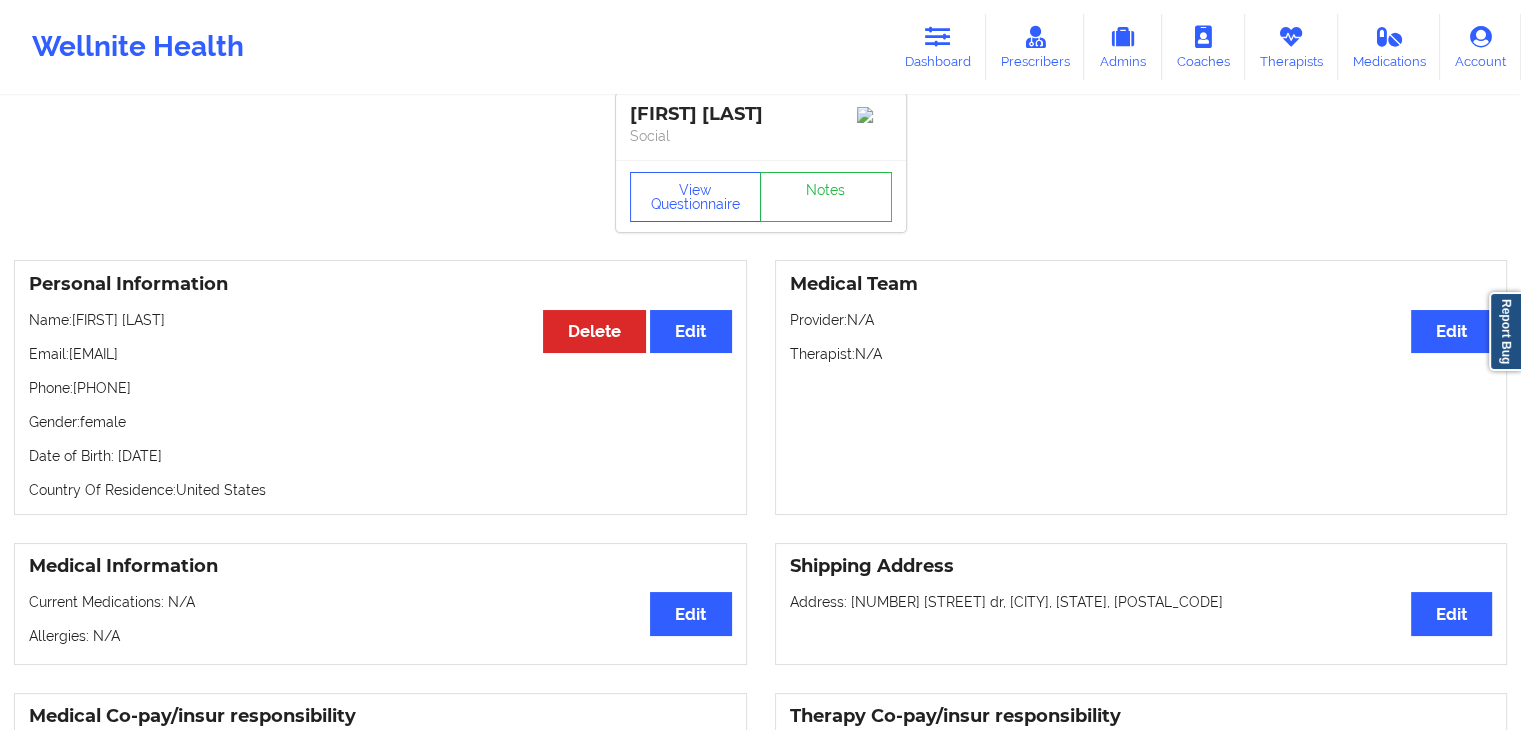 scroll, scrollTop: 0, scrollLeft: 0, axis: both 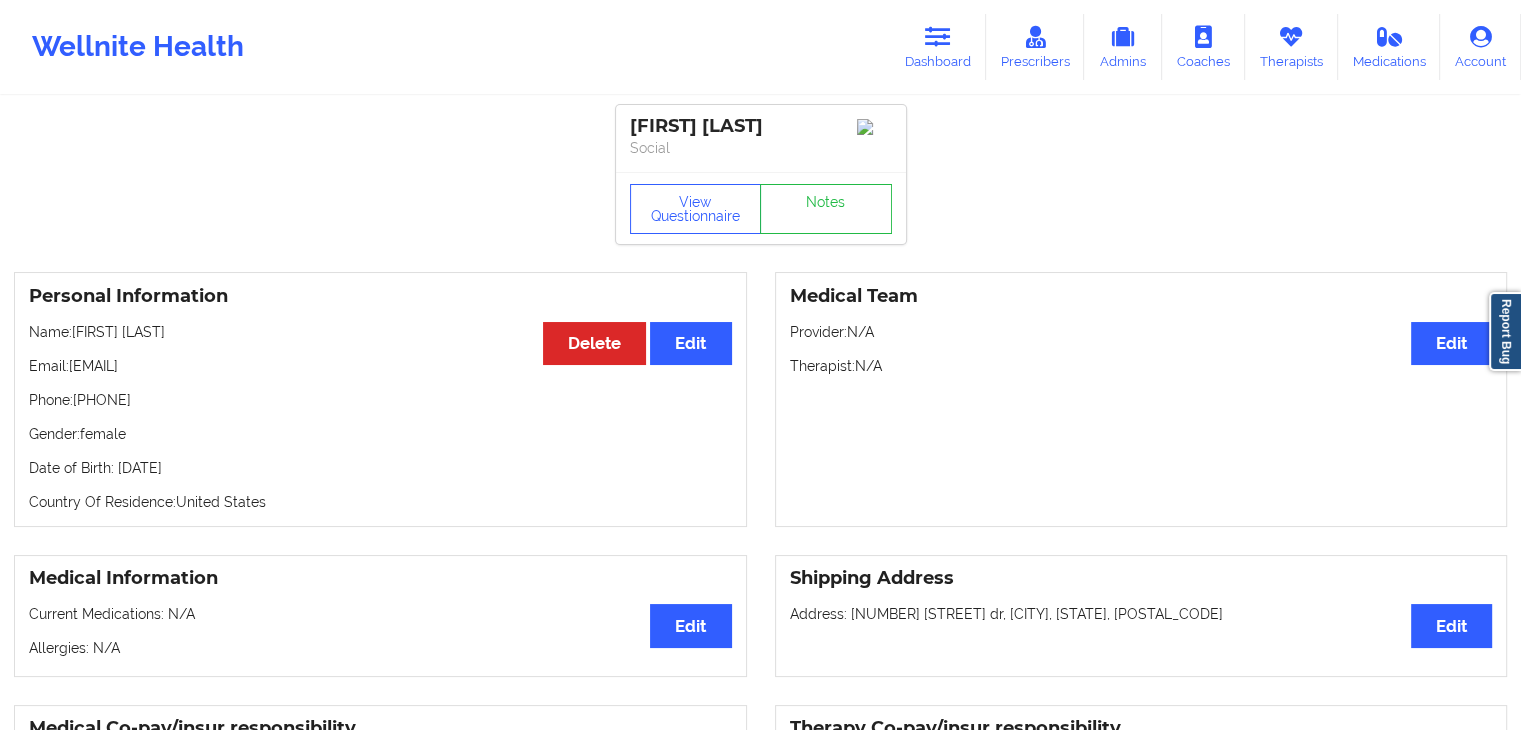 drag, startPoint x: 28, startPoint y: 403, endPoint x: 187, endPoint y: 405, distance: 159.01257 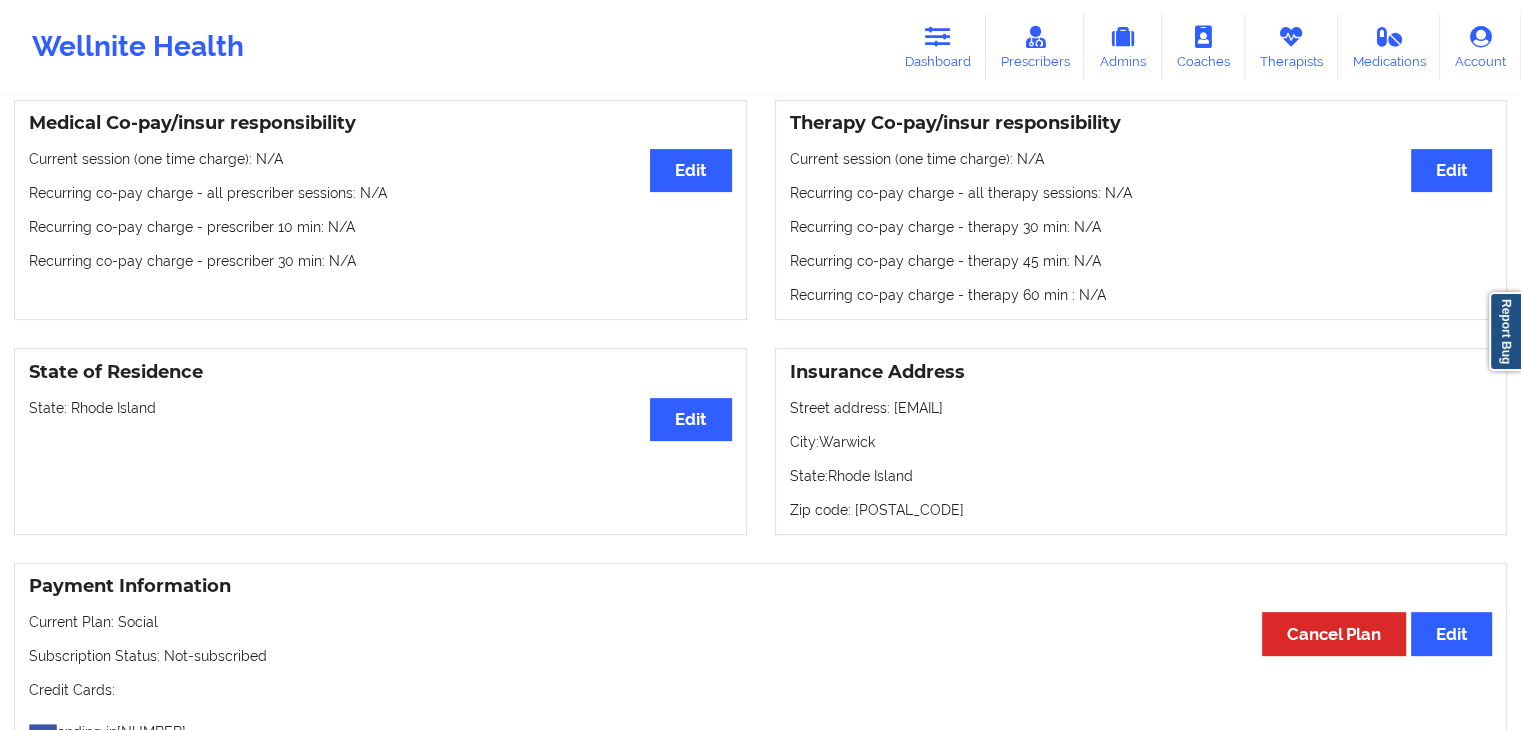 scroll, scrollTop: 620, scrollLeft: 0, axis: vertical 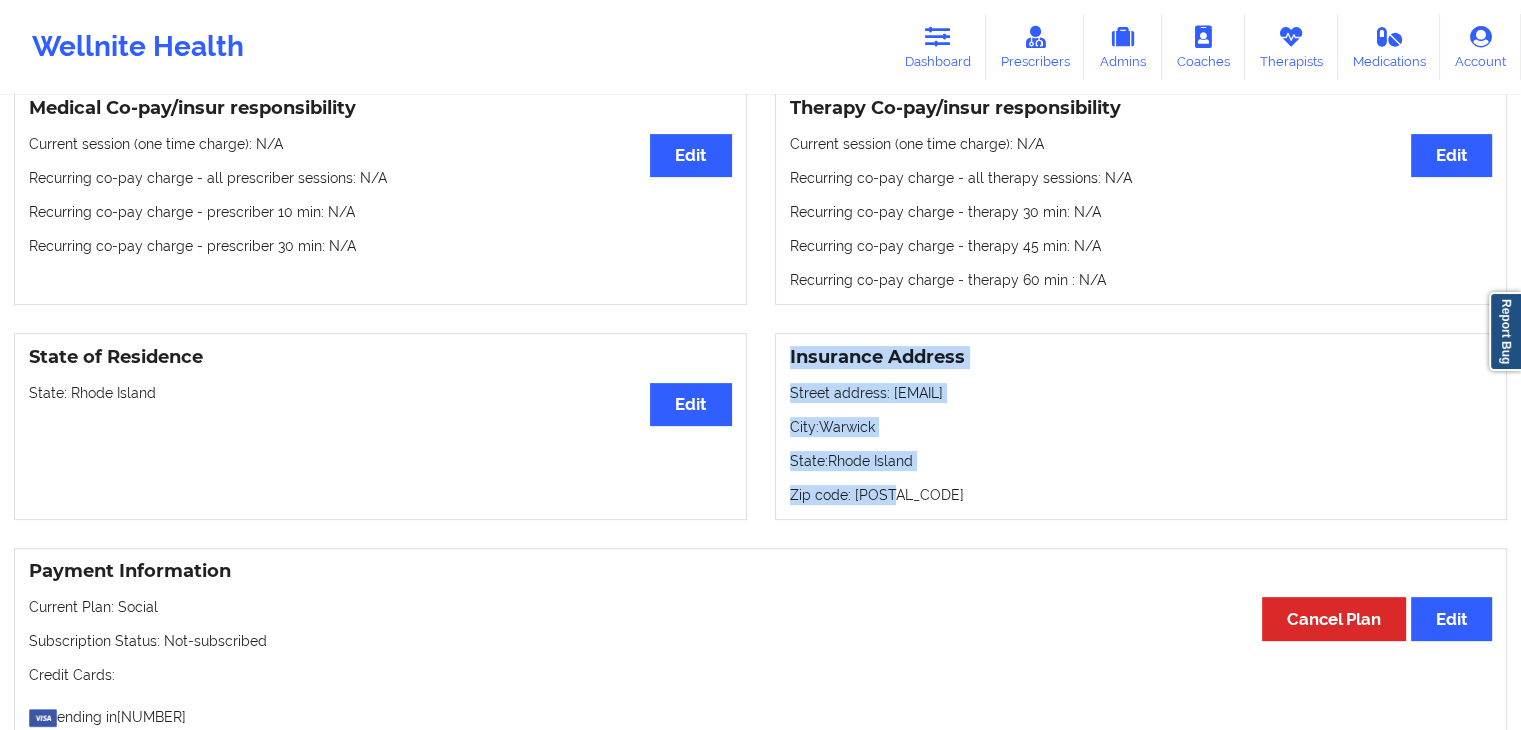 drag, startPoint x: 784, startPoint y: 359, endPoint x: 955, endPoint y: 521, distance: 235.55254 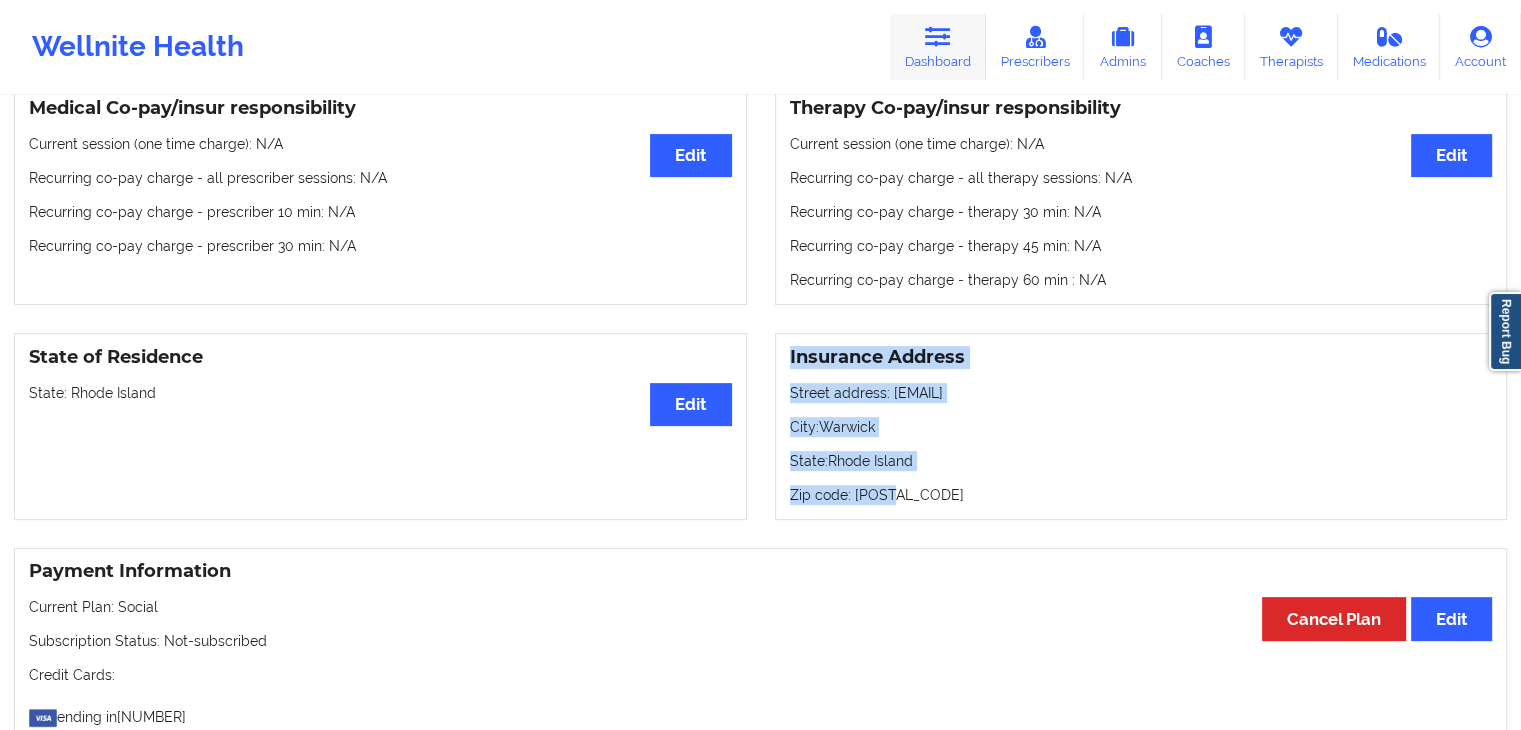 click on "Dashboard" at bounding box center (938, 47) 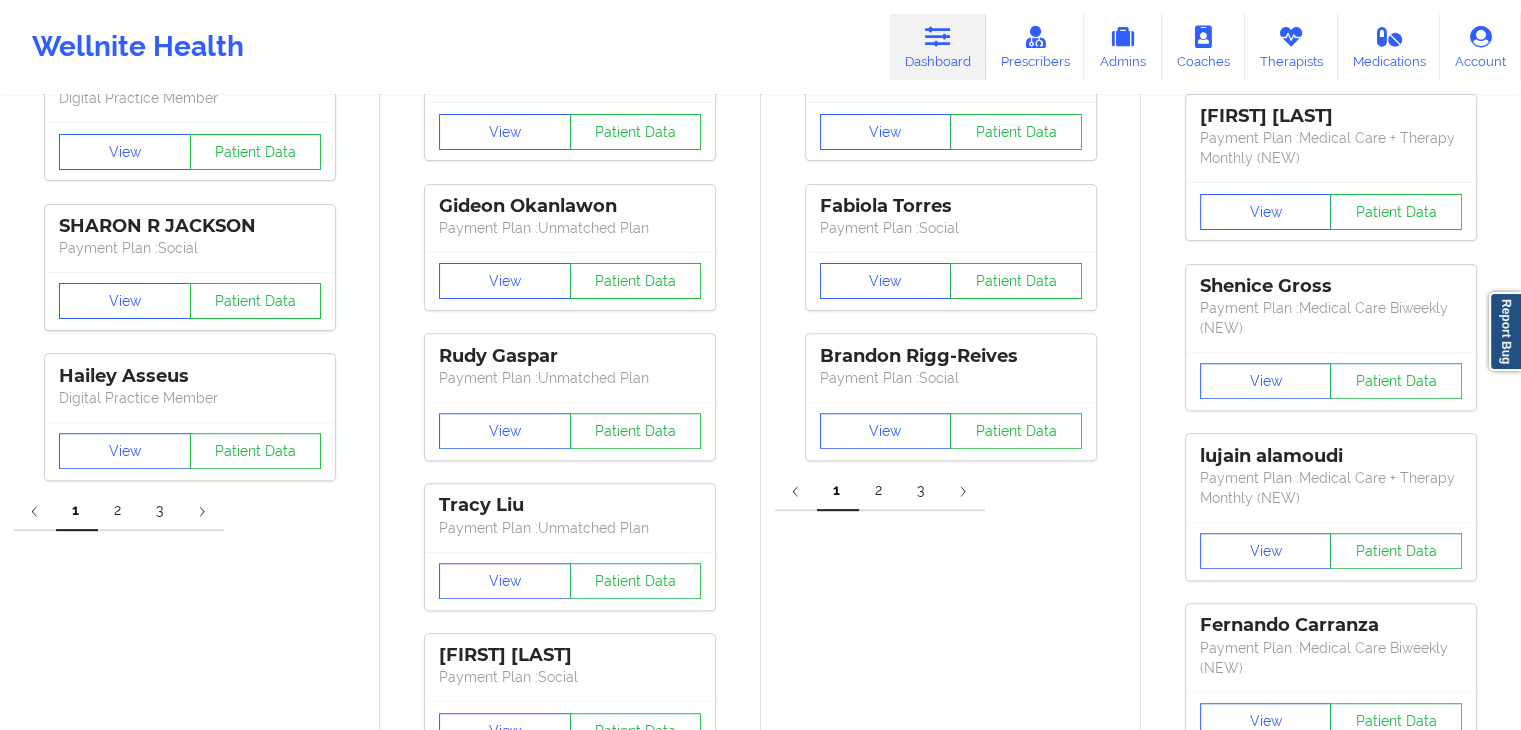 click on "Dashboard" at bounding box center (938, 47) 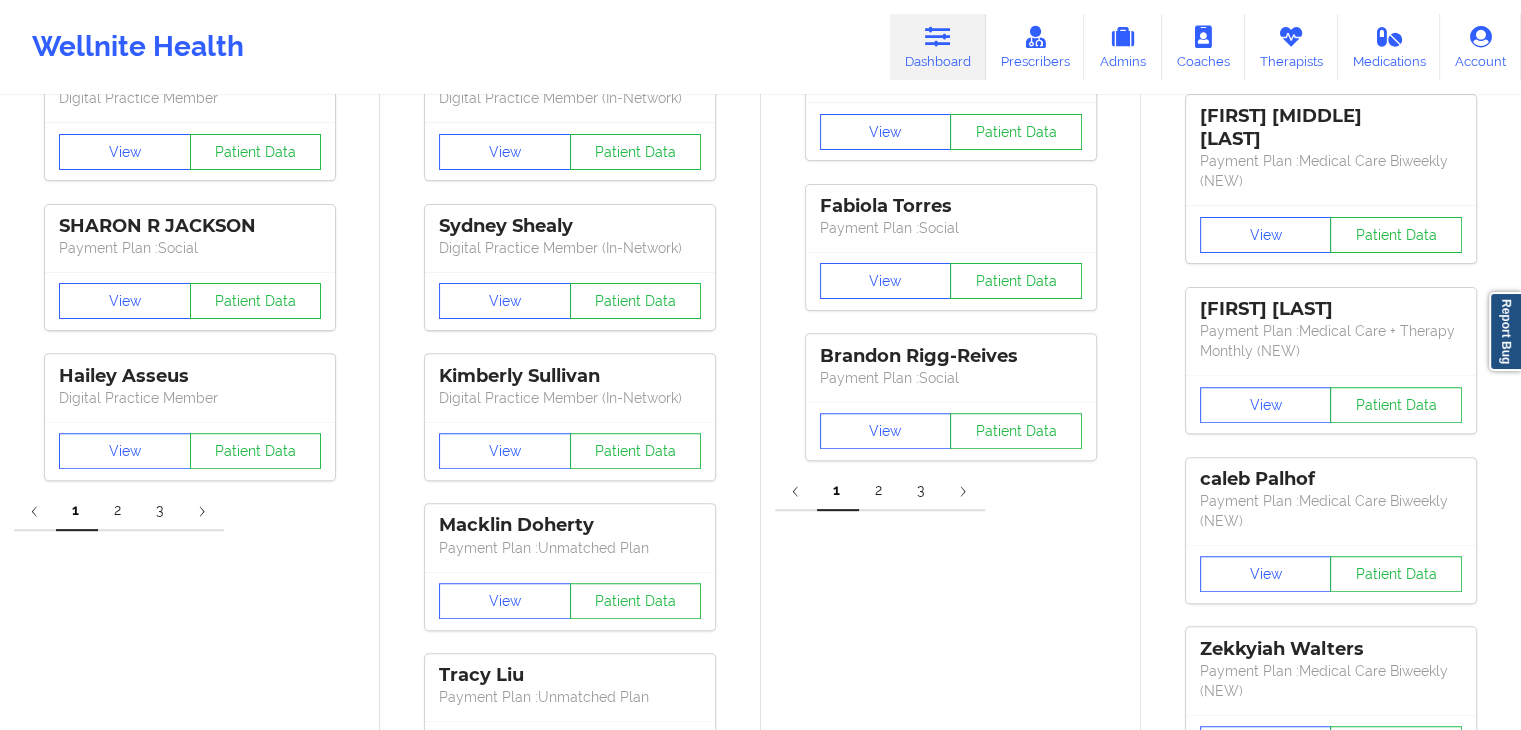 scroll, scrollTop: 141, scrollLeft: 0, axis: vertical 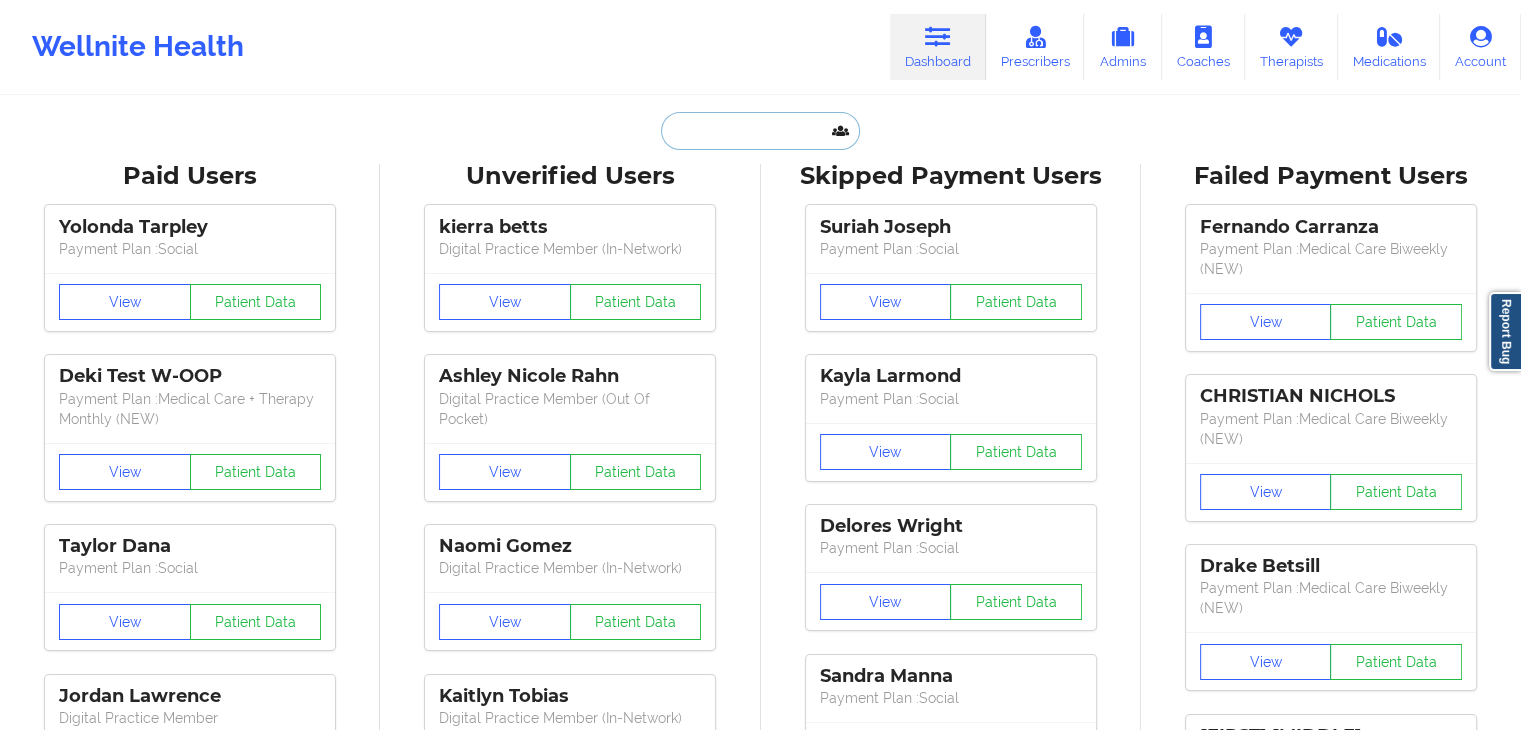click at bounding box center [760, 131] 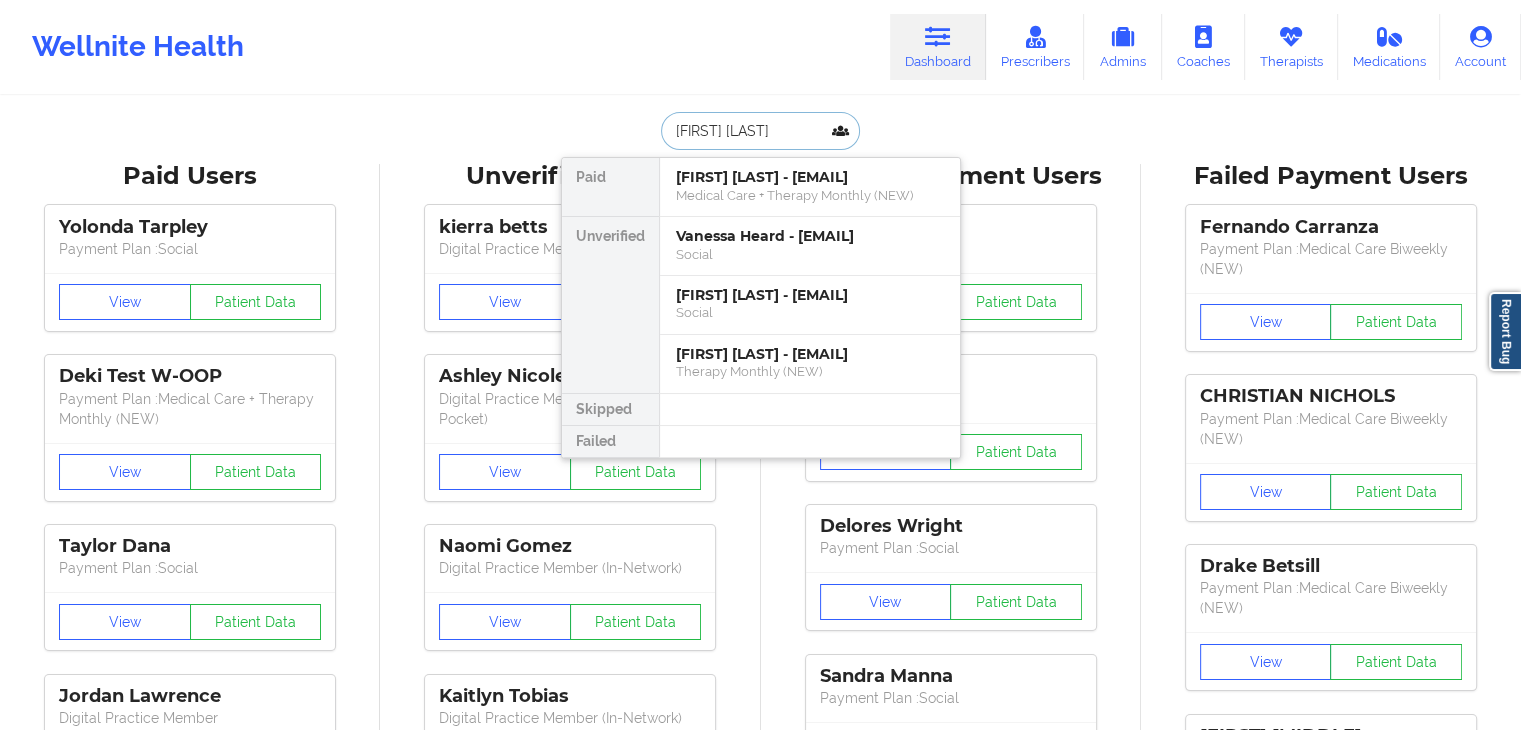 type on "[FIRST] [LAST]" 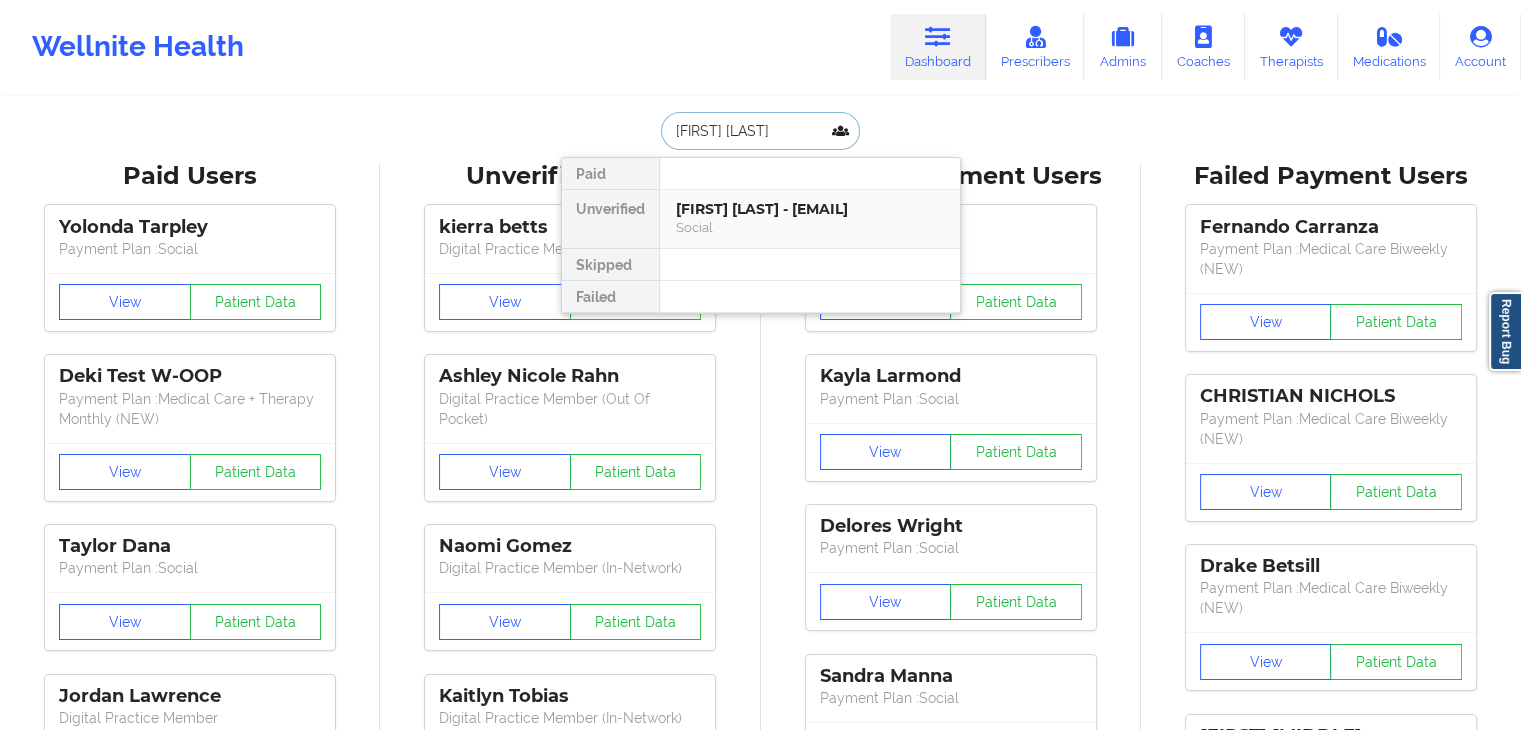 click on "[FIRST] [LAST] - [EMAIL]" at bounding box center [810, 209] 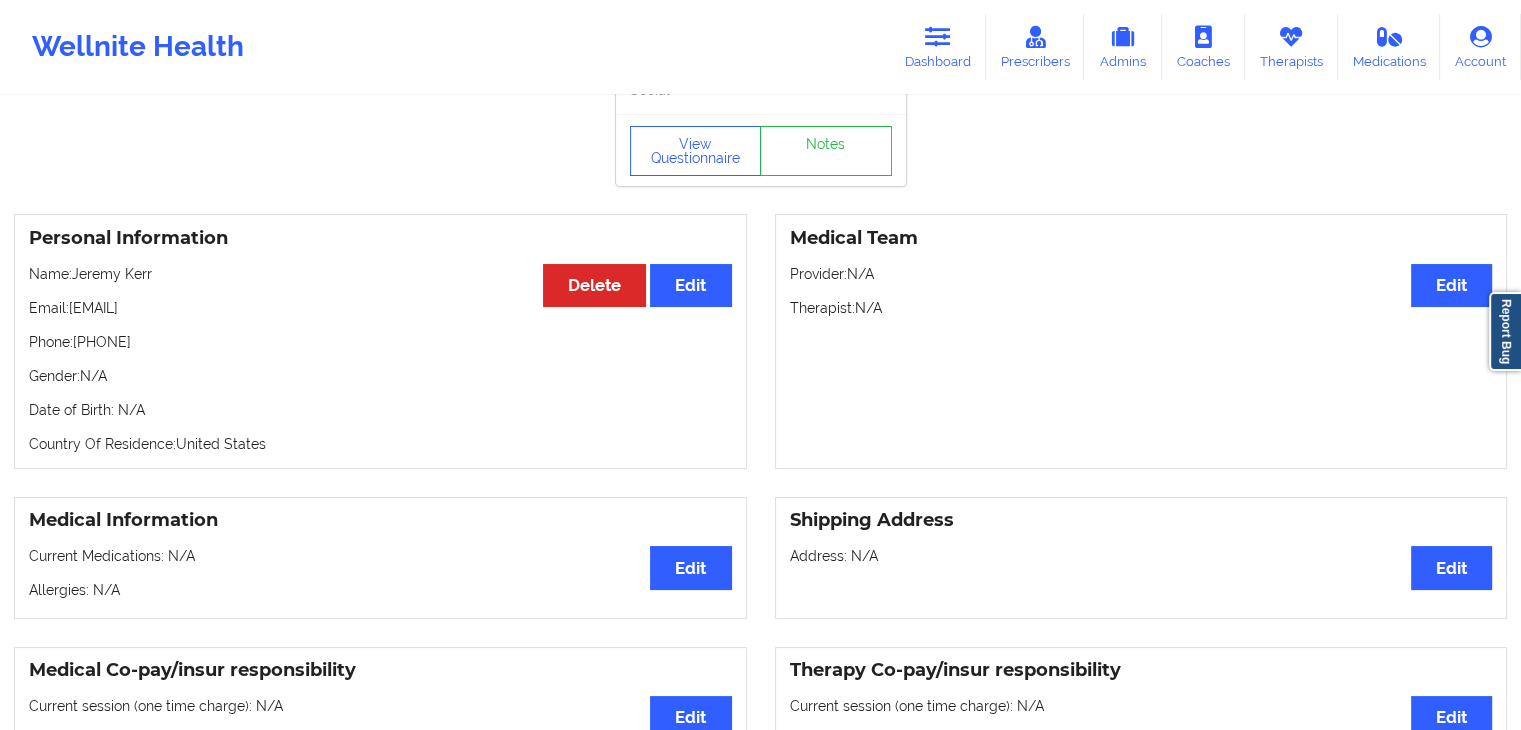 scroll, scrollTop: 0, scrollLeft: 0, axis: both 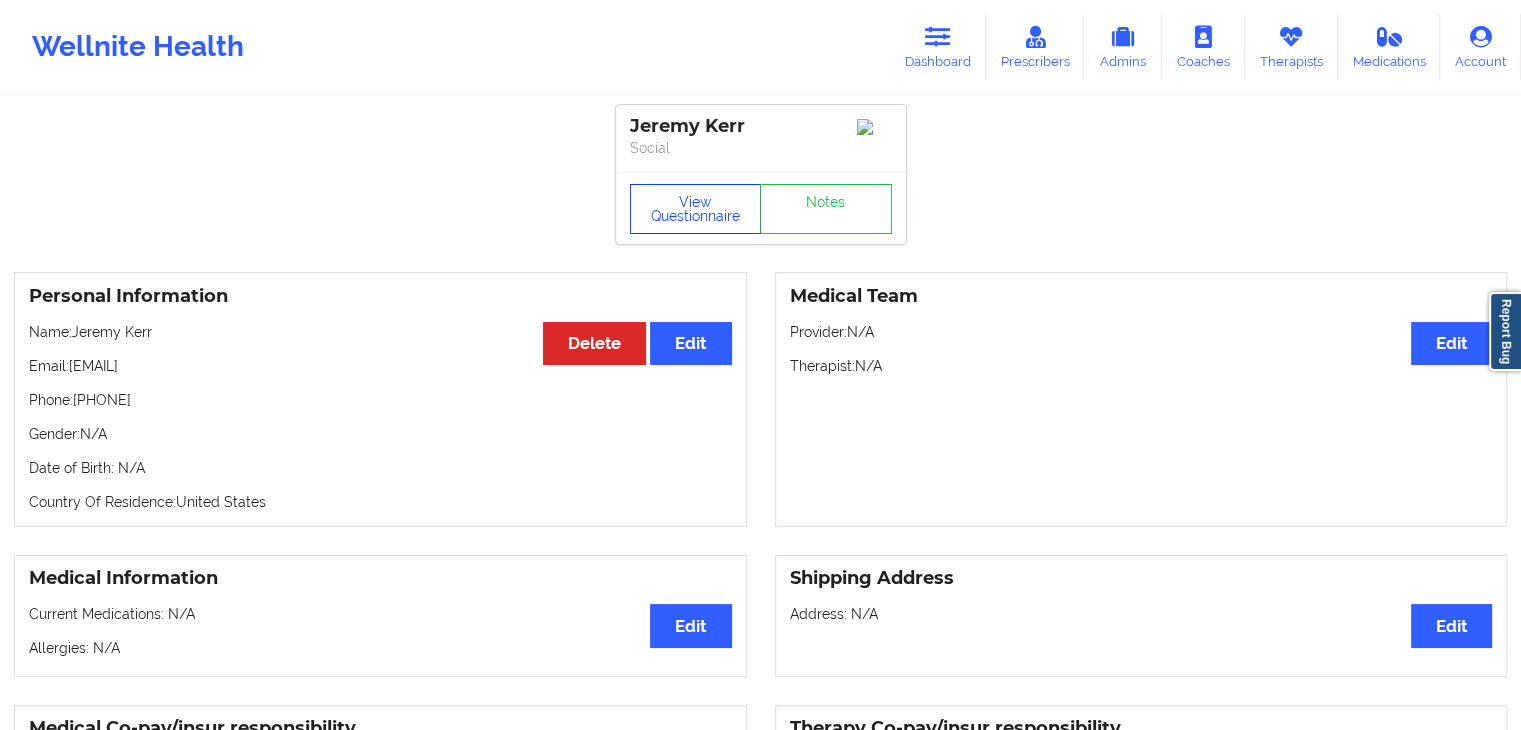 click on "View Questionnaire" at bounding box center (696, 209) 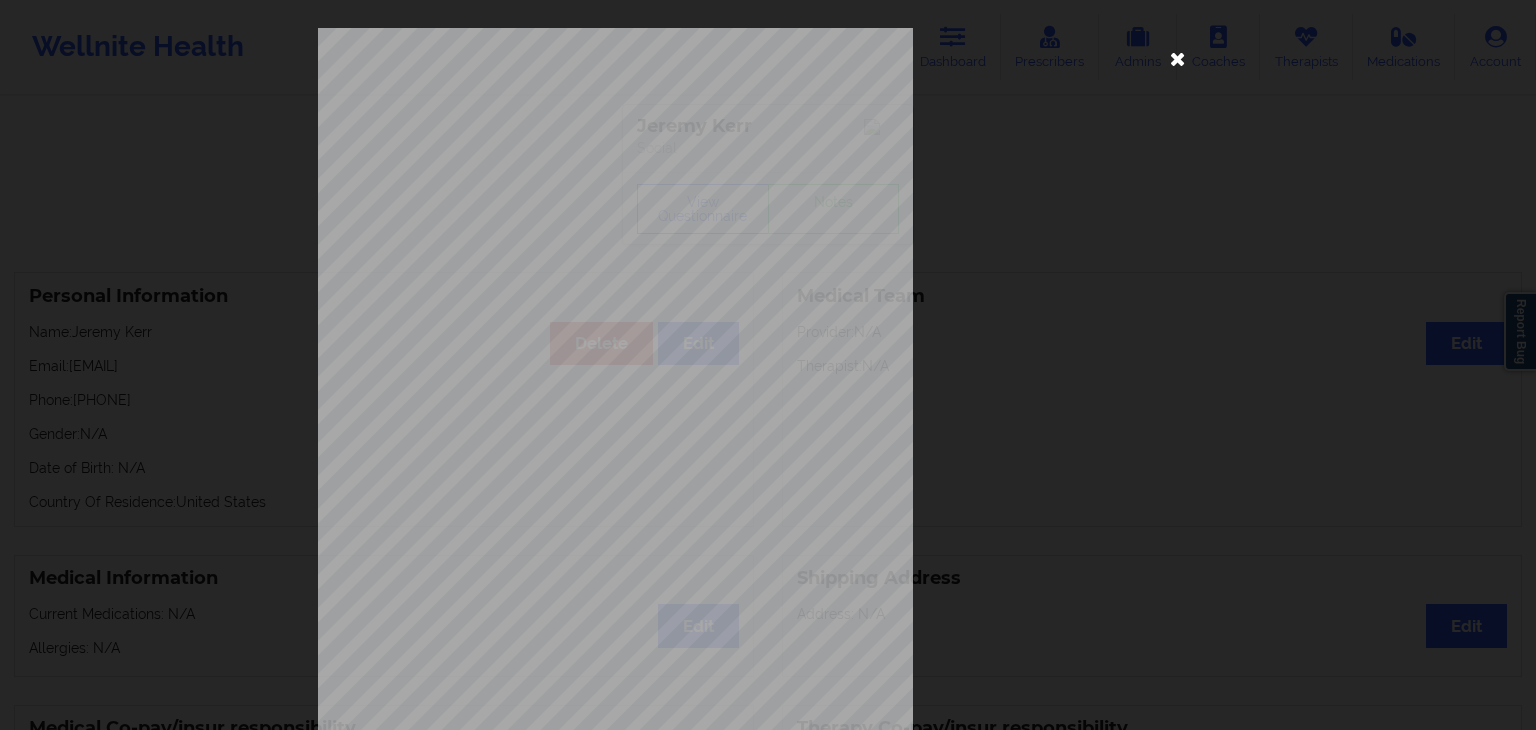 click at bounding box center (1178, 58) 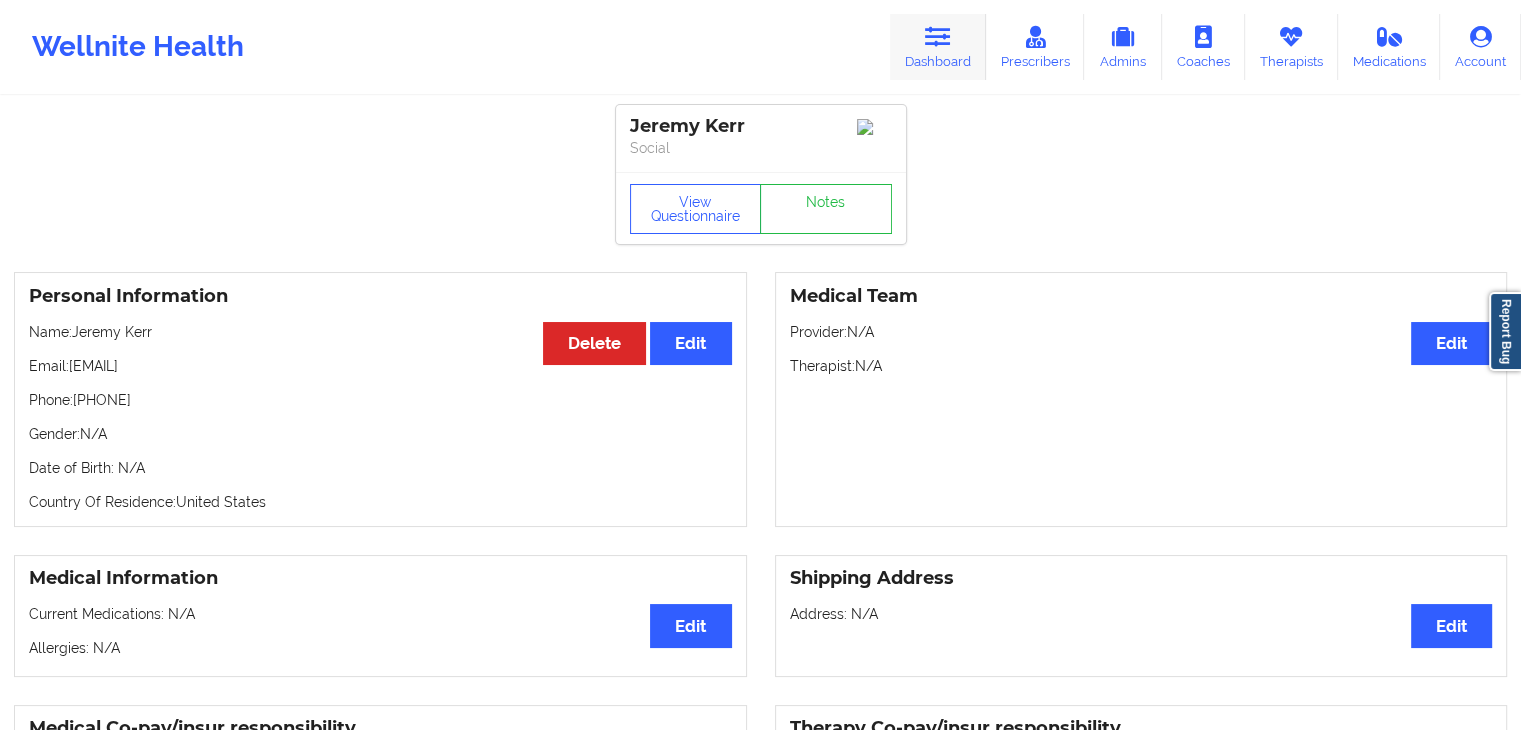click at bounding box center [938, 37] 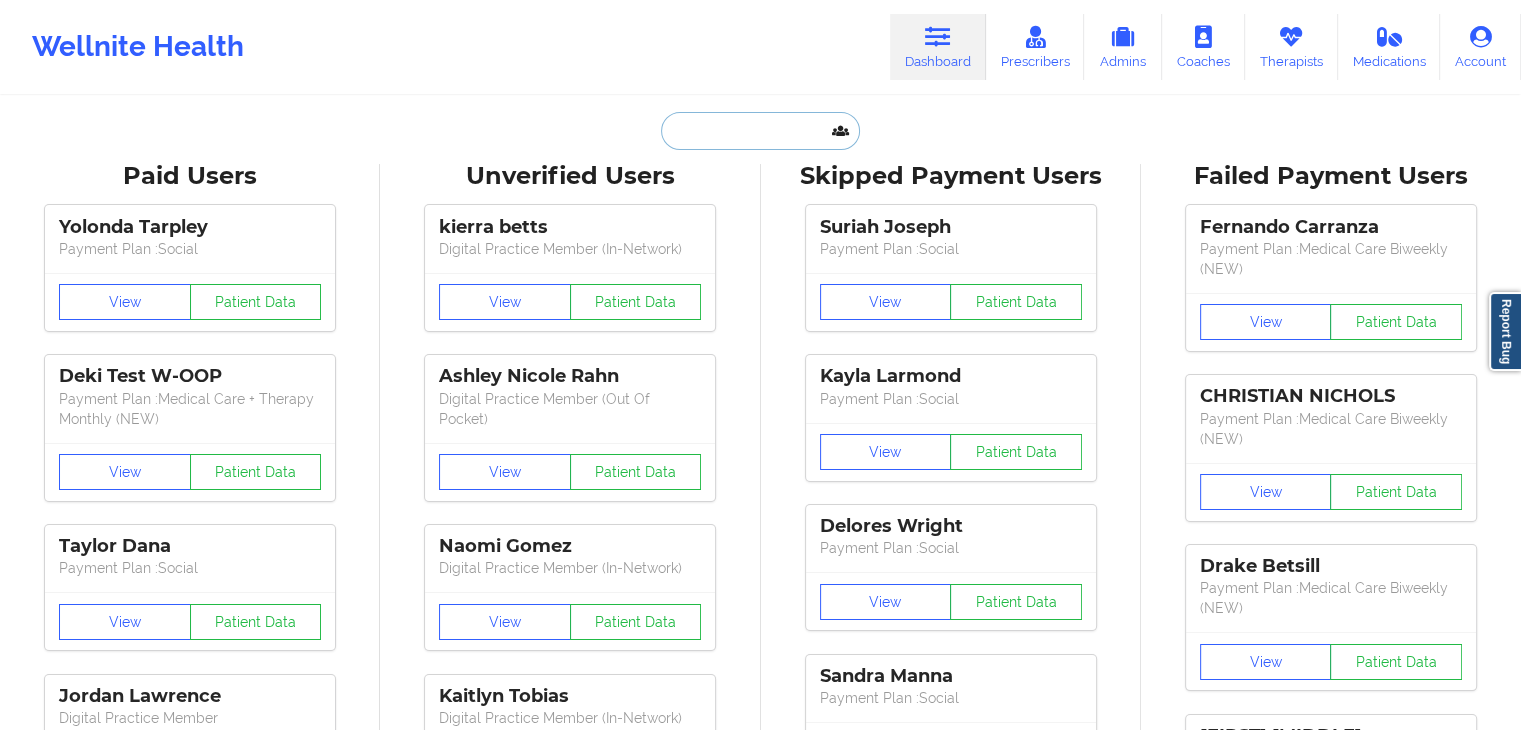 click at bounding box center (760, 131) 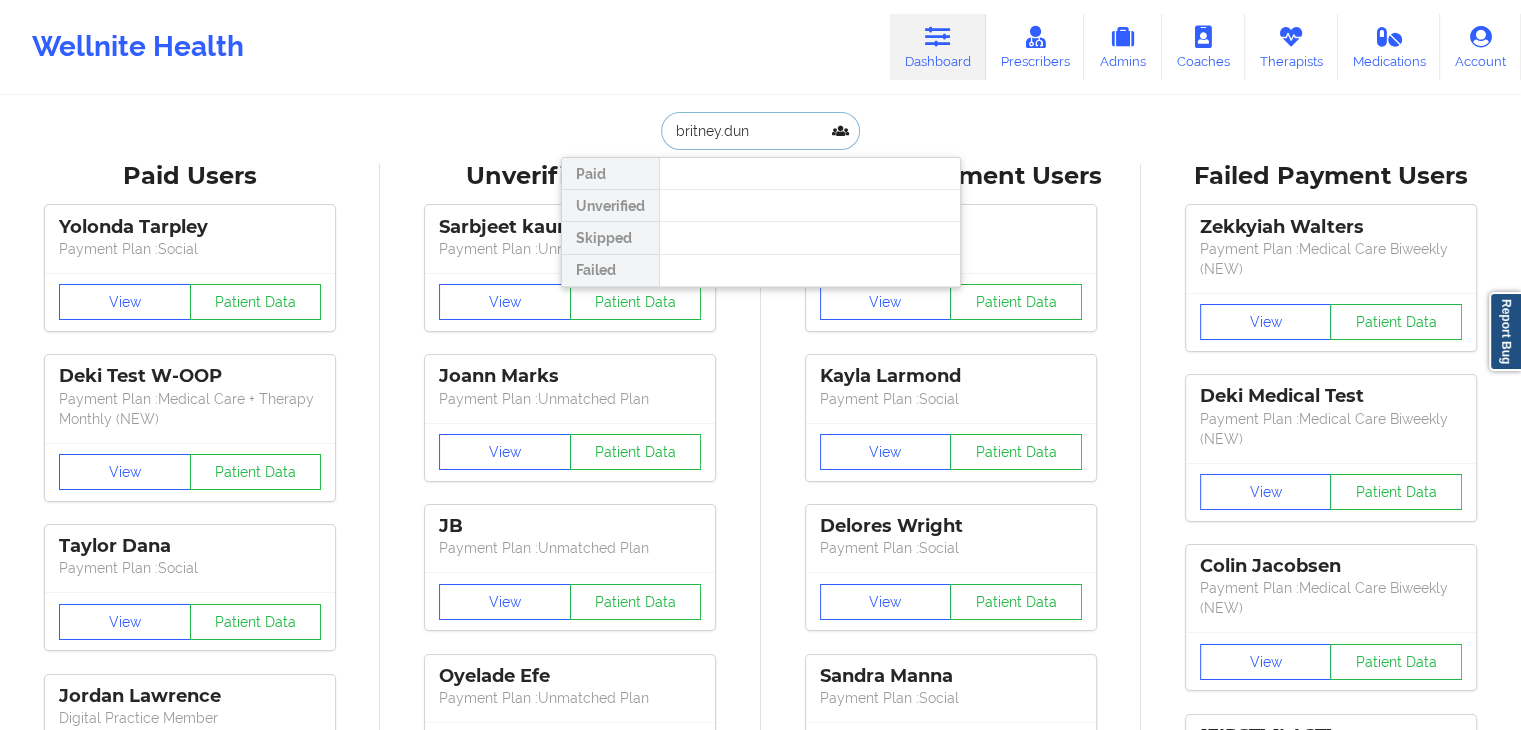 click on "britney.dun" at bounding box center [760, 131] 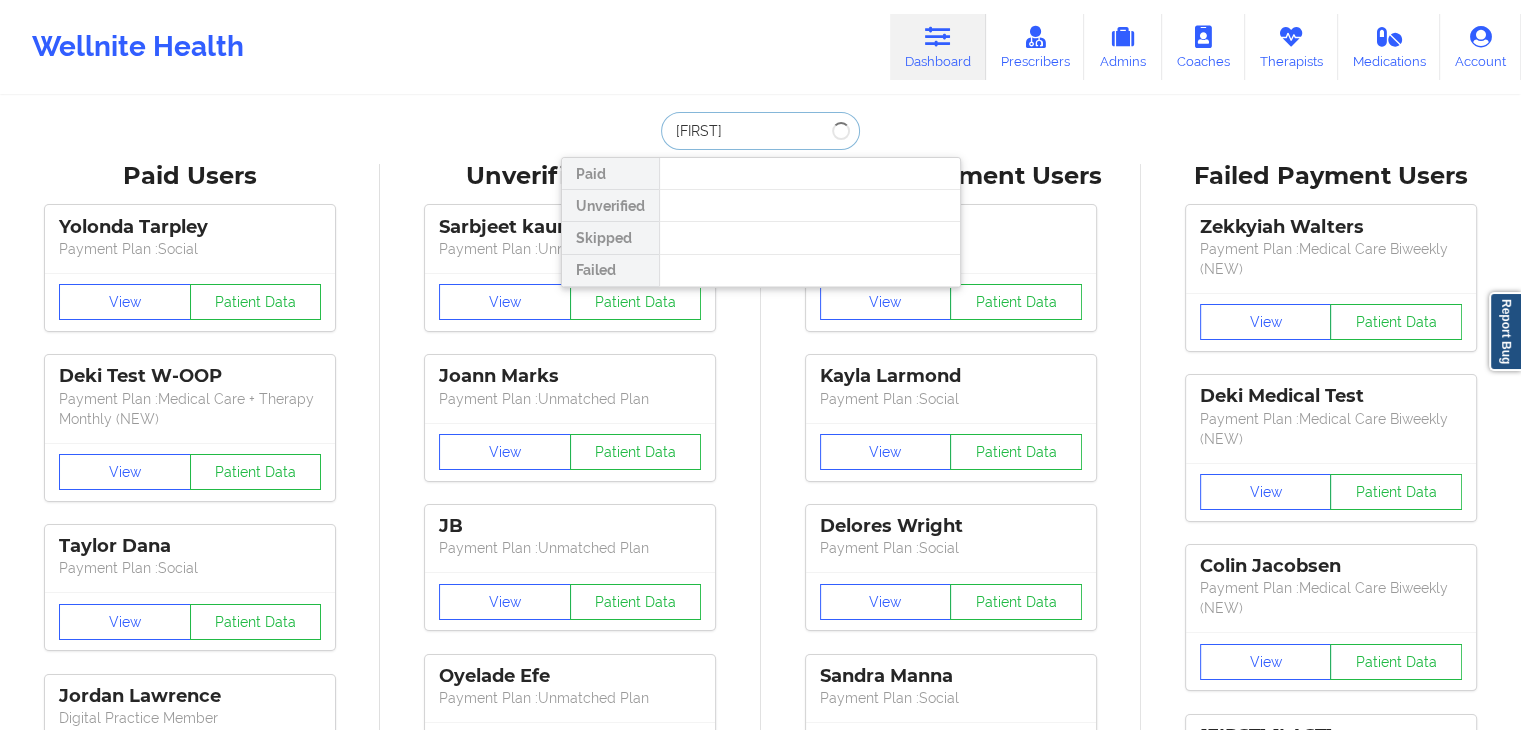 type on "b" 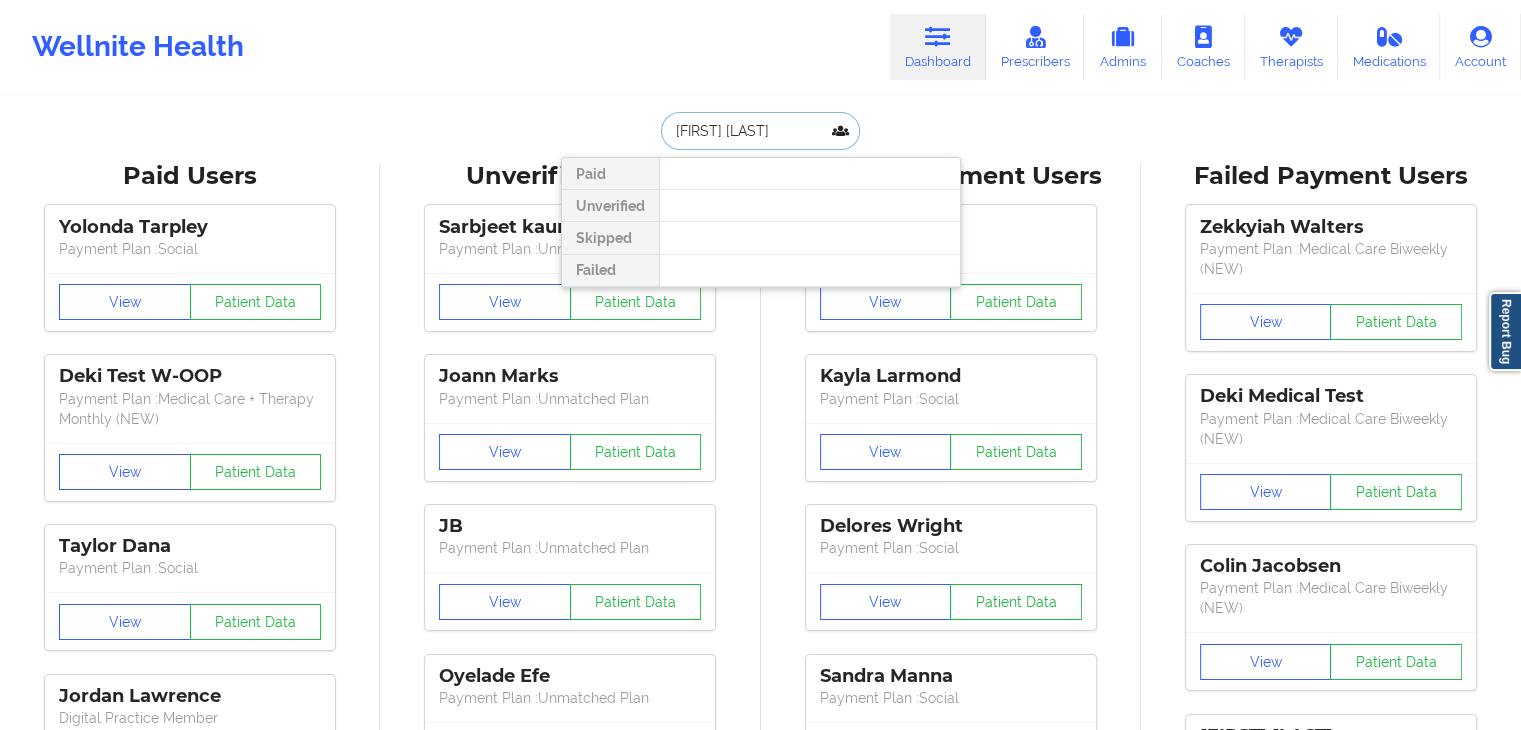 type on "[FIRST] [LAST]" 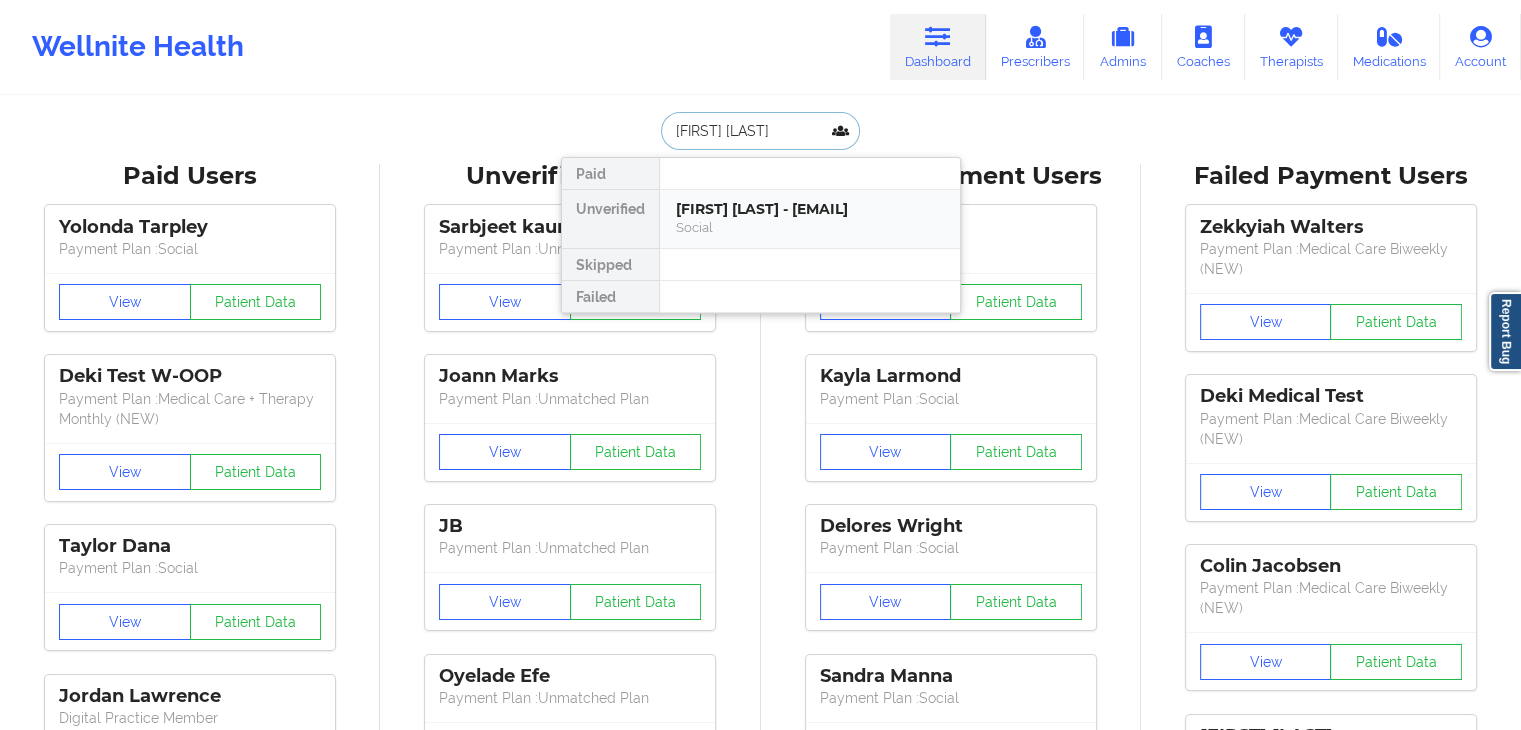 click on "[FIRST] [LAST] - [EMAIL]" at bounding box center (810, 209) 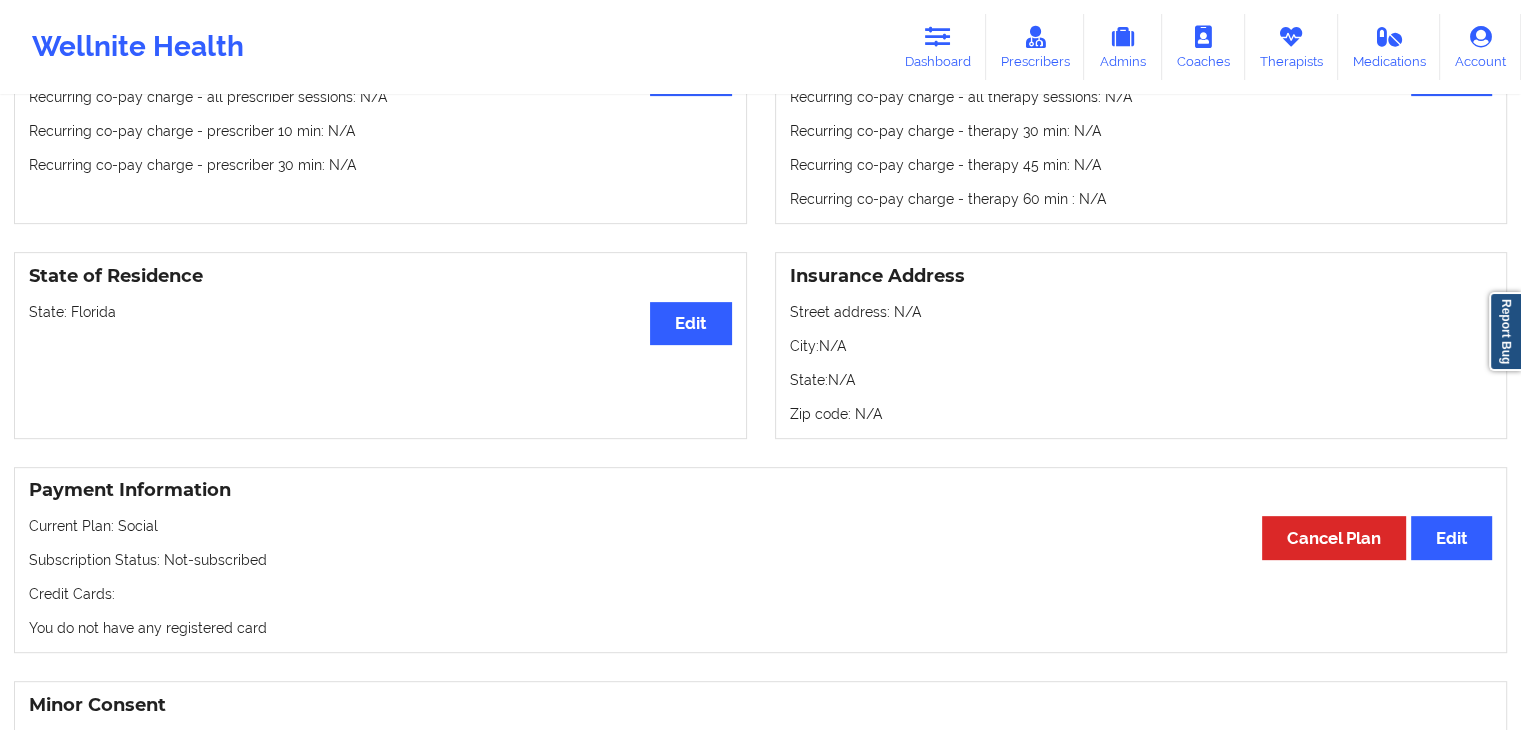 scroll, scrollTop: 711, scrollLeft: 0, axis: vertical 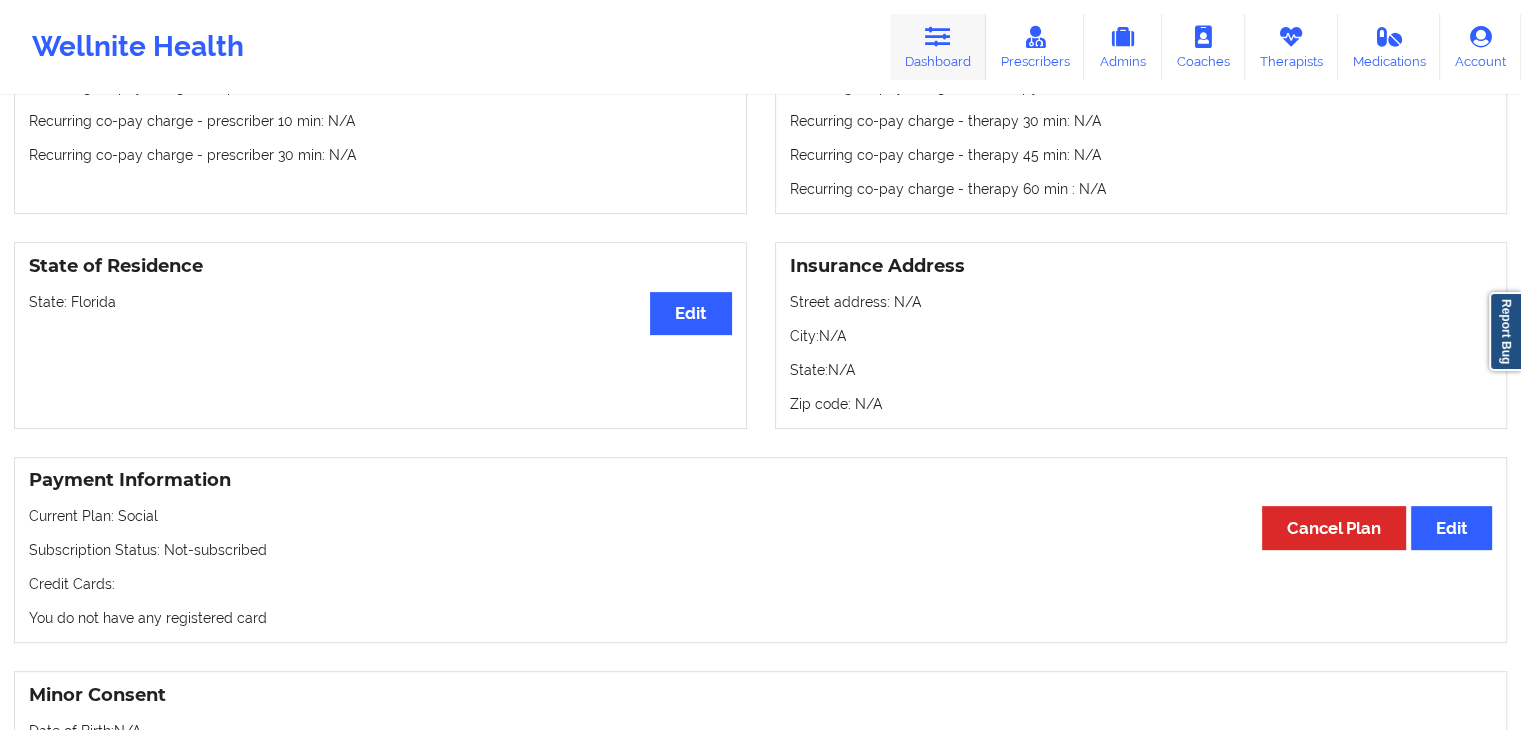 click on "Dashboard" at bounding box center [938, 47] 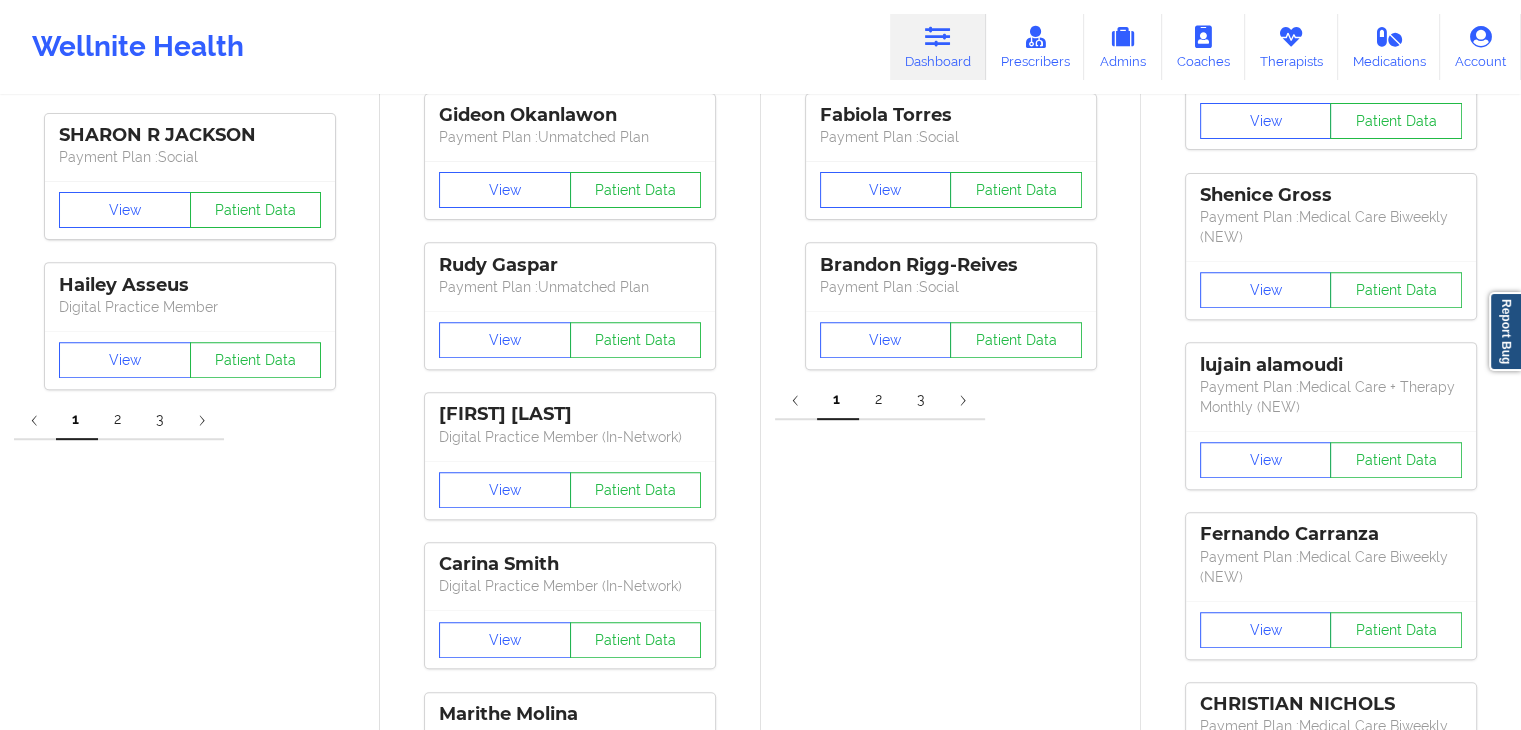 click at bounding box center [938, 37] 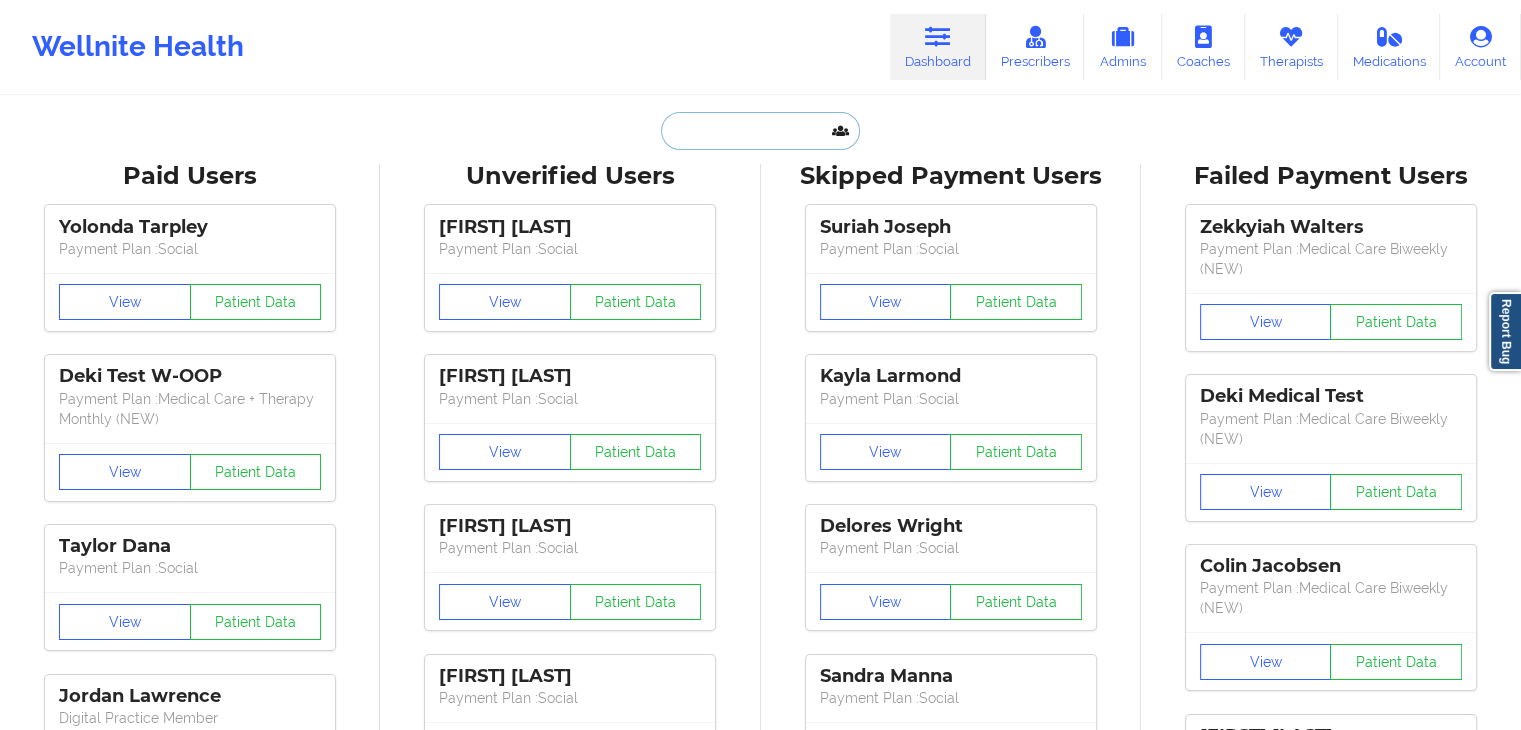 click at bounding box center (760, 131) 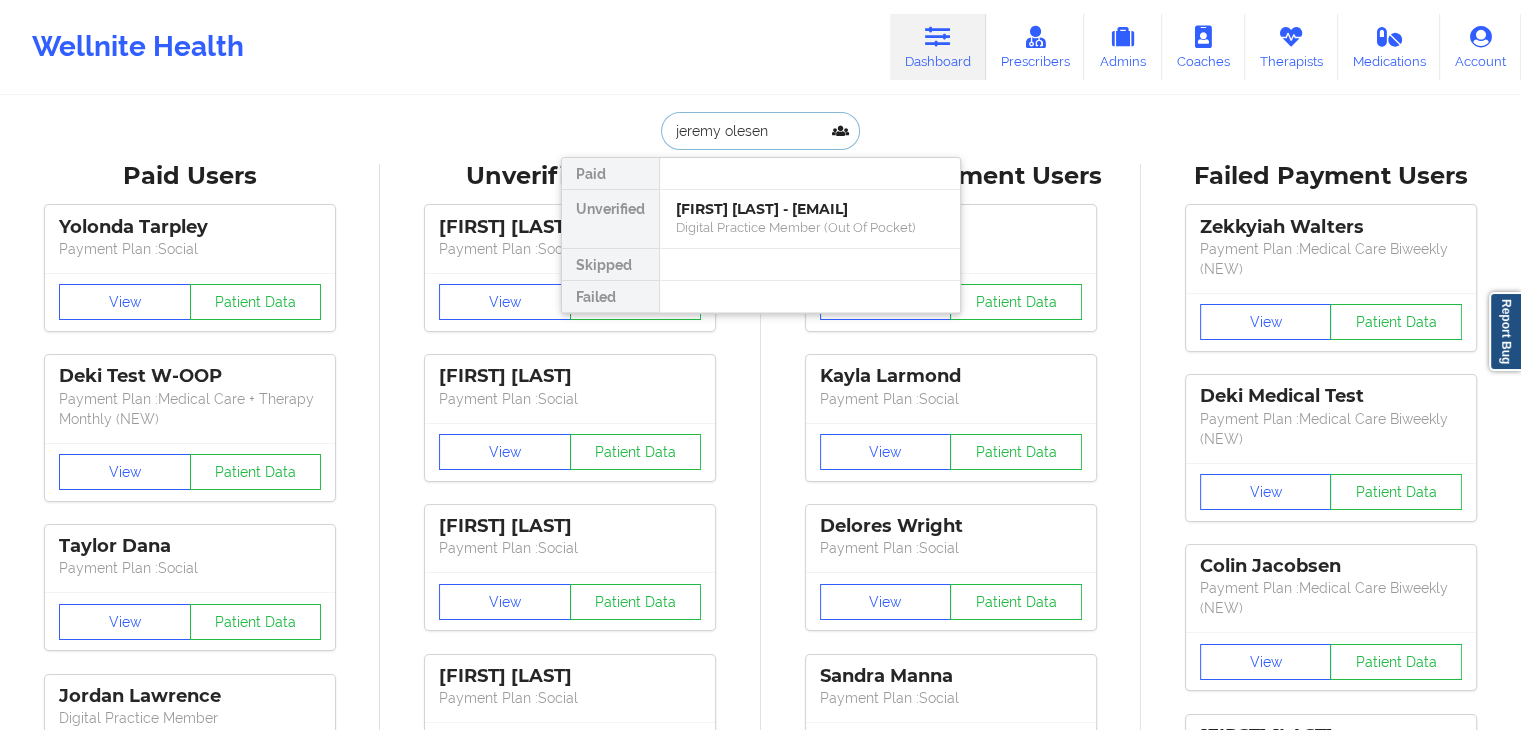type on "jeremy olesen" 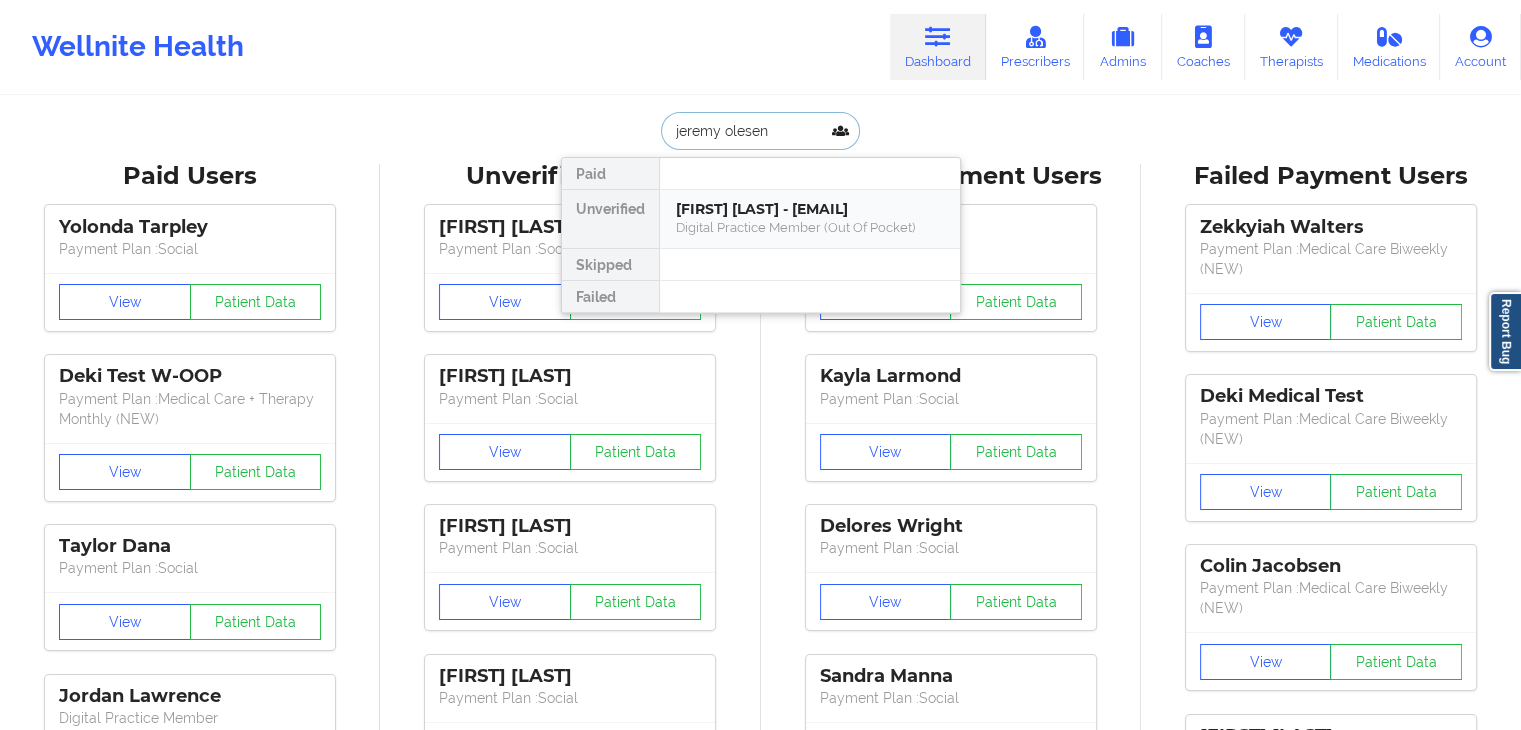 click on "[FIRST] [LAST] - [EMAIL]" at bounding box center (810, 209) 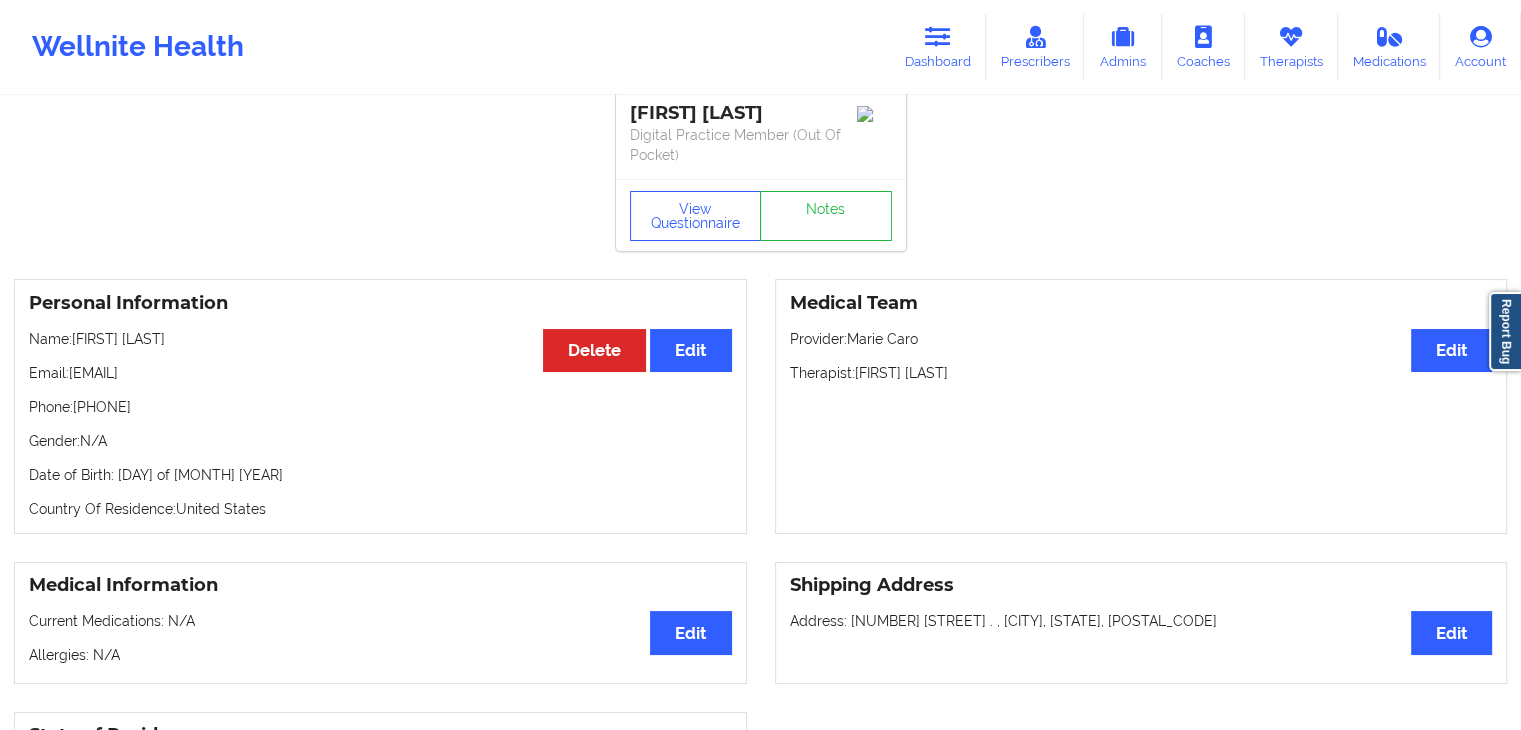 scroll, scrollTop: 0, scrollLeft: 0, axis: both 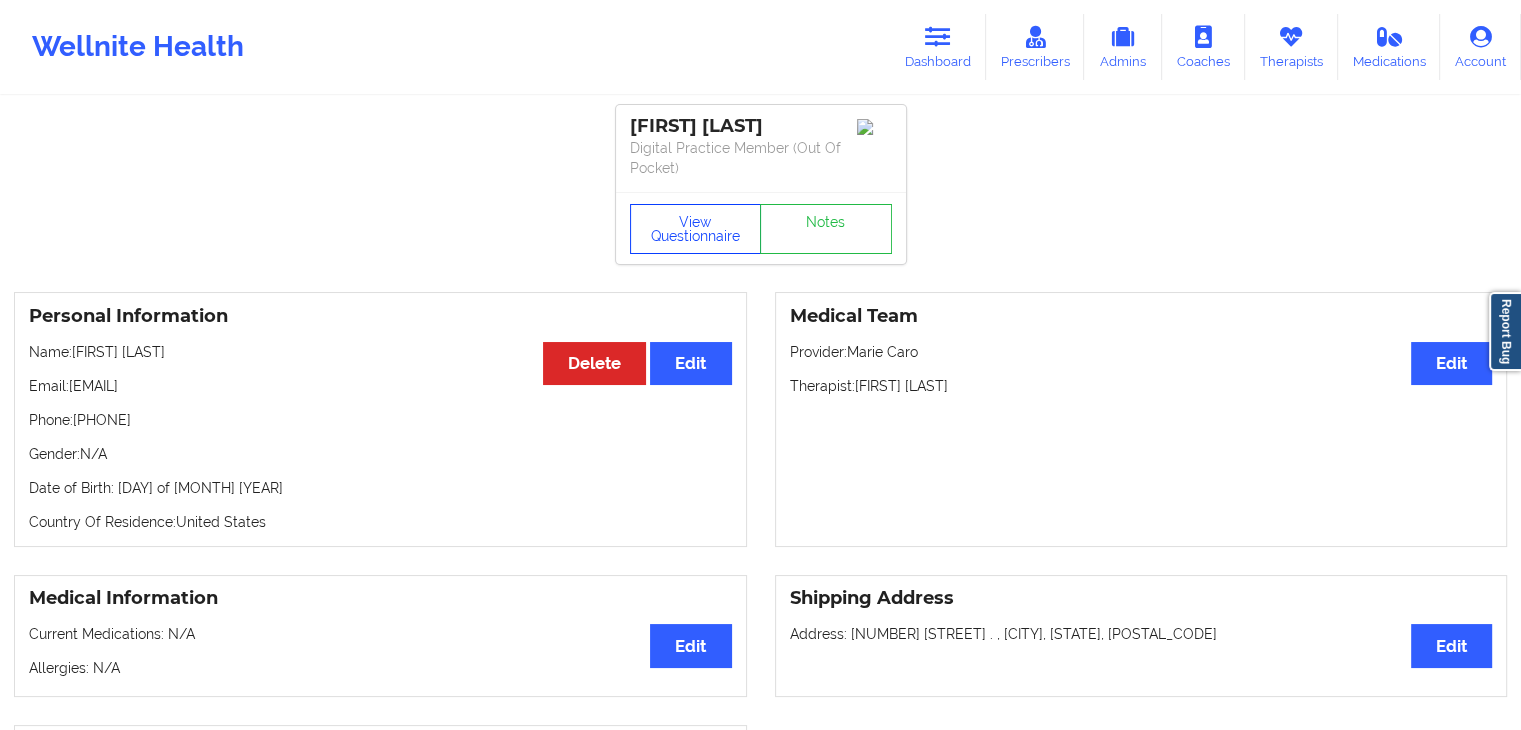 click on "View Questionnaire" at bounding box center [696, 229] 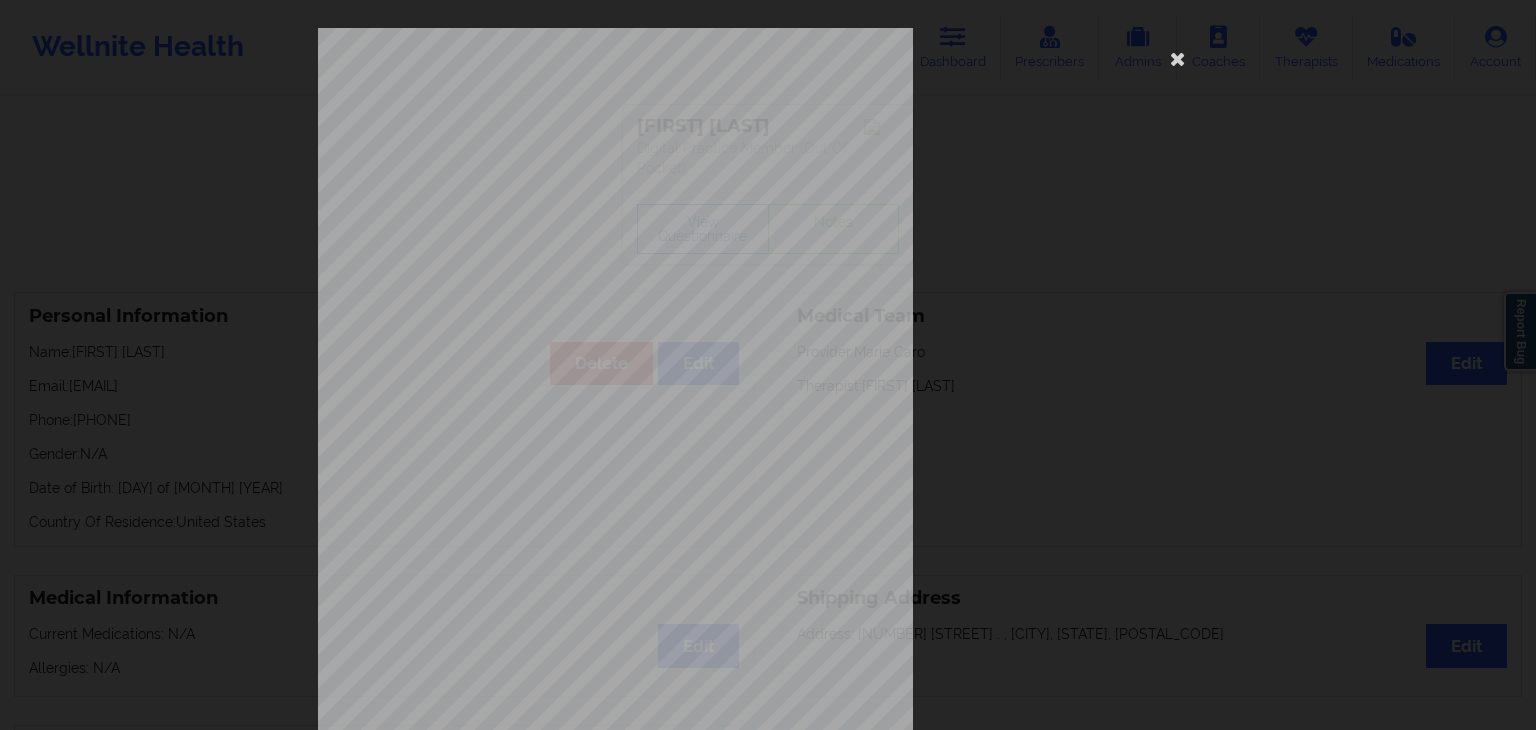 drag, startPoint x: 1524, startPoint y: 207, endPoint x: 1450, endPoint y: 463, distance: 266.48077 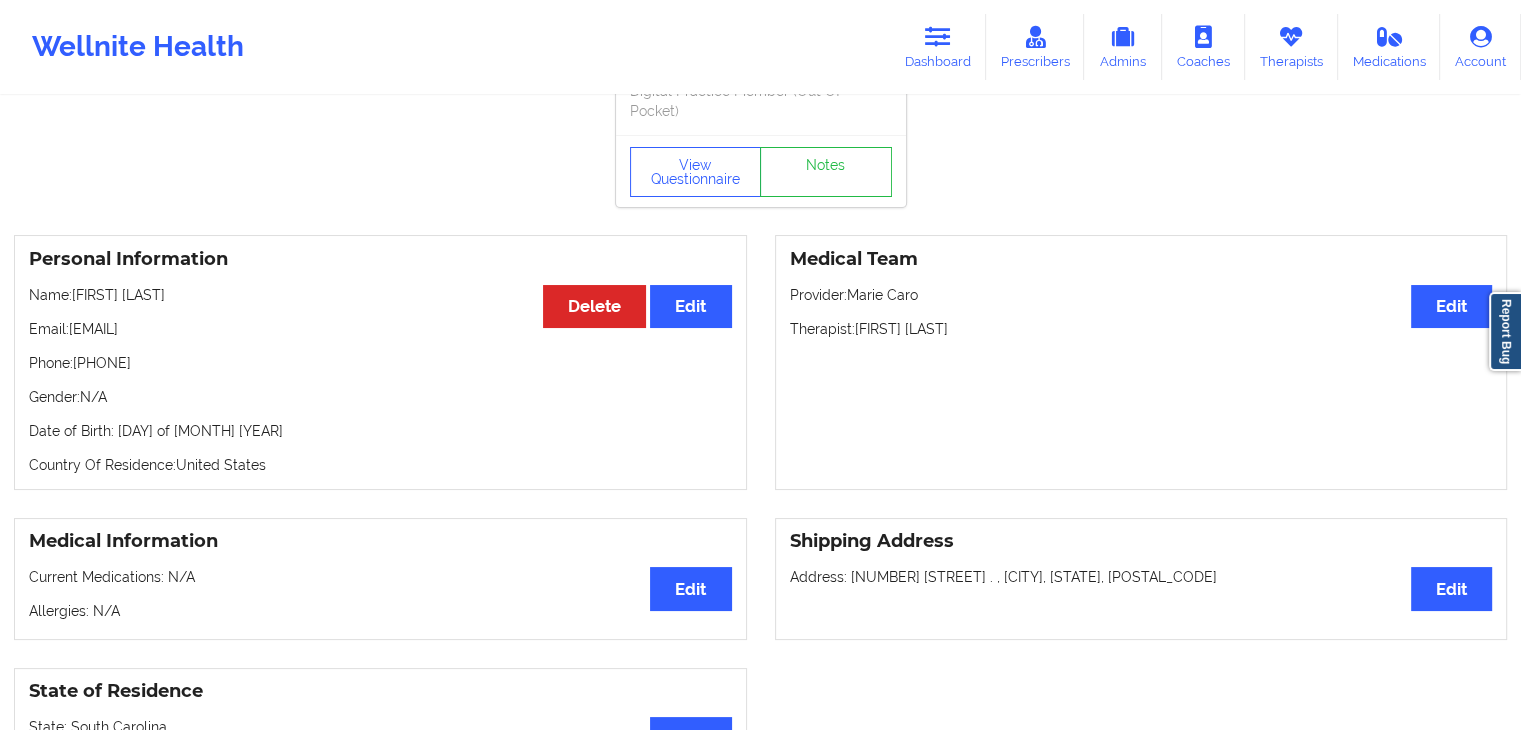 scroll, scrollTop: 0, scrollLeft: 0, axis: both 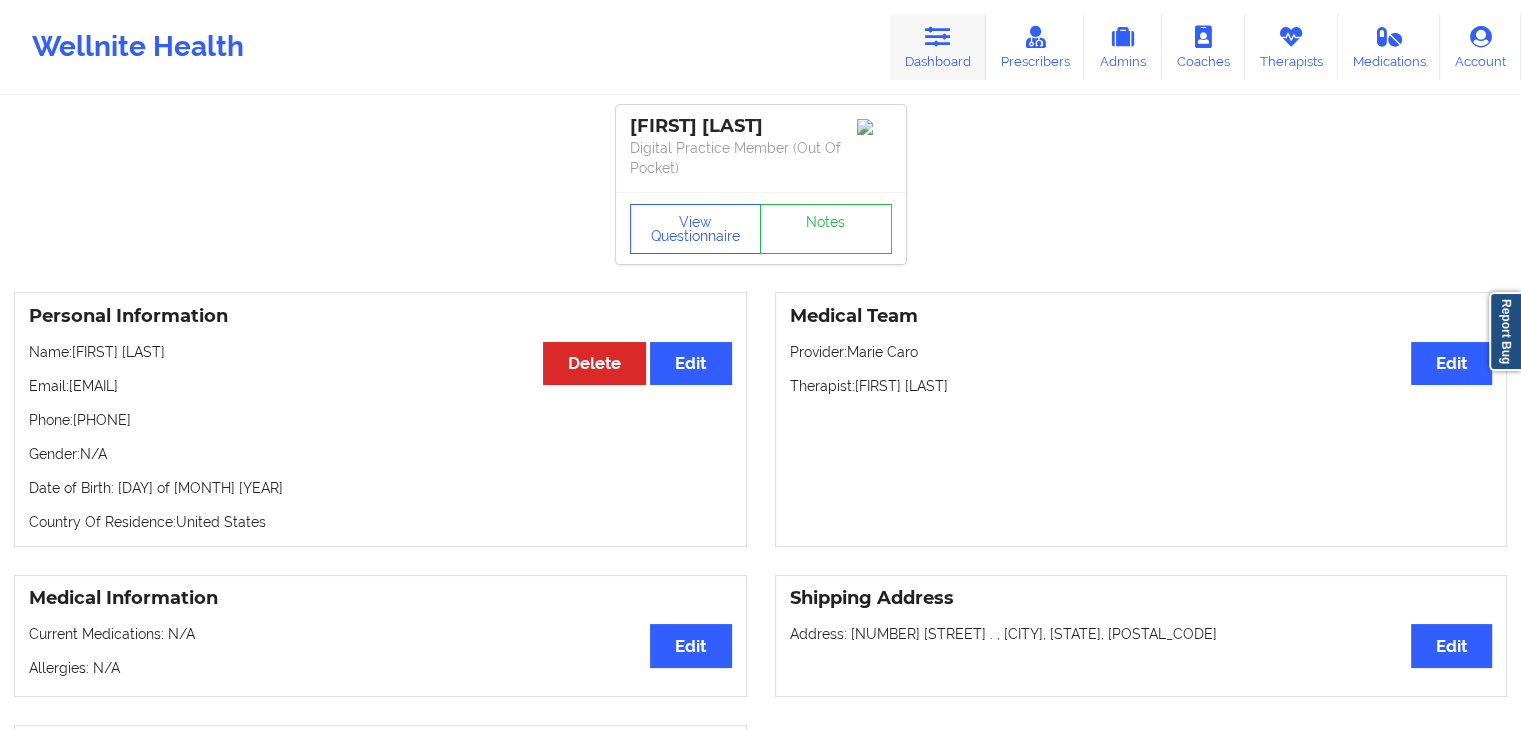 click at bounding box center (938, 37) 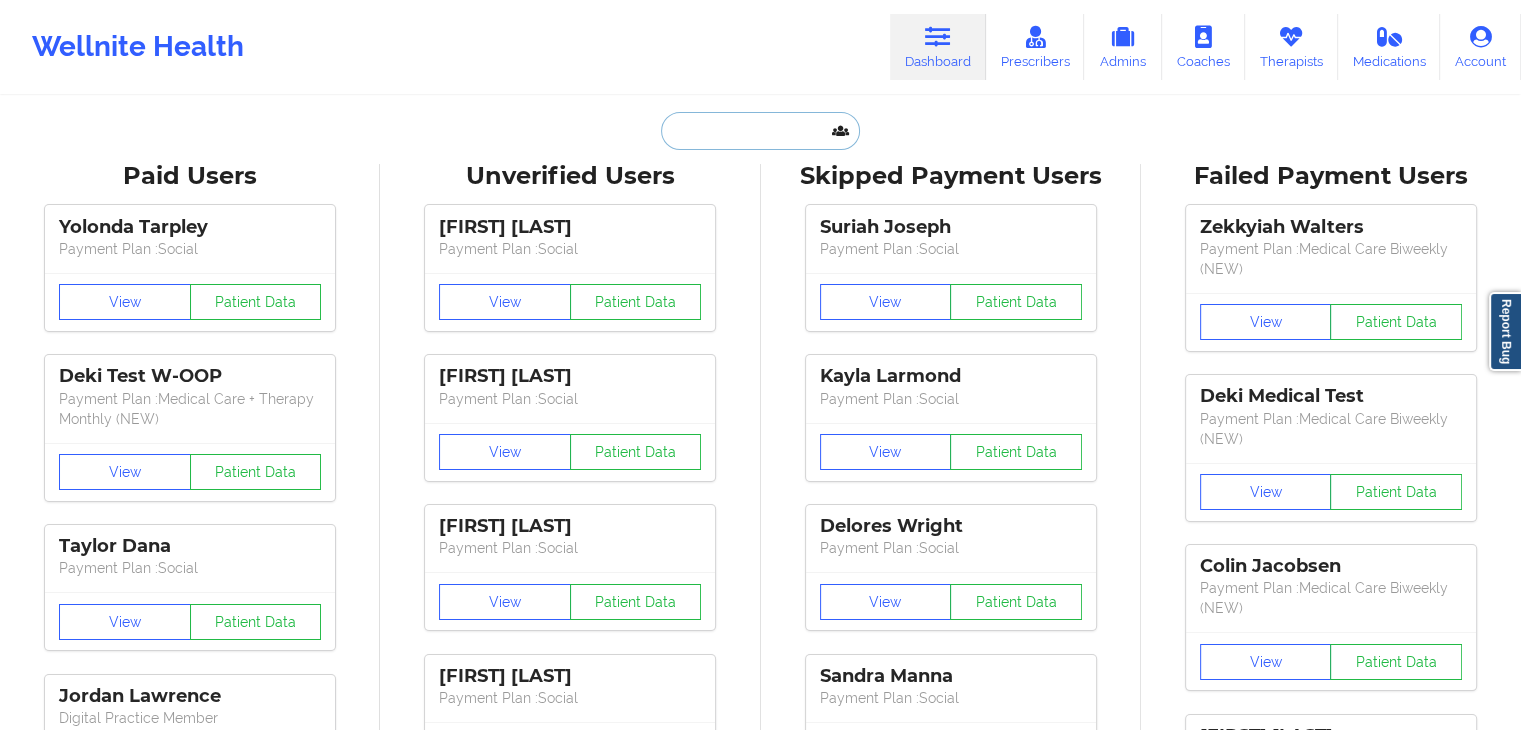 click at bounding box center (760, 131) 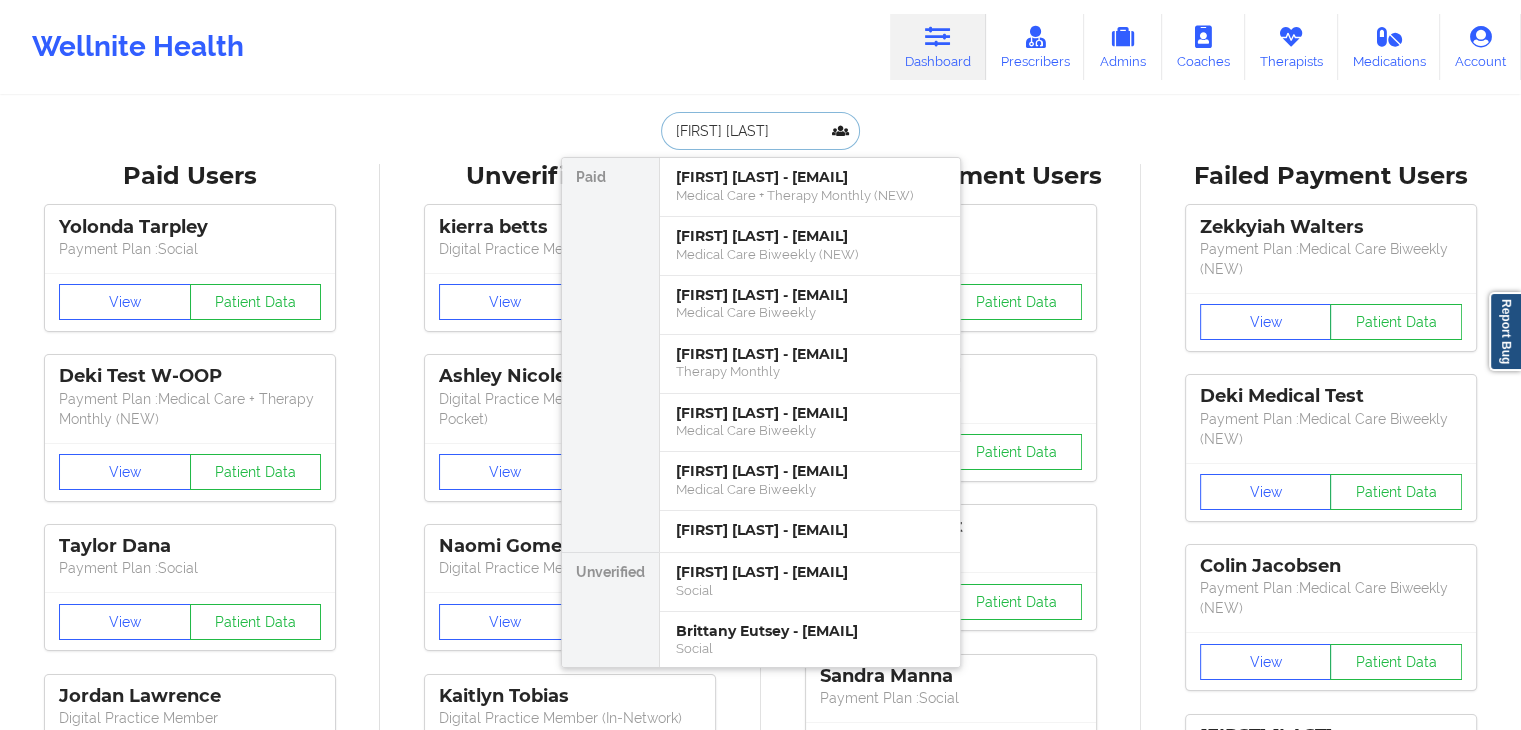 type on "[FIRST] [LAST]" 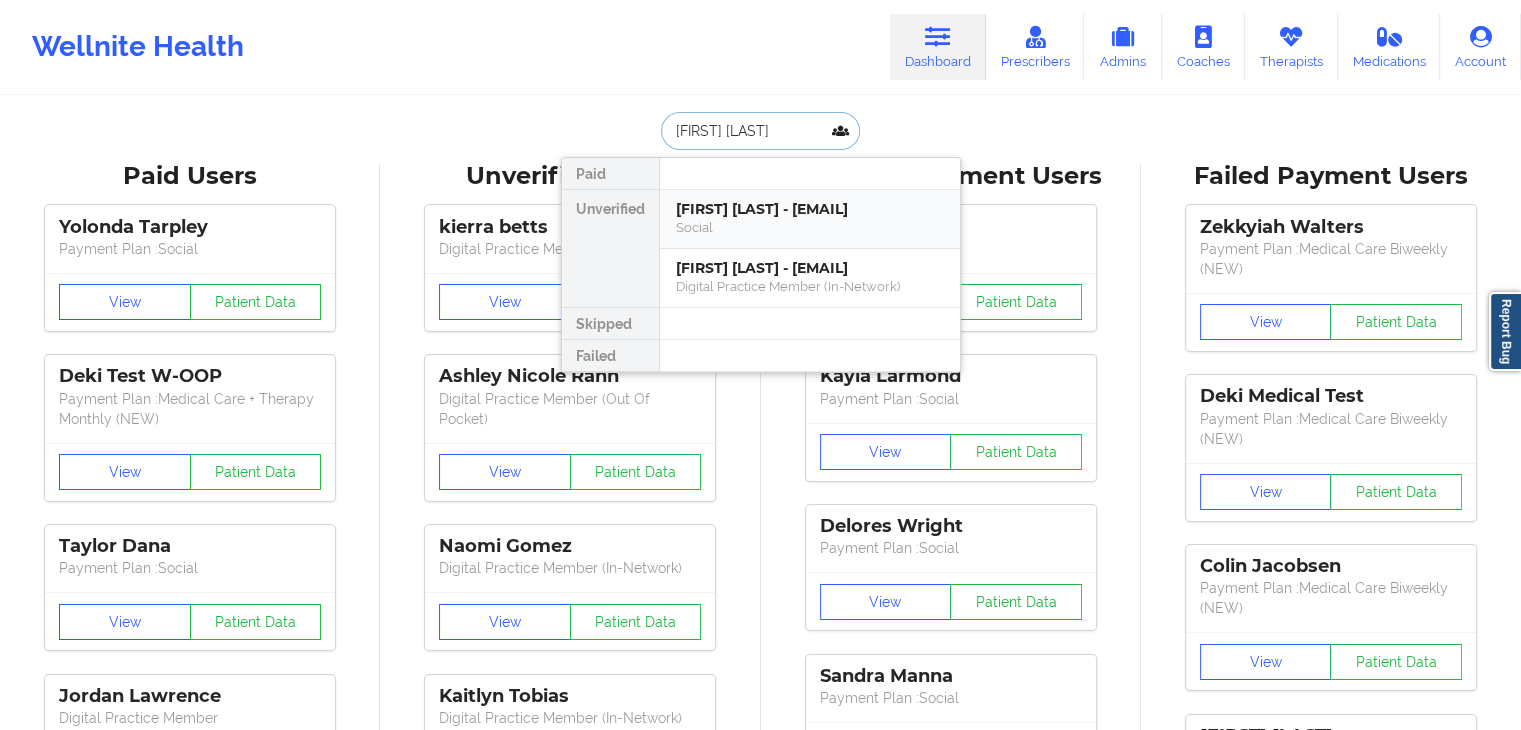 click on "Social" at bounding box center (810, 227) 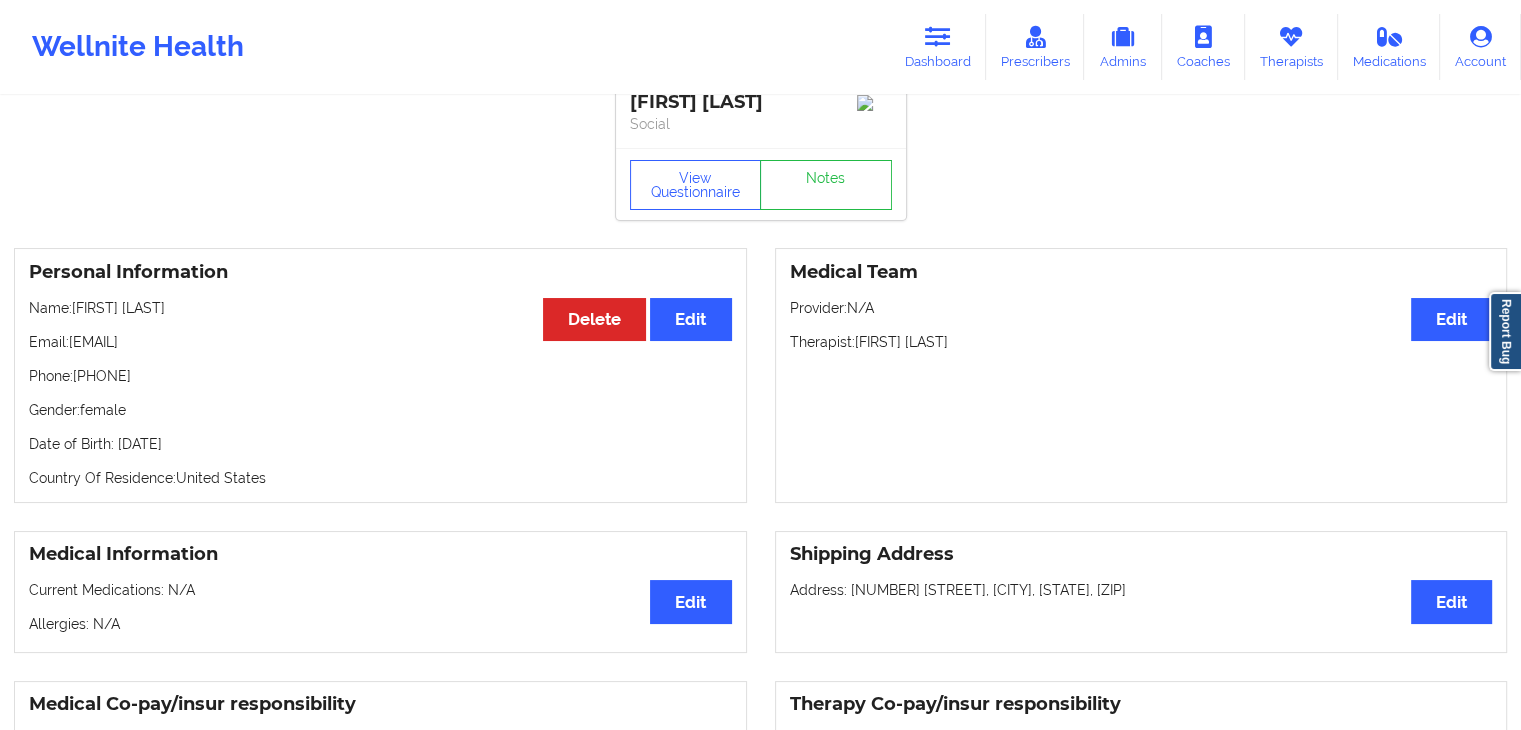 scroll, scrollTop: 0, scrollLeft: 0, axis: both 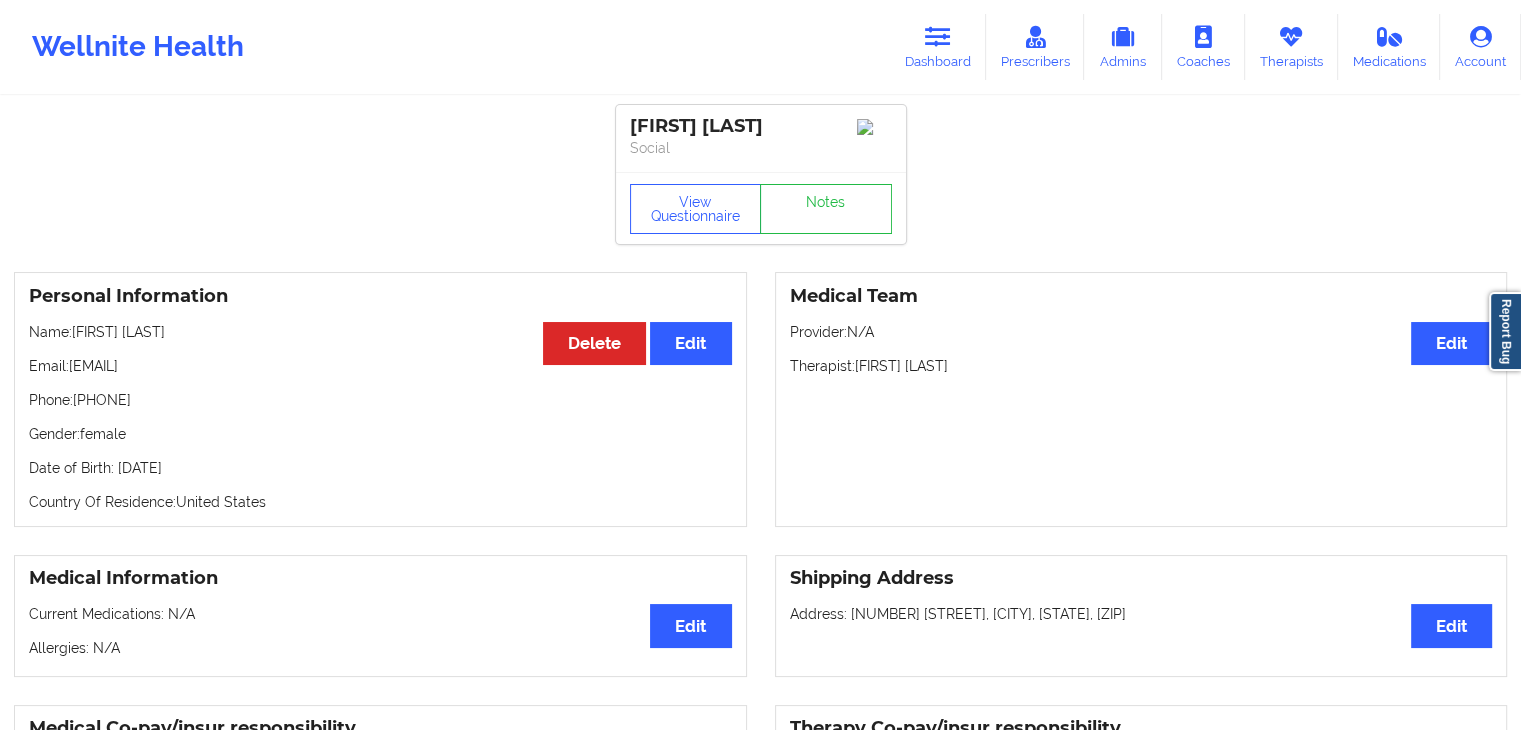 click on "Email:  [EMAIL]" at bounding box center (380, 366) 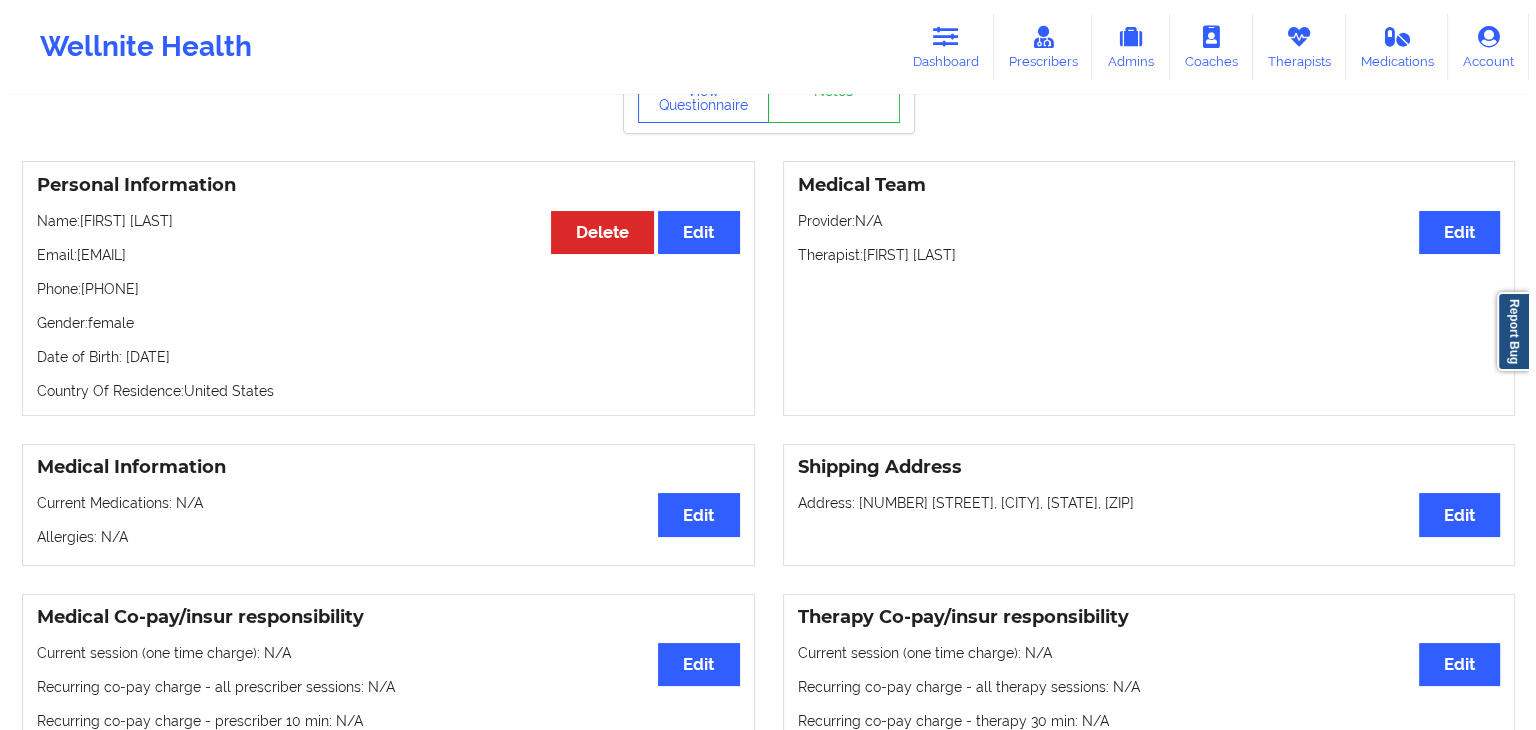 scroll, scrollTop: 0, scrollLeft: 0, axis: both 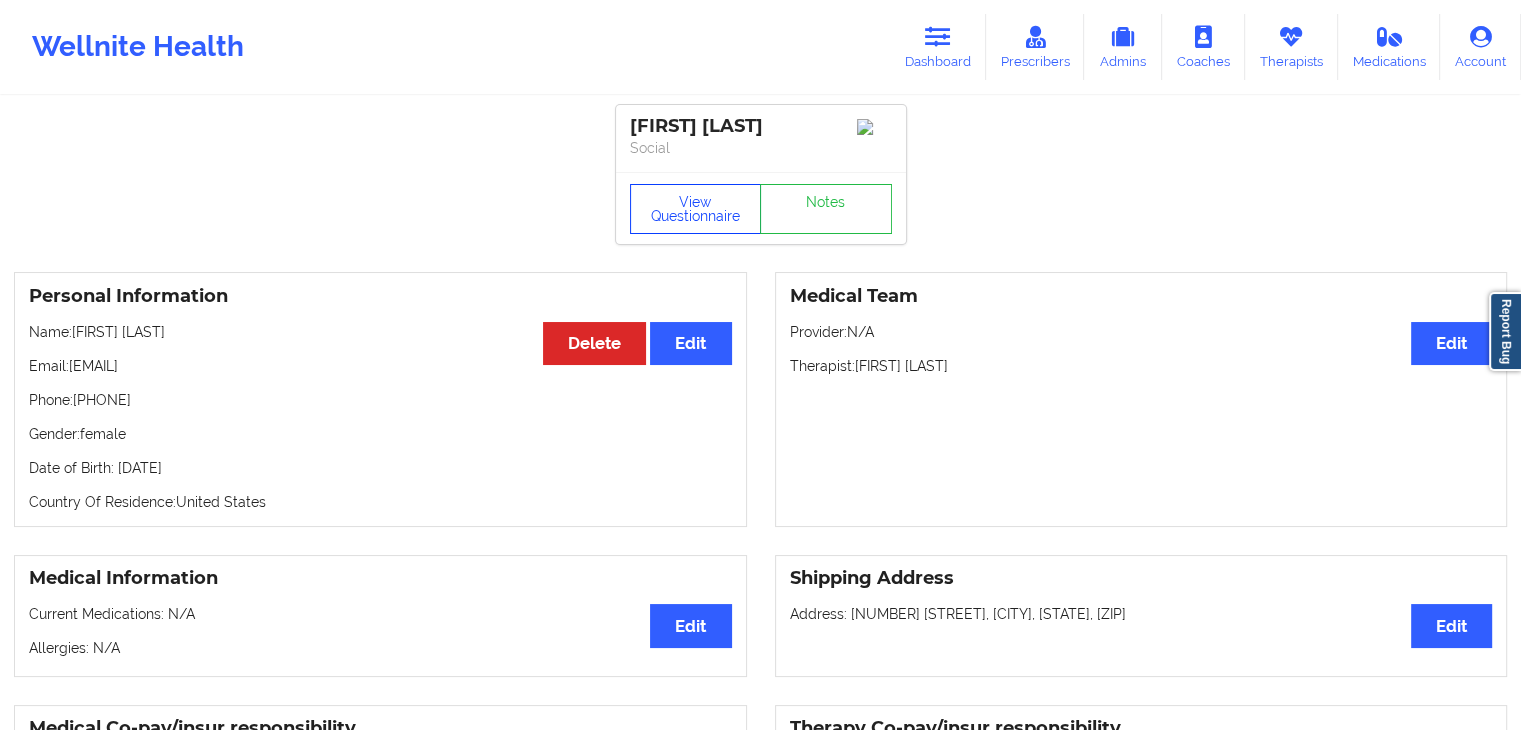 click on "View Questionnaire" at bounding box center [696, 209] 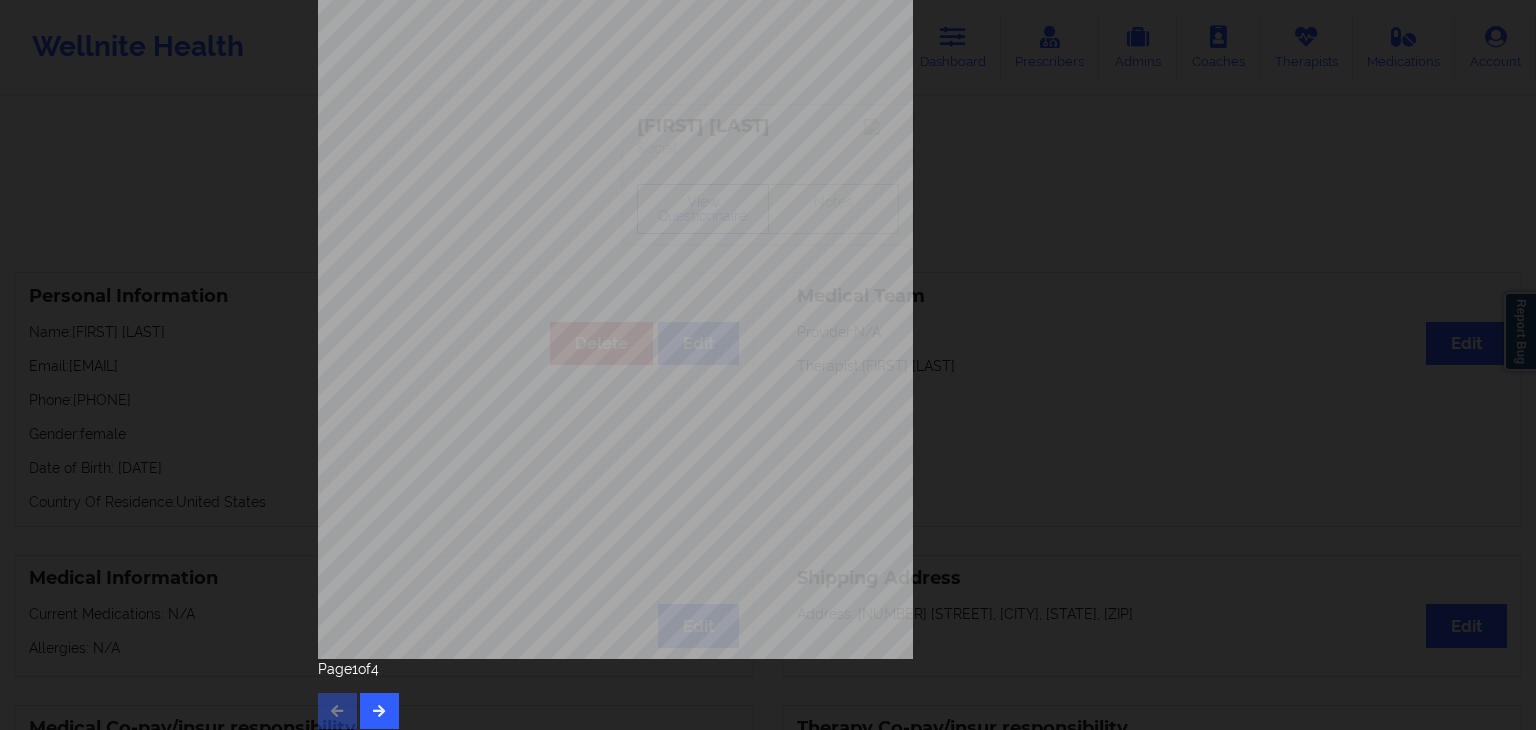 scroll, scrollTop: 224, scrollLeft: 0, axis: vertical 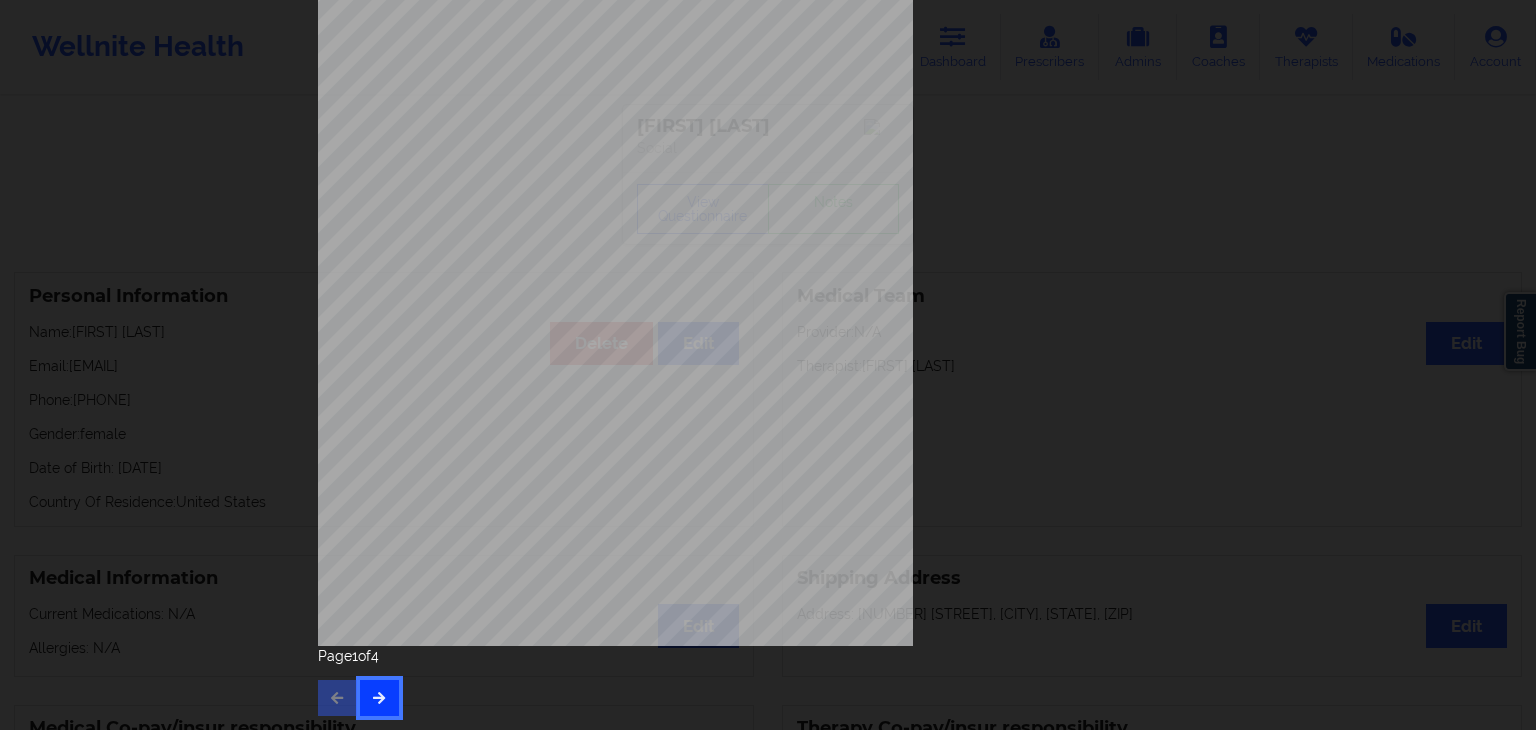 click at bounding box center [379, 698] 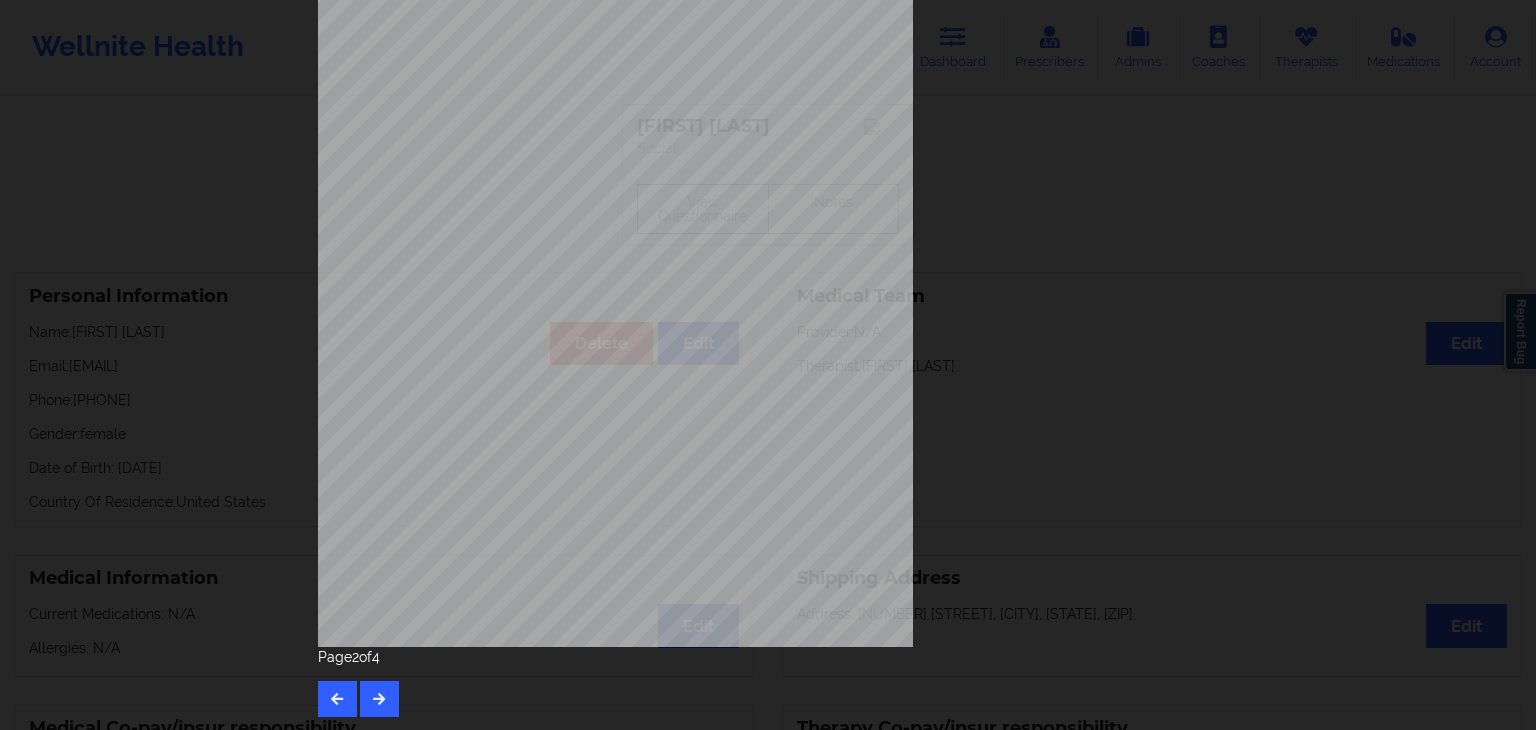 scroll, scrollTop: 224, scrollLeft: 0, axis: vertical 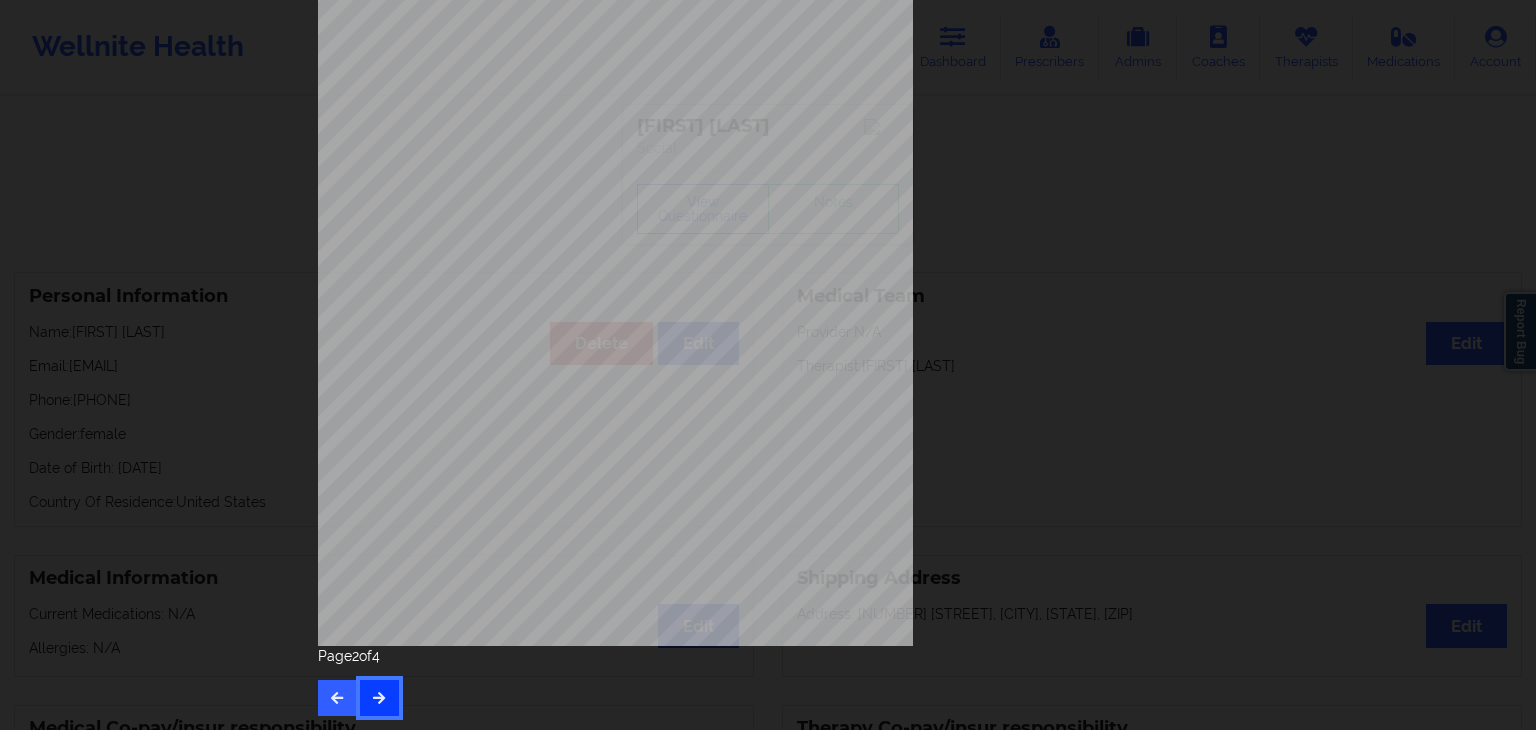 click at bounding box center [379, 697] 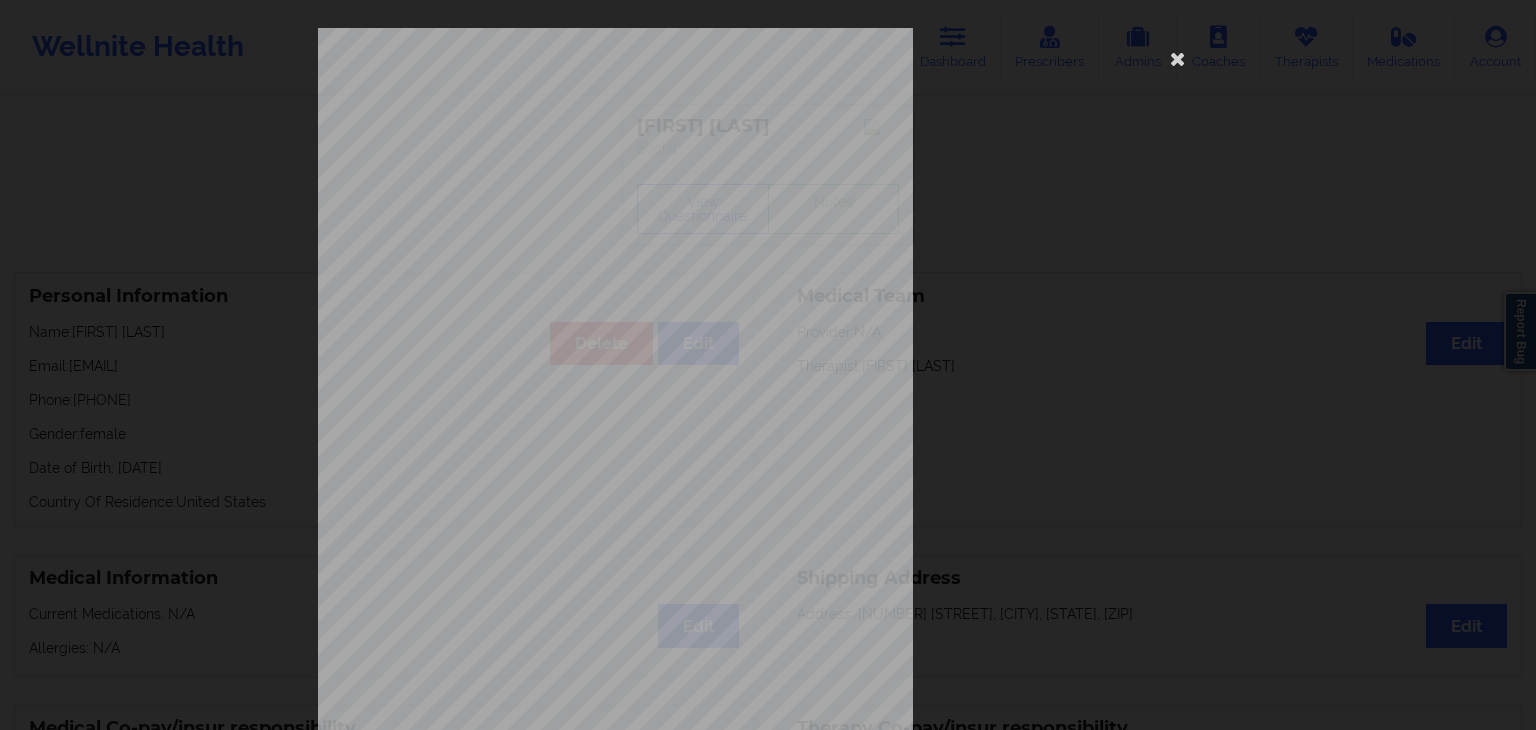 type 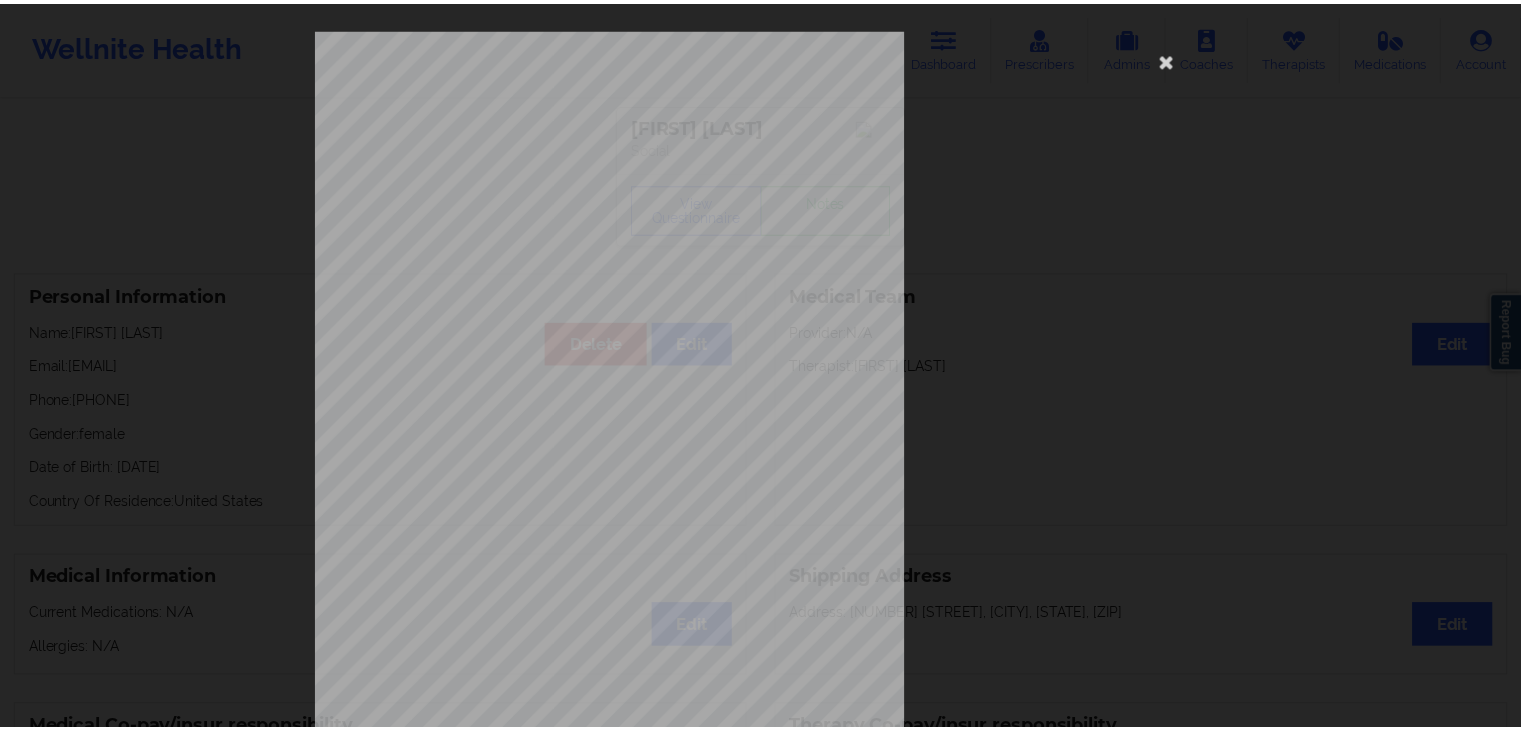 scroll, scrollTop: 40, scrollLeft: 0, axis: vertical 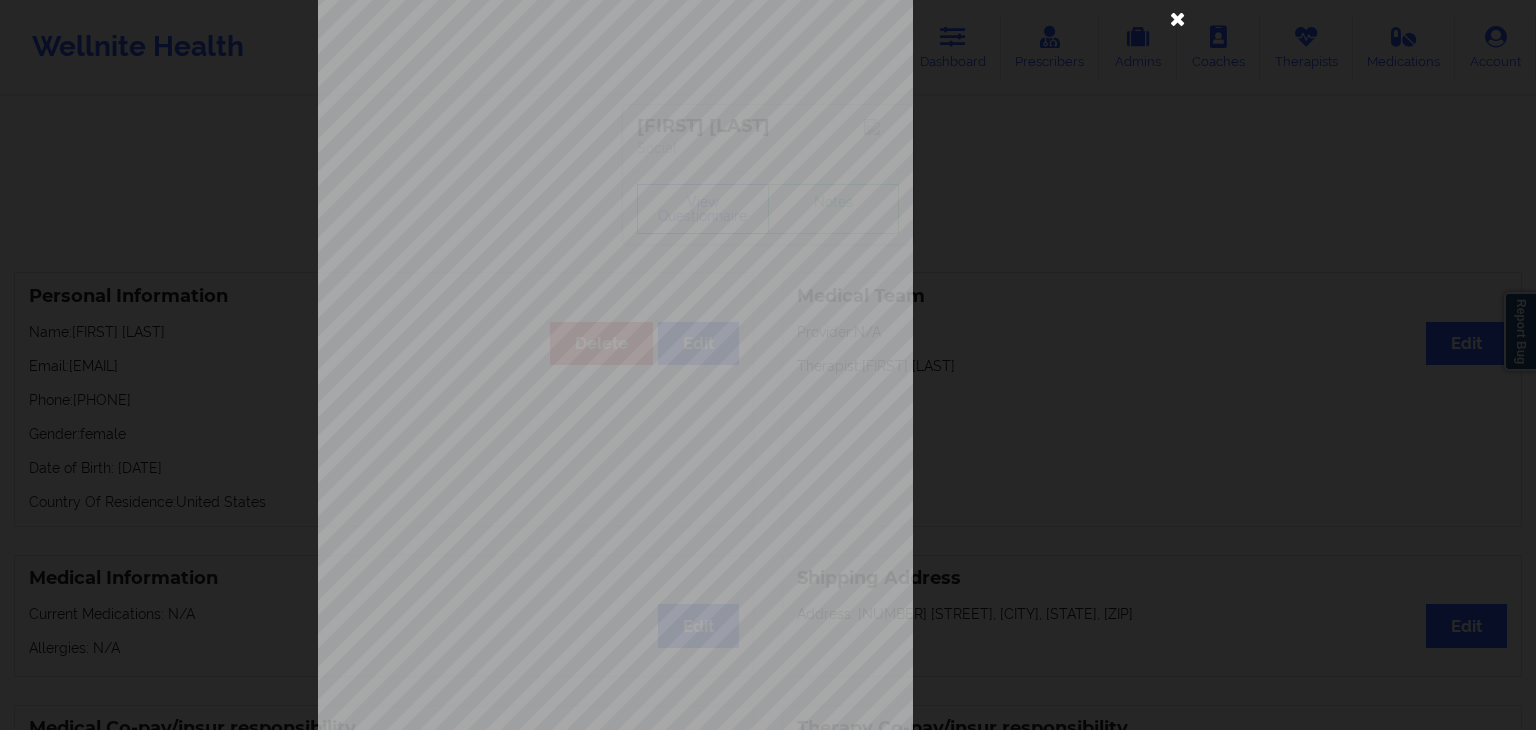 click at bounding box center (1178, 18) 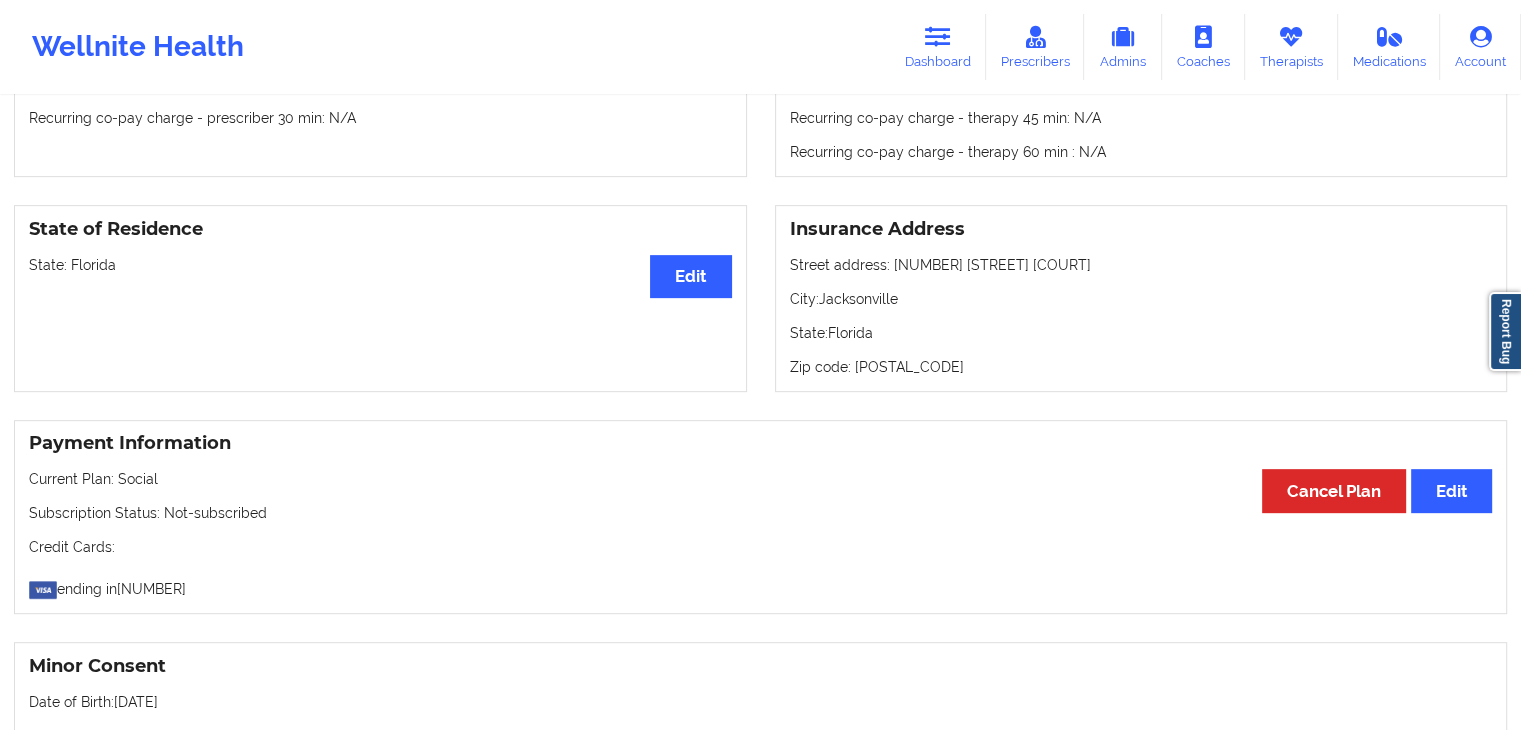 scroll, scrollTop: 740, scrollLeft: 0, axis: vertical 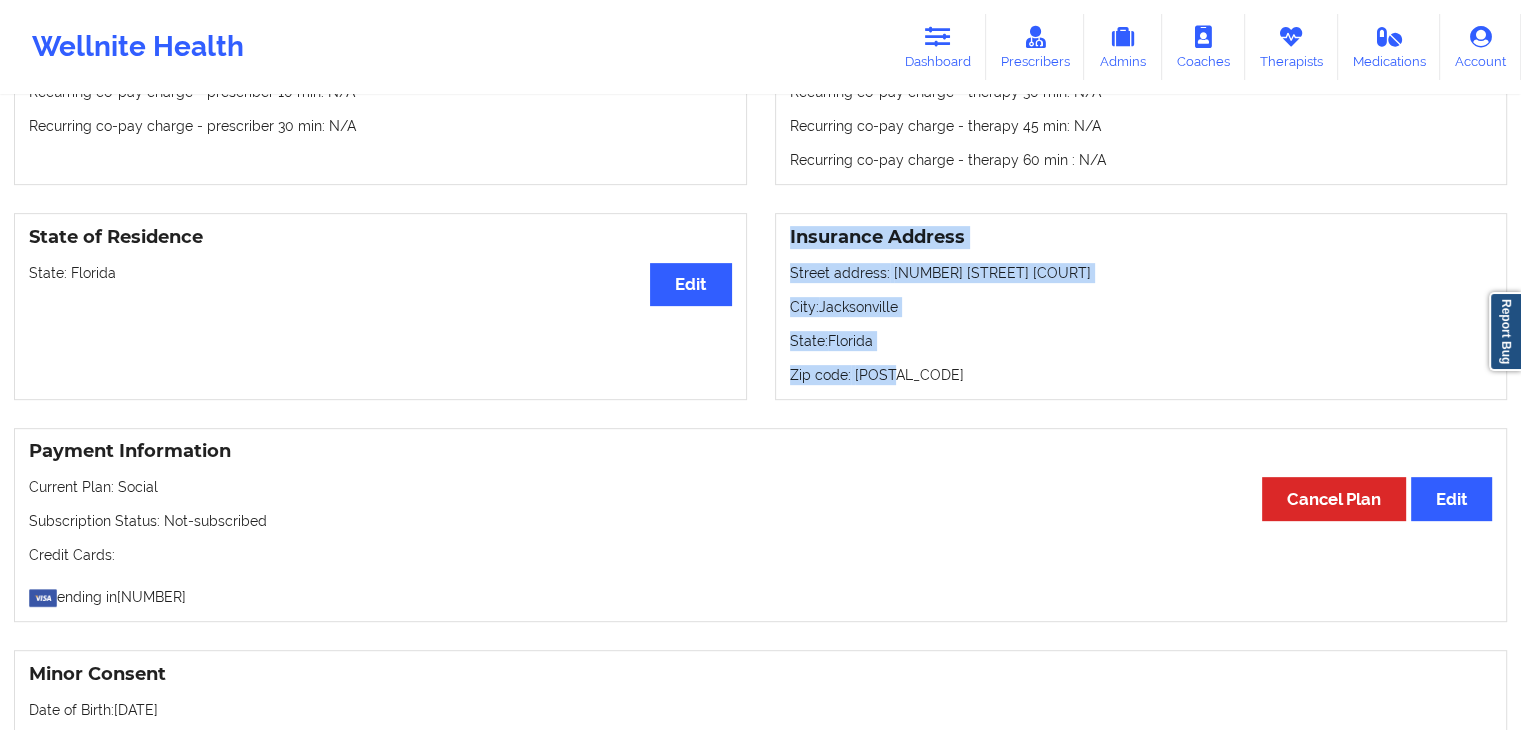drag, startPoint x: 784, startPoint y: 242, endPoint x: 940, endPoint y: 392, distance: 216.41626 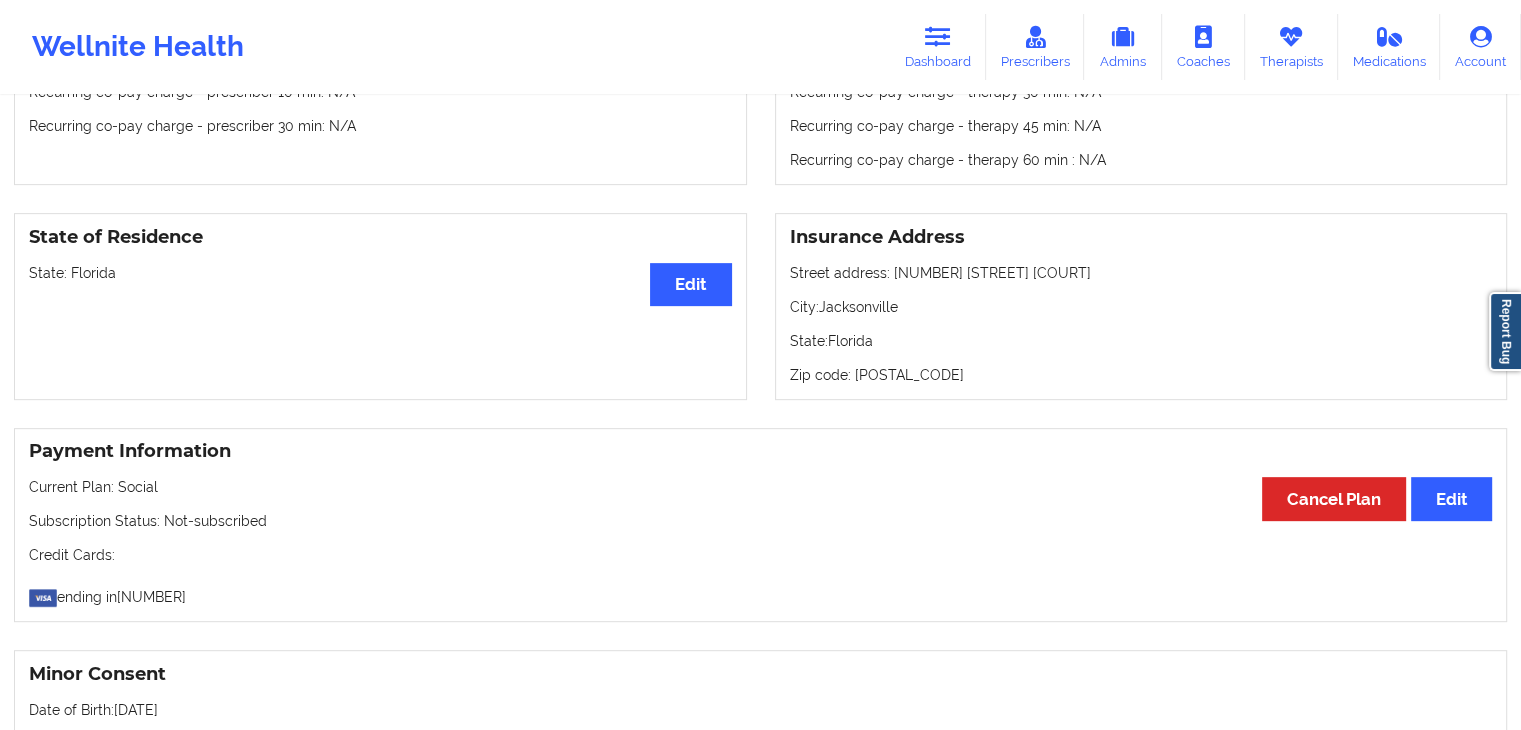 click on "Medical Co-pay/insur responsibility Edit Current session (one time charge): N/A Recurring co-pay charge - all prescriber sessions :   N/A Recurring co-pay charge - prescriber 10 min :   N/A Recurring co-pay charge - prescriber 30 min :   N/A" at bounding box center (380, 75) 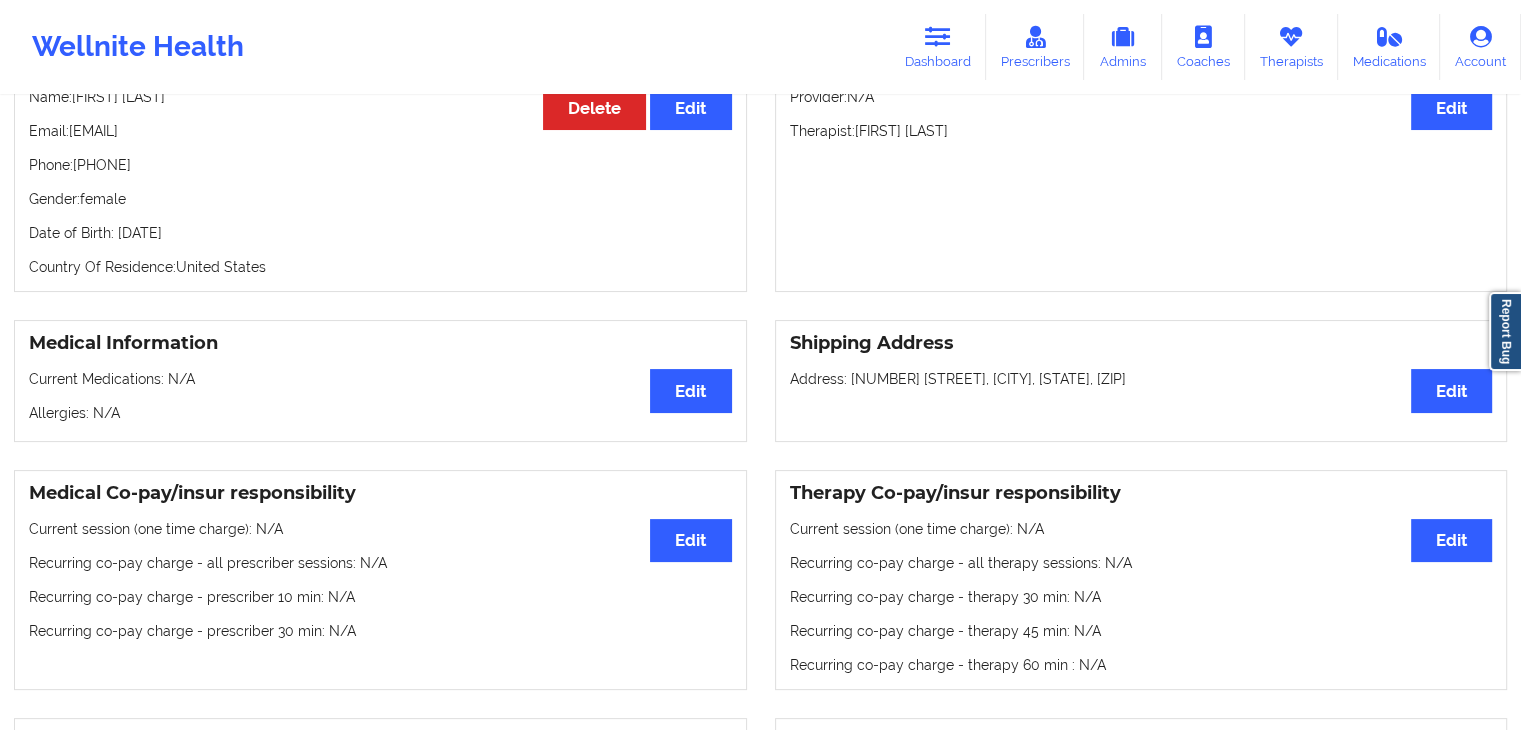 scroll, scrollTop: 0, scrollLeft: 0, axis: both 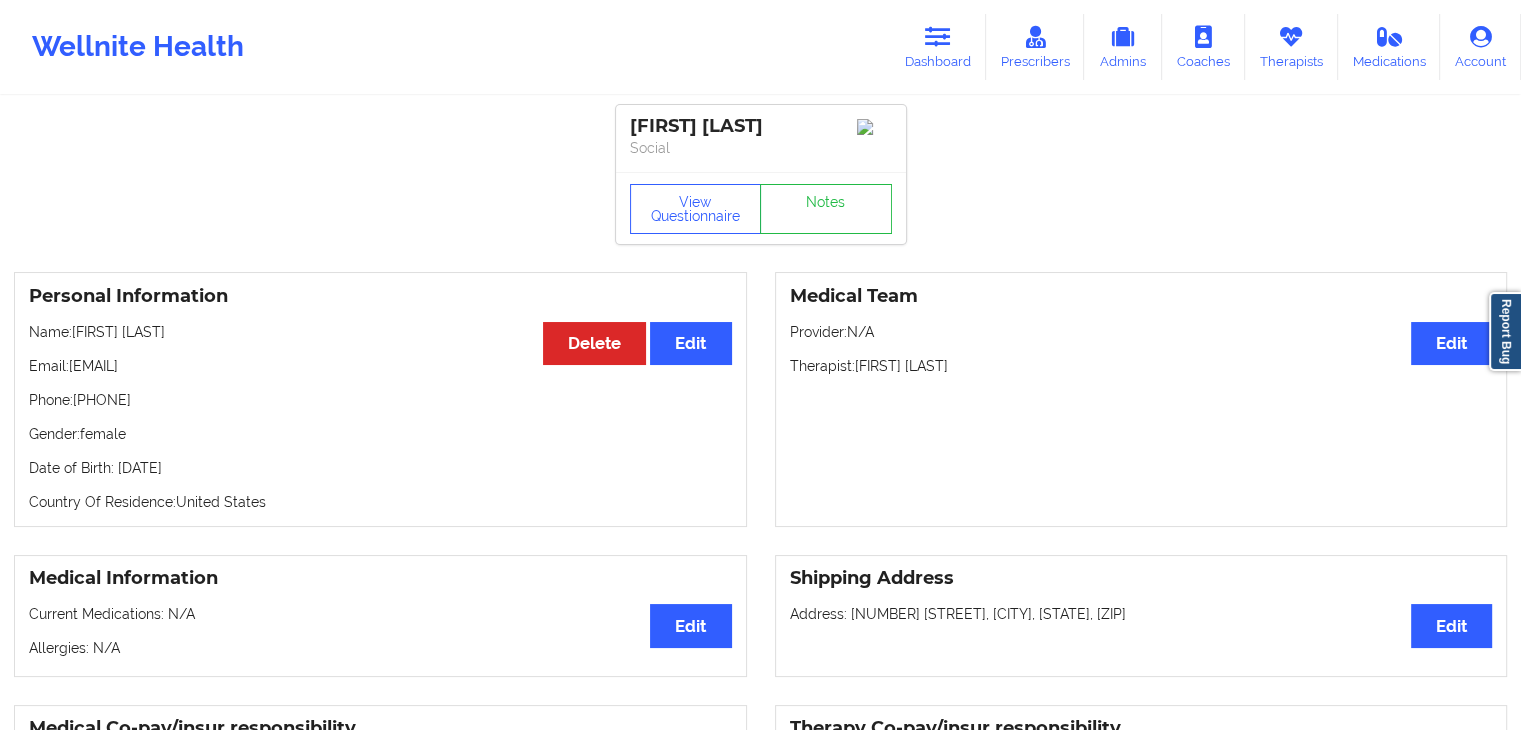 drag, startPoint x: 180, startPoint y: 403, endPoint x: 8, endPoint y: 411, distance: 172.18594 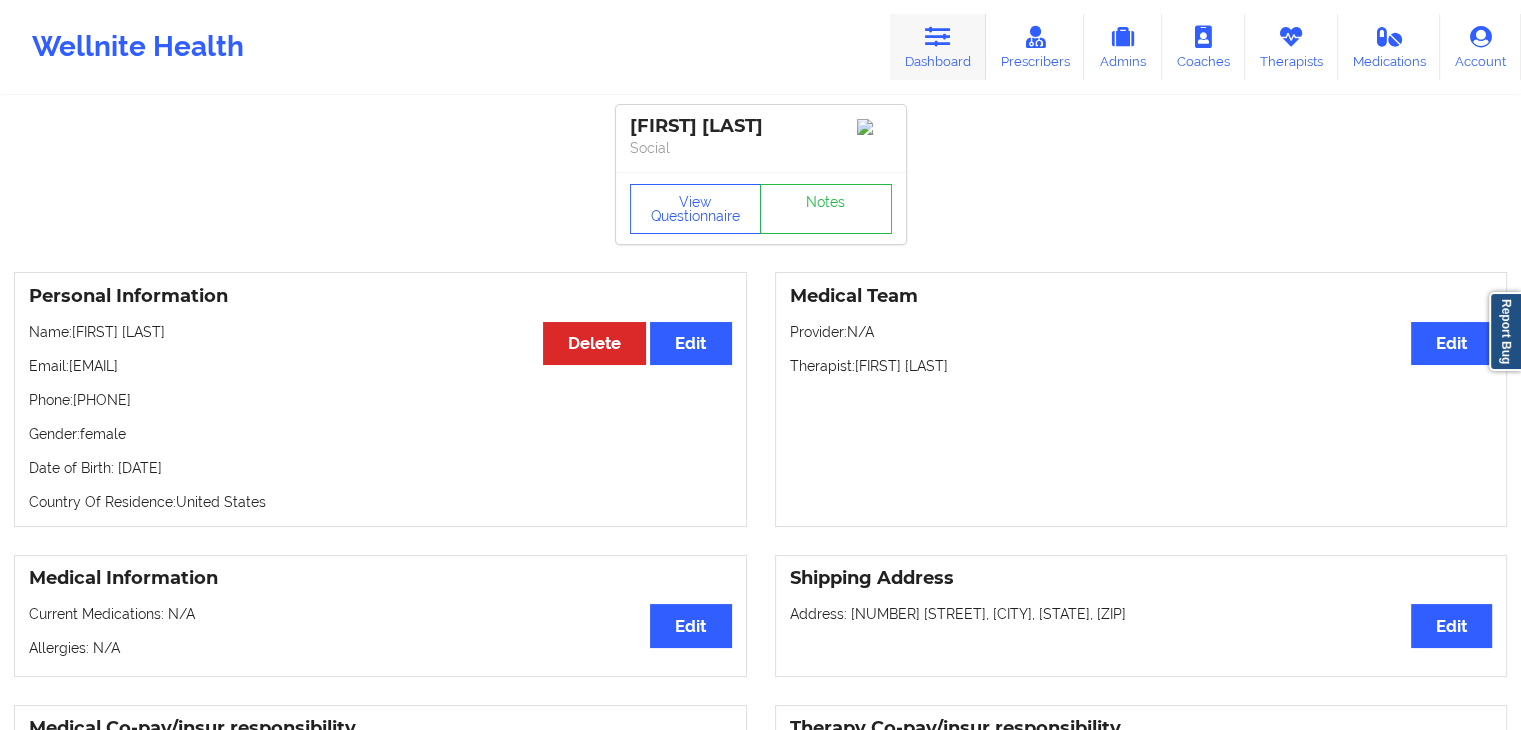 click on "Dashboard" at bounding box center [938, 47] 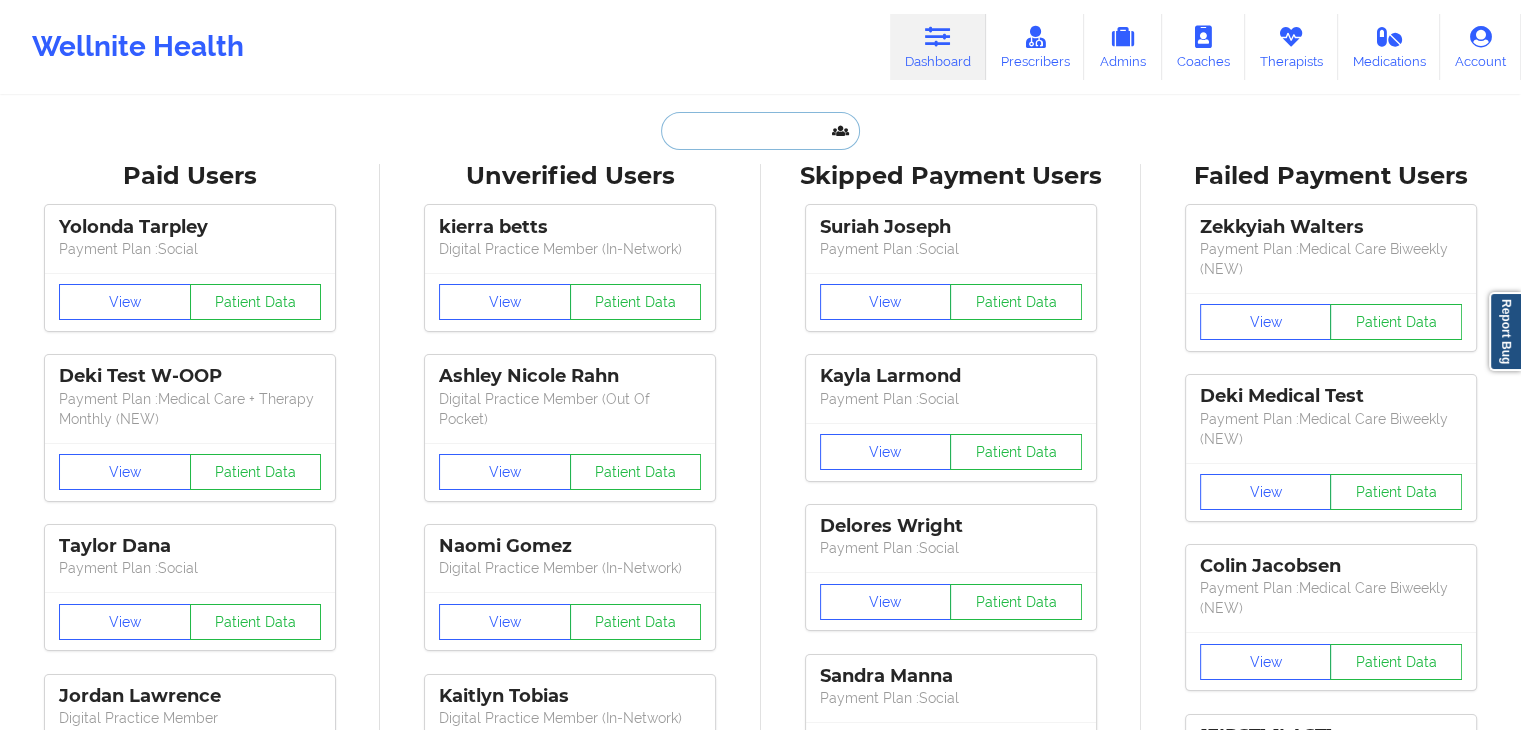 click at bounding box center [760, 131] 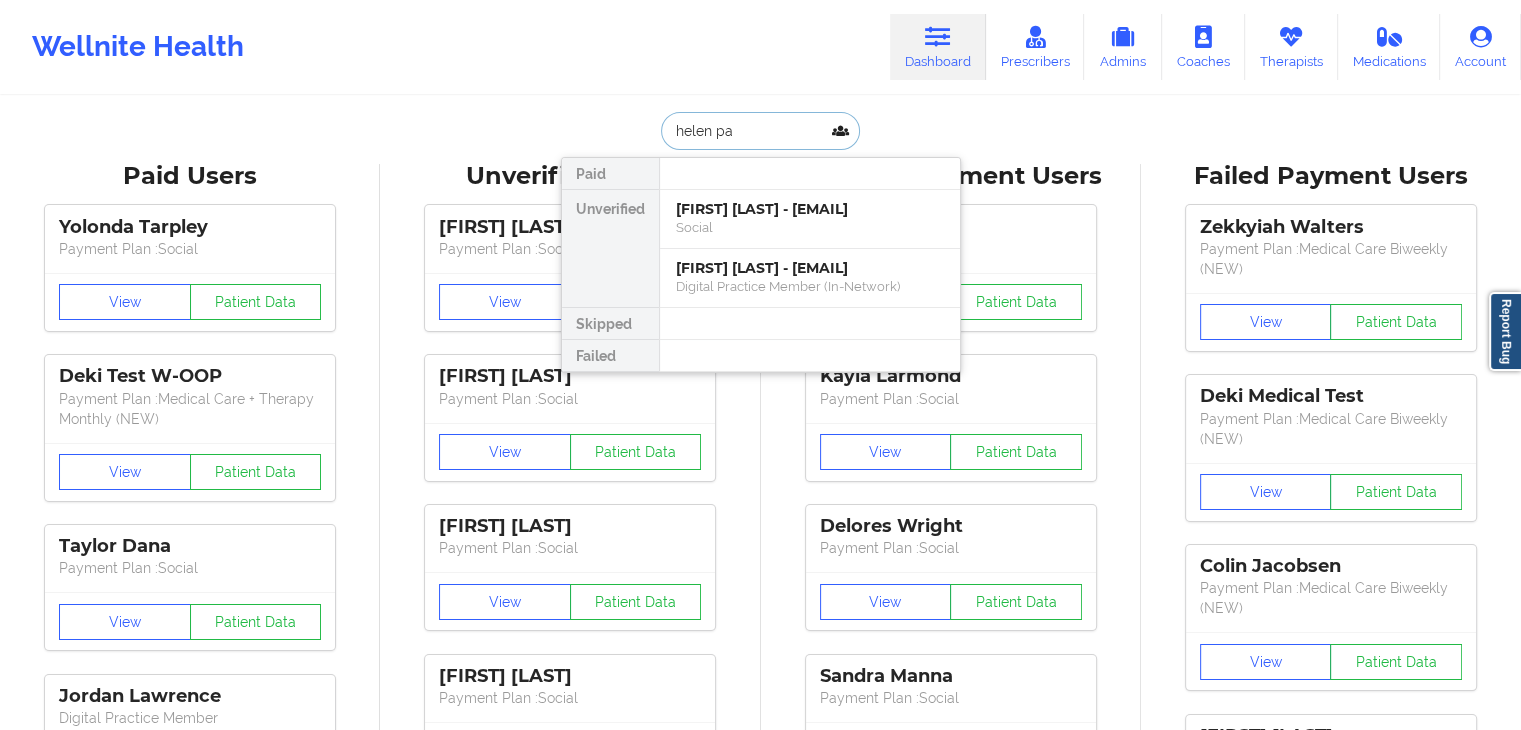 type on "[FIRST] [LAST]" 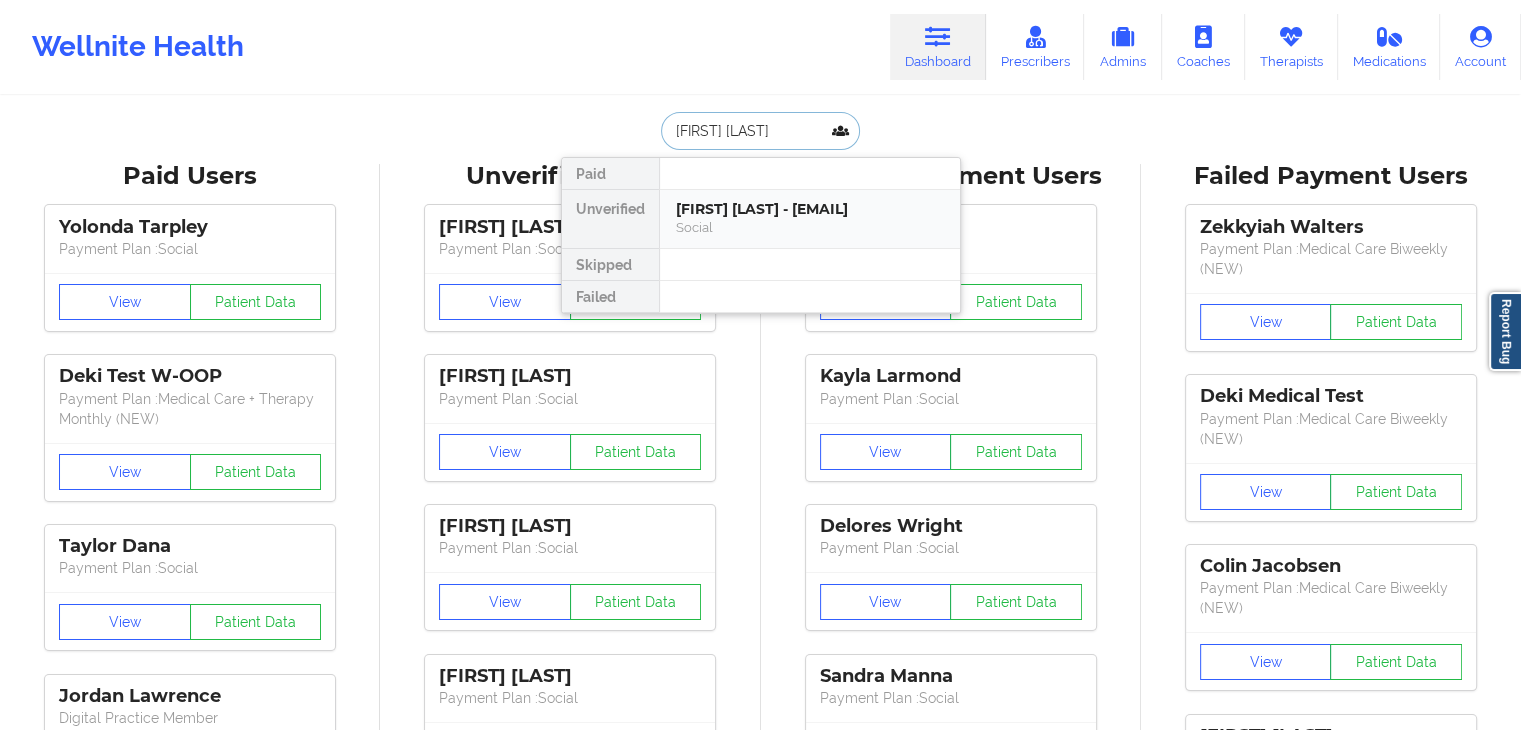 click on "[FIRST] [LAST] - [EMAIL]" at bounding box center (810, 209) 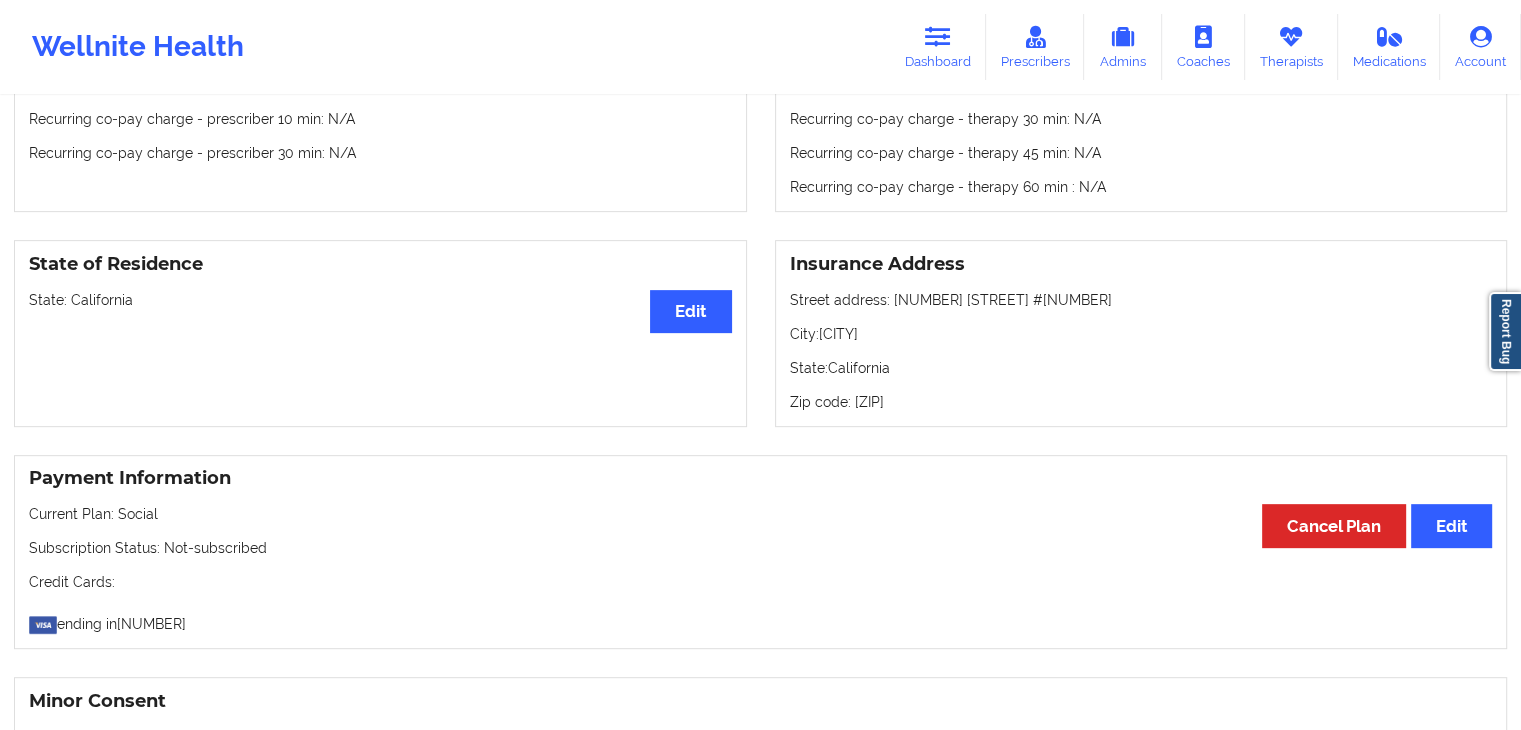 scroll, scrollTop: 731, scrollLeft: 0, axis: vertical 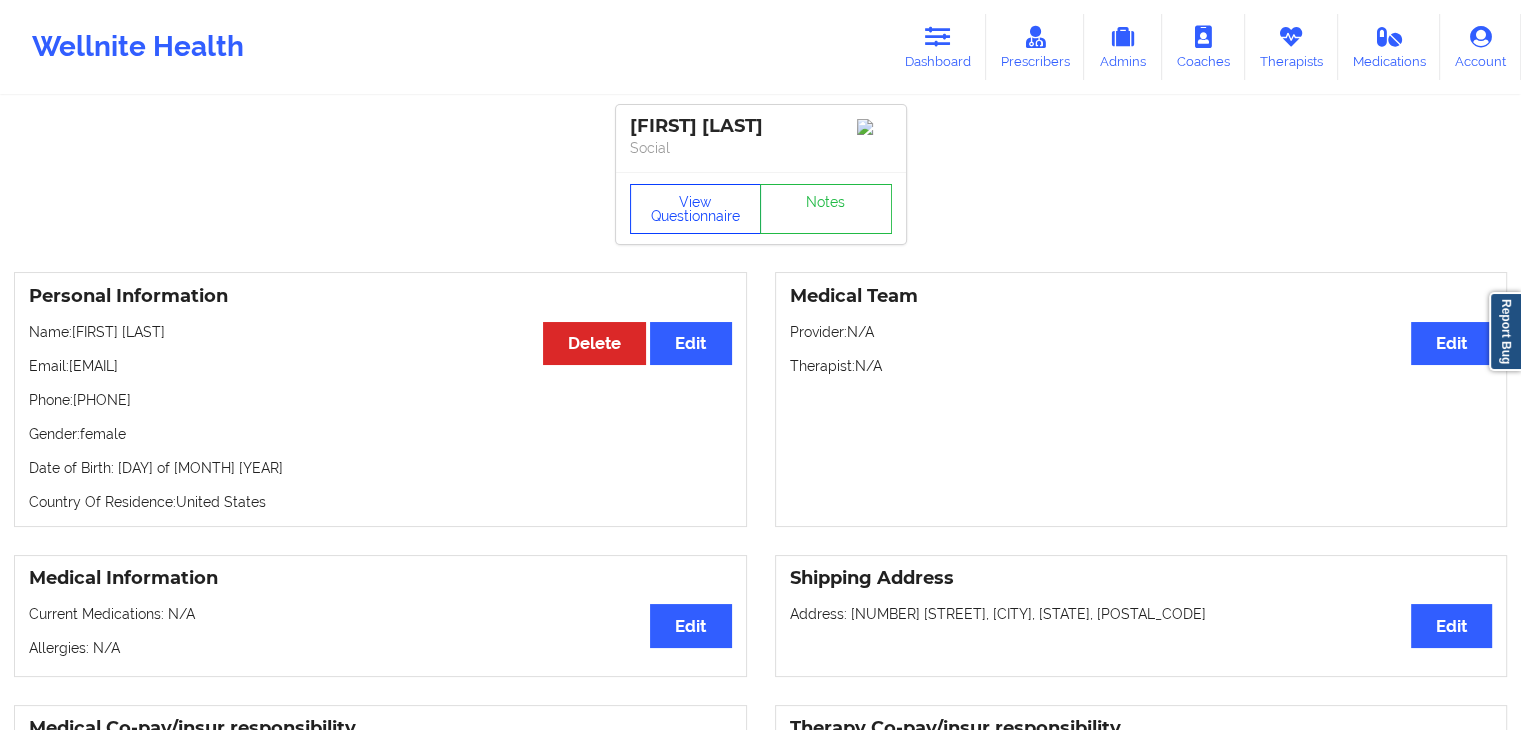 click on "View Questionnaire" at bounding box center [696, 209] 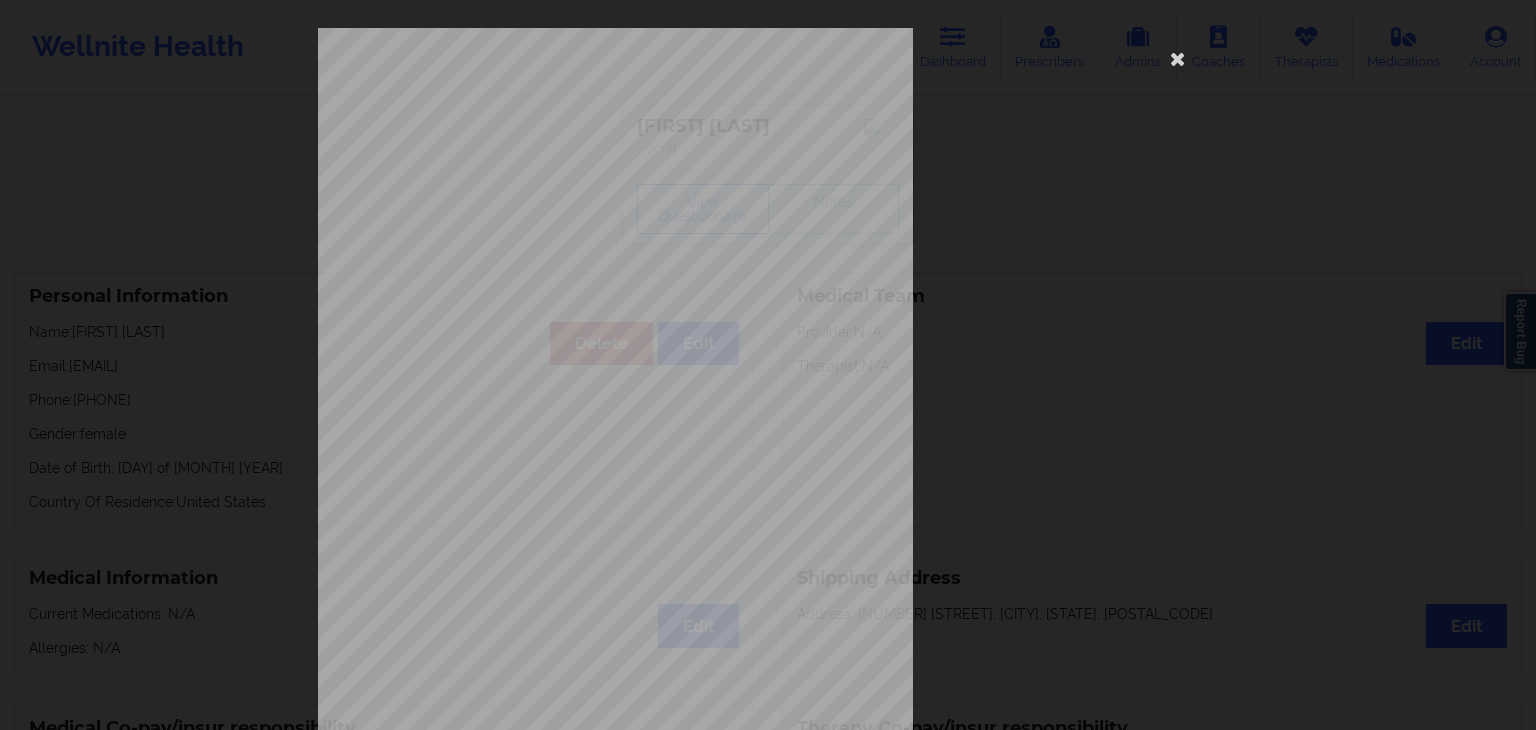 scroll, scrollTop: 224, scrollLeft: 0, axis: vertical 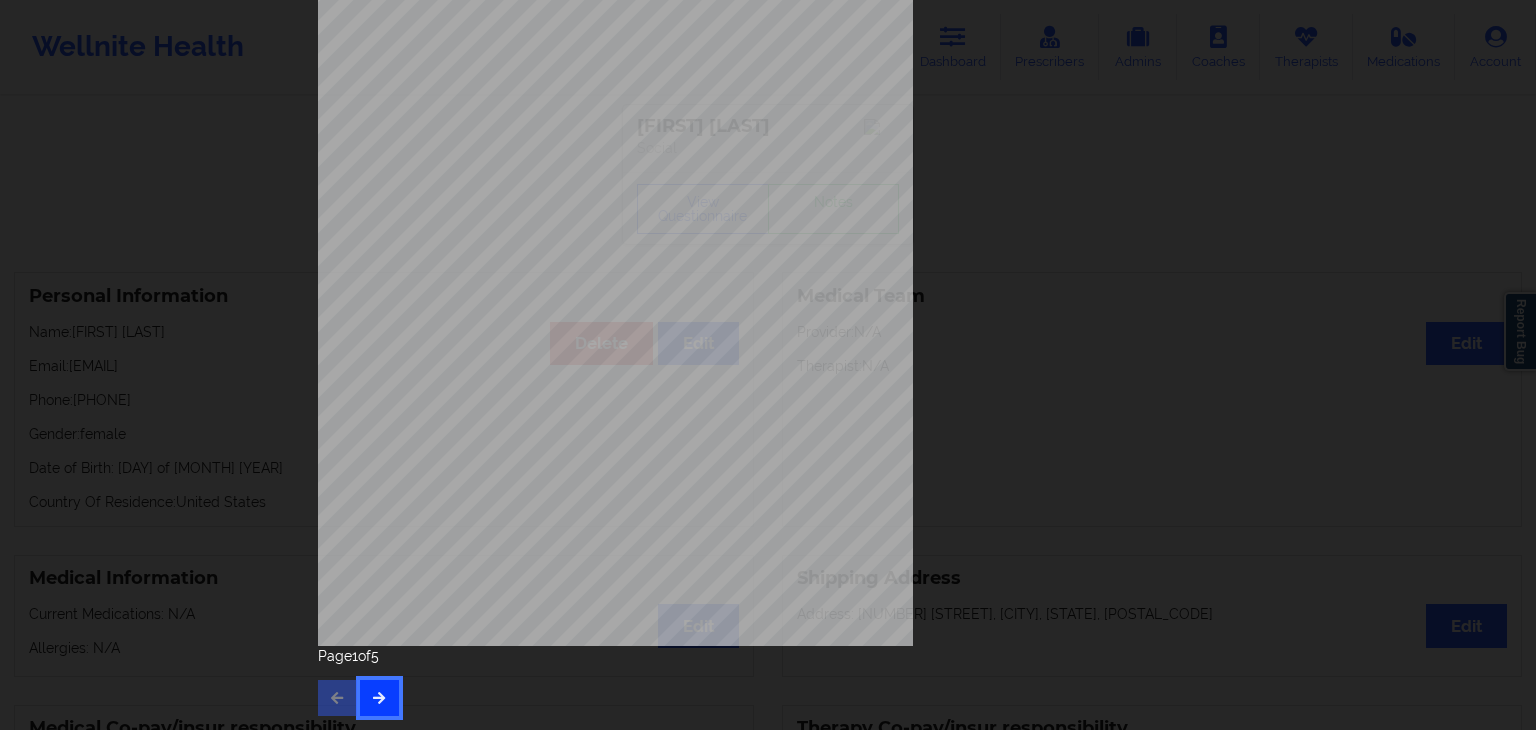 click at bounding box center [379, 697] 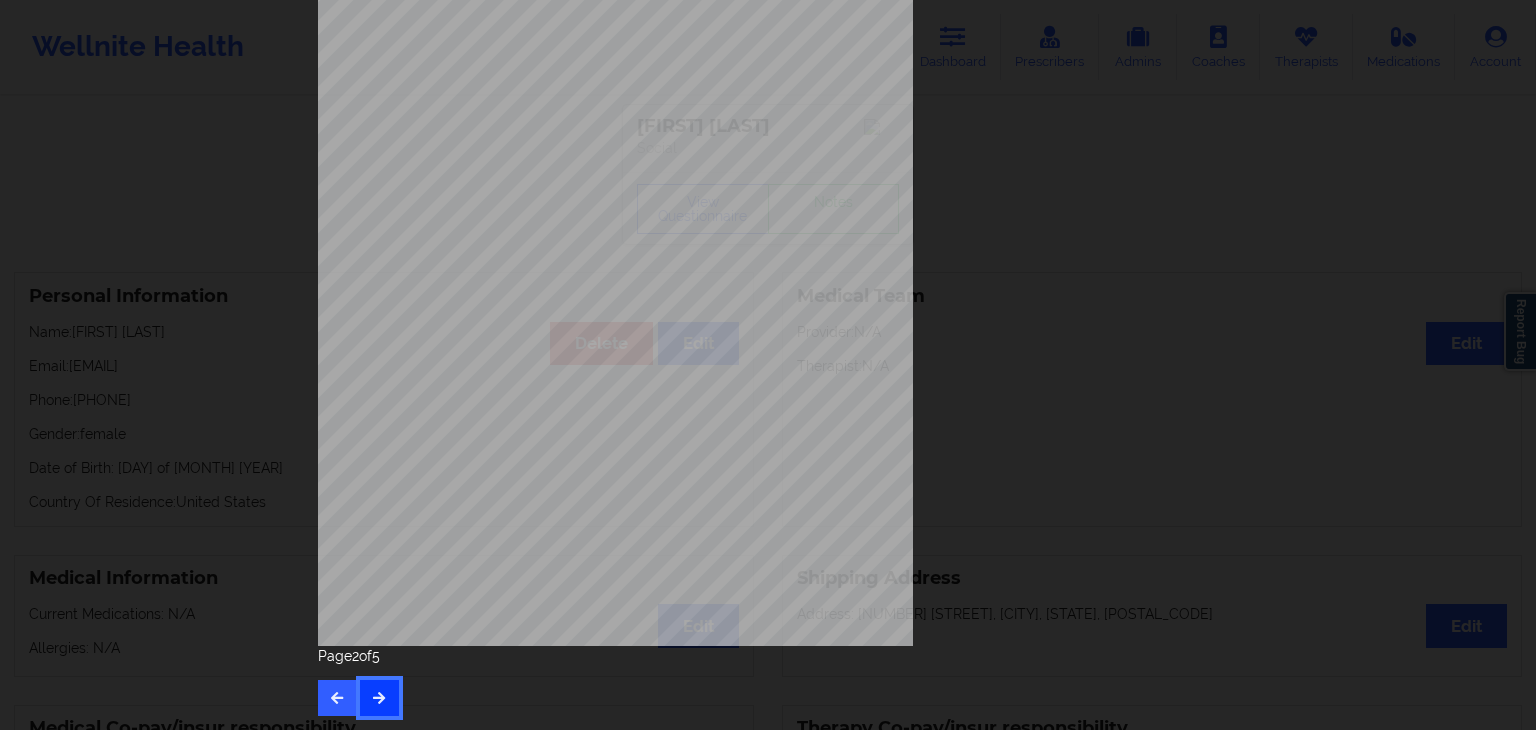 scroll, scrollTop: 0, scrollLeft: 0, axis: both 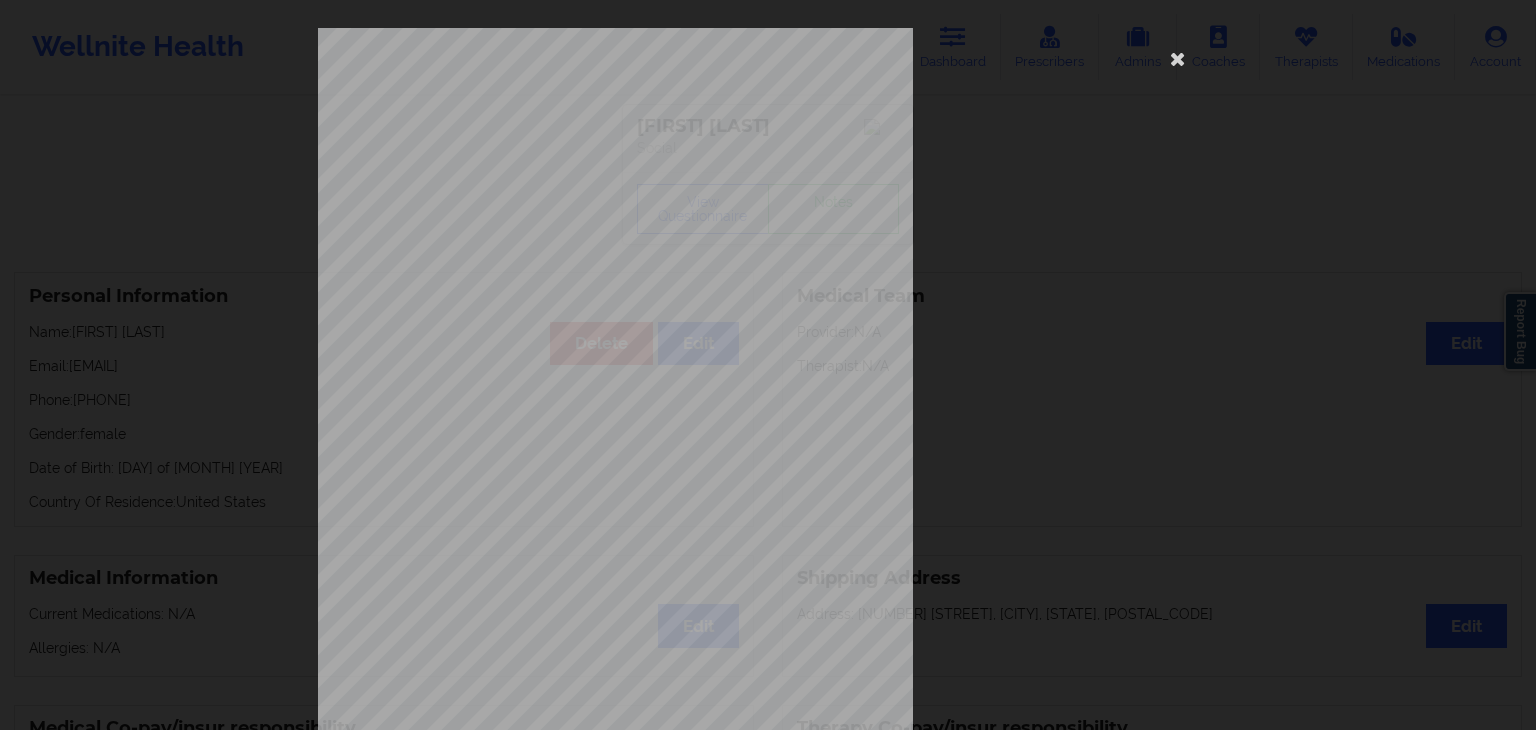click on "have been moving a lot more than usual" at bounding box center [625, 559] 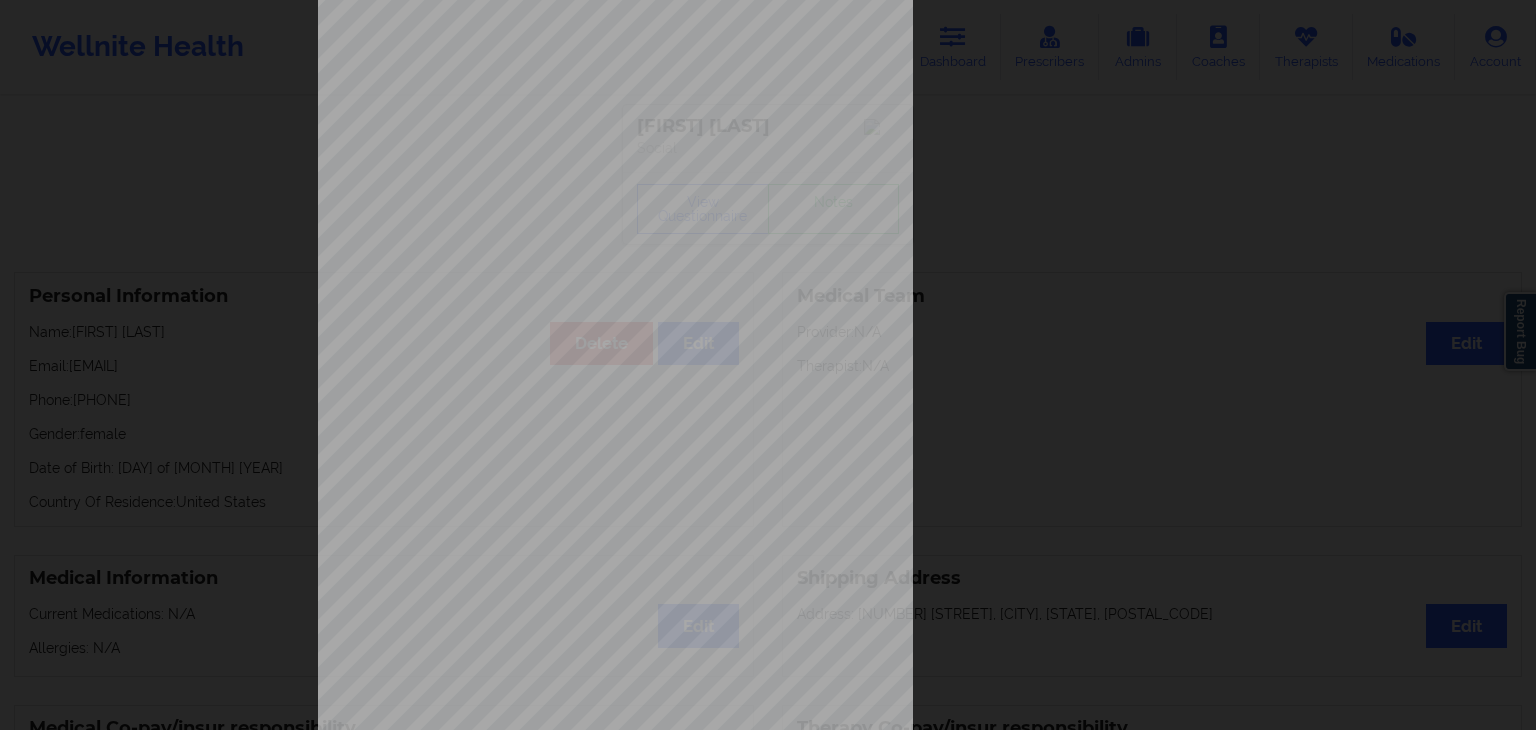 scroll, scrollTop: 224, scrollLeft: 0, axis: vertical 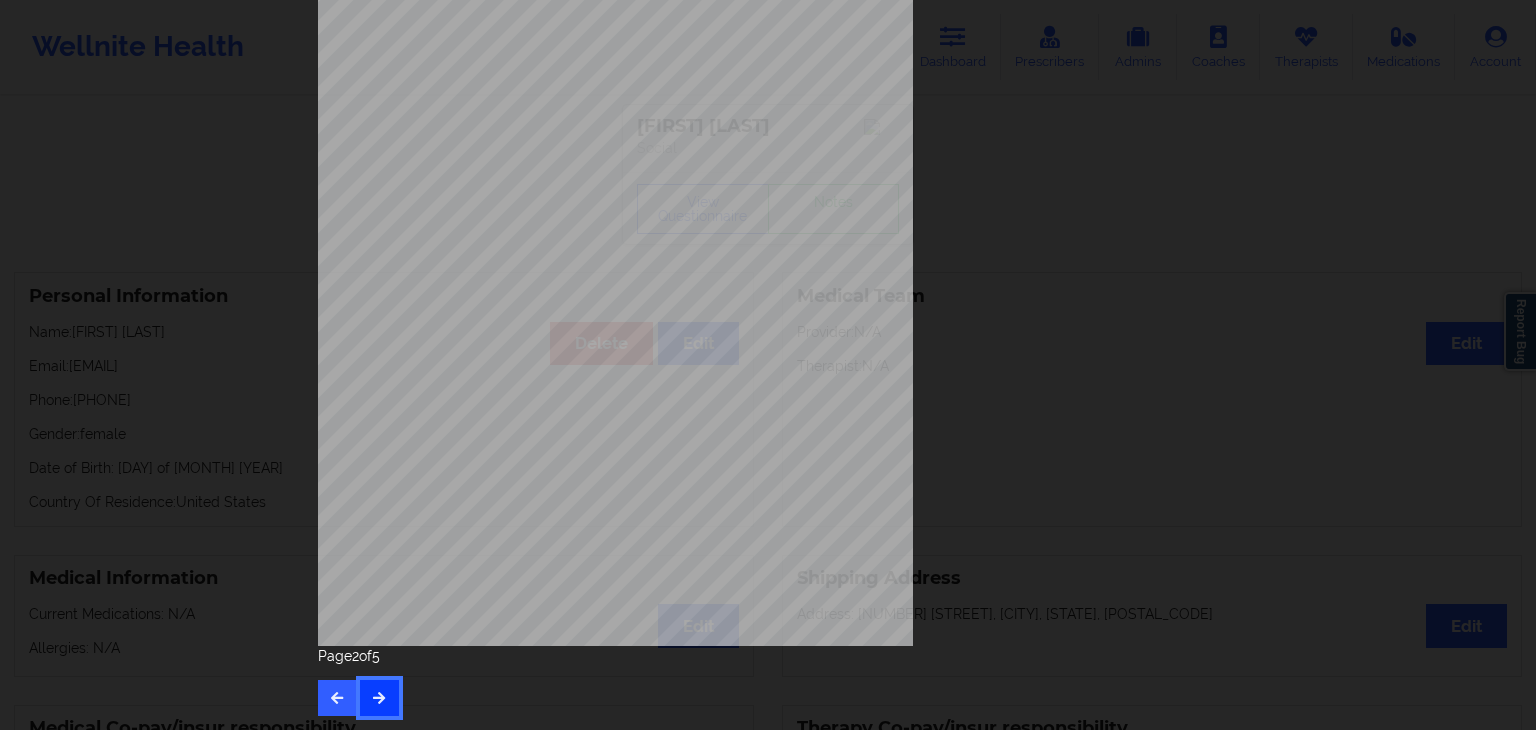 click at bounding box center (379, 697) 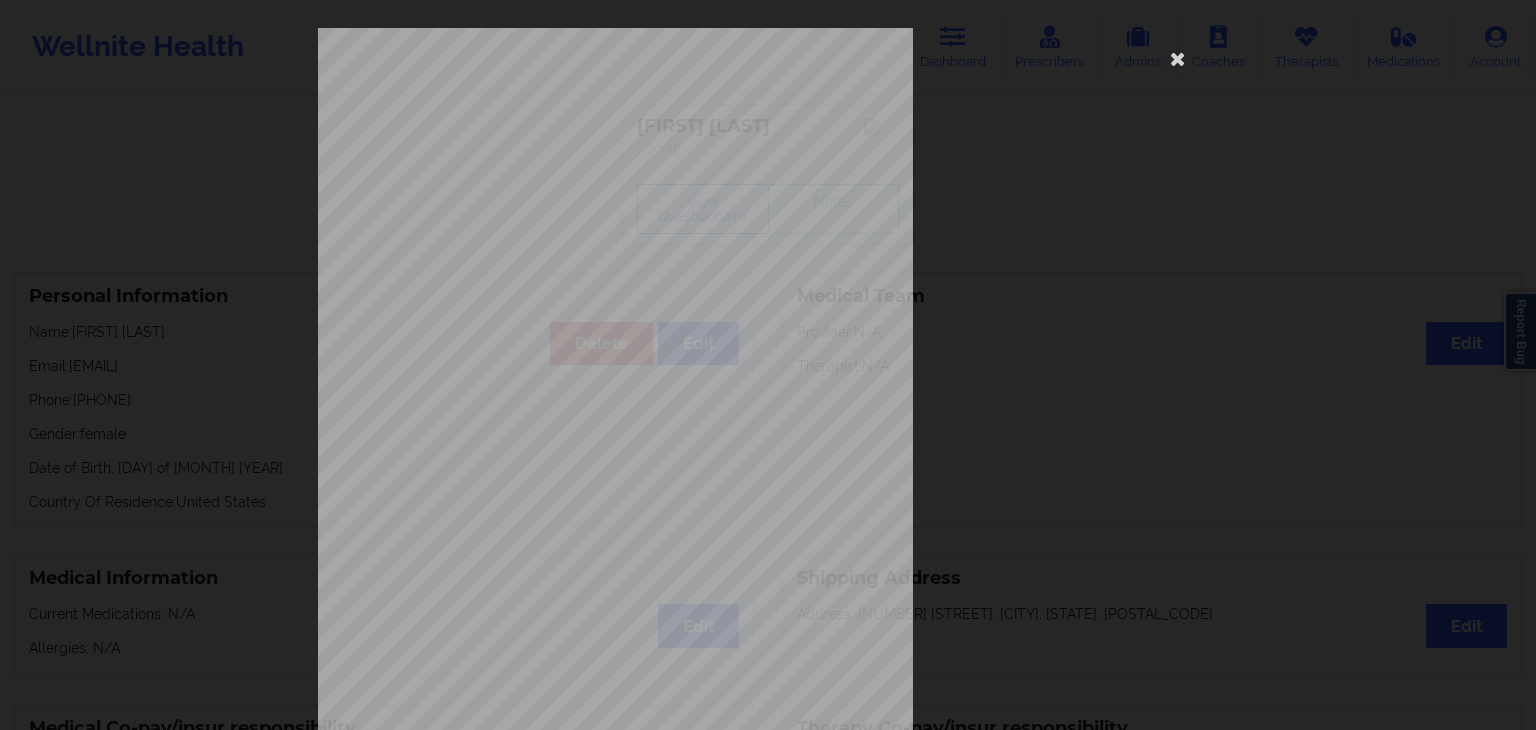 type 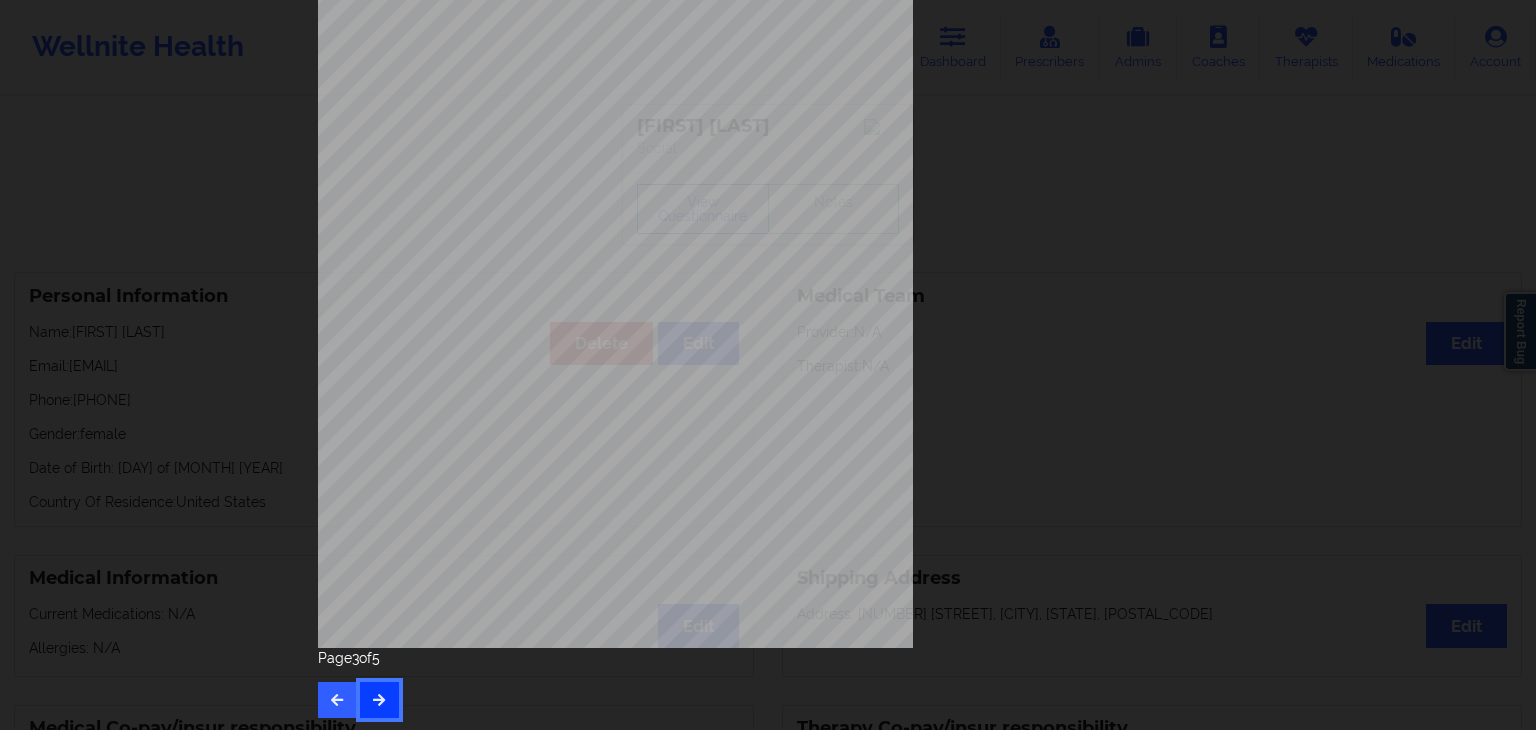 scroll, scrollTop: 224, scrollLeft: 0, axis: vertical 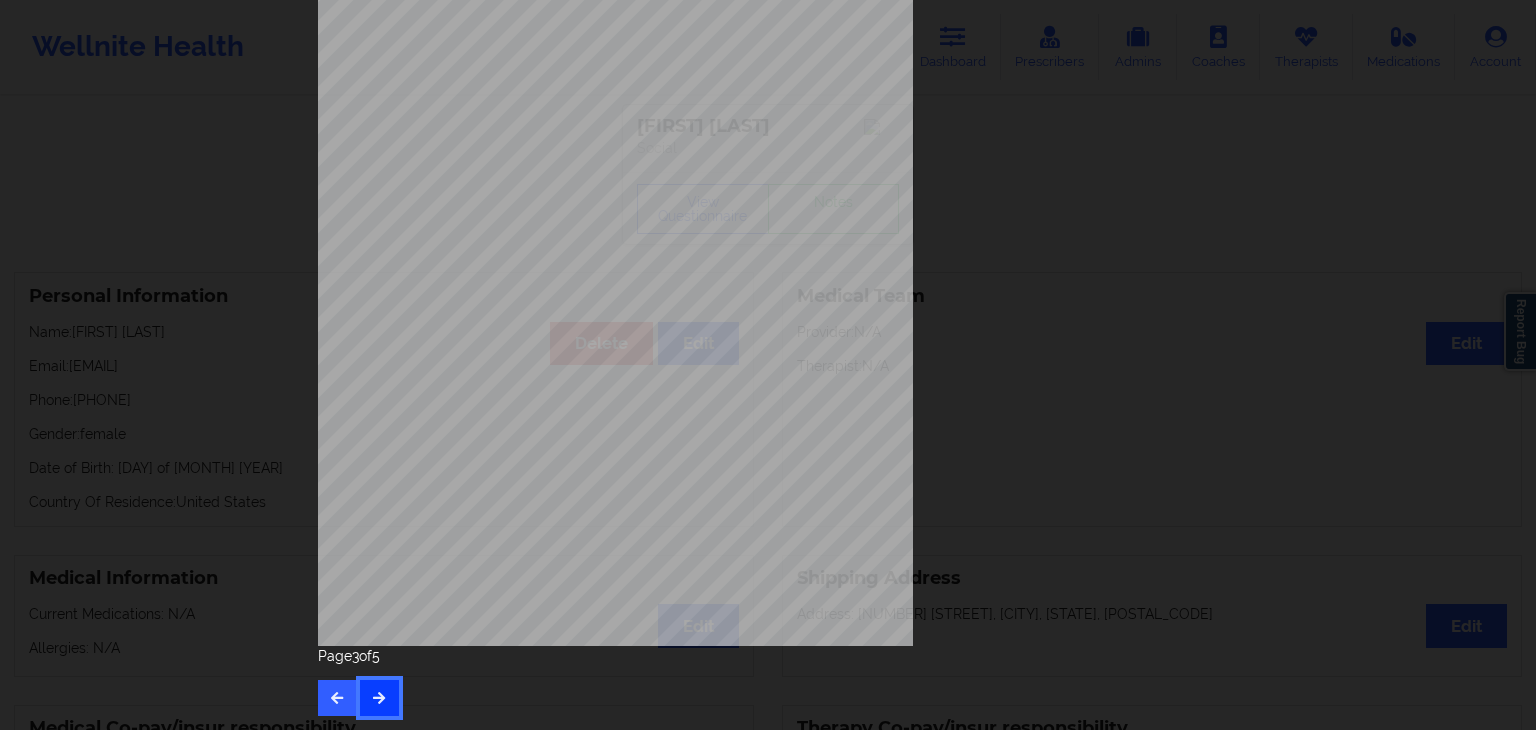 click at bounding box center [379, 697] 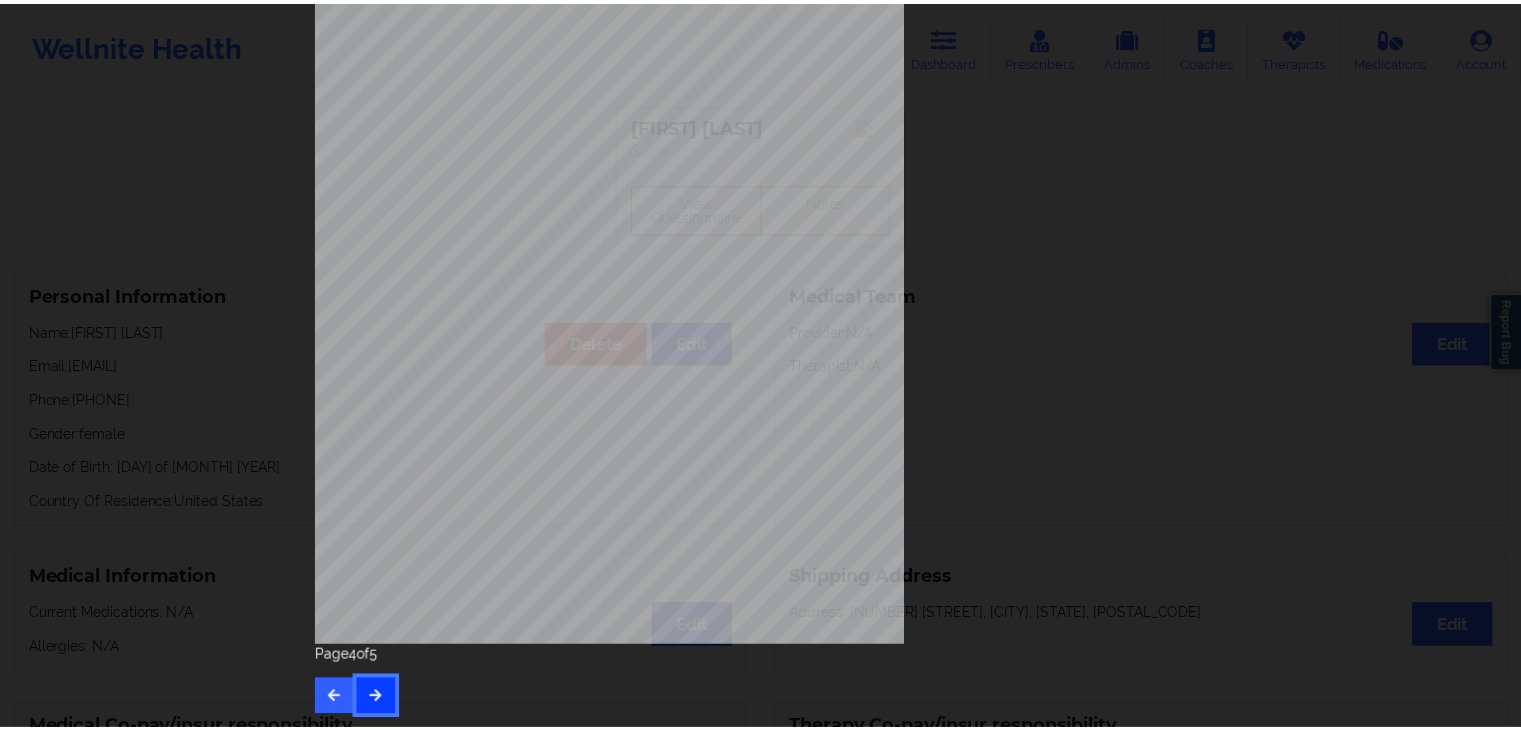scroll, scrollTop: 0, scrollLeft: 0, axis: both 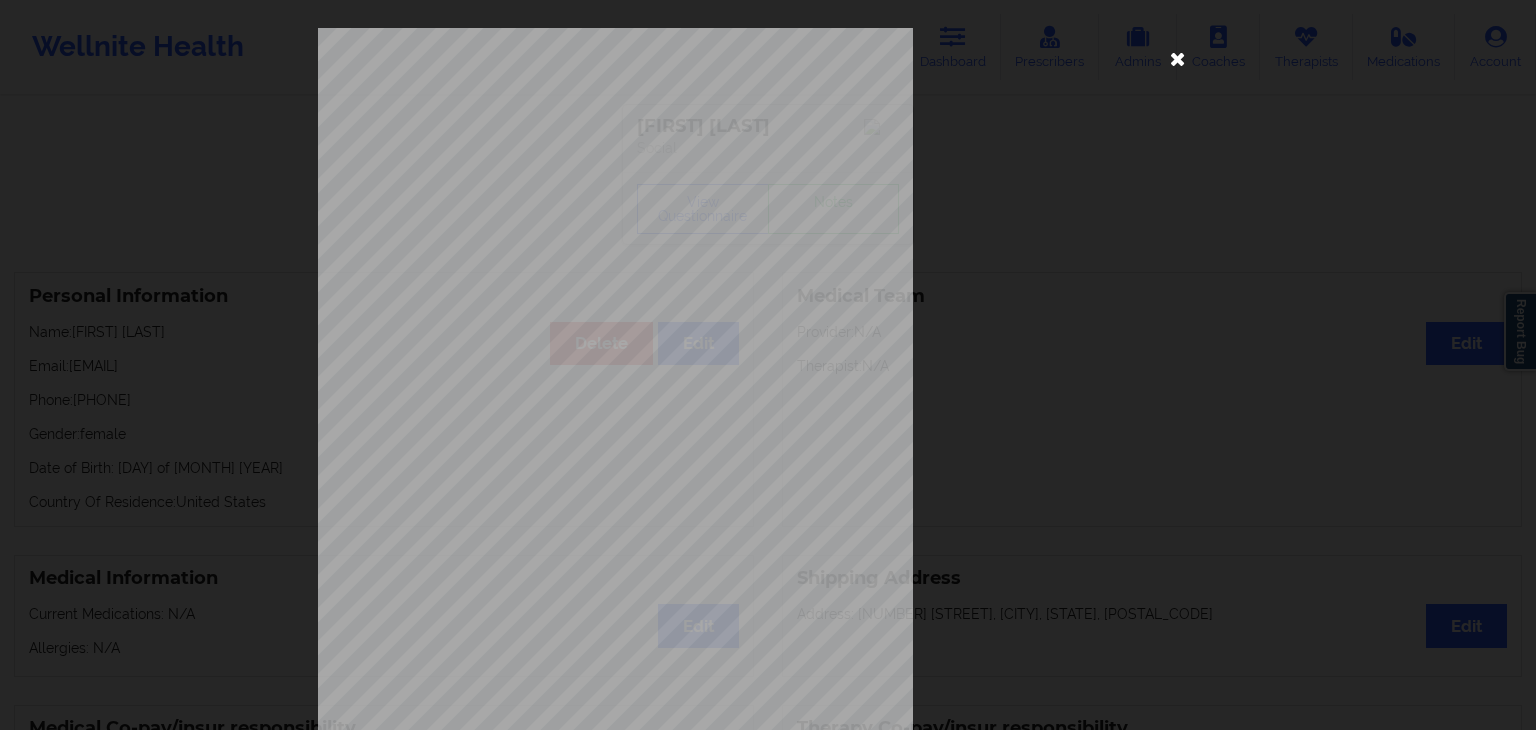 click at bounding box center (1178, 58) 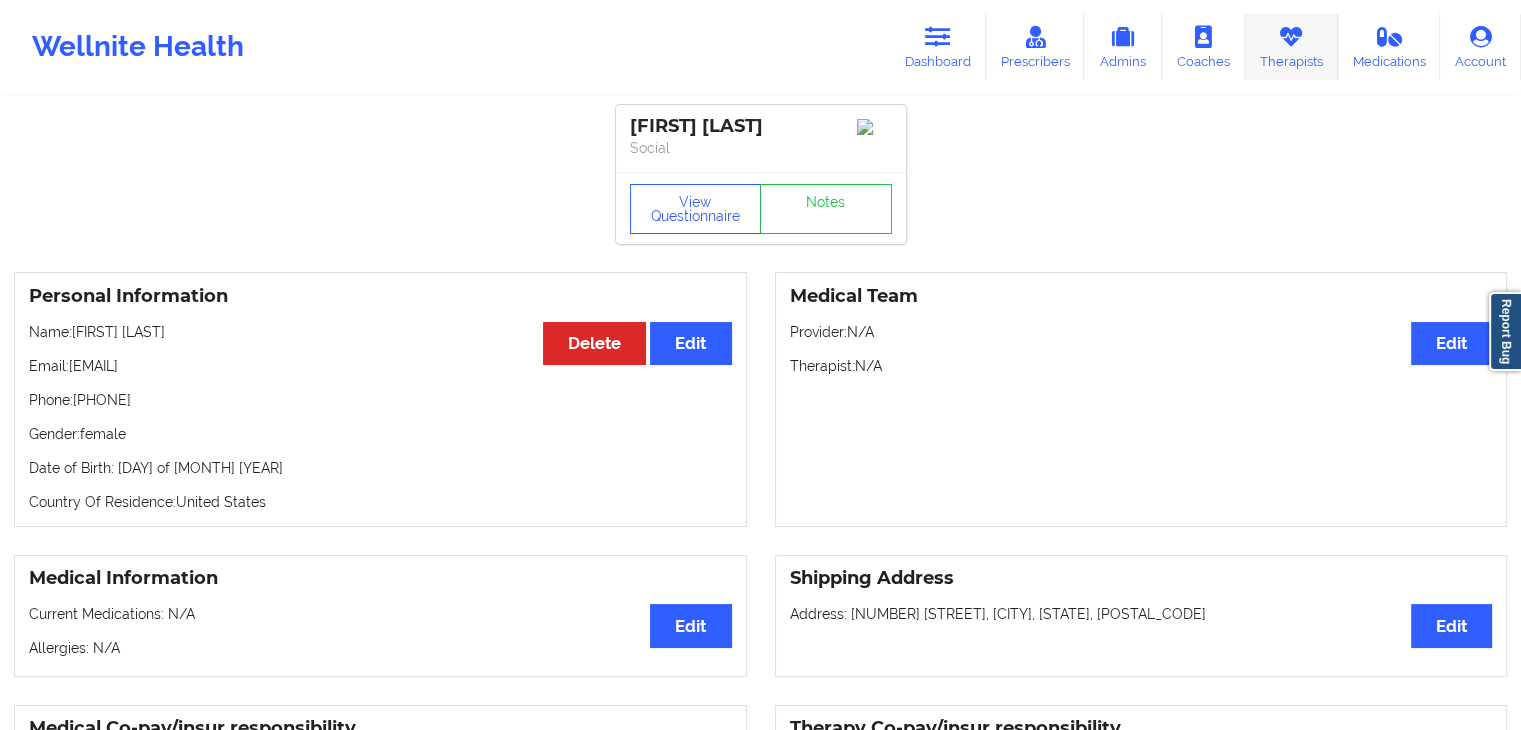 click on "Therapists" at bounding box center [1291, 47] 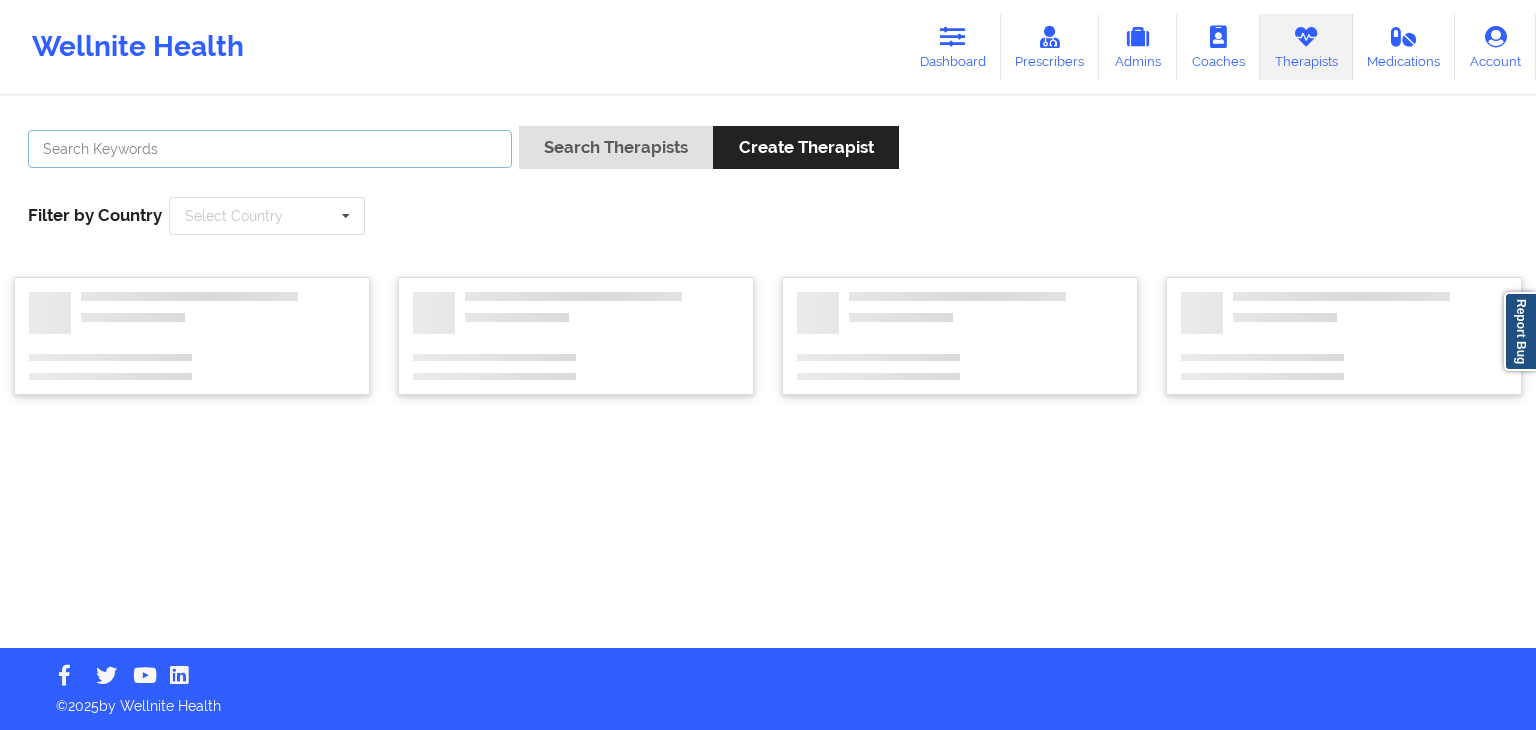 click at bounding box center [270, 149] 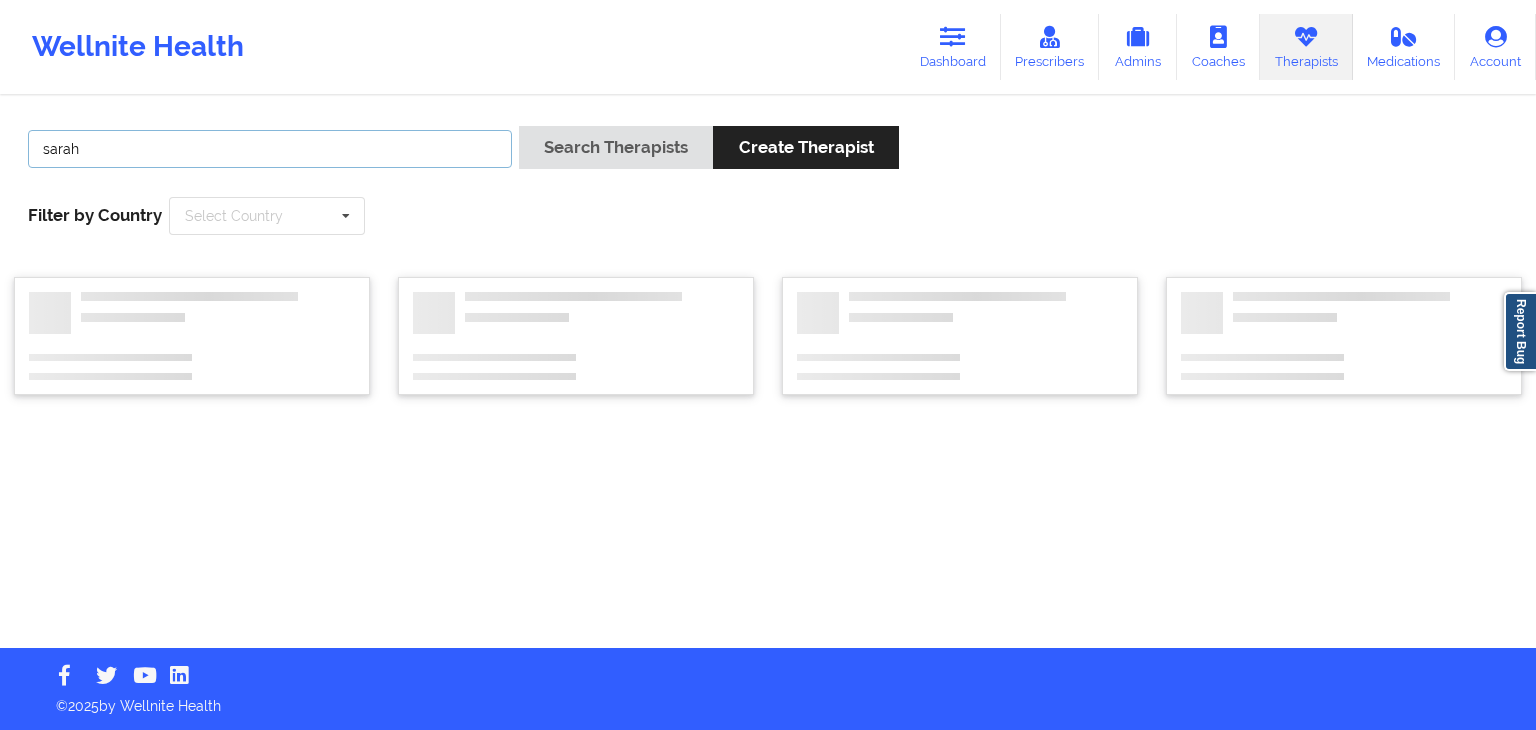 click on "Search Therapists" at bounding box center (616, 147) 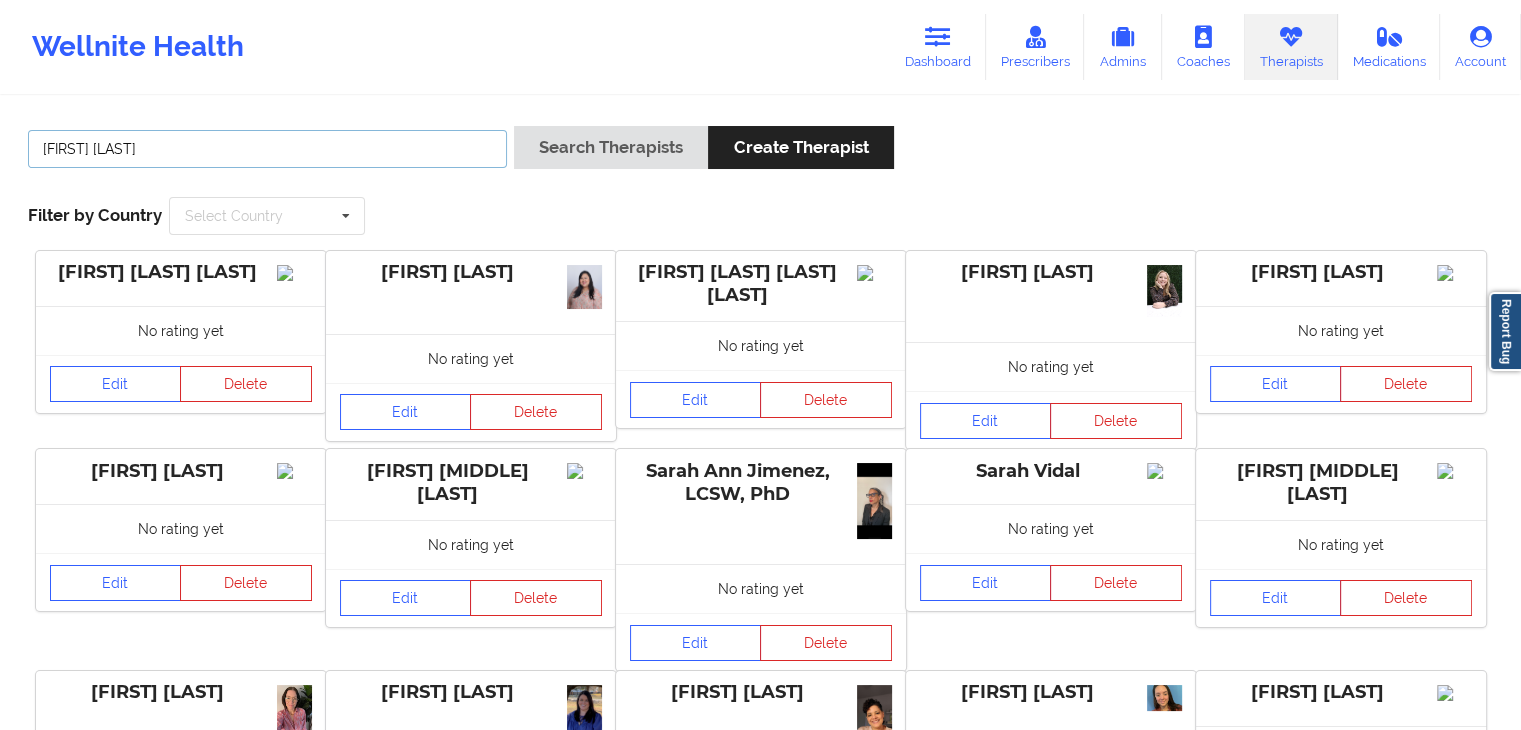 click on "Search Therapists" at bounding box center (611, 147) 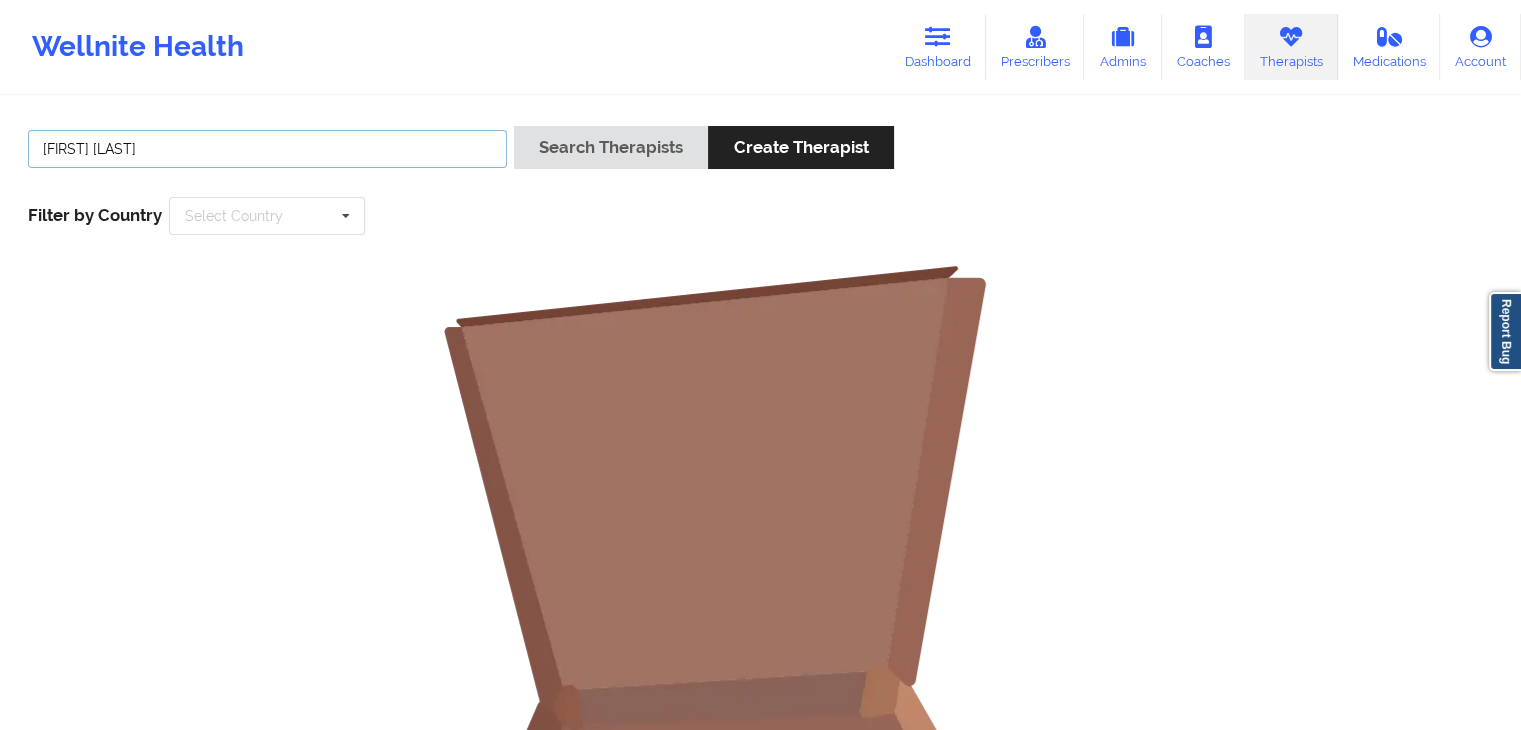 click on "[FIRST] [LAST]" at bounding box center [267, 149] 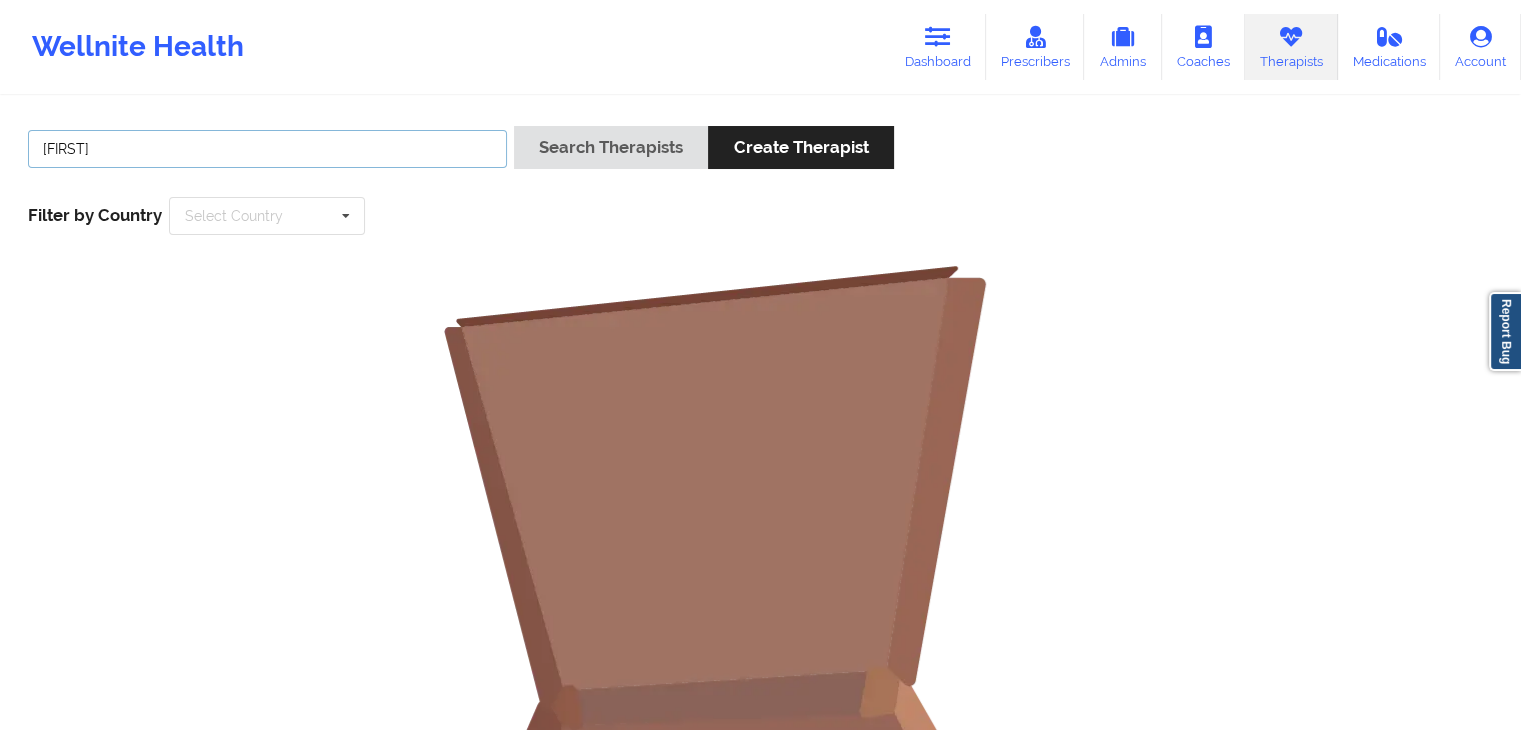 click on "Search Therapists" at bounding box center [611, 147] 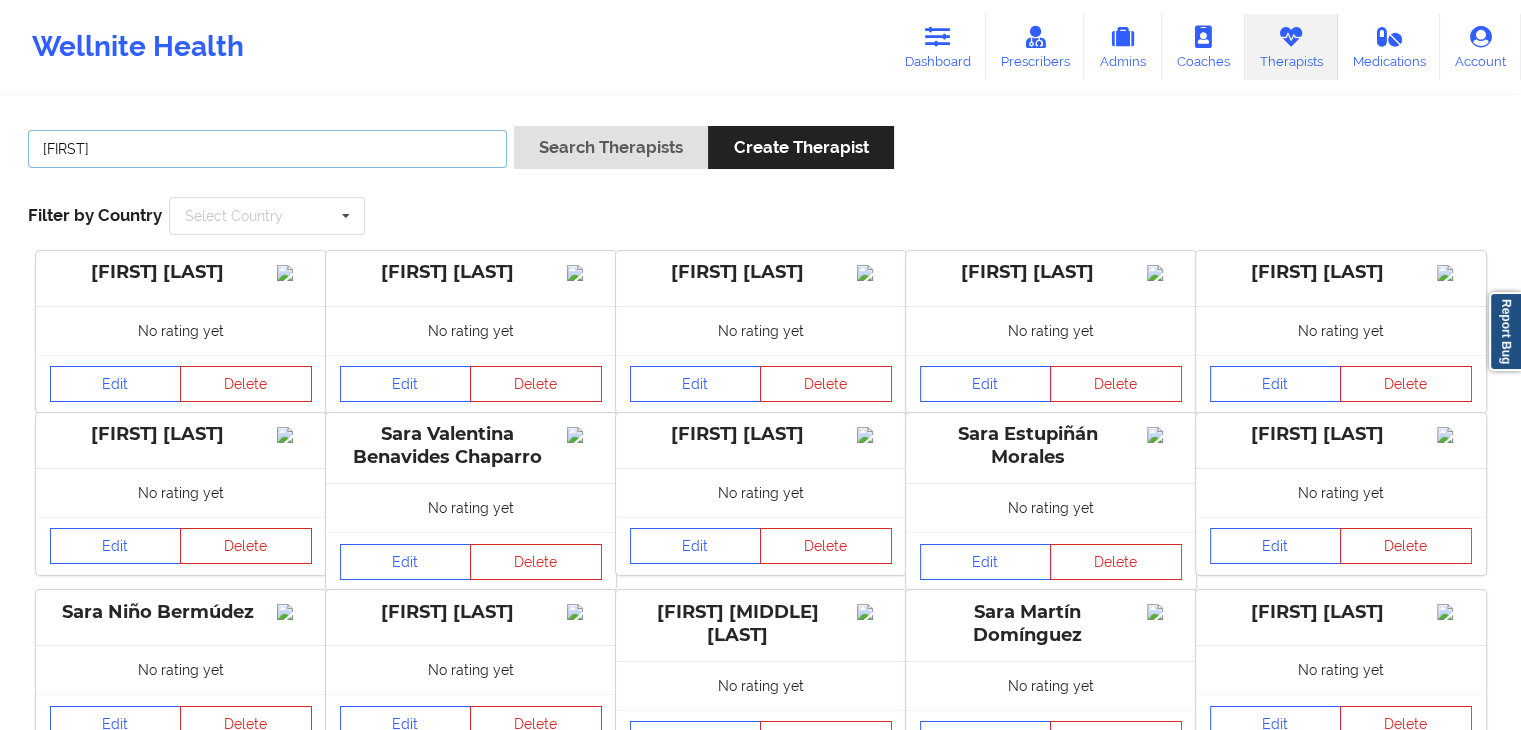 click on "[FIRST]" at bounding box center (267, 149) 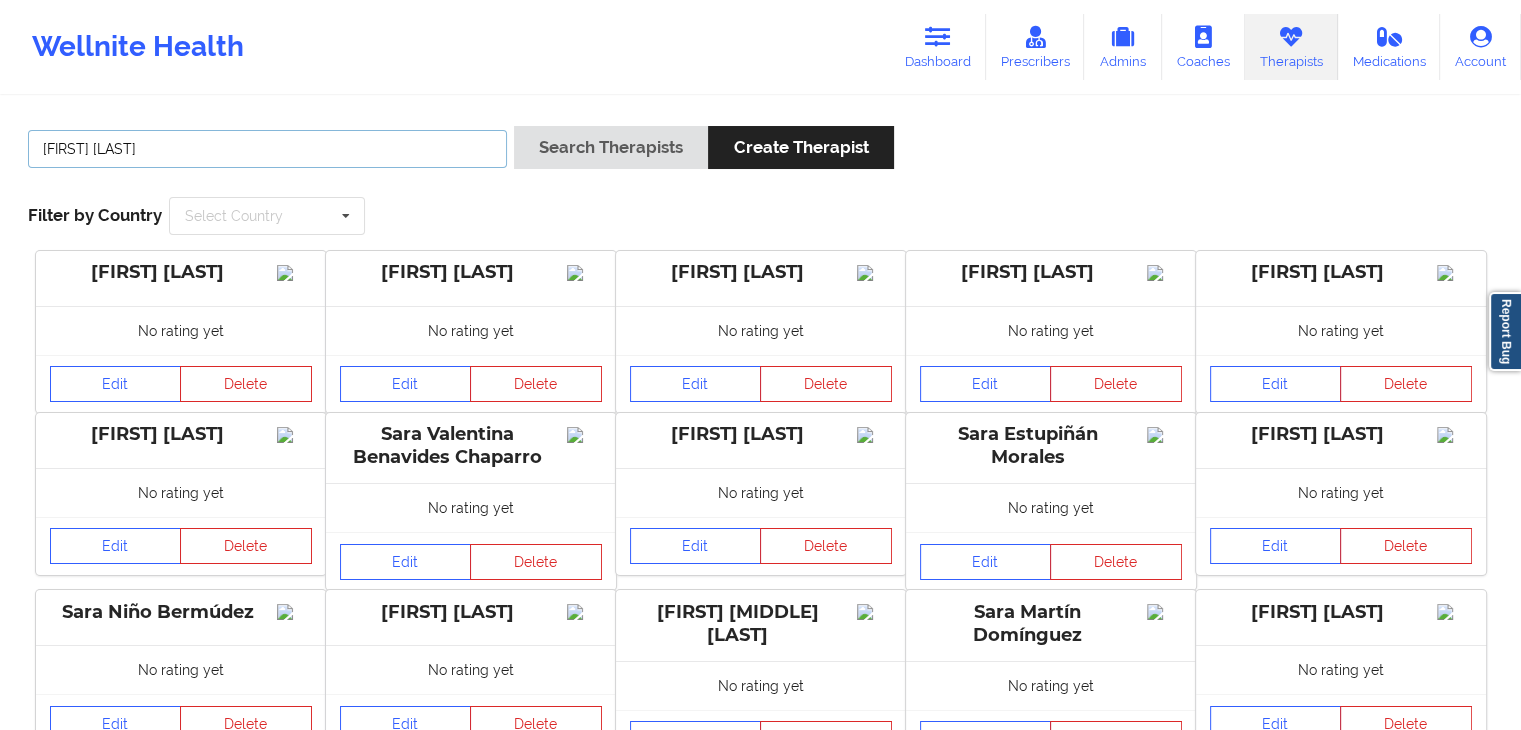 type on "[FIRST] [LAST]" 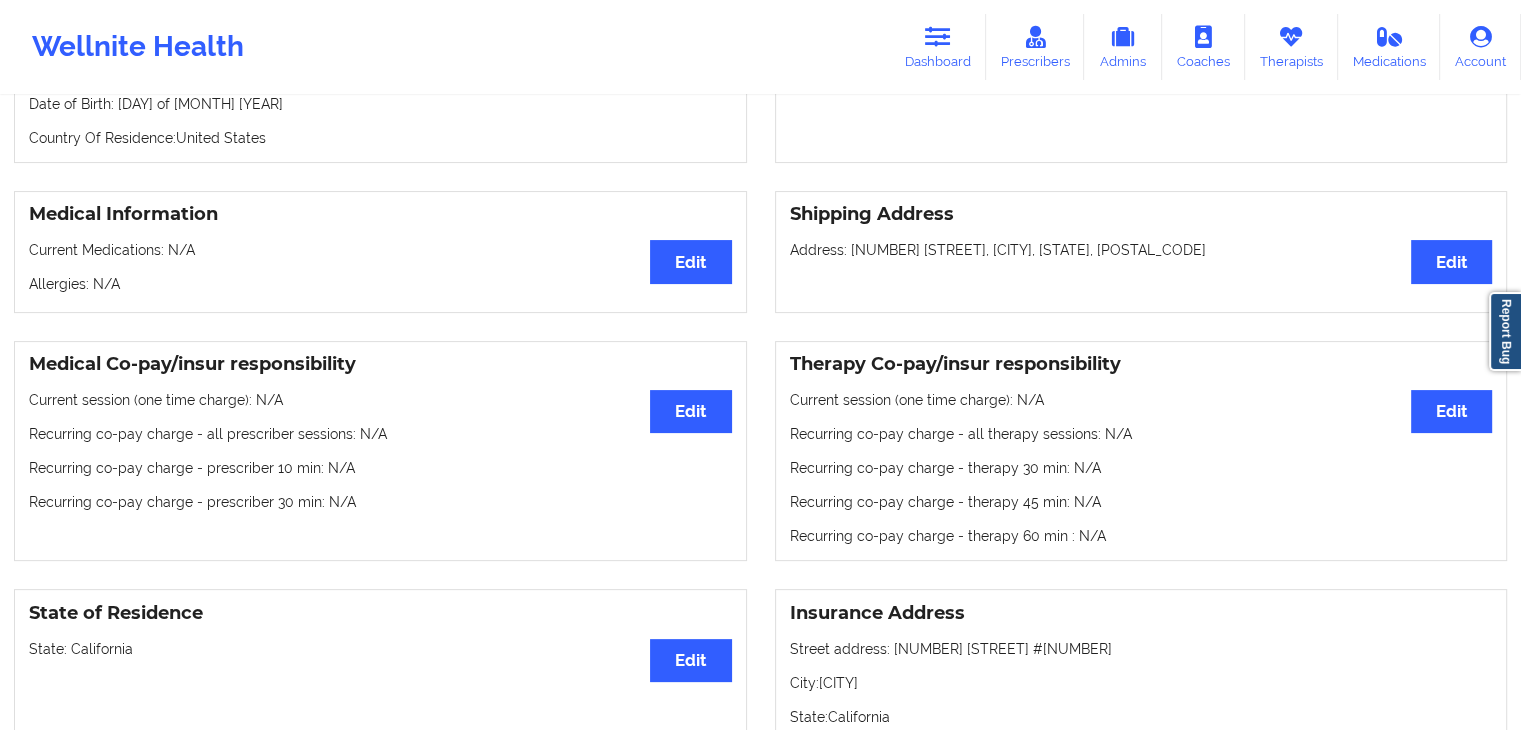 scroll, scrollTop: 0, scrollLeft: 0, axis: both 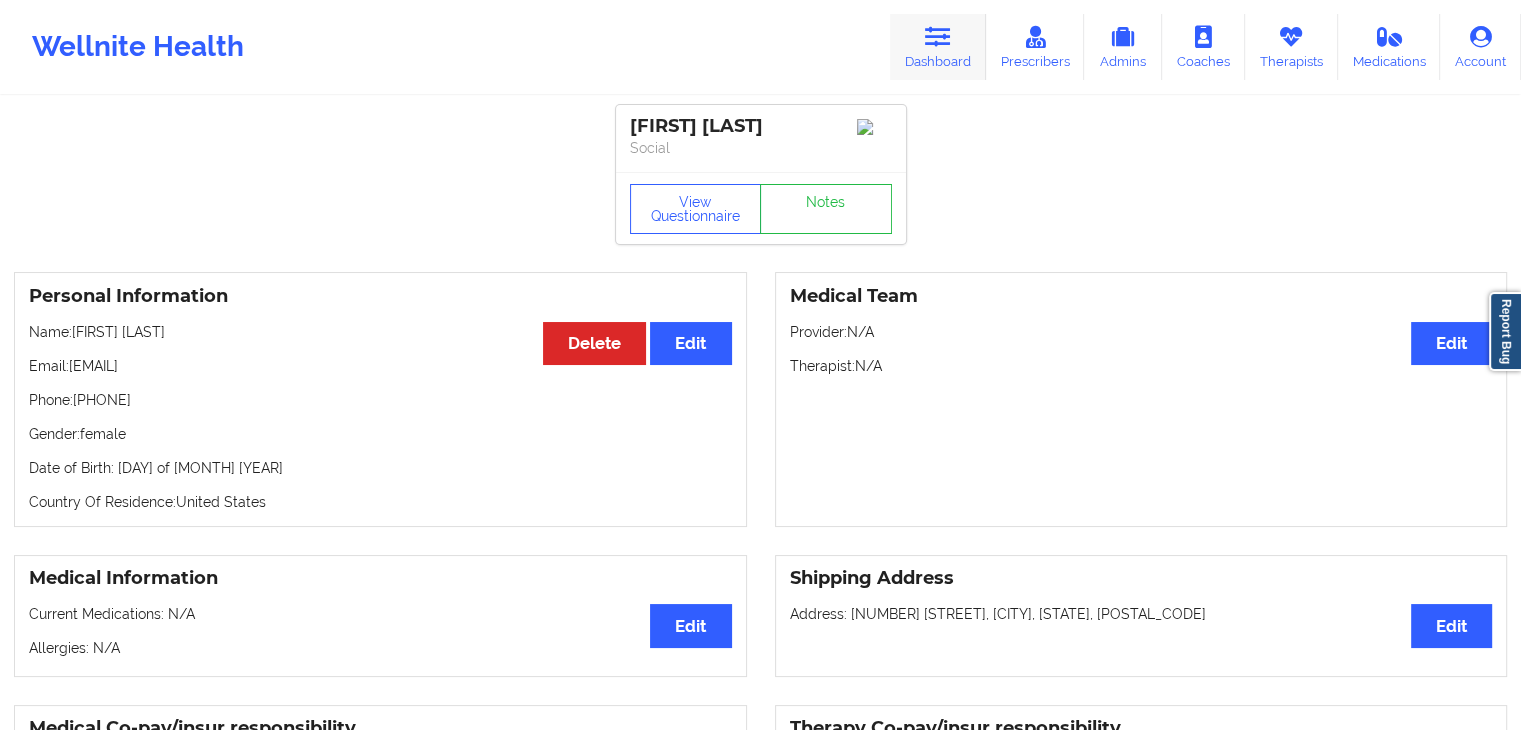 click at bounding box center (938, 37) 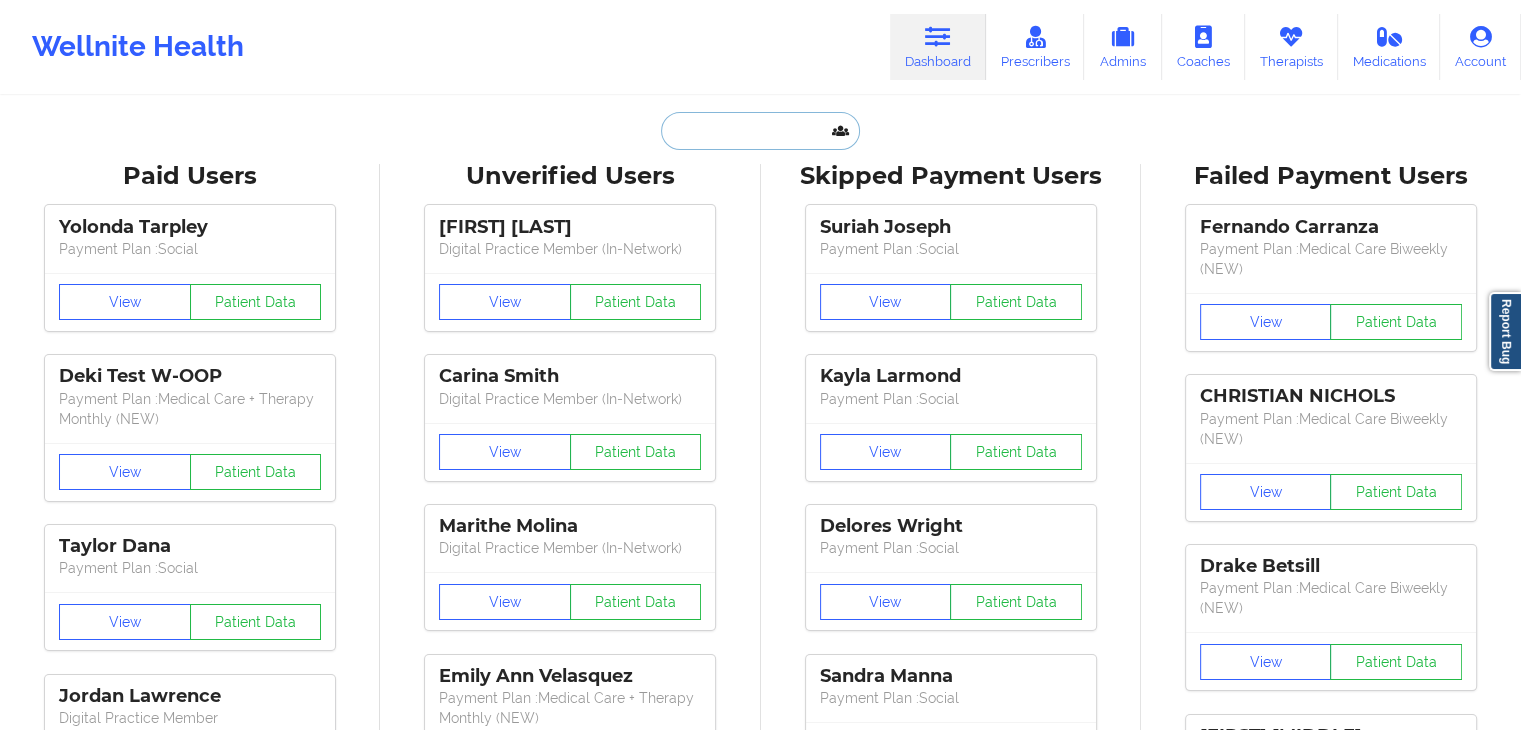 click at bounding box center (760, 131) 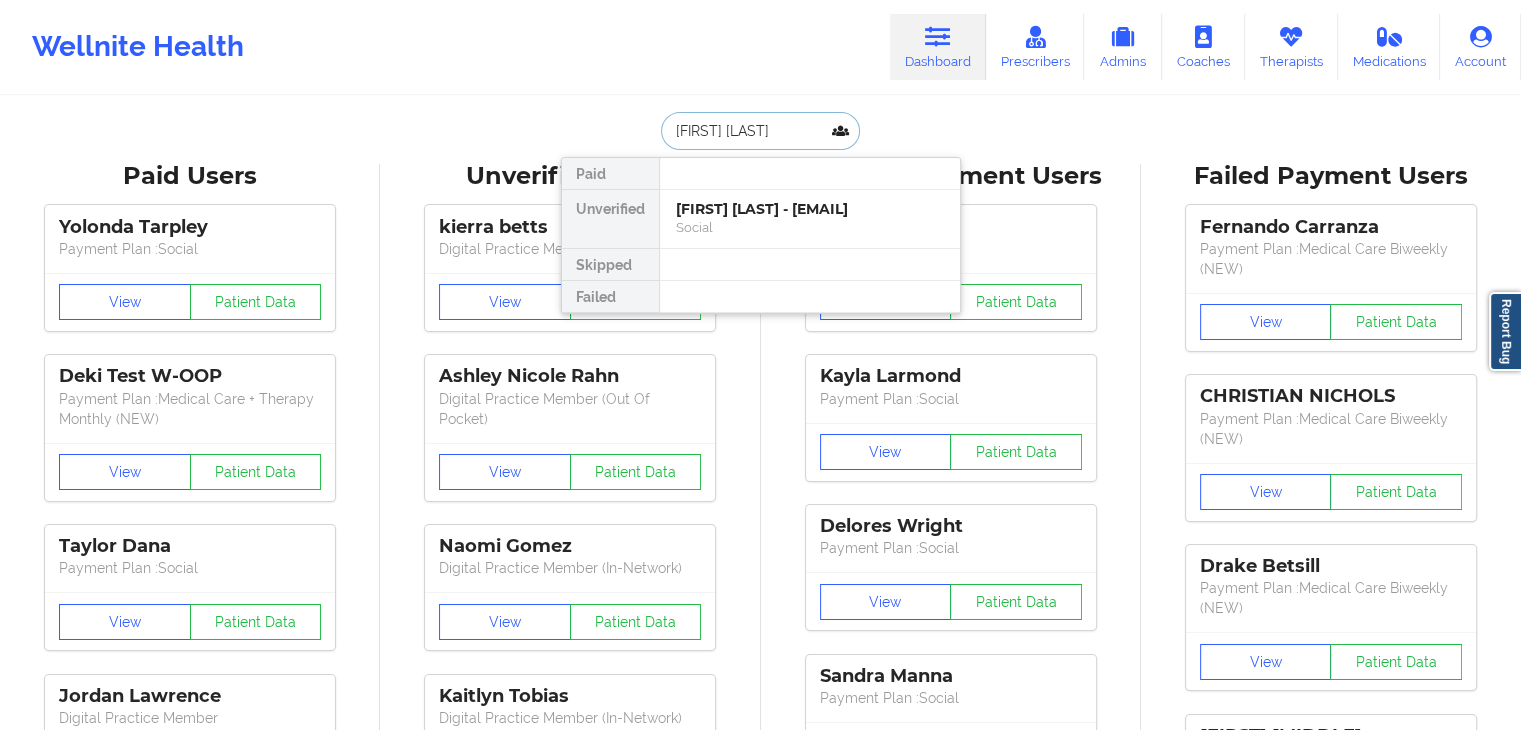 type on "[FIRST] [LAST]" 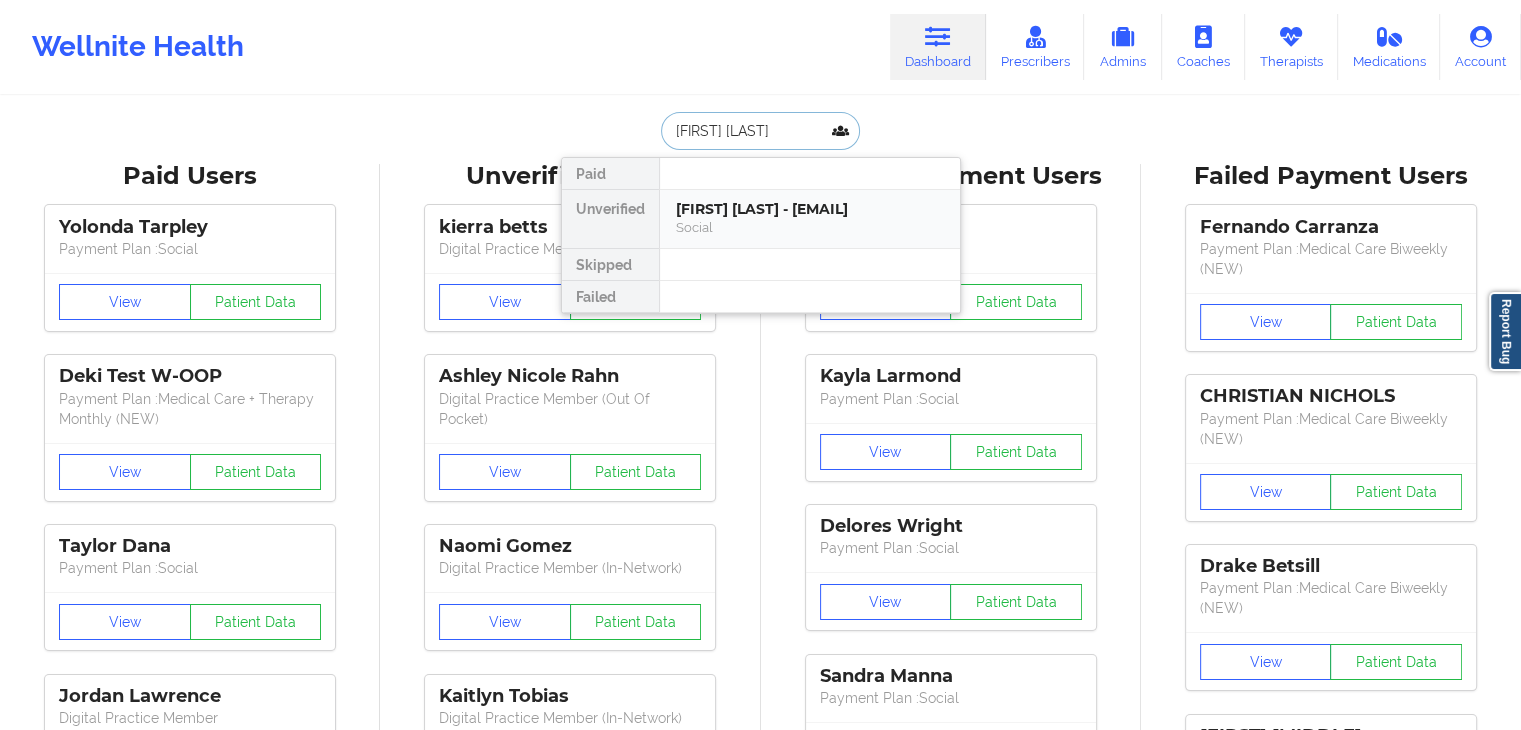 click on "[FIRST] [LAST] - [EMAIL]" at bounding box center (810, 209) 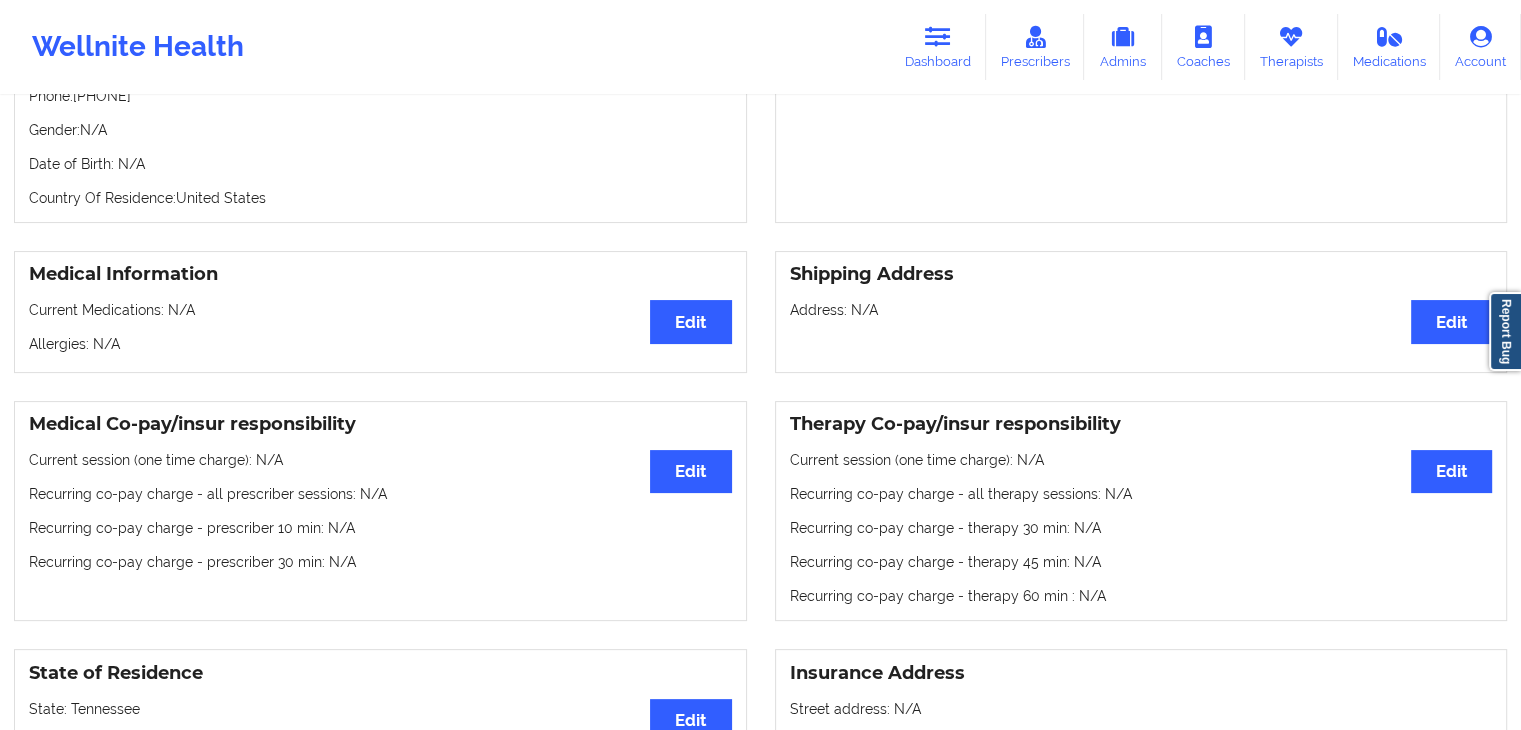 scroll, scrollTop: 0, scrollLeft: 0, axis: both 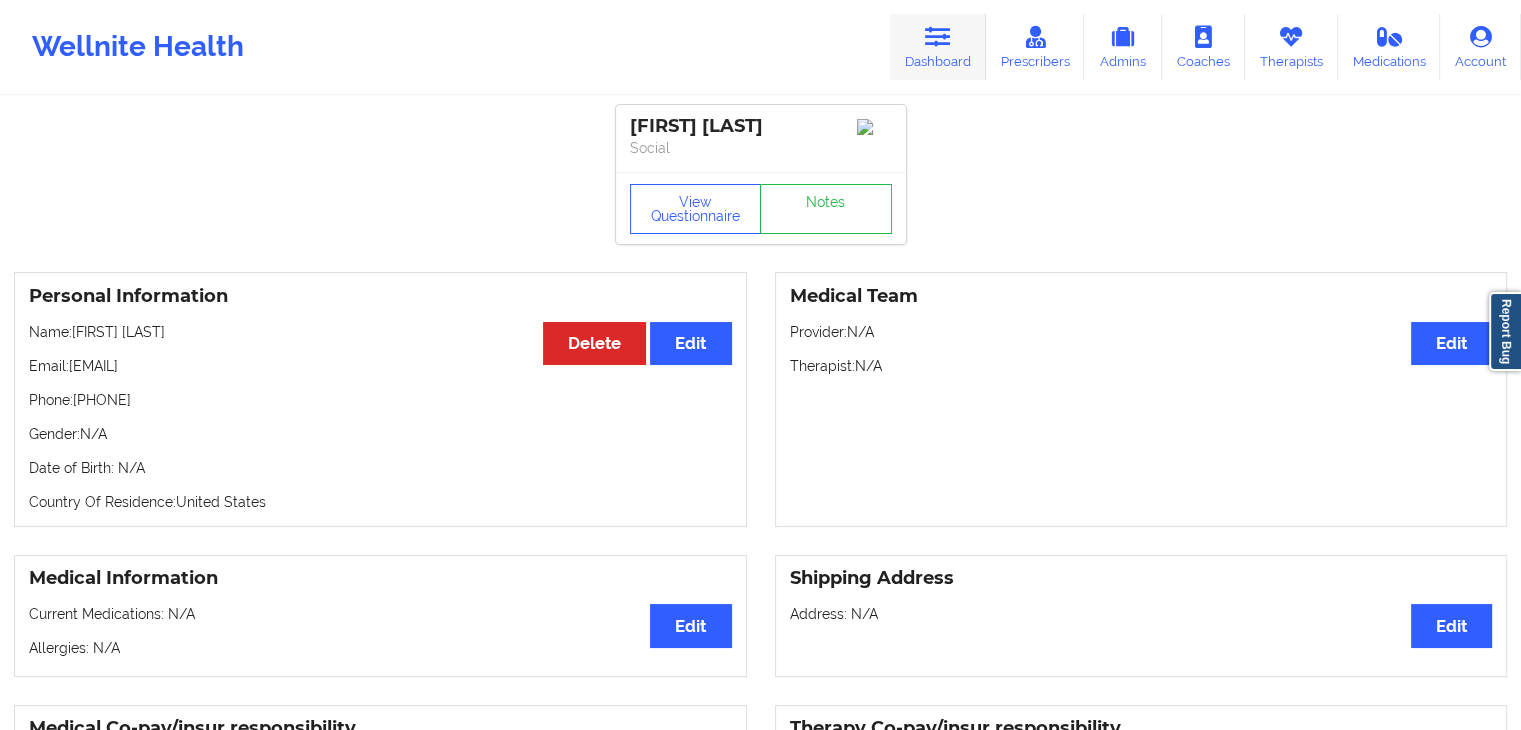 click at bounding box center [938, 37] 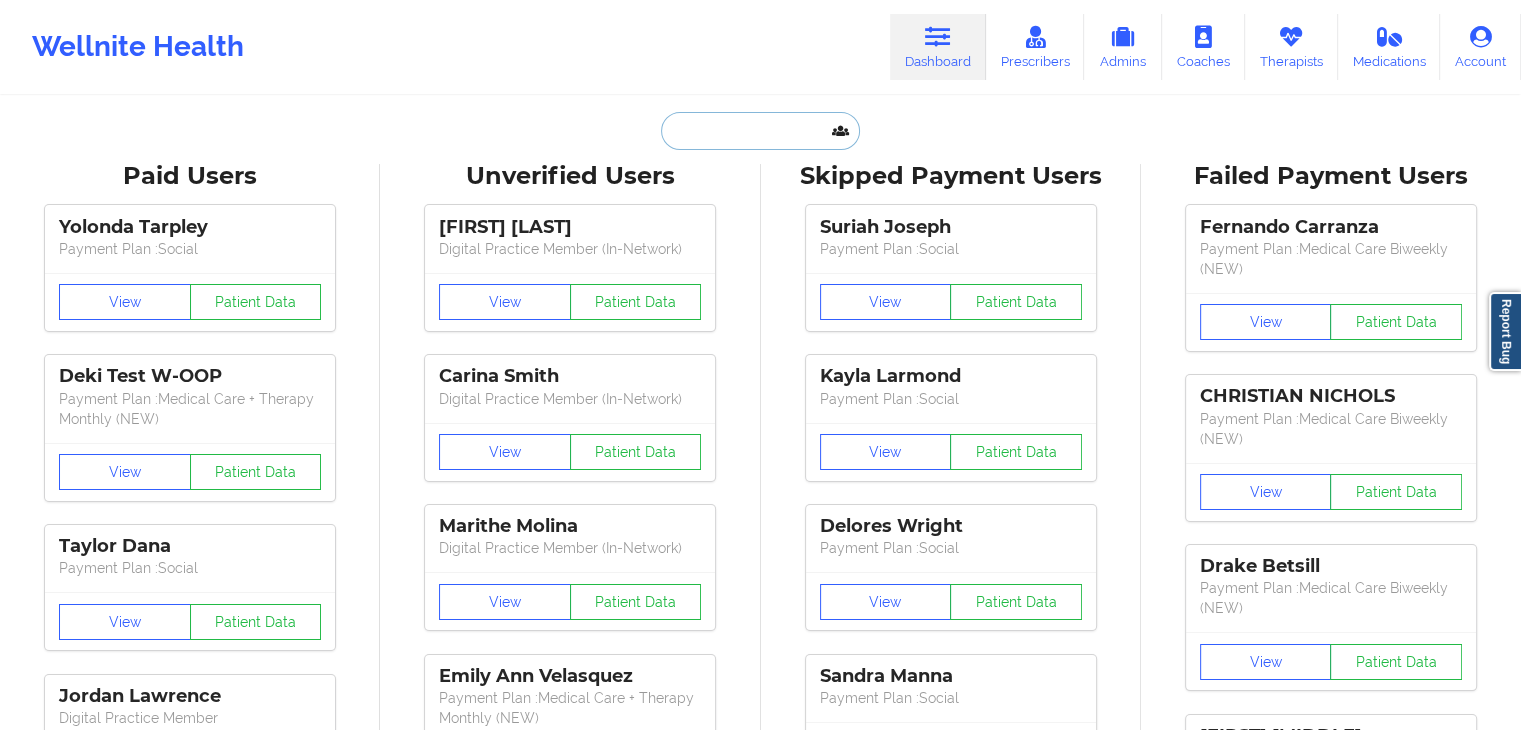 click at bounding box center (760, 131) 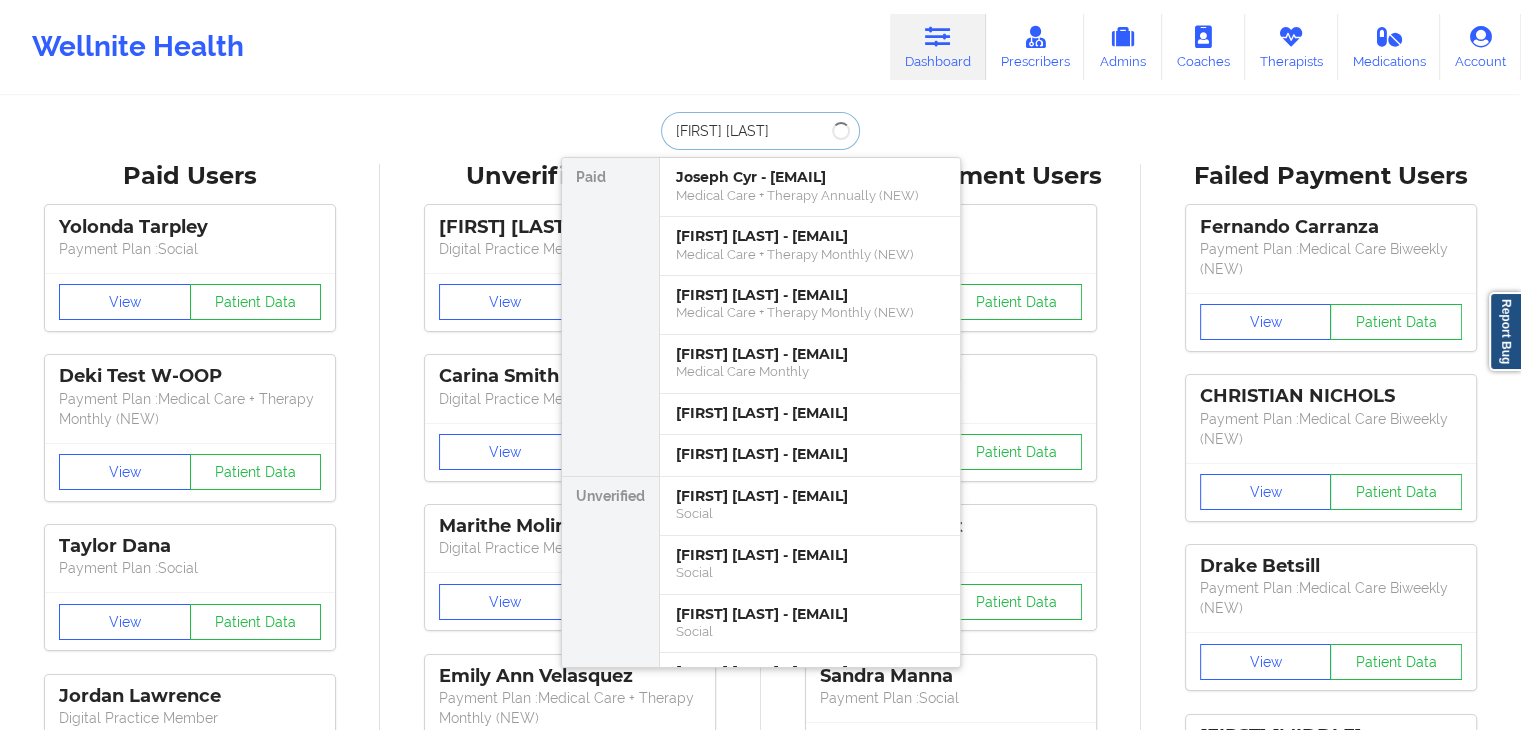 type on "[FIRST] [LAST]" 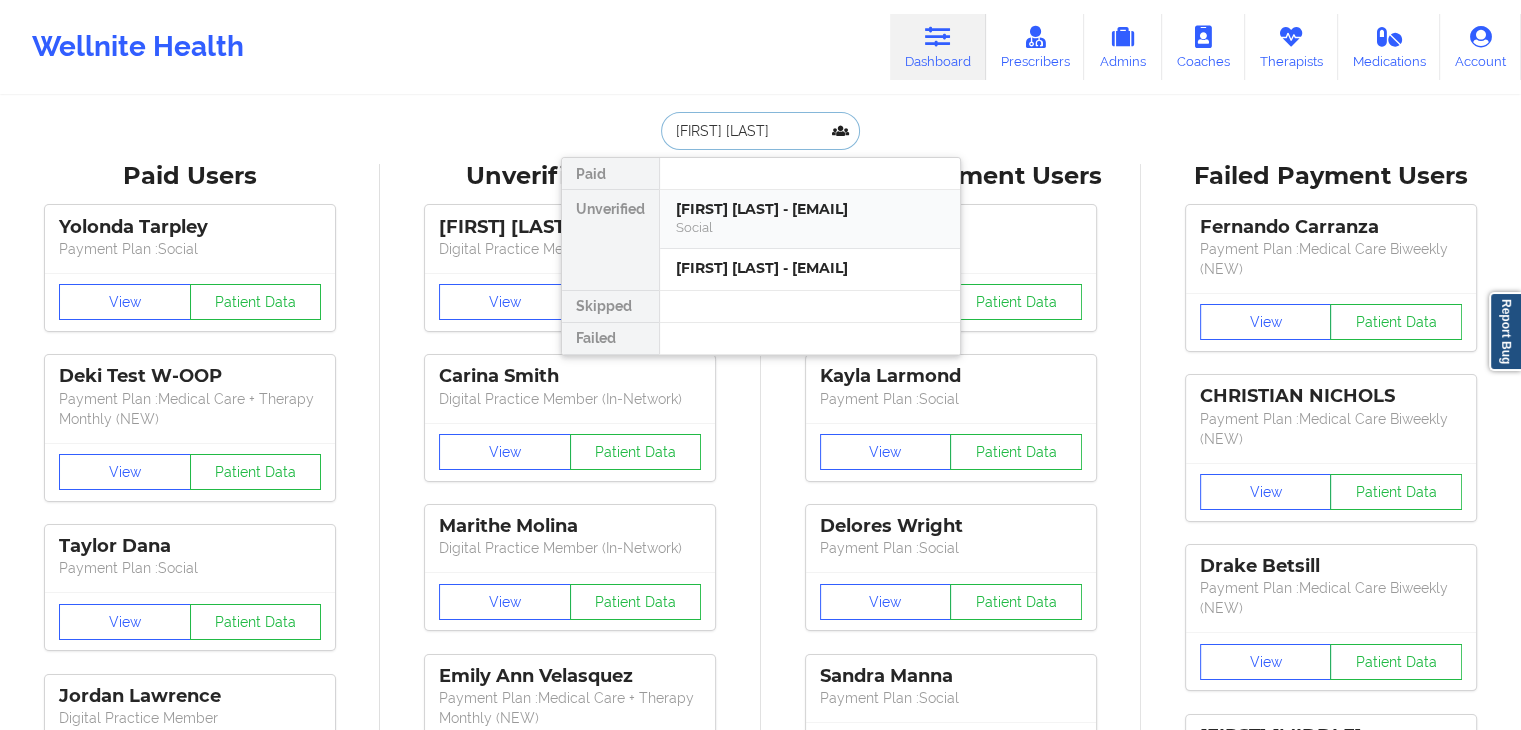 click on "[FIRST] [LAST] - [EMAIL]" at bounding box center [810, 209] 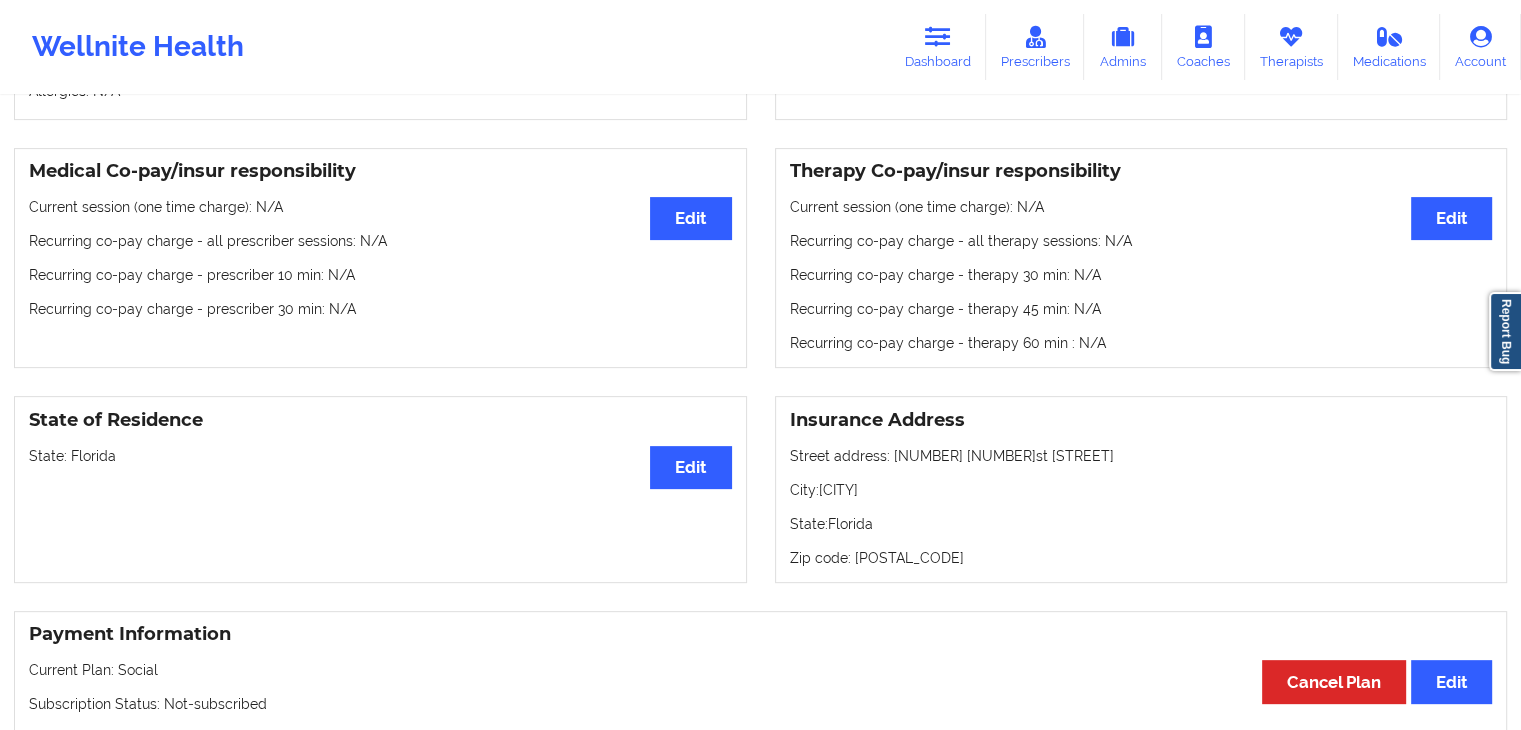 scroll, scrollTop: 0, scrollLeft: 0, axis: both 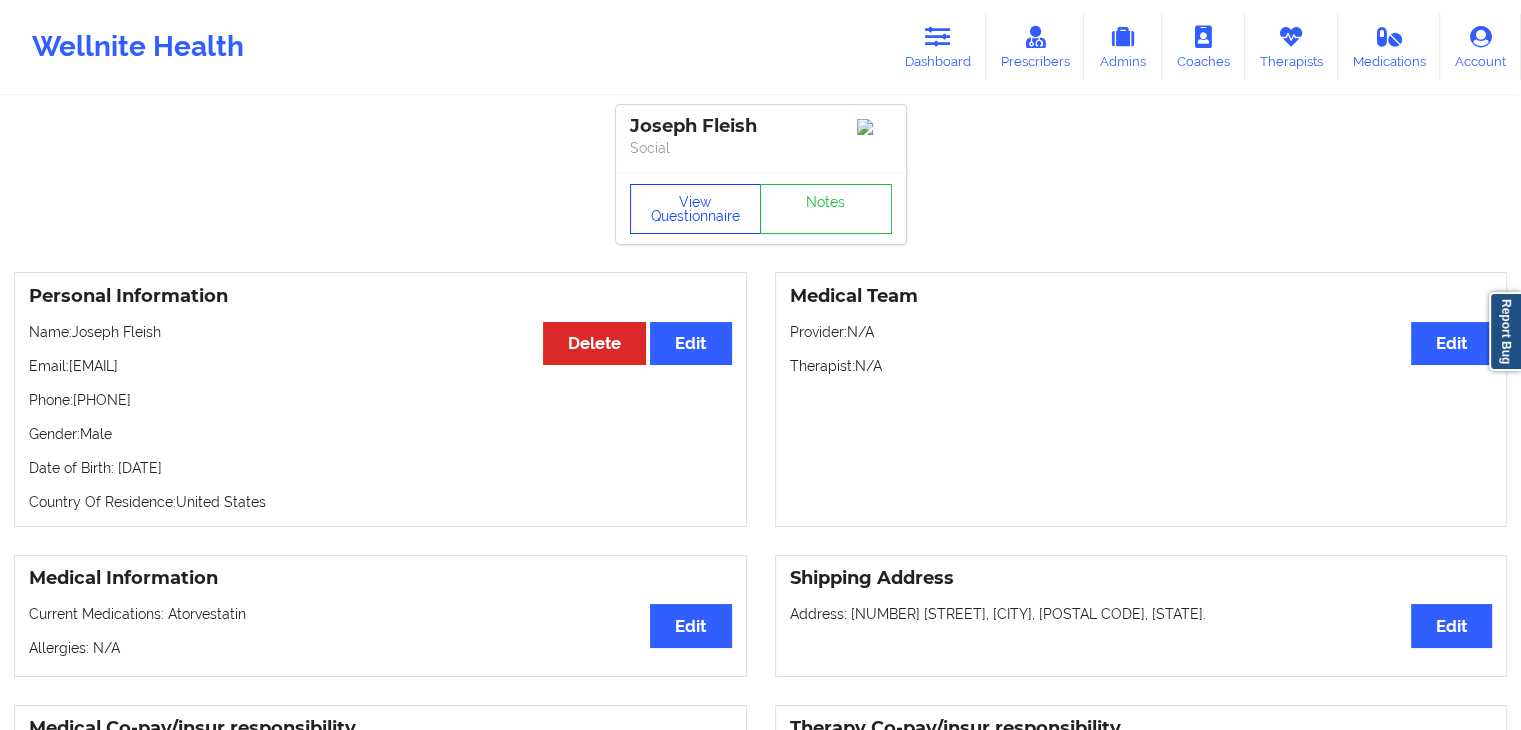 click on "View Questionnaire" at bounding box center [696, 209] 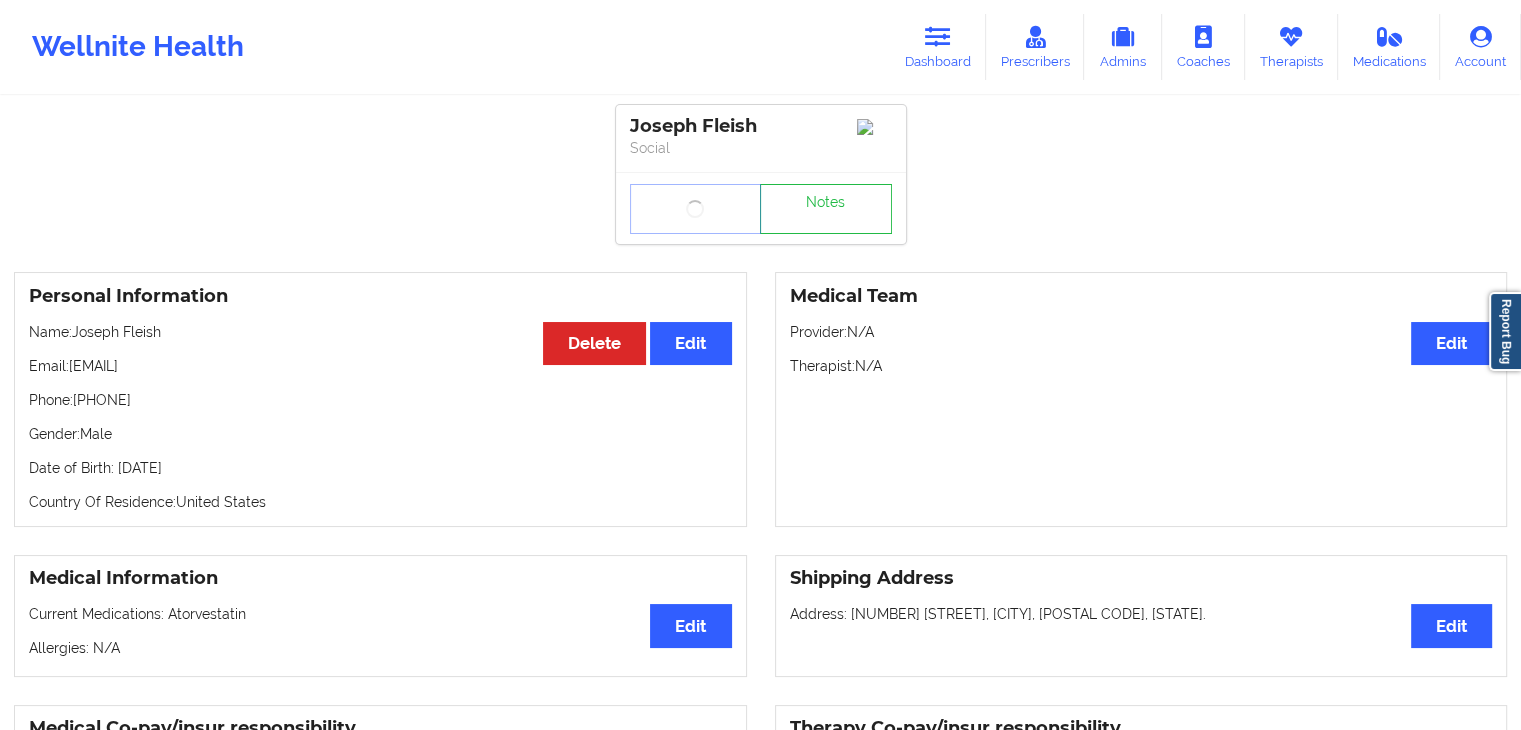 click on "Medical Team Edit Provider: N/A Therapist: N/A [FIRST] [LAST] Social View Questionnaire Notes Personal Information Edit Delete Name: [FIRST] [LAST] Email: [EMAIL] Phone: [PHONE] Gender: Male Date of Birth: [DATE] Country Of Residence: United States Medical Team Edit Provider: N/A Therapist: N/A Medical Information Edit Current Medications: Atorvestatin Allergies: N/A Shipping Address Edit Address: [NUMBER] [STREET], [CITY], [POSTAL_CODE], [STATE]. Medical Co-pay/insur responsibility Edit Current session (one time charge): N/A Recurring co-pay charge - all prescriber sessions : N/A Recurring co-pay charge - prescriber 10 min : N/A Recurring co-pay charge - prescriber 30 min : N/A Therapy Co-pay/insur responsibility Edit Current session (one time charge): N/A Recurring co-pay charge - all therapy sessions : N/A Recurring co-pay charge - therapy 30 min : N/A Recurring co-pay charge - therapy 45 min : N/A N/A Edit State:" at bounding box center (760, 365) 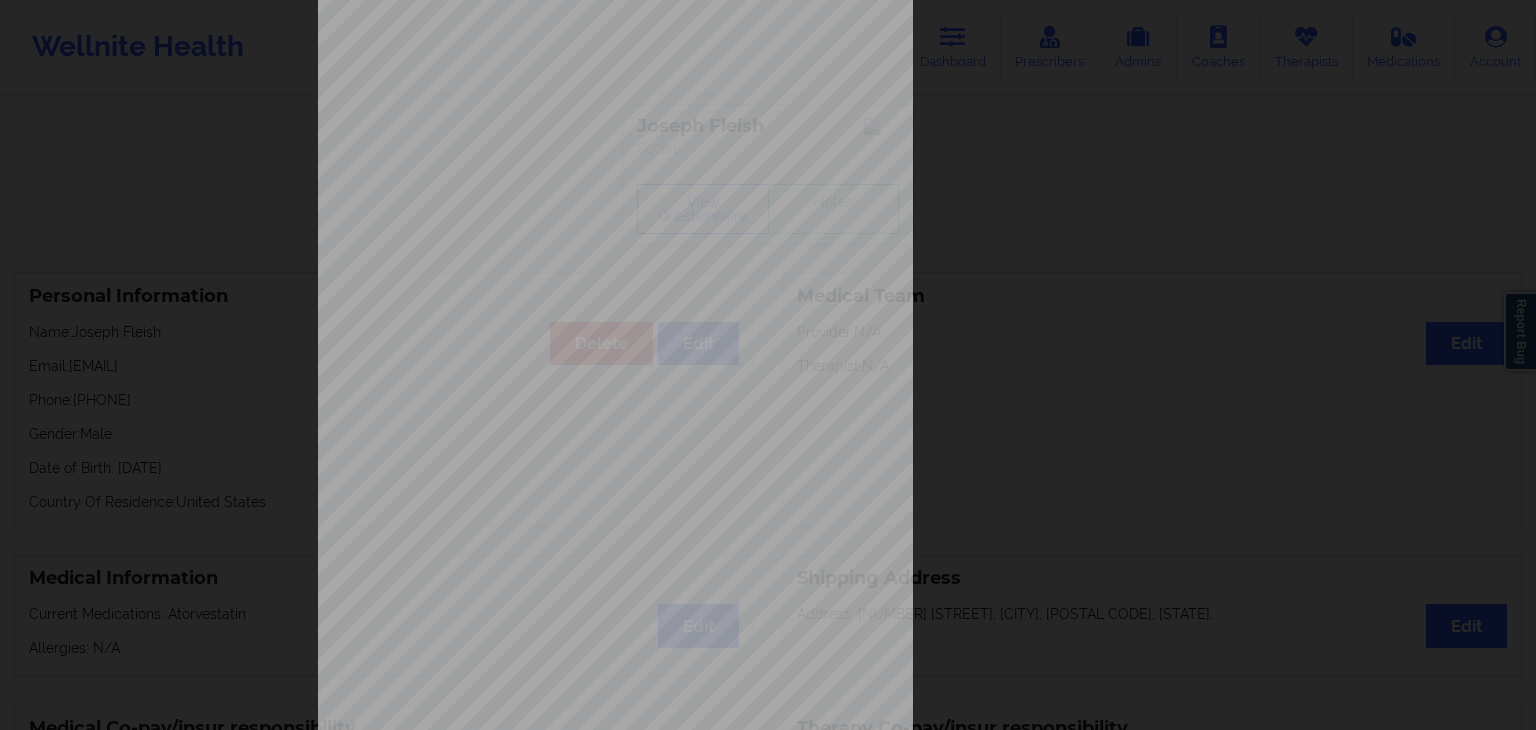 scroll, scrollTop: 224, scrollLeft: 0, axis: vertical 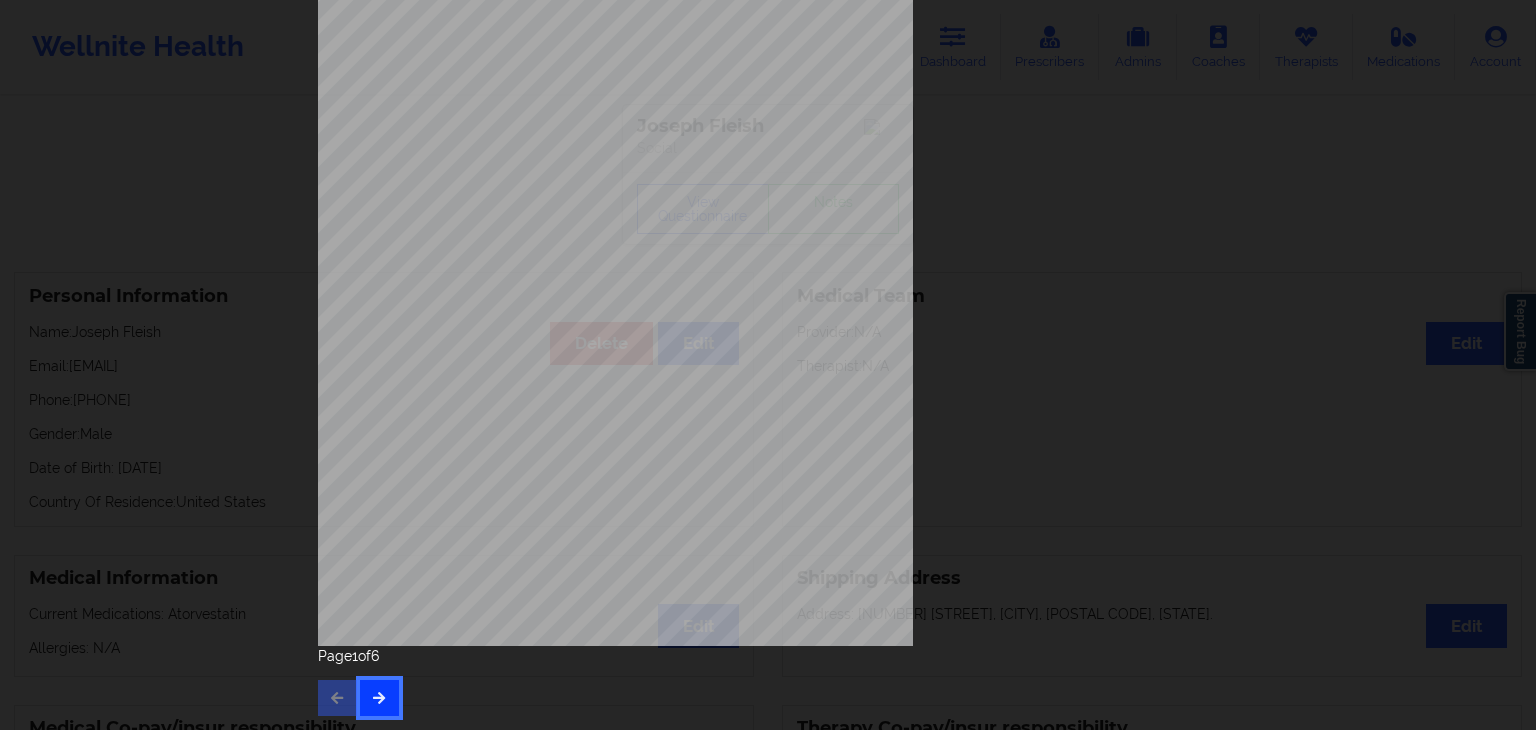 click at bounding box center [379, 698] 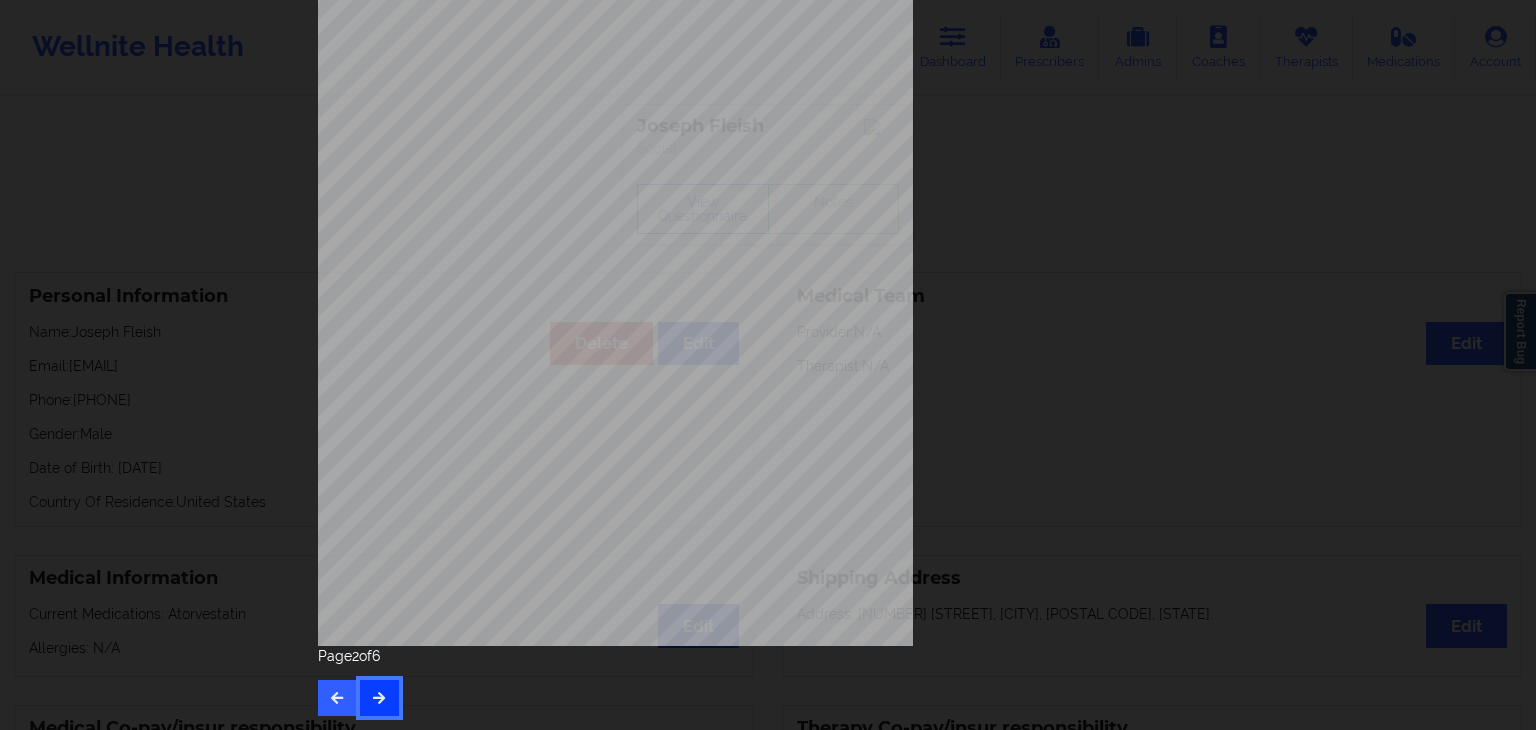 scroll, scrollTop: 0, scrollLeft: 0, axis: both 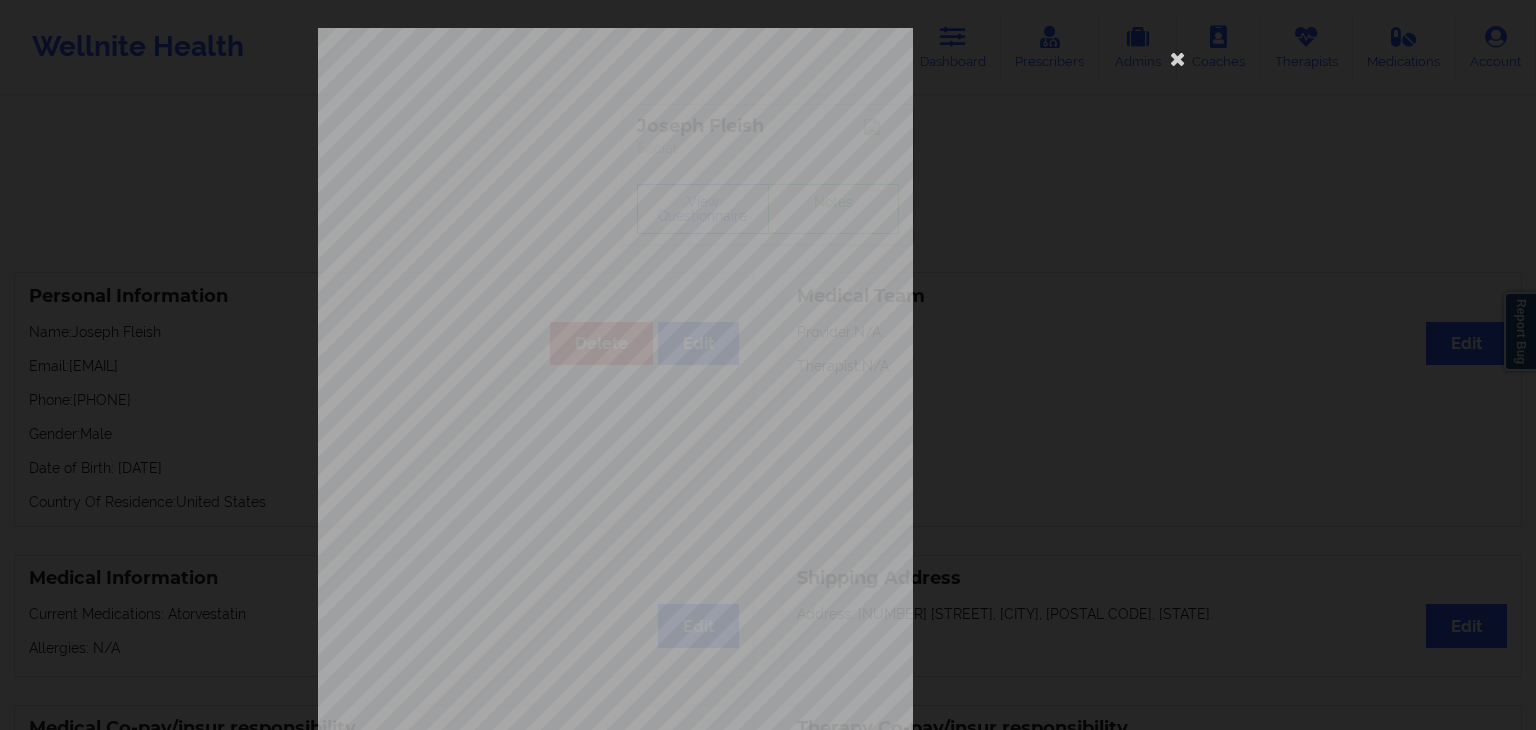 type 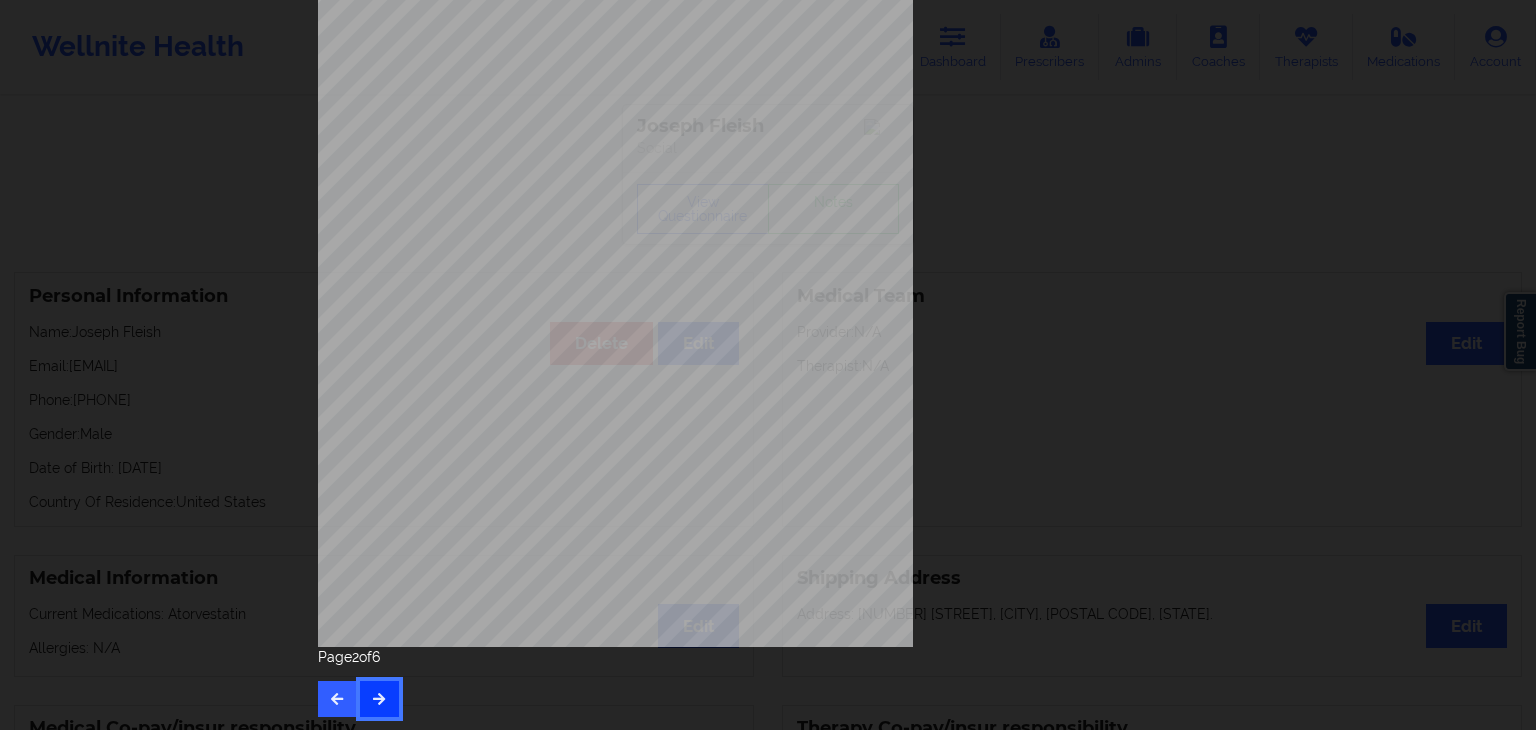 scroll, scrollTop: 224, scrollLeft: 0, axis: vertical 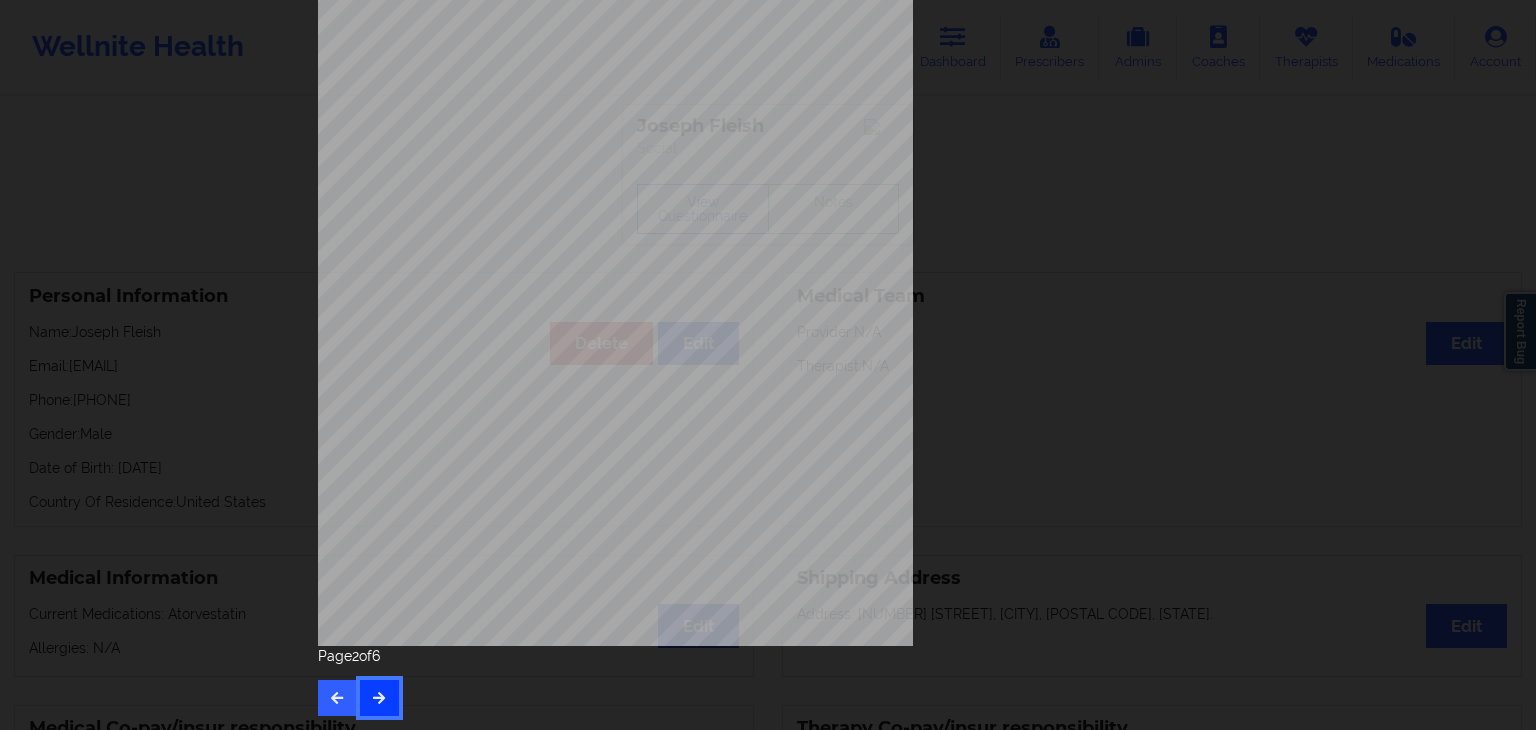 click at bounding box center (379, 697) 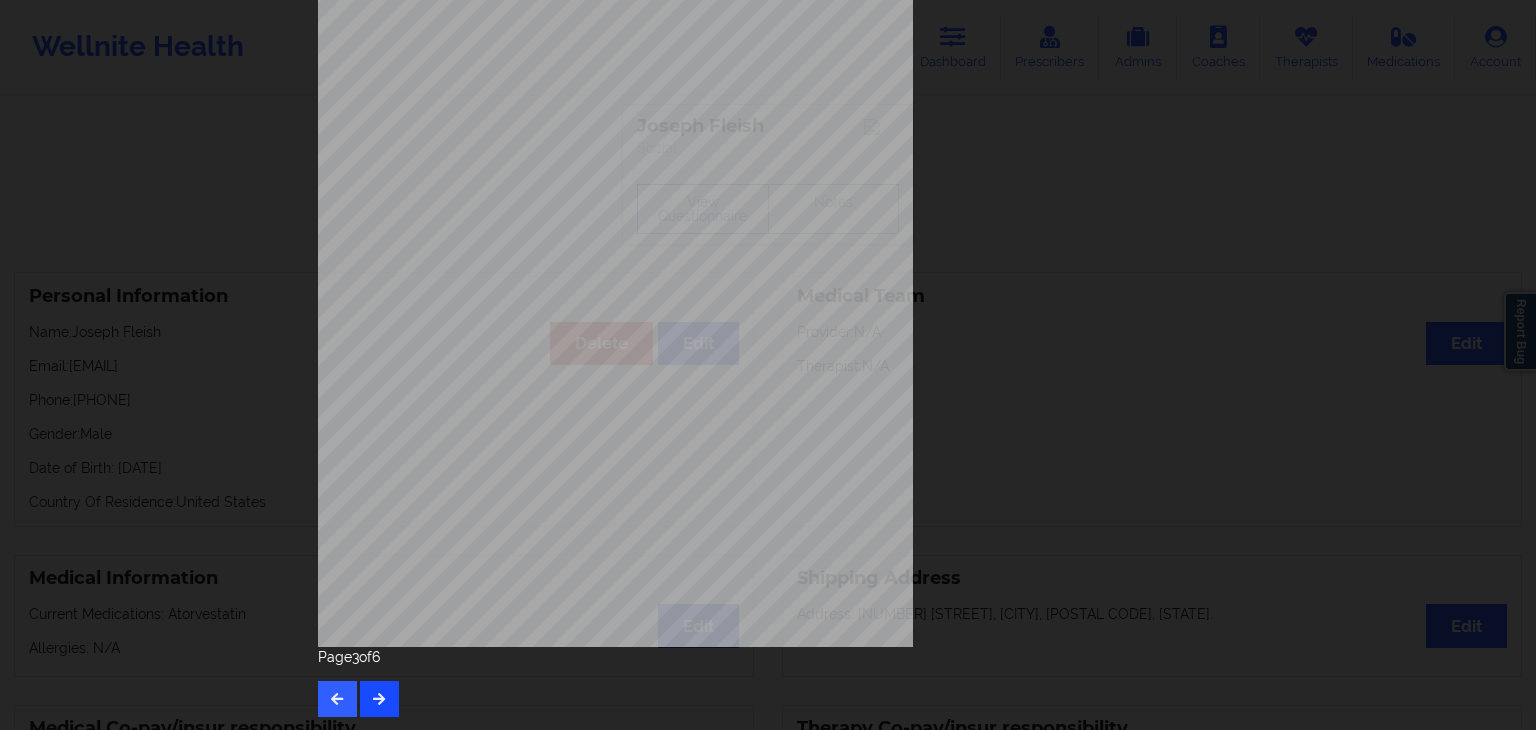 scroll, scrollTop: 224, scrollLeft: 0, axis: vertical 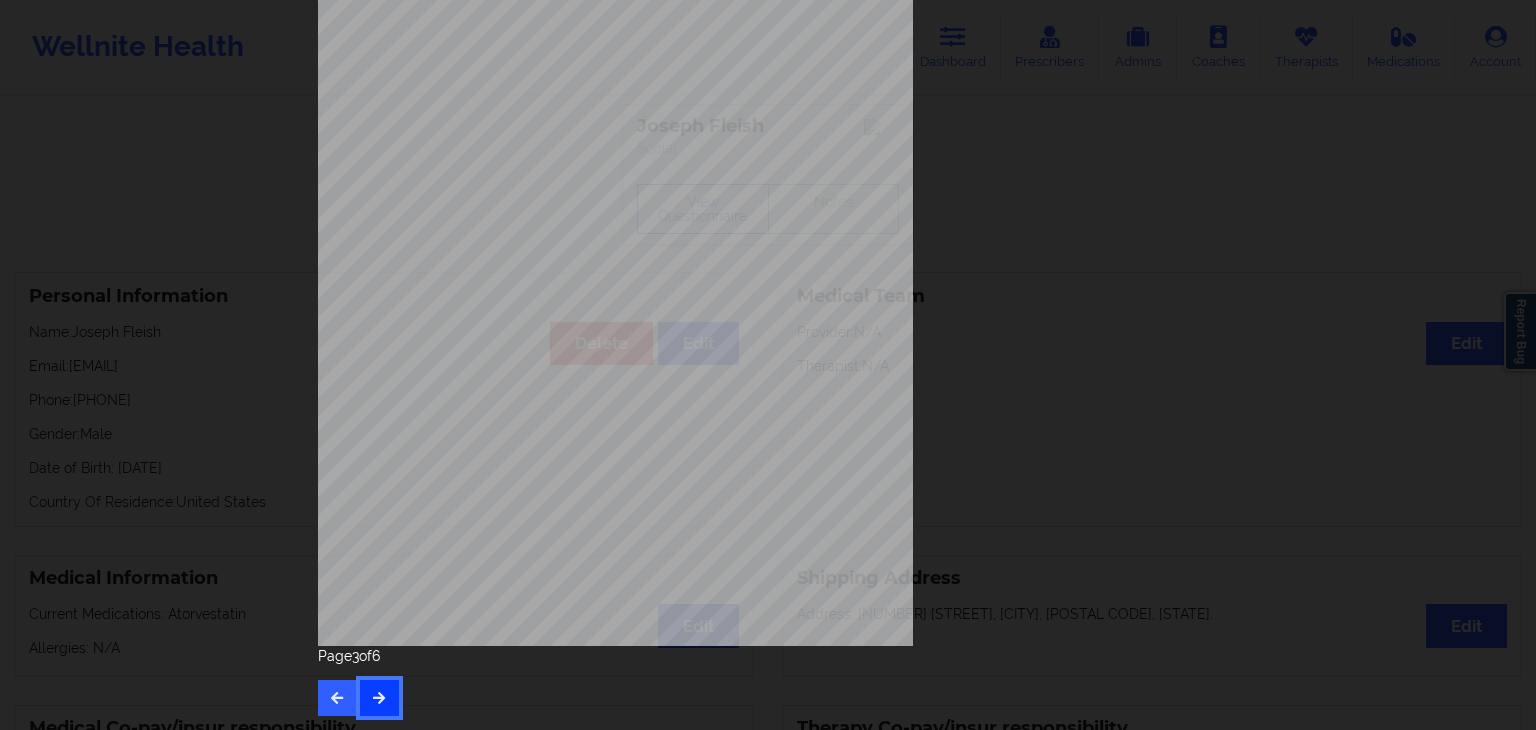 click at bounding box center (379, 698) 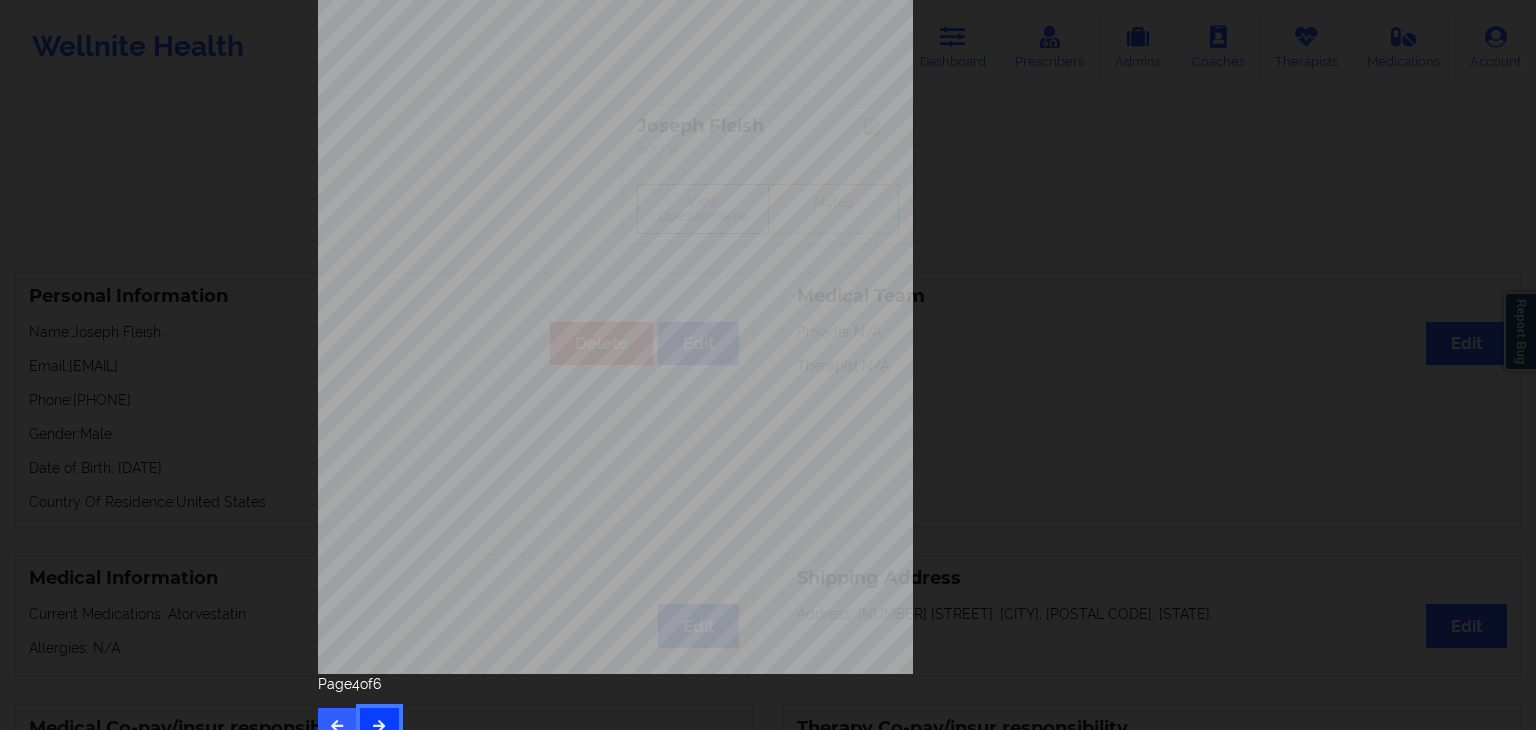 scroll, scrollTop: 224, scrollLeft: 0, axis: vertical 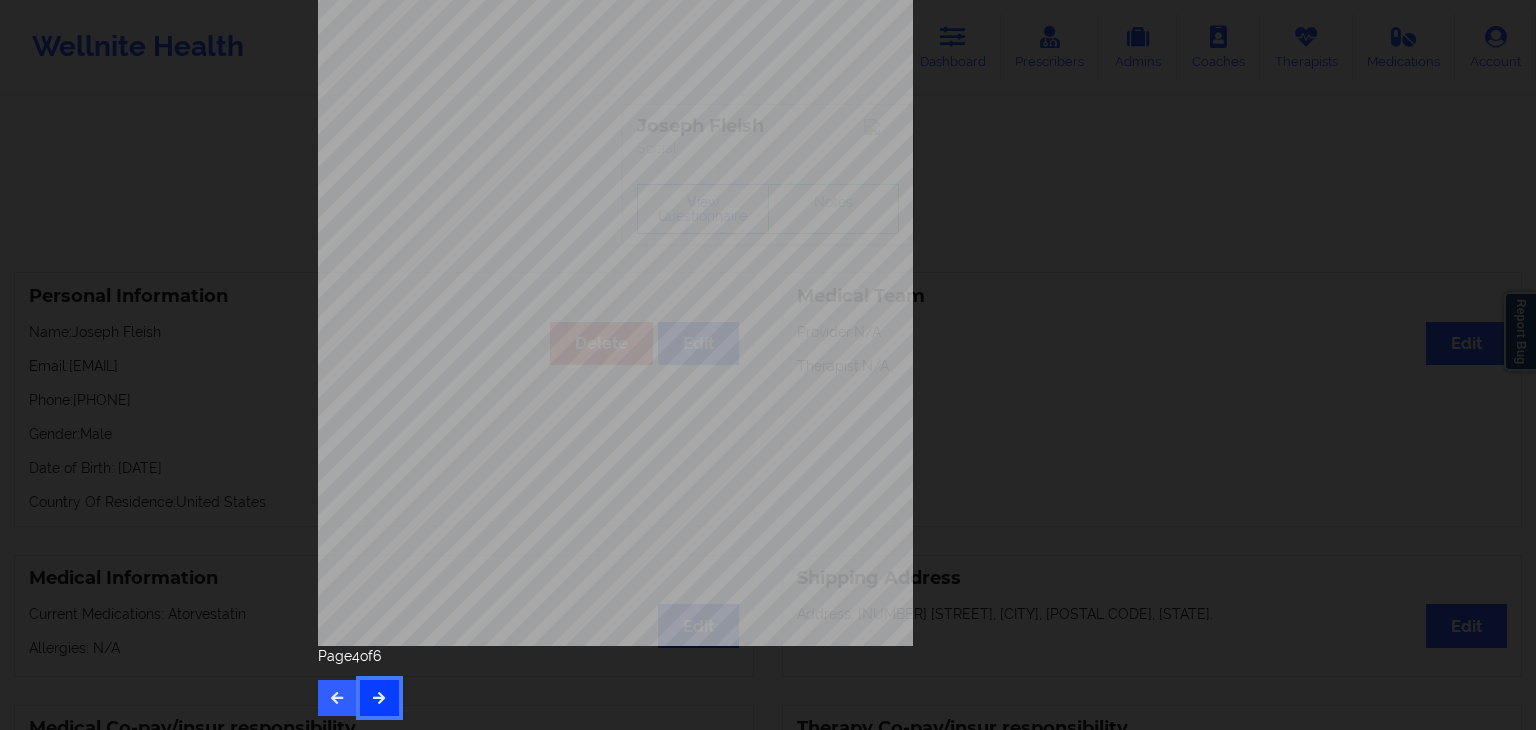 click at bounding box center [379, 698] 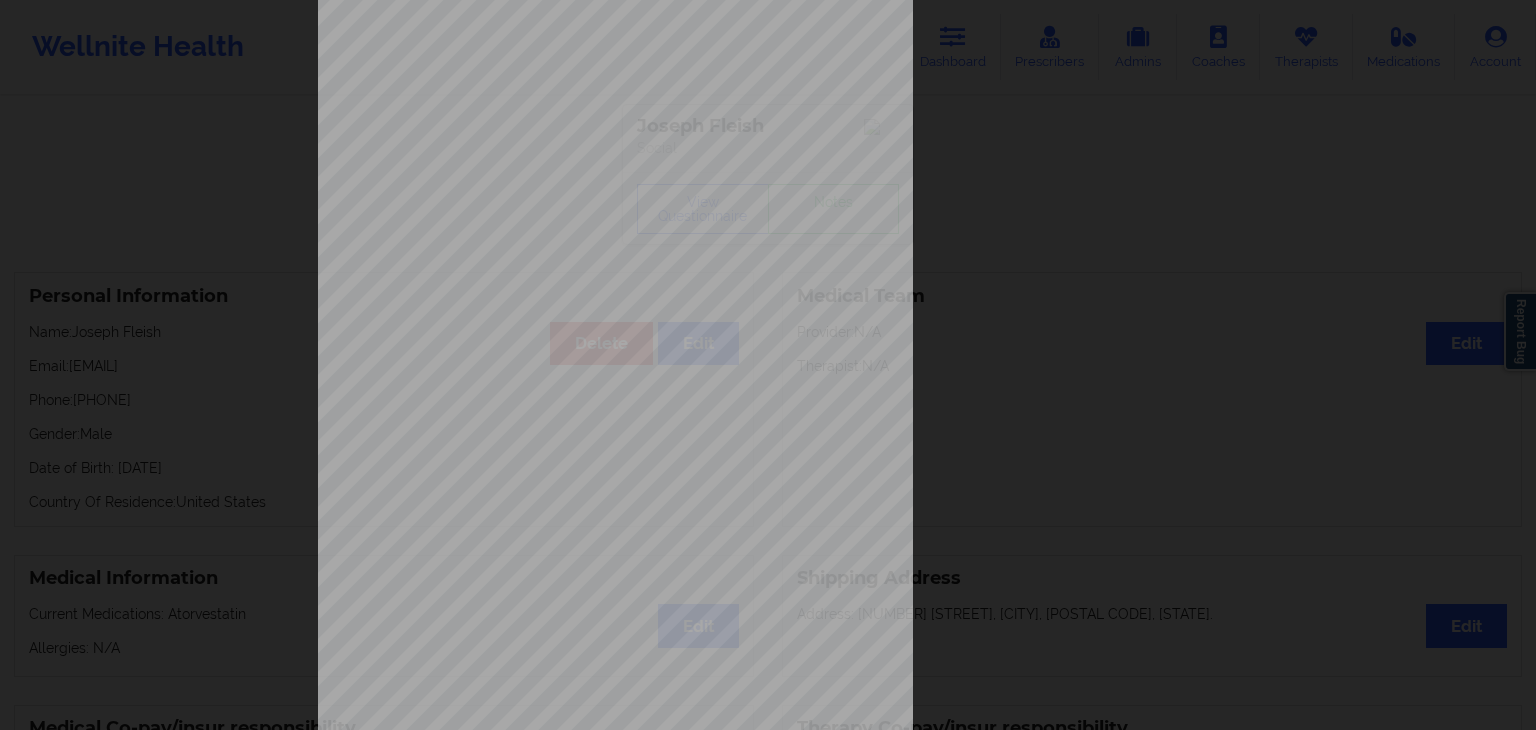 scroll, scrollTop: 160, scrollLeft: 0, axis: vertical 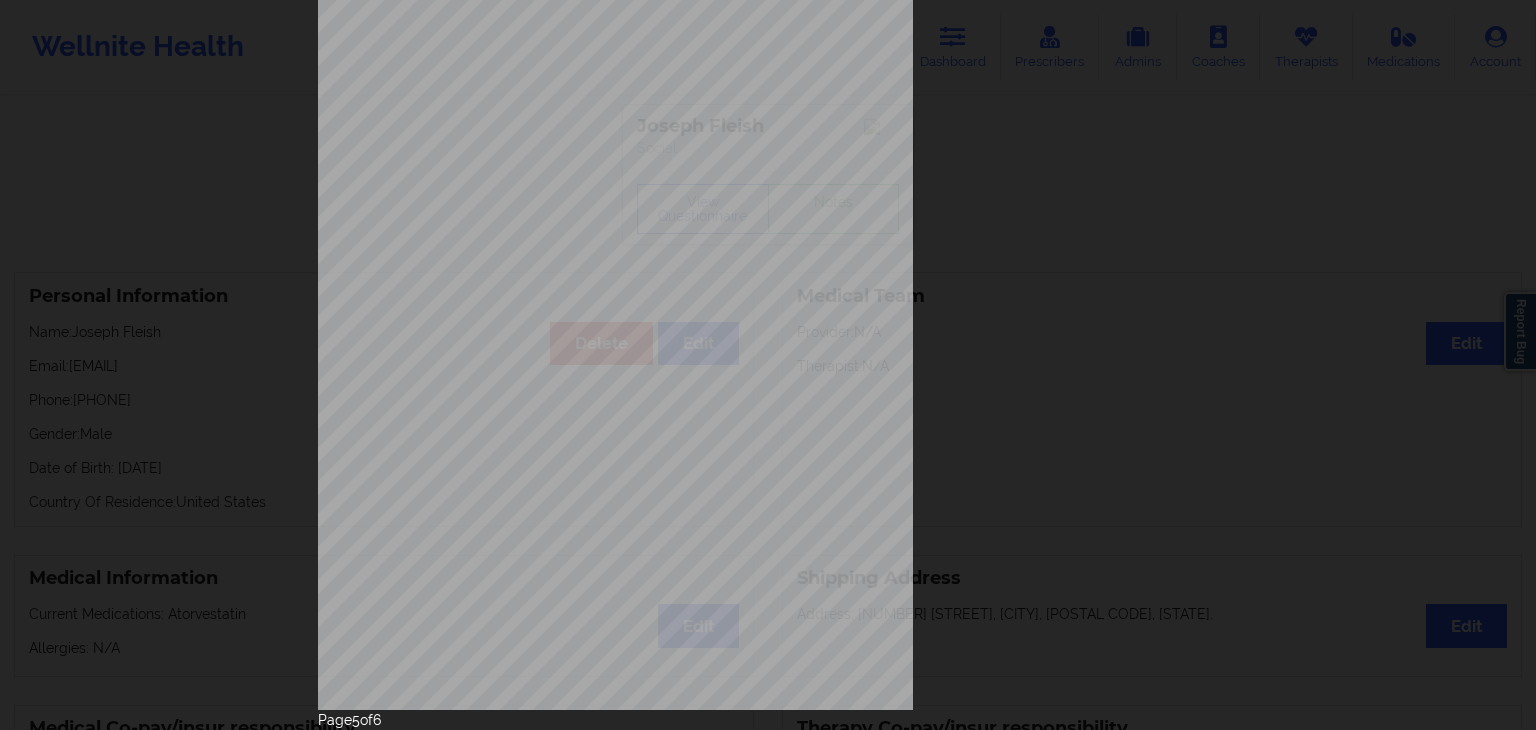click on "Insurance company type details by patient commercial Insurance Member ID for patient [ID] Insurance company name details by patient BCBS (Out of State) Insurance Company Identity number by patient BCBS (Out of State) Insurance dependency status details by patient Own coverage Payment plan chosen by patient together Currently Suicidal" at bounding box center (768, 289) 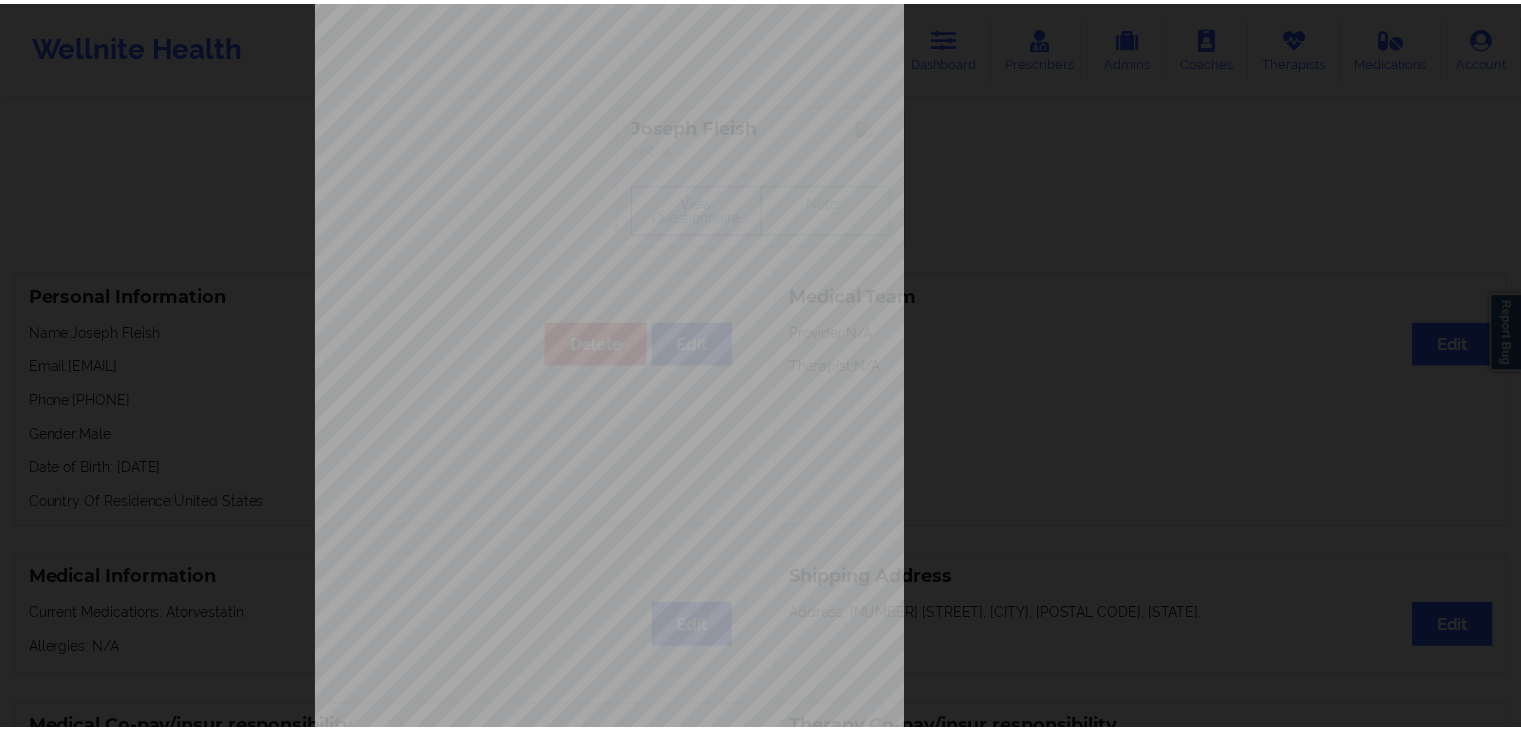 scroll, scrollTop: 0, scrollLeft: 0, axis: both 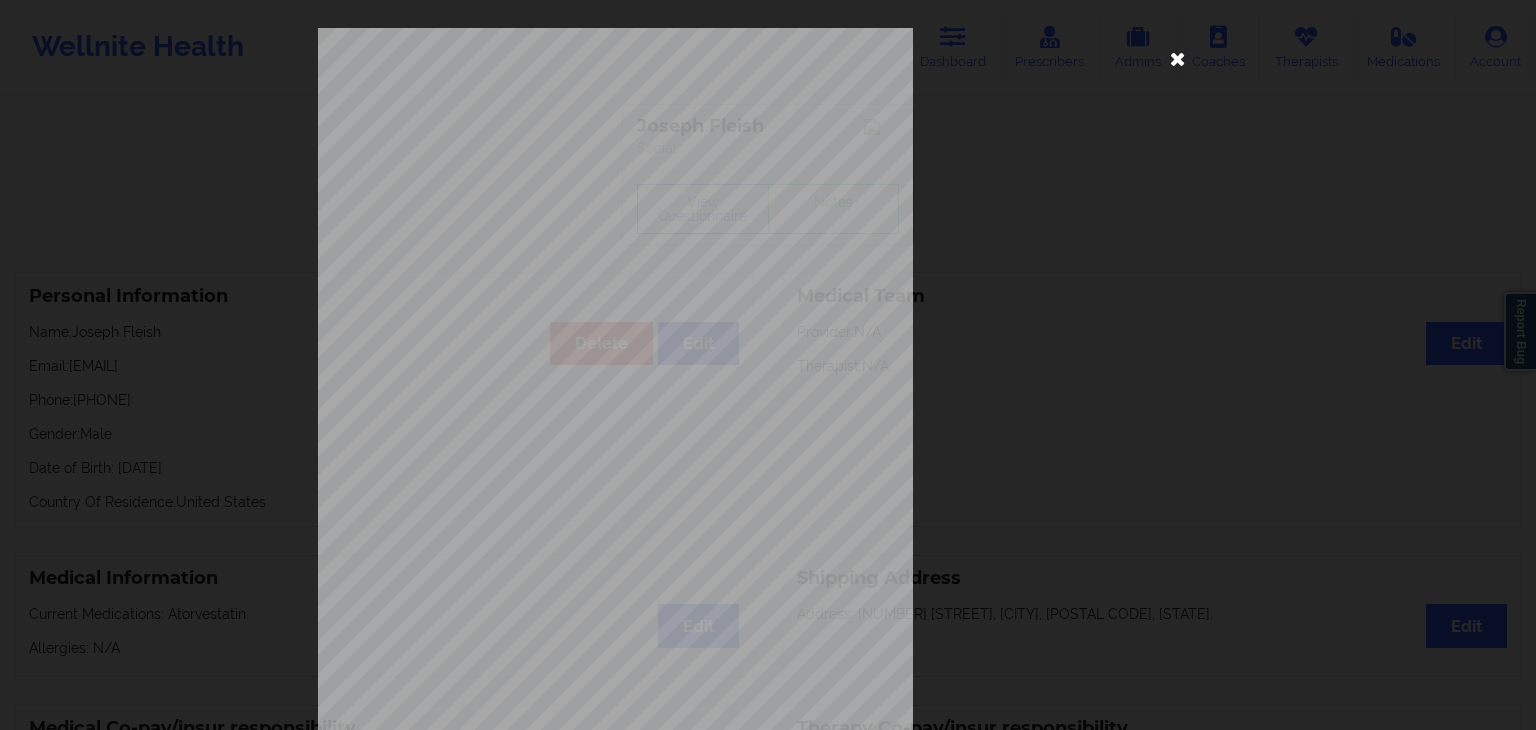 click at bounding box center [1178, 58] 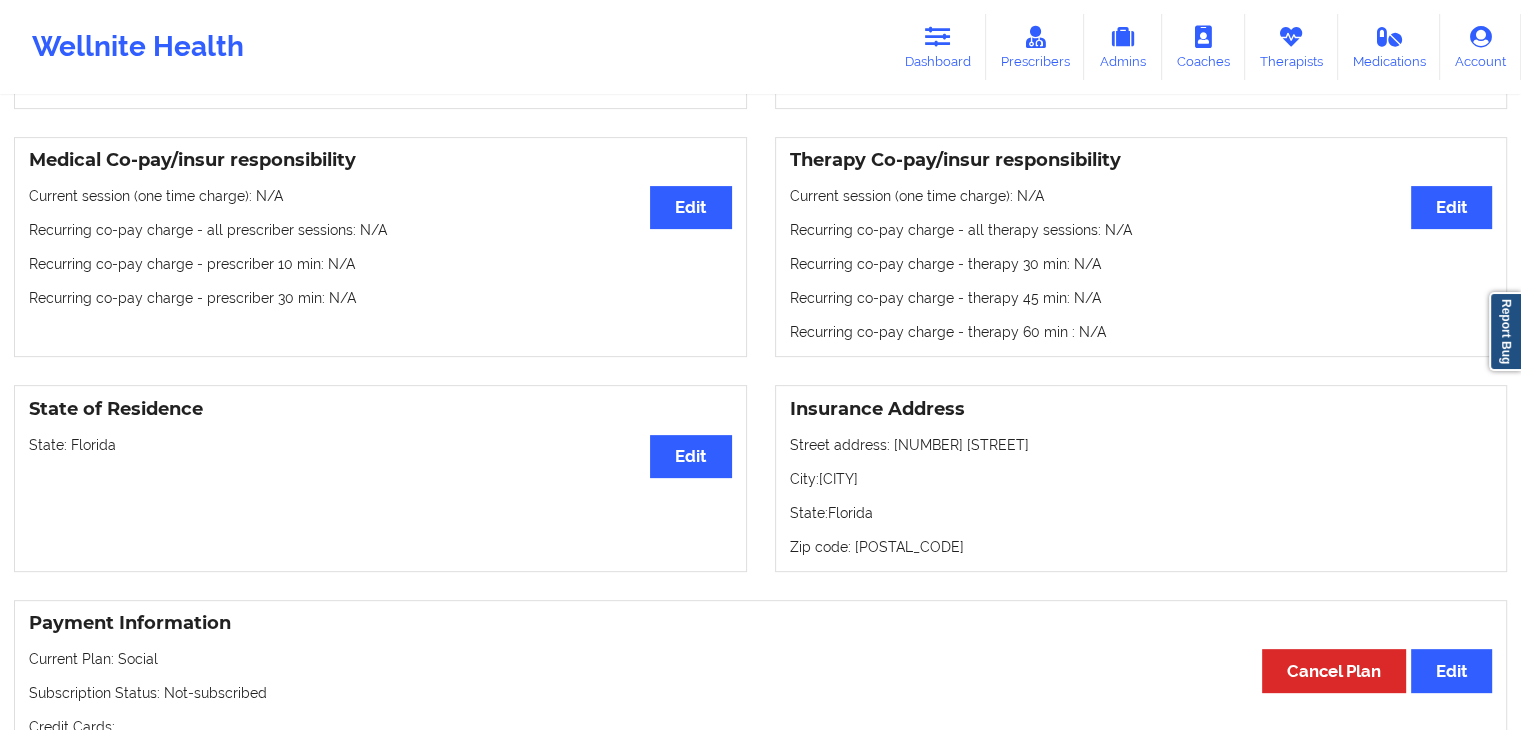 scroll, scrollTop: 720, scrollLeft: 0, axis: vertical 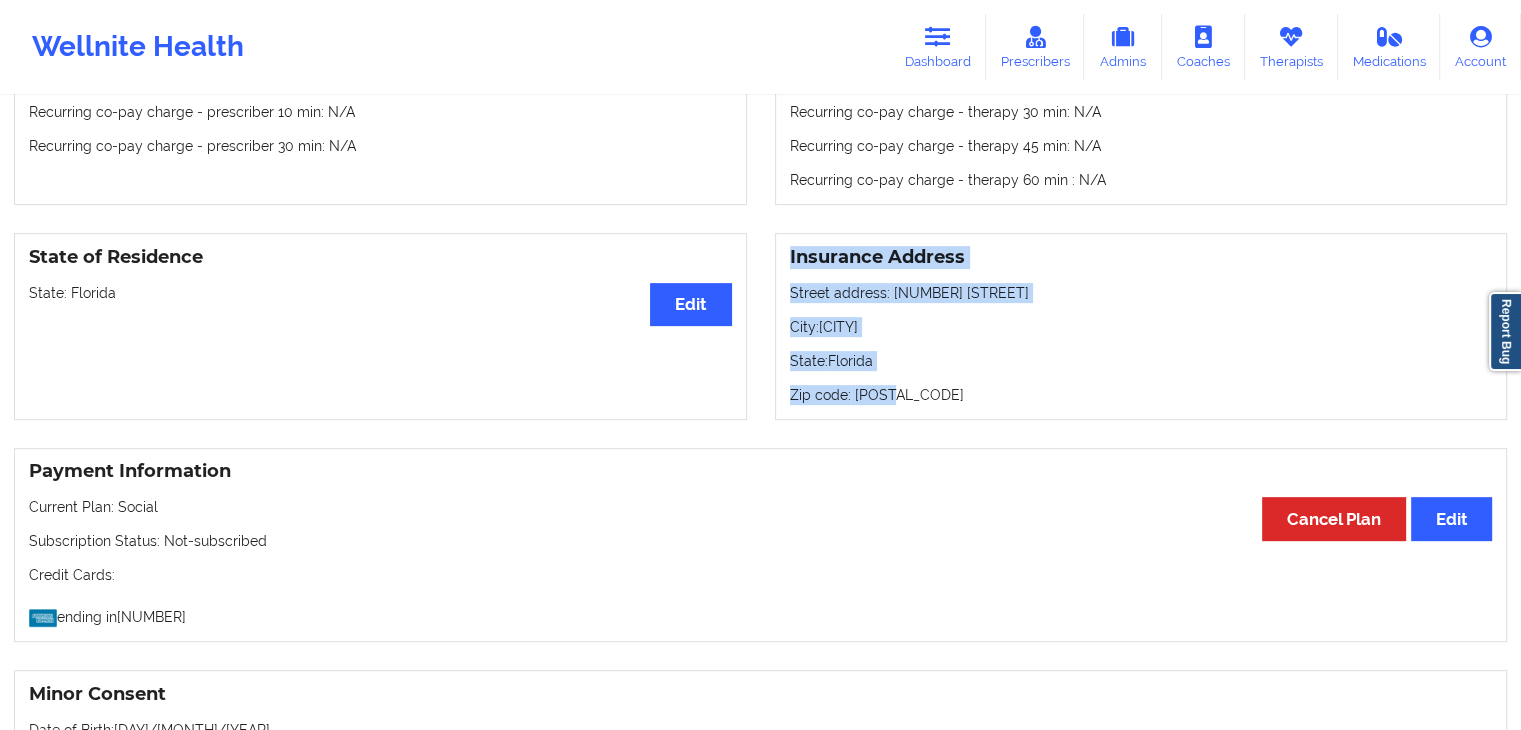 drag, startPoint x: 788, startPoint y: 261, endPoint x: 904, endPoint y: 406, distance: 185.6906 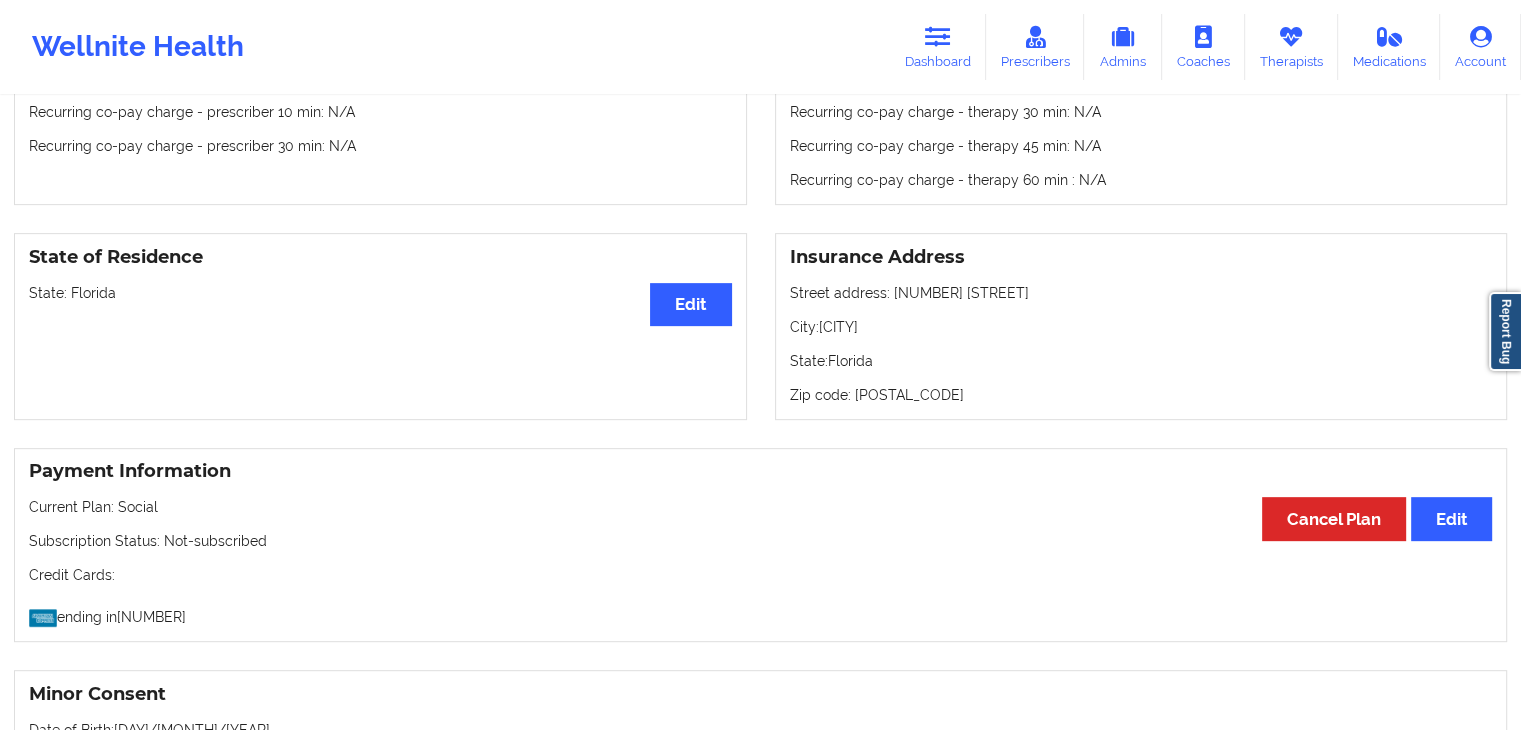 click on "Medical Co-pay/insur responsibility Edit Current session (one time charge): N/A Recurring co-pay charge - all prescriber sessions :   N/A Recurring co-pay charge - prescriber 10 min :   N/A Recurring co-pay charge - prescriber 30 min :   N/A" at bounding box center (380, 95) 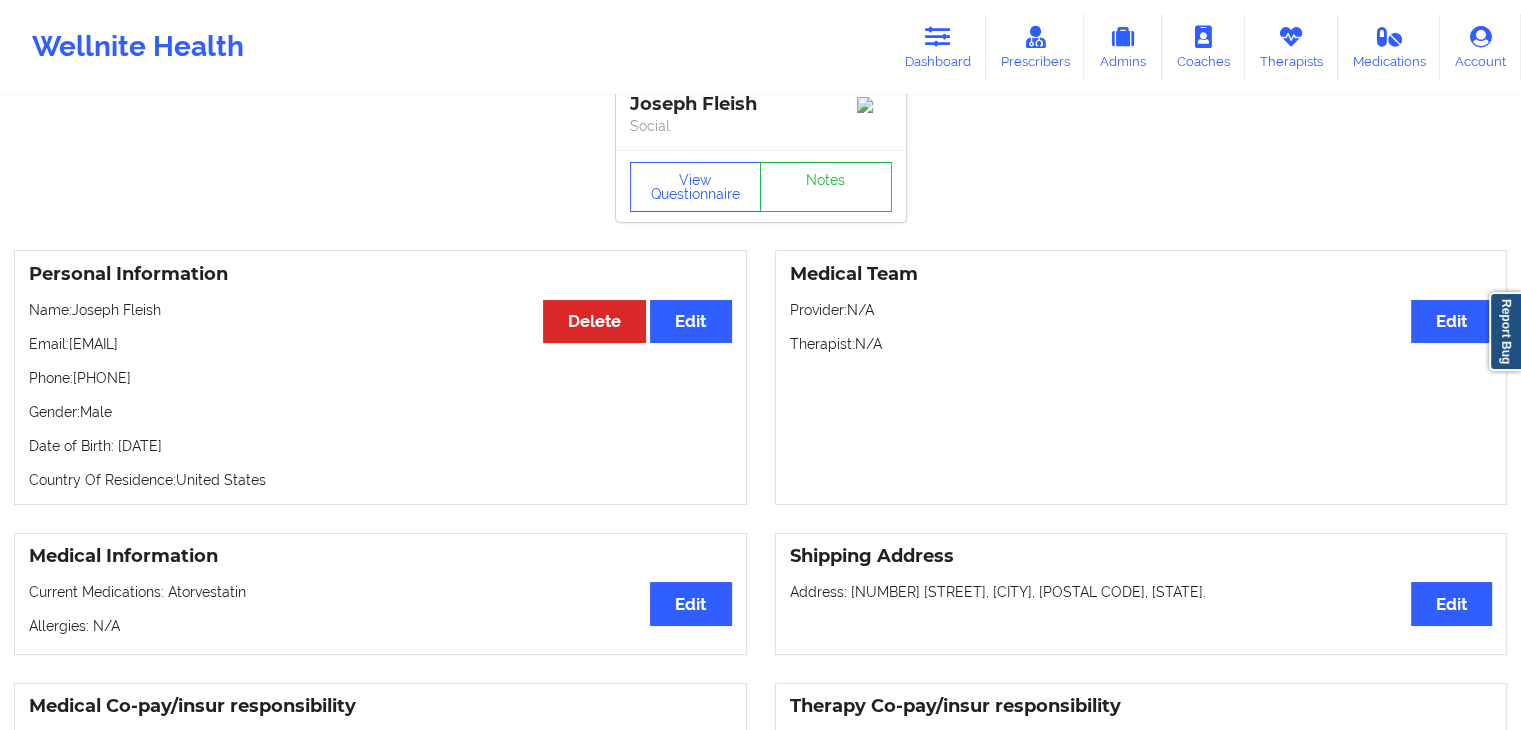 scroll, scrollTop: 0, scrollLeft: 0, axis: both 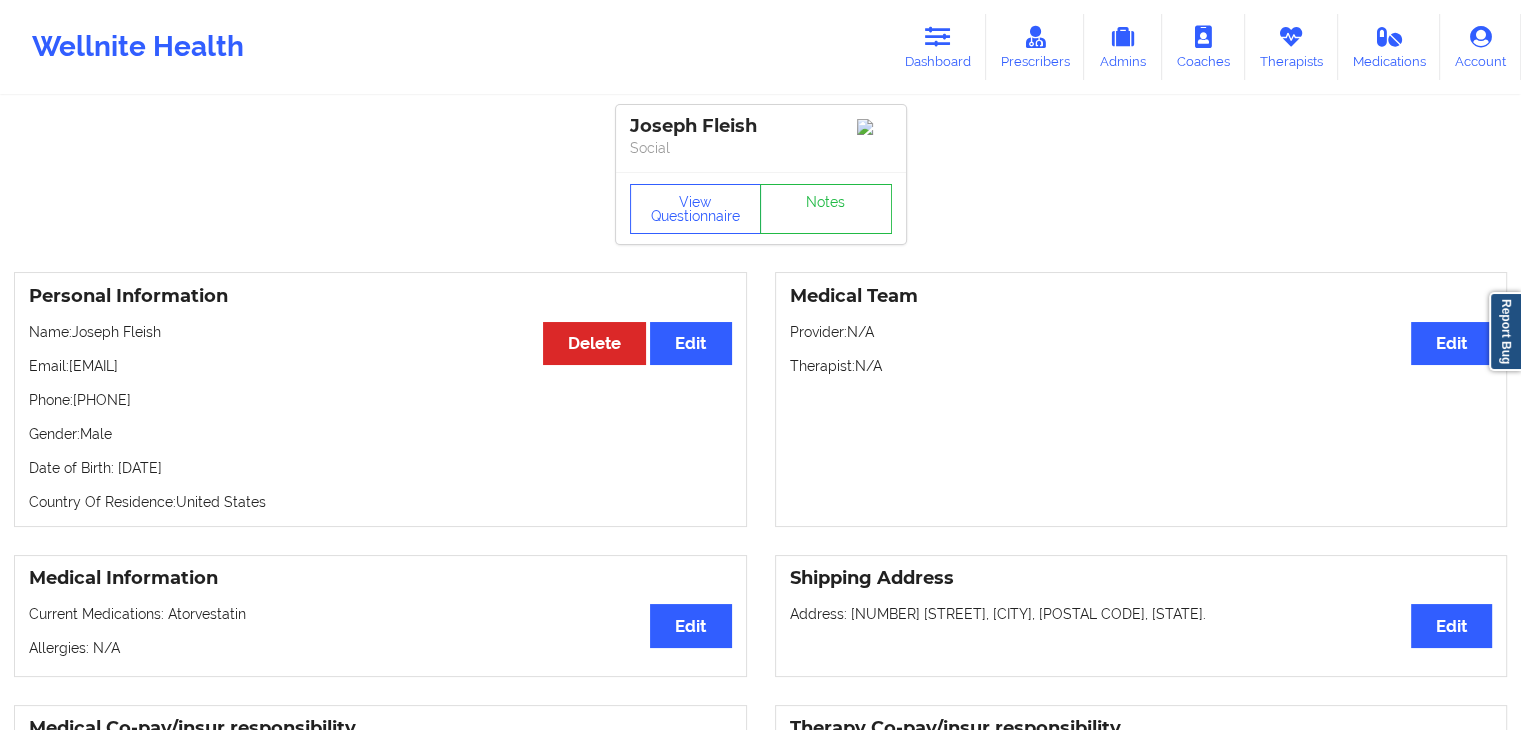 drag, startPoint x: 26, startPoint y: 404, endPoint x: 194, endPoint y: 396, distance: 168.19037 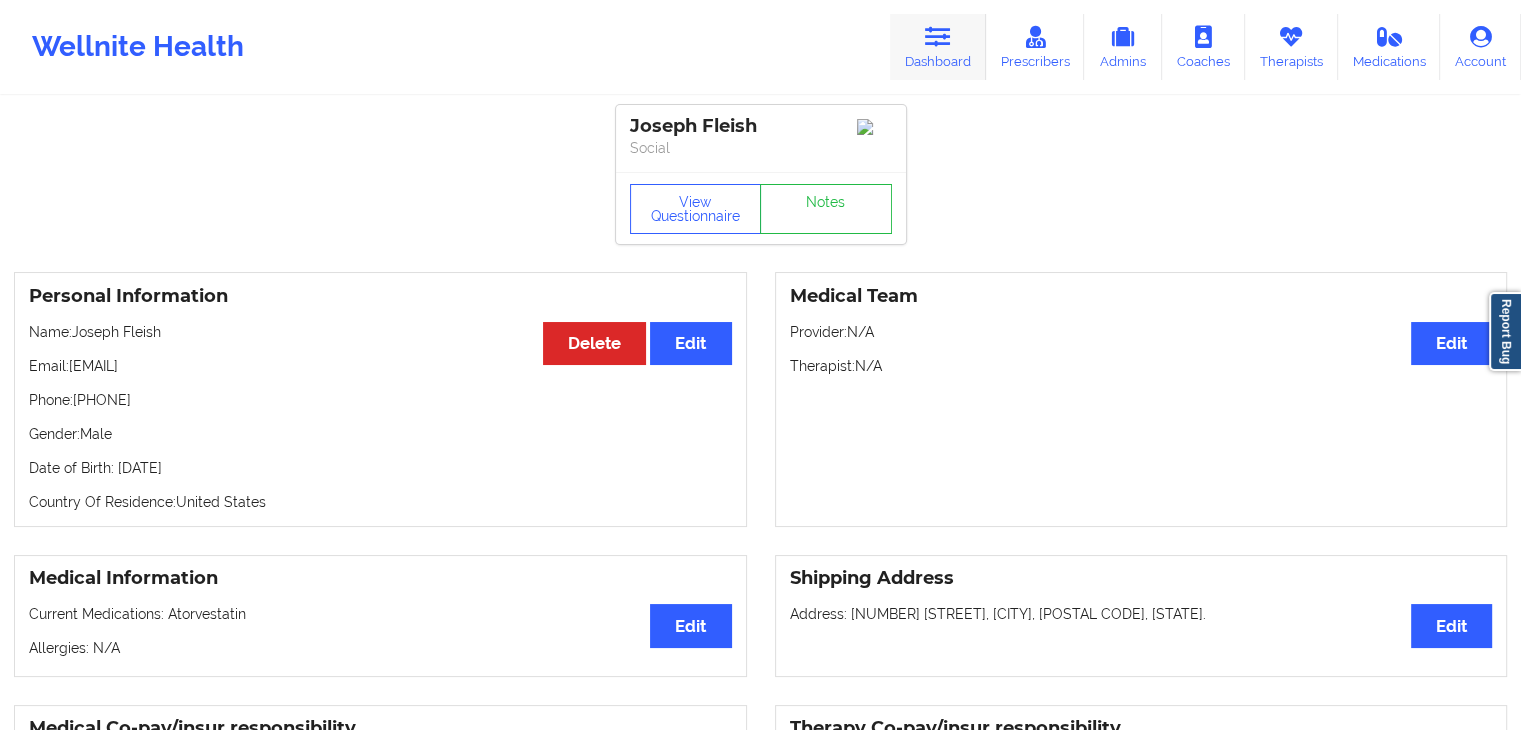 click at bounding box center (938, 37) 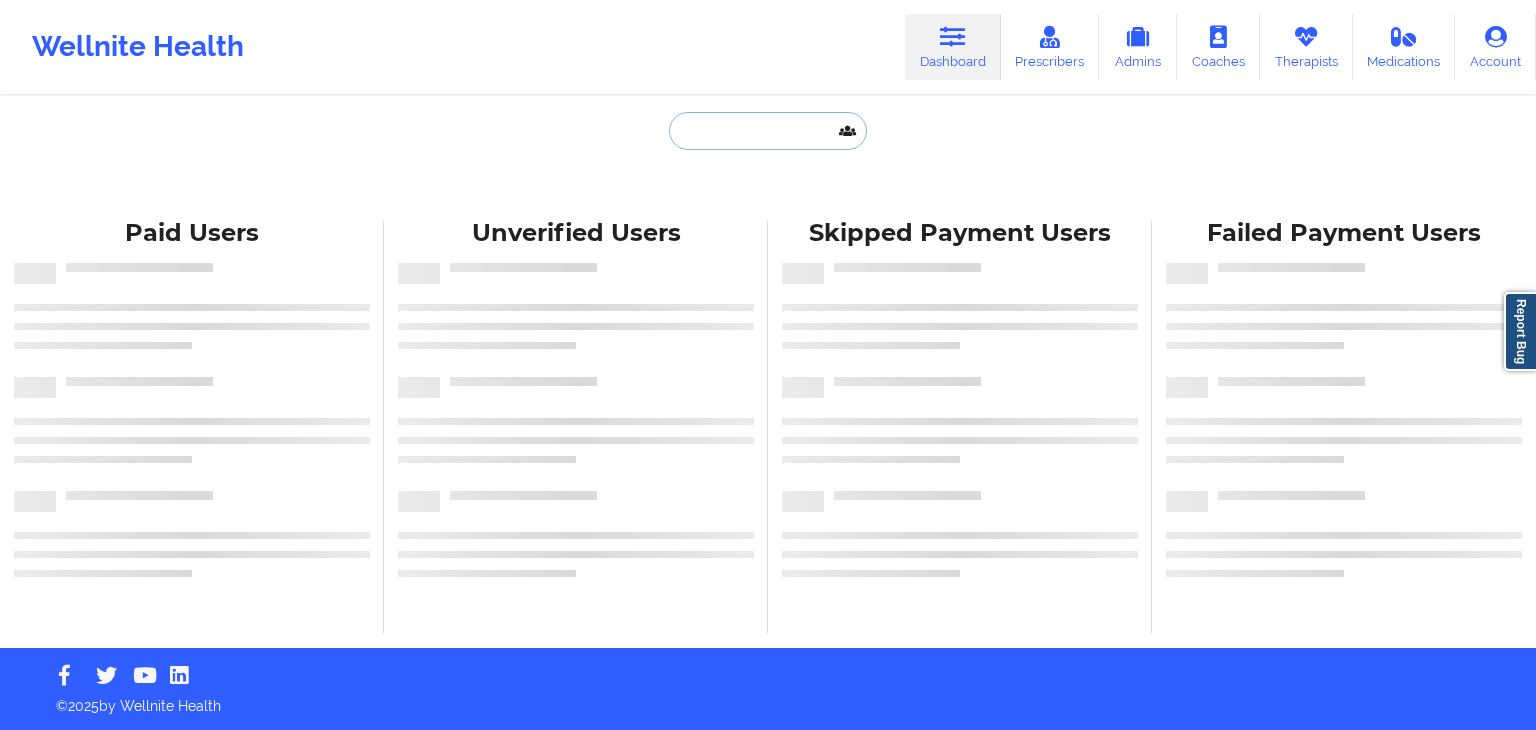 click at bounding box center (768, 131) 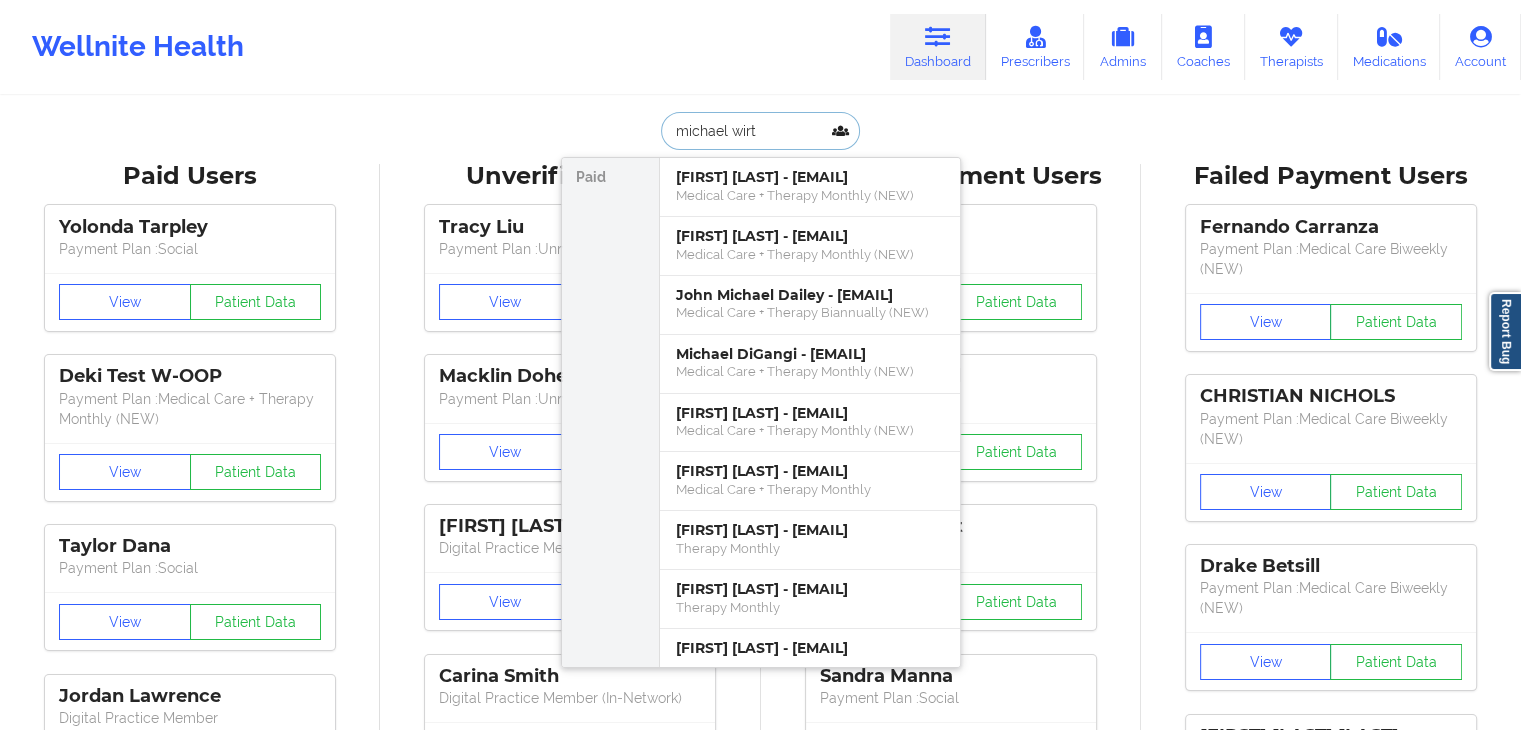 type on "[FIRST] [LAST]" 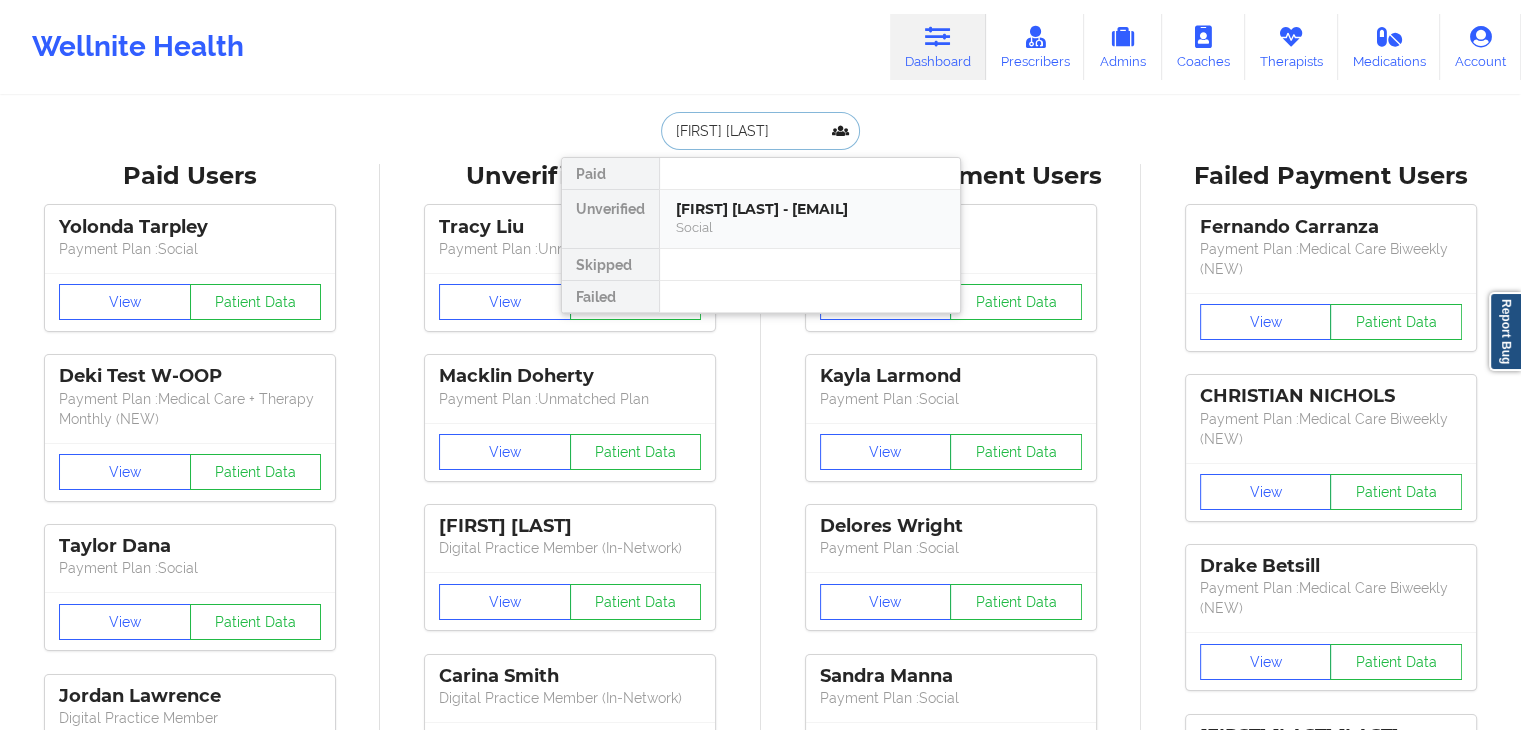 click on "[FIRST] [LAST] - [EMAIL]" at bounding box center (810, 209) 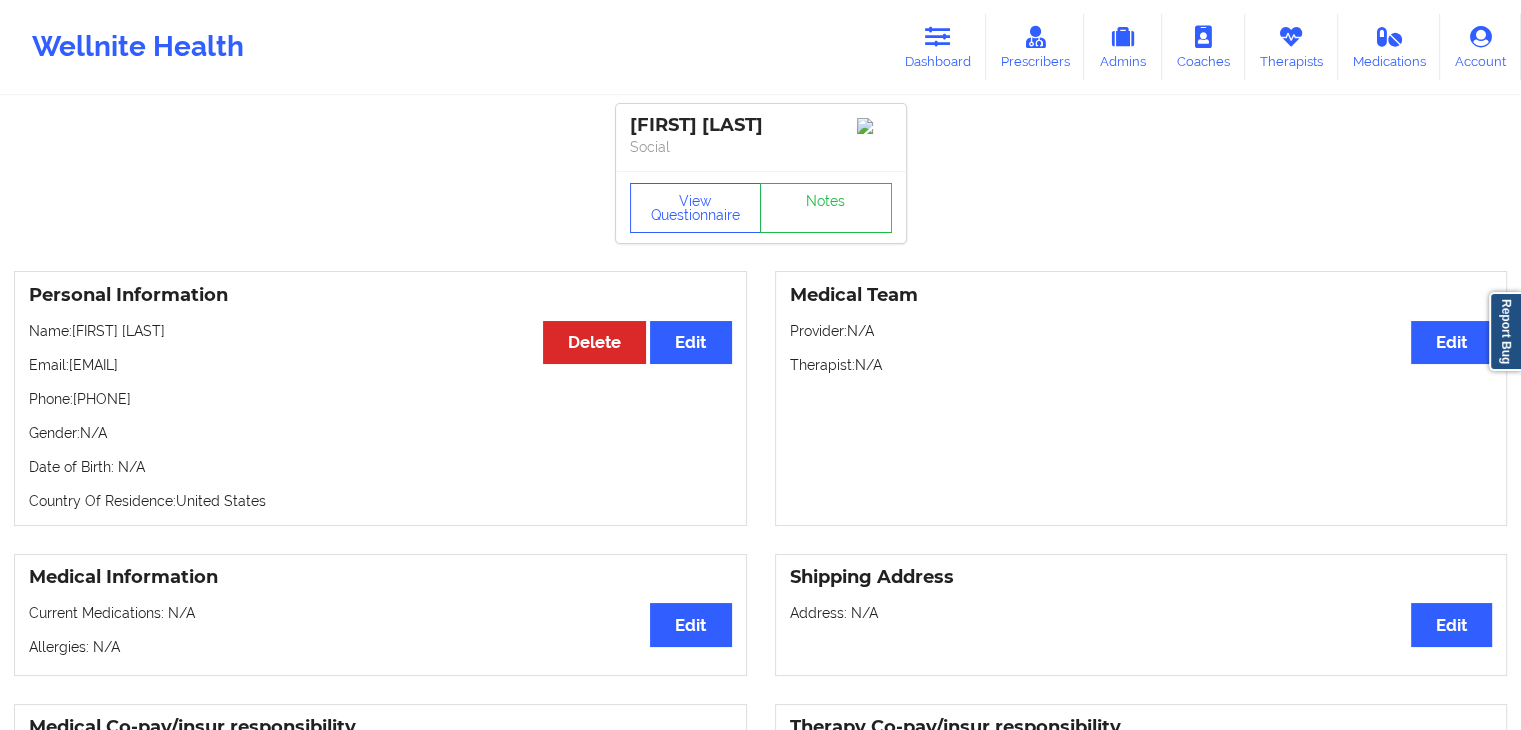 scroll, scrollTop: 6, scrollLeft: 0, axis: vertical 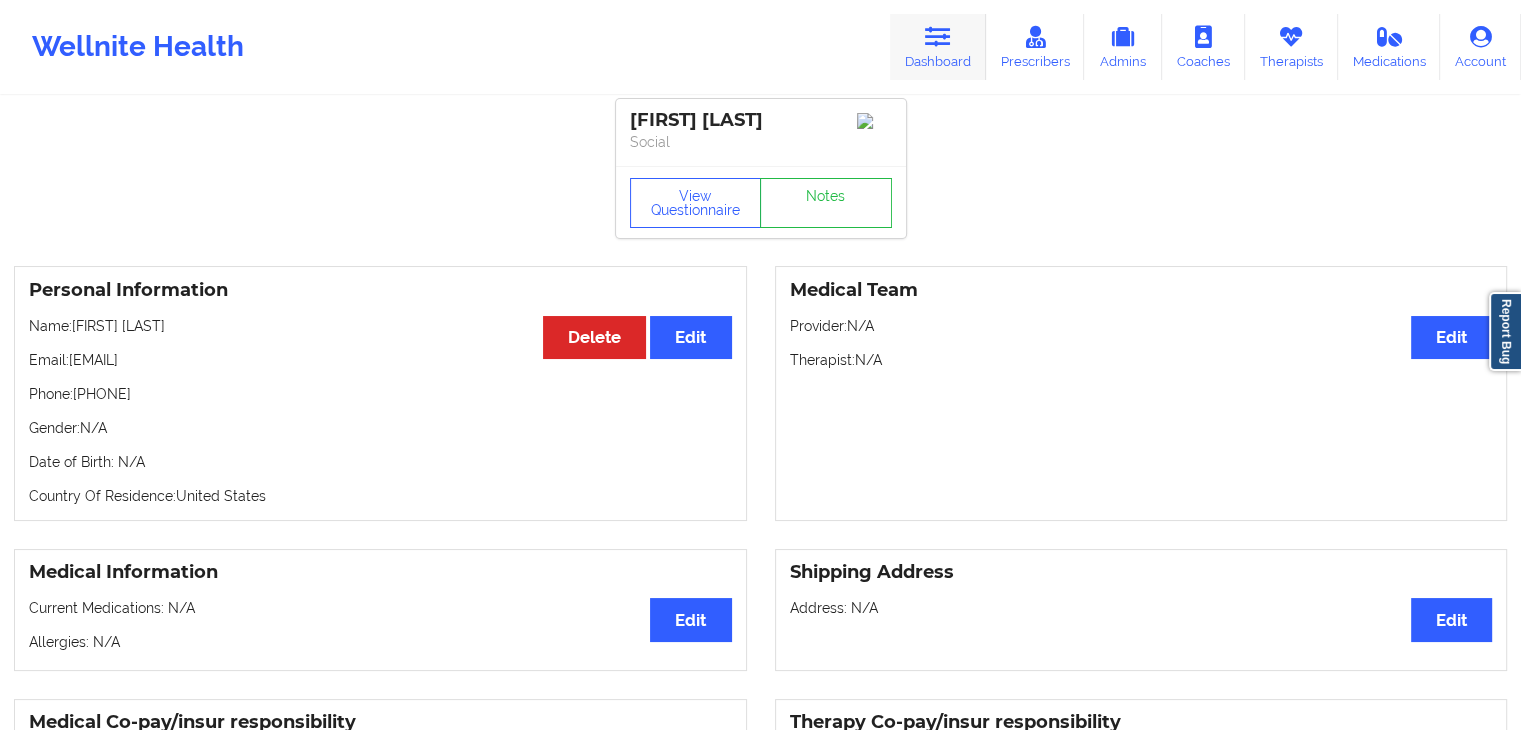 click on "Dashboard" at bounding box center [938, 47] 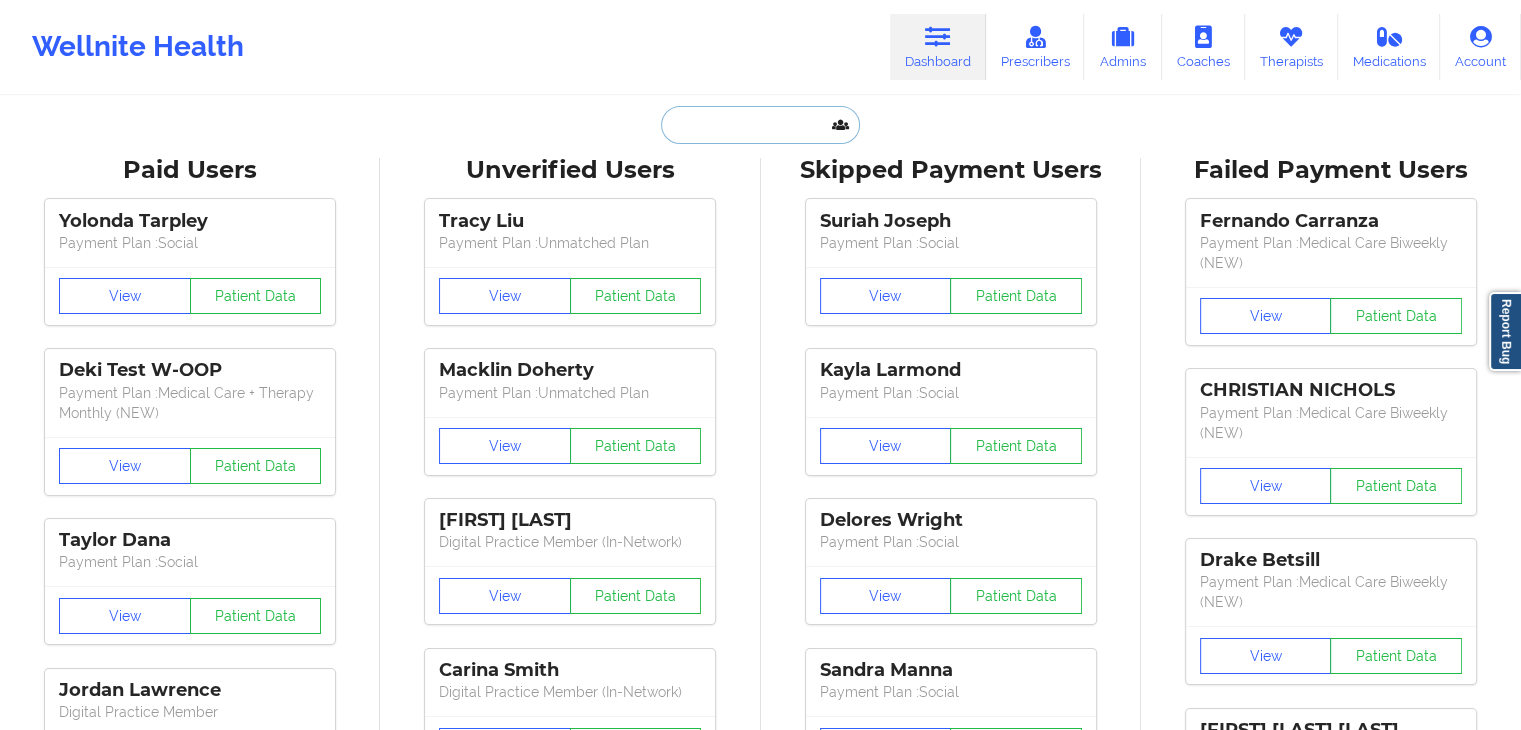 click at bounding box center (760, 125) 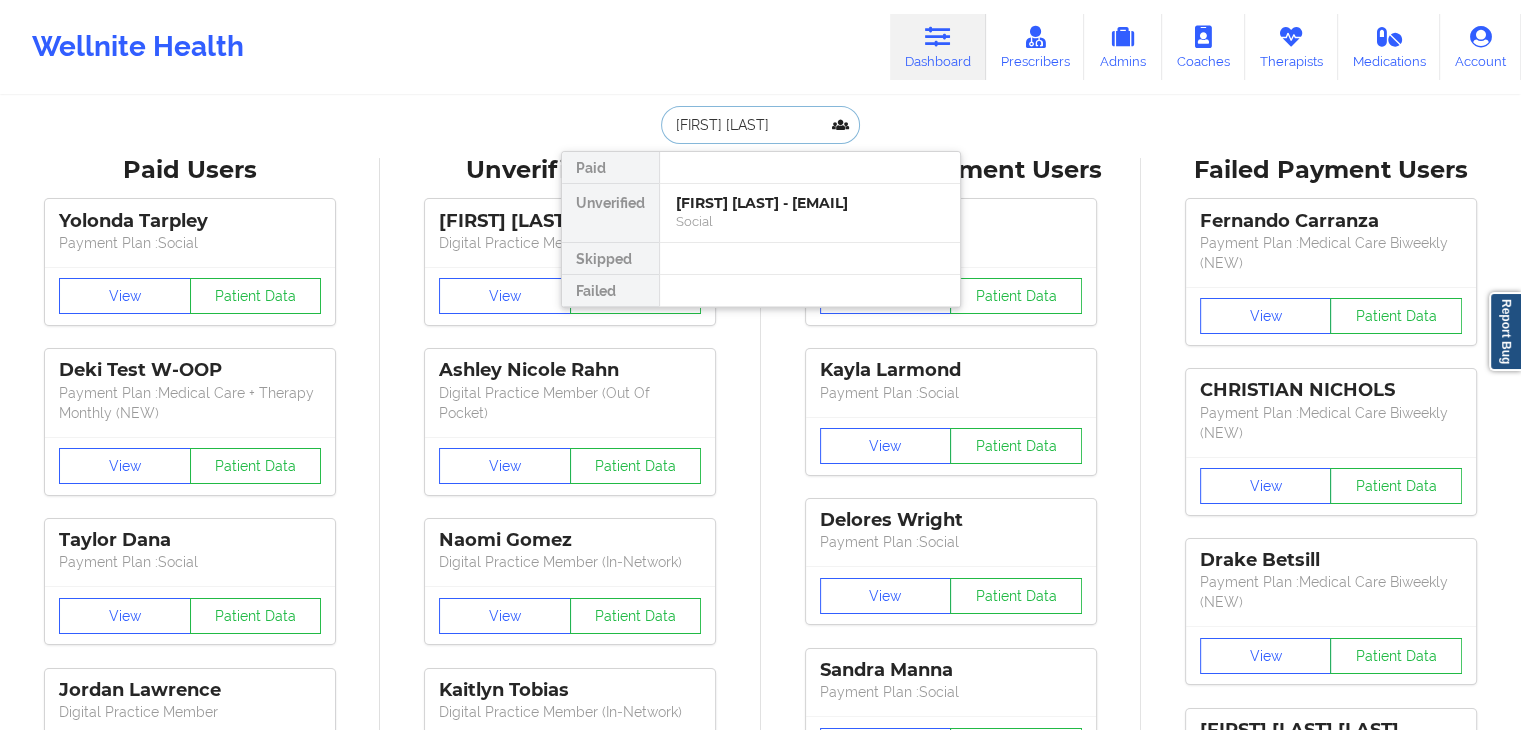 type on "[FIRST] [LAST]" 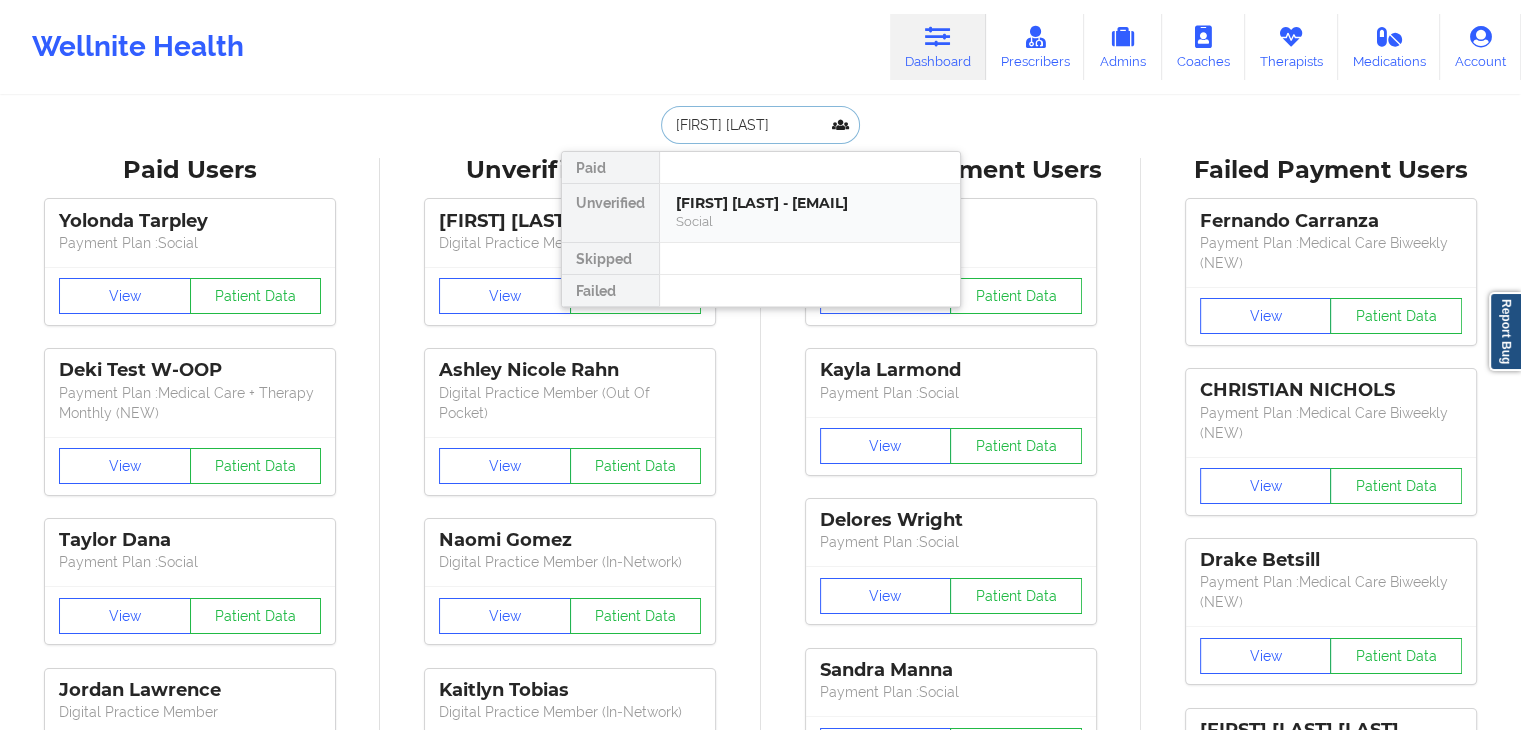 click on "[FIRST] [LAST] - [EMAIL]" at bounding box center [810, 203] 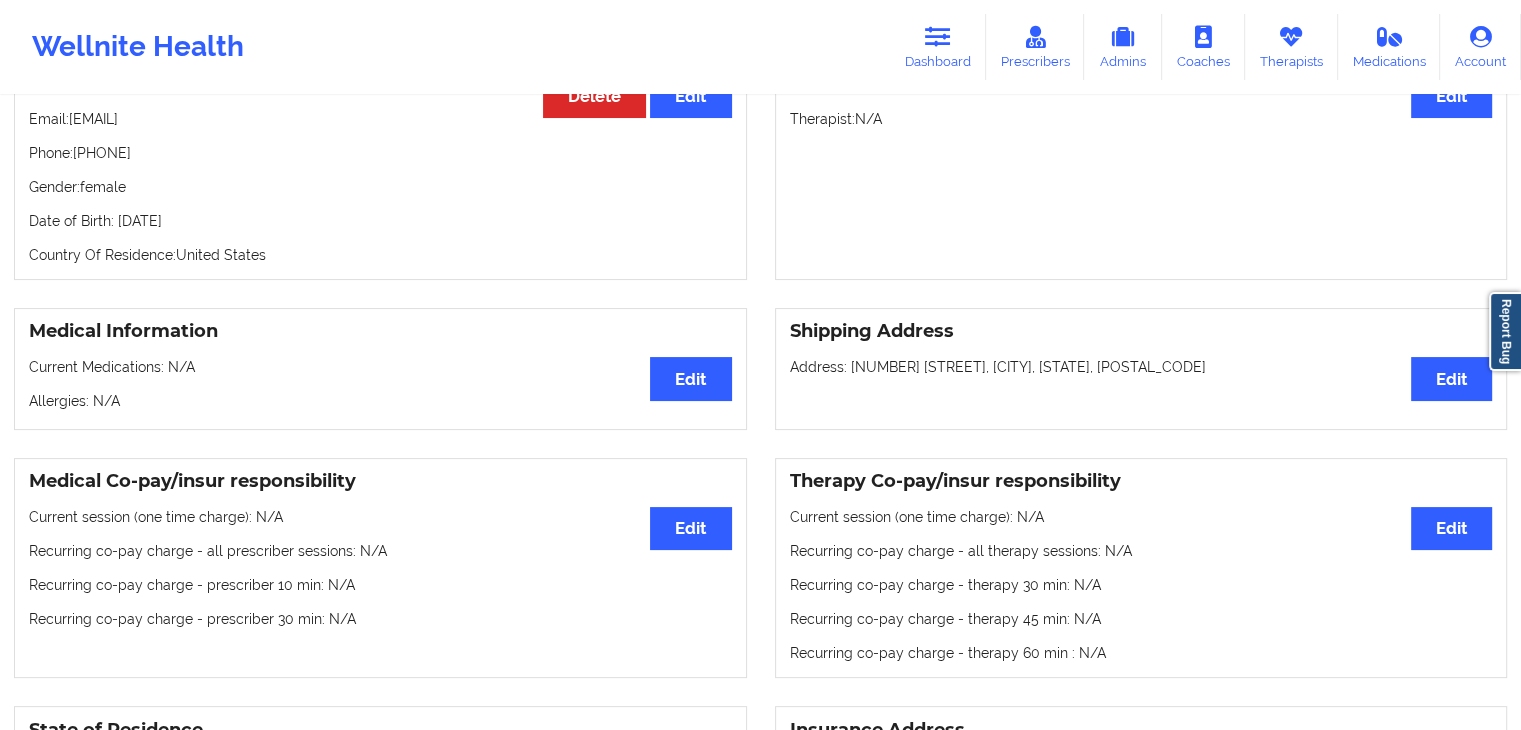 scroll, scrollTop: 0, scrollLeft: 0, axis: both 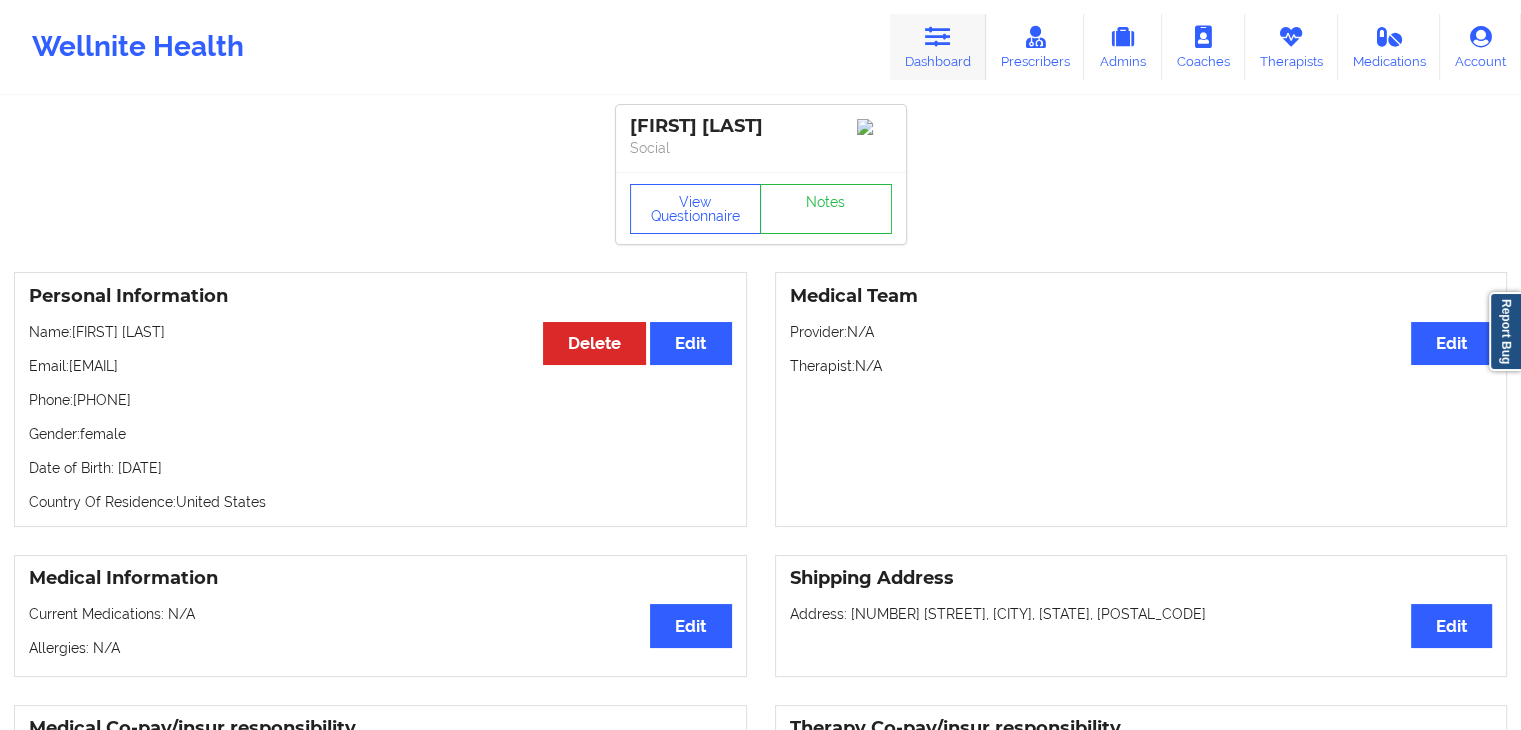 click on "Dashboard" at bounding box center [938, 47] 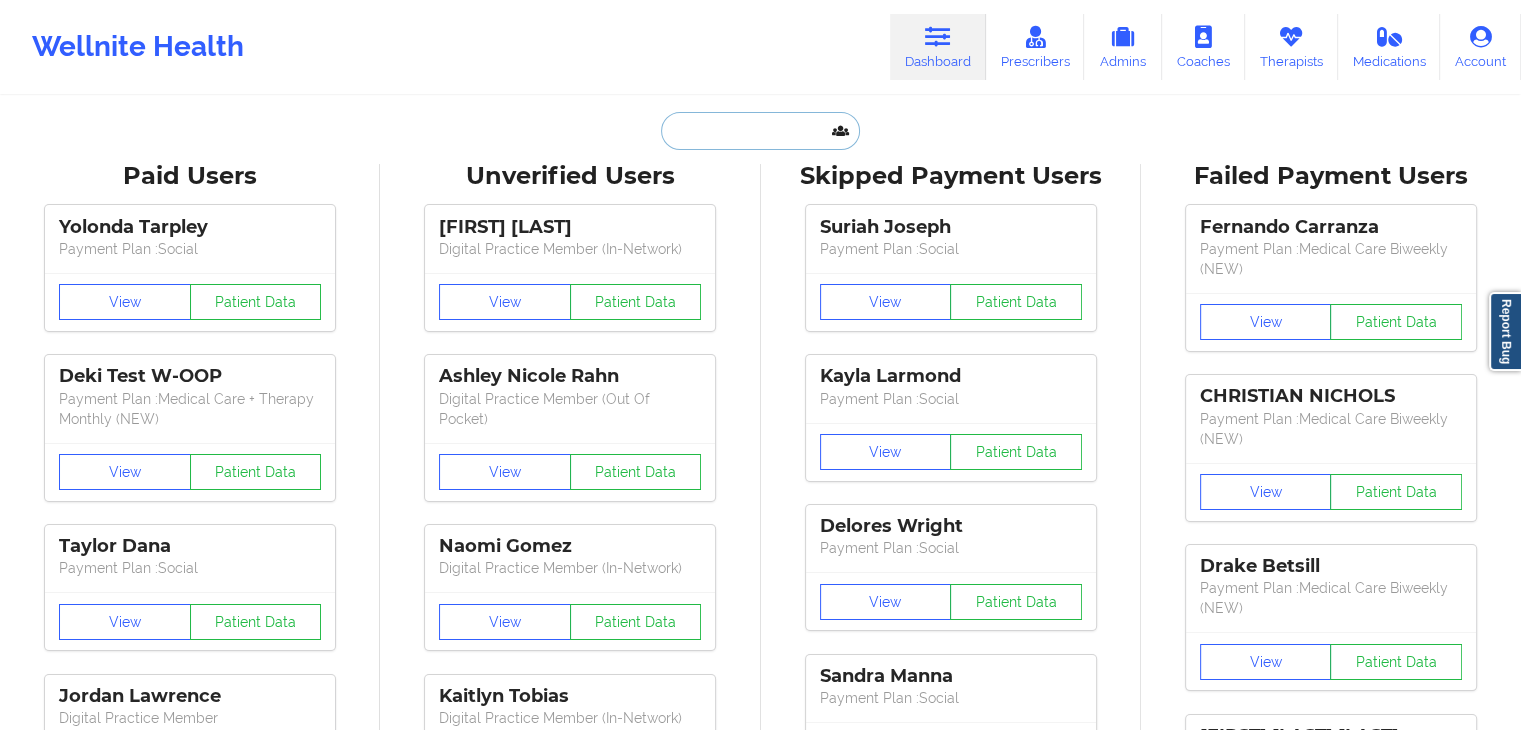 click at bounding box center [760, 131] 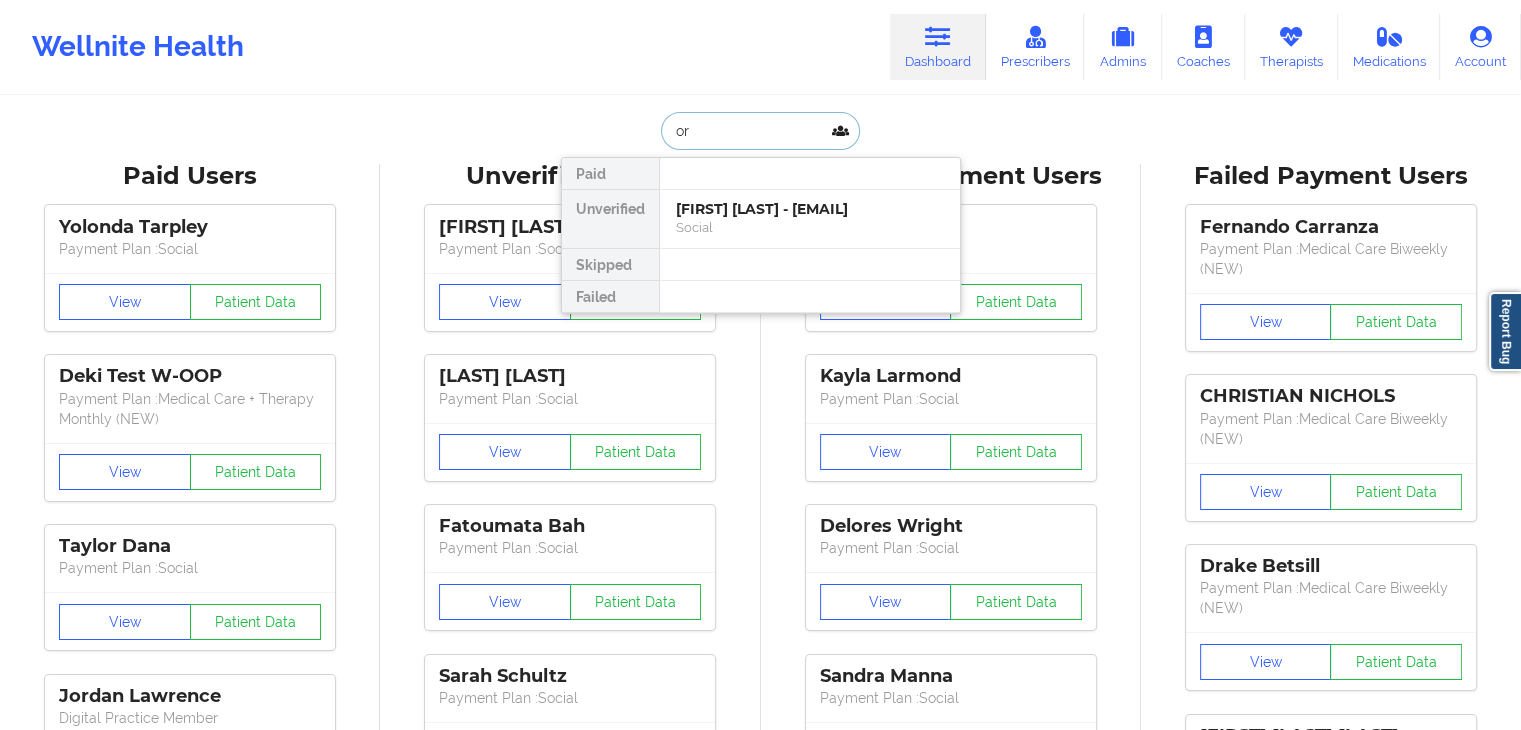 type on "o" 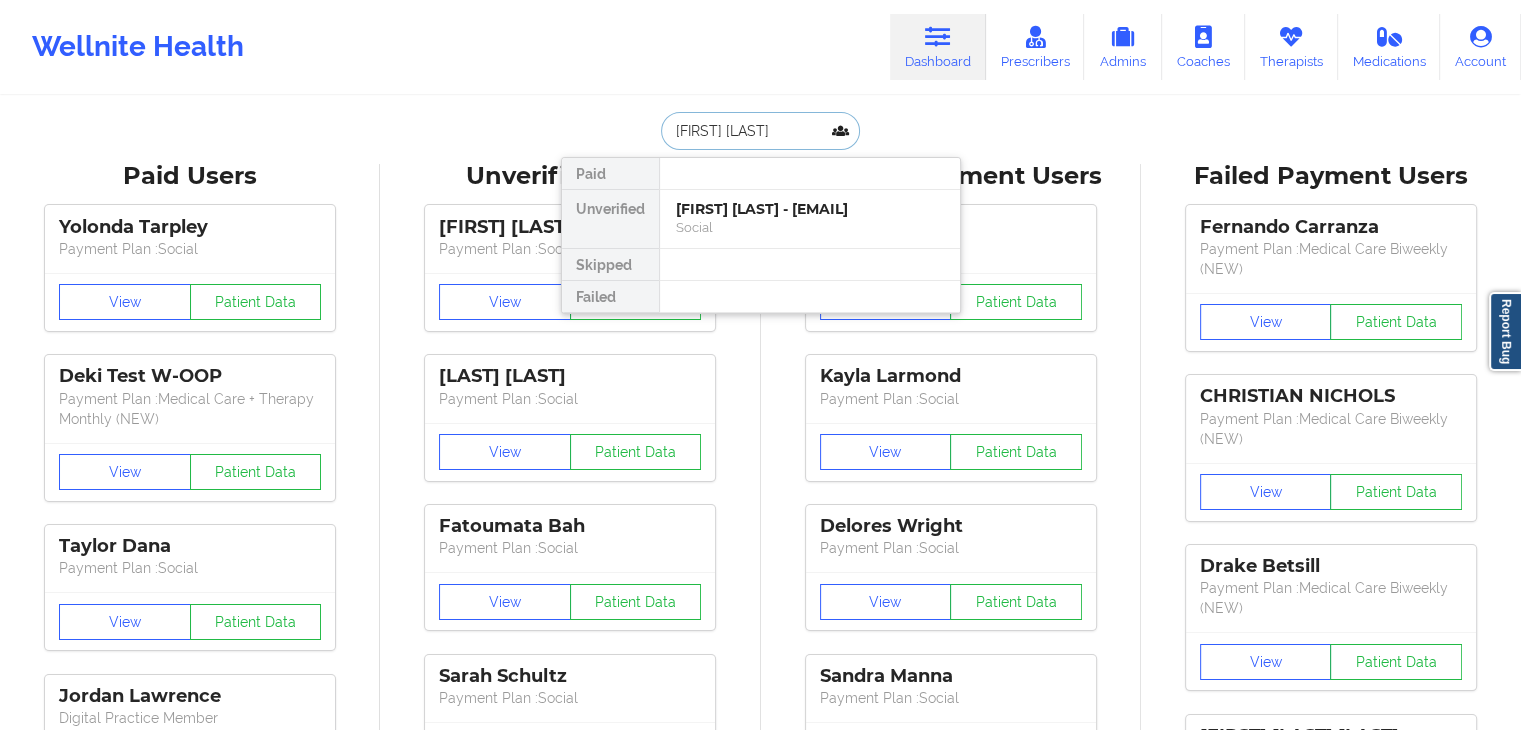type on "robert j" 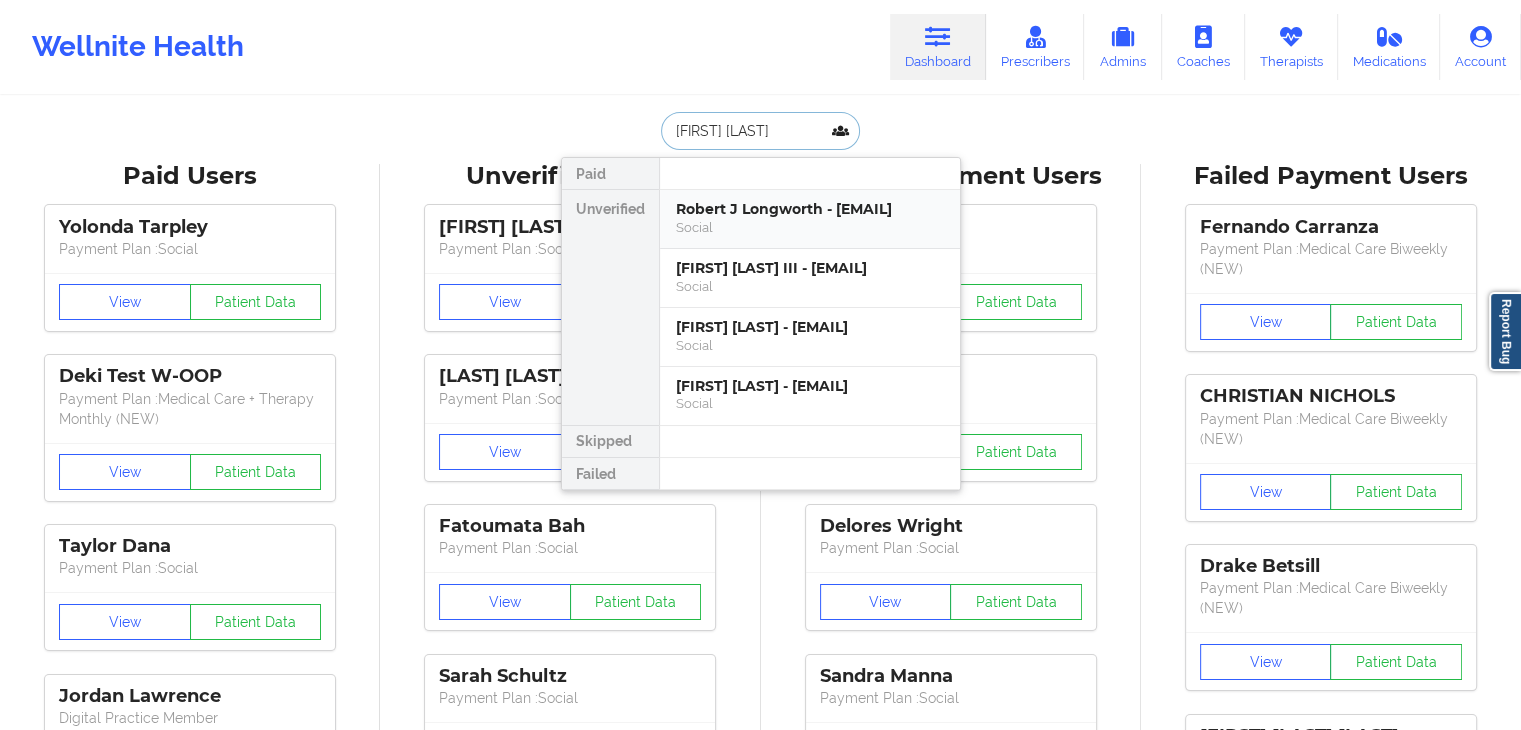 click on "Robert J Longworth  - blongworth78@gmail.com" at bounding box center [810, 209] 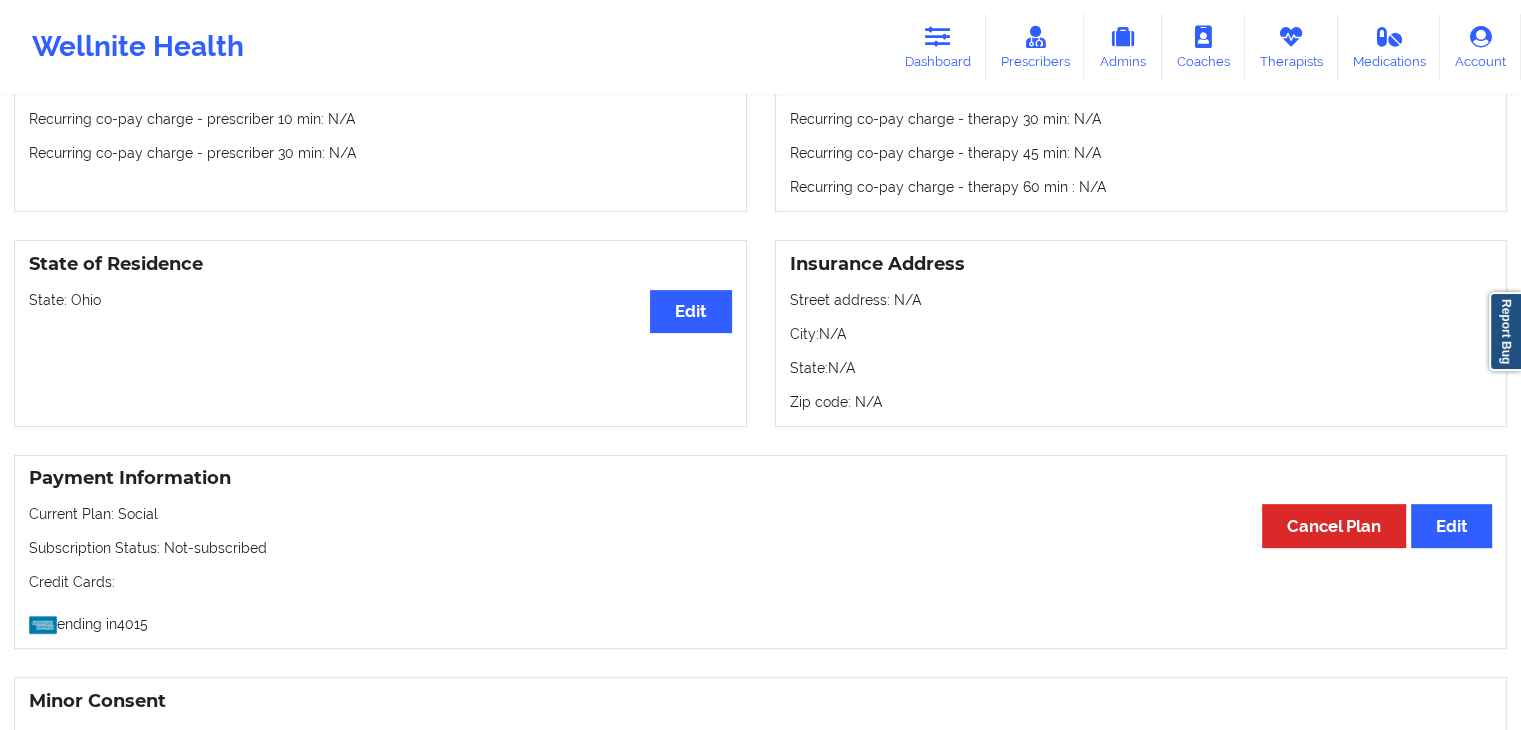 scroll, scrollTop: 0, scrollLeft: 0, axis: both 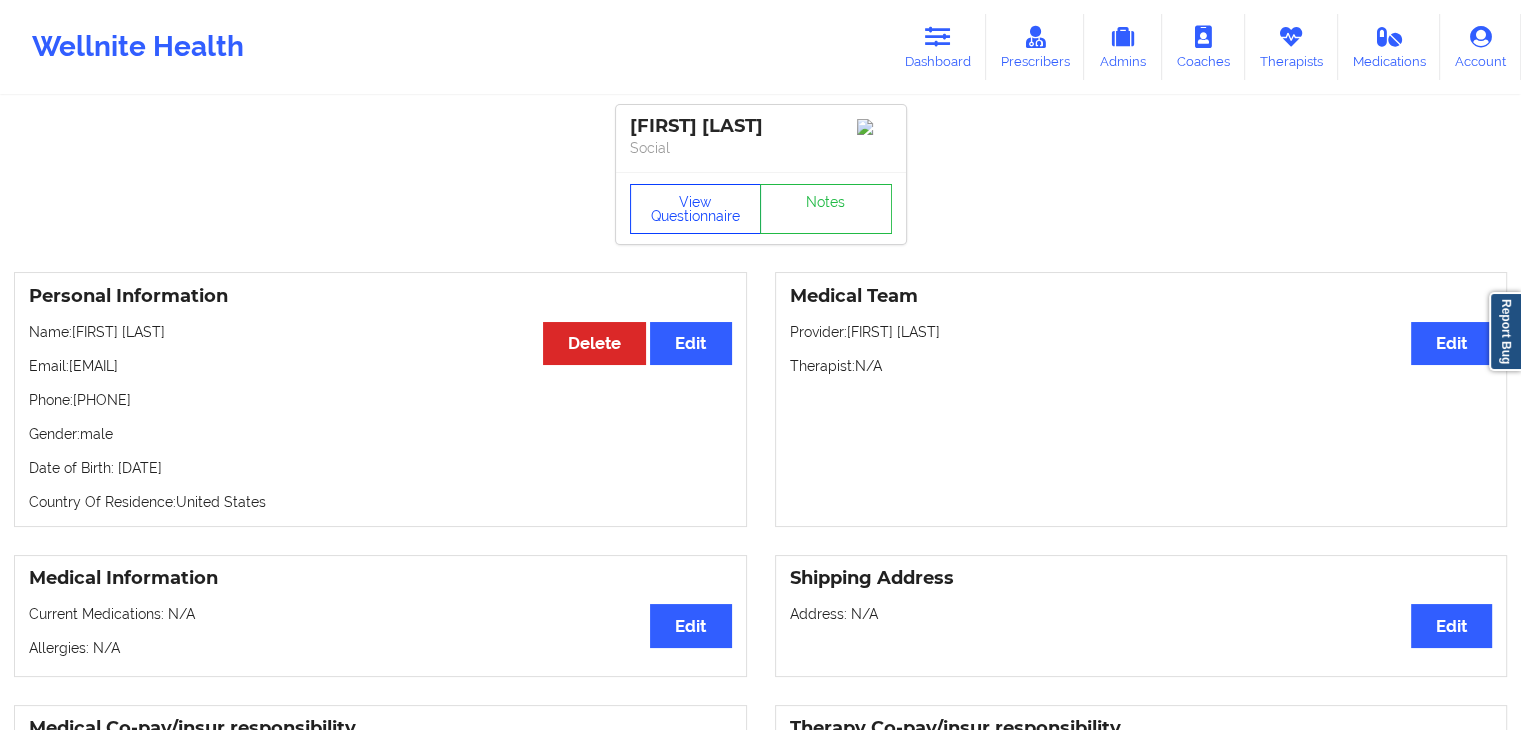 click on "View Questionnaire" at bounding box center (696, 209) 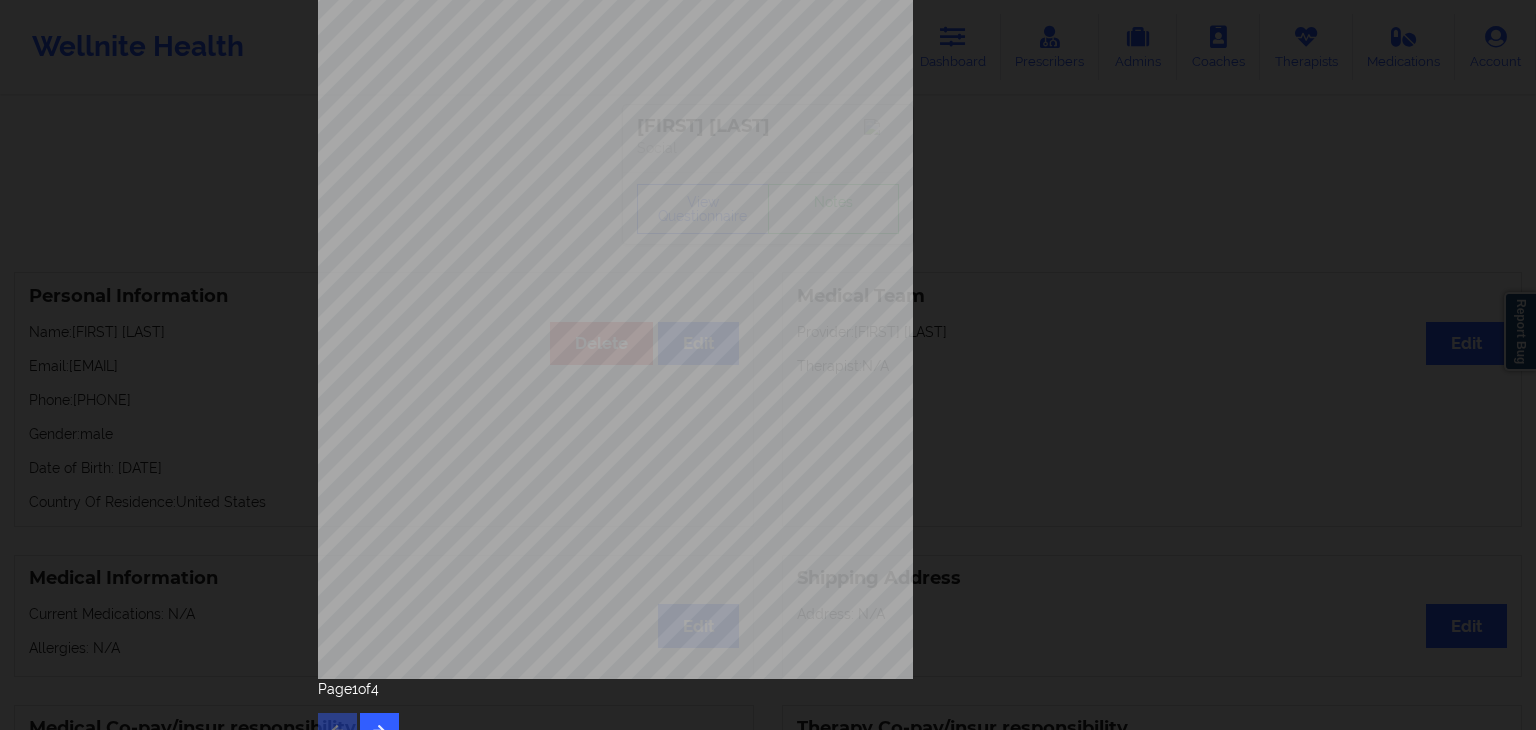 scroll, scrollTop: 224, scrollLeft: 0, axis: vertical 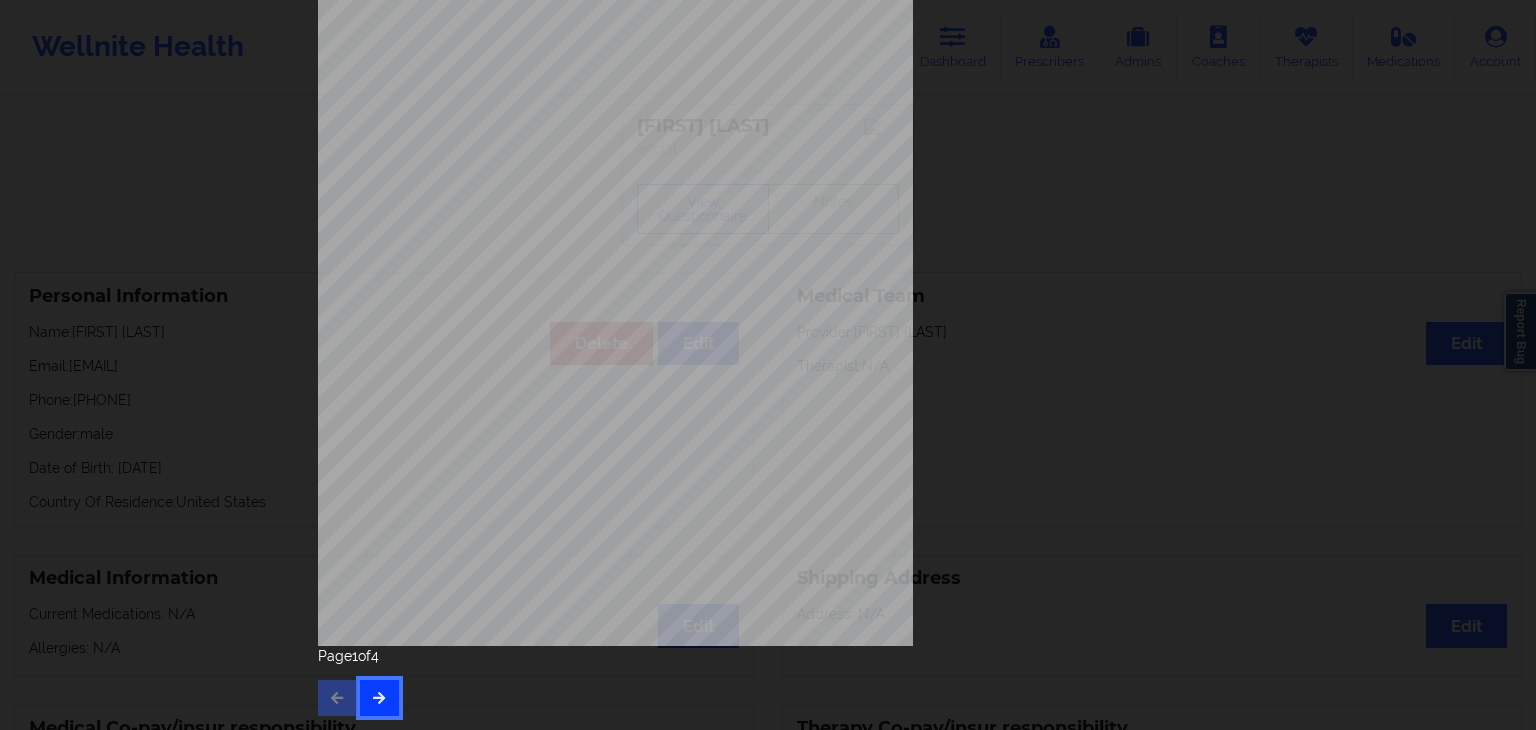 click at bounding box center (379, 697) 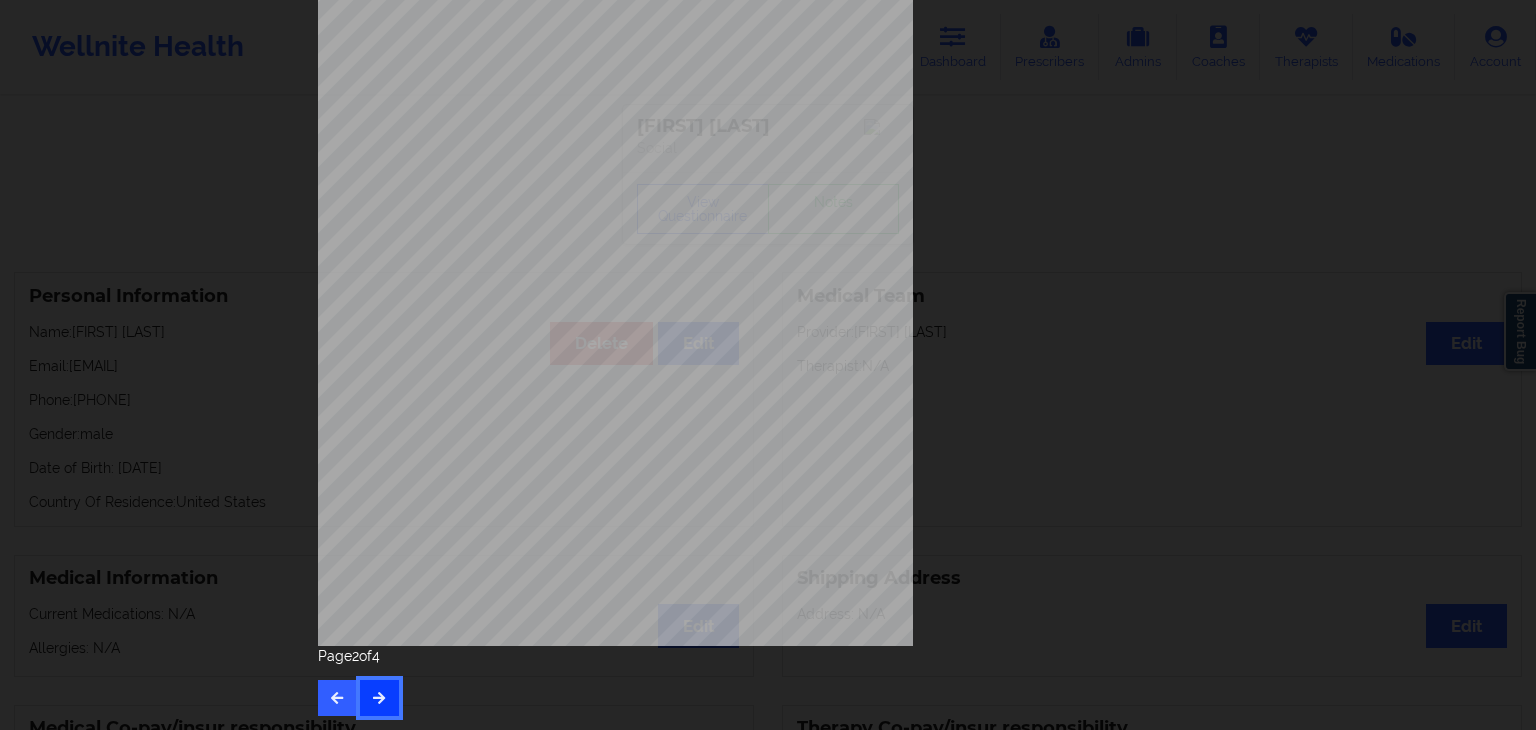scroll, scrollTop: 0, scrollLeft: 0, axis: both 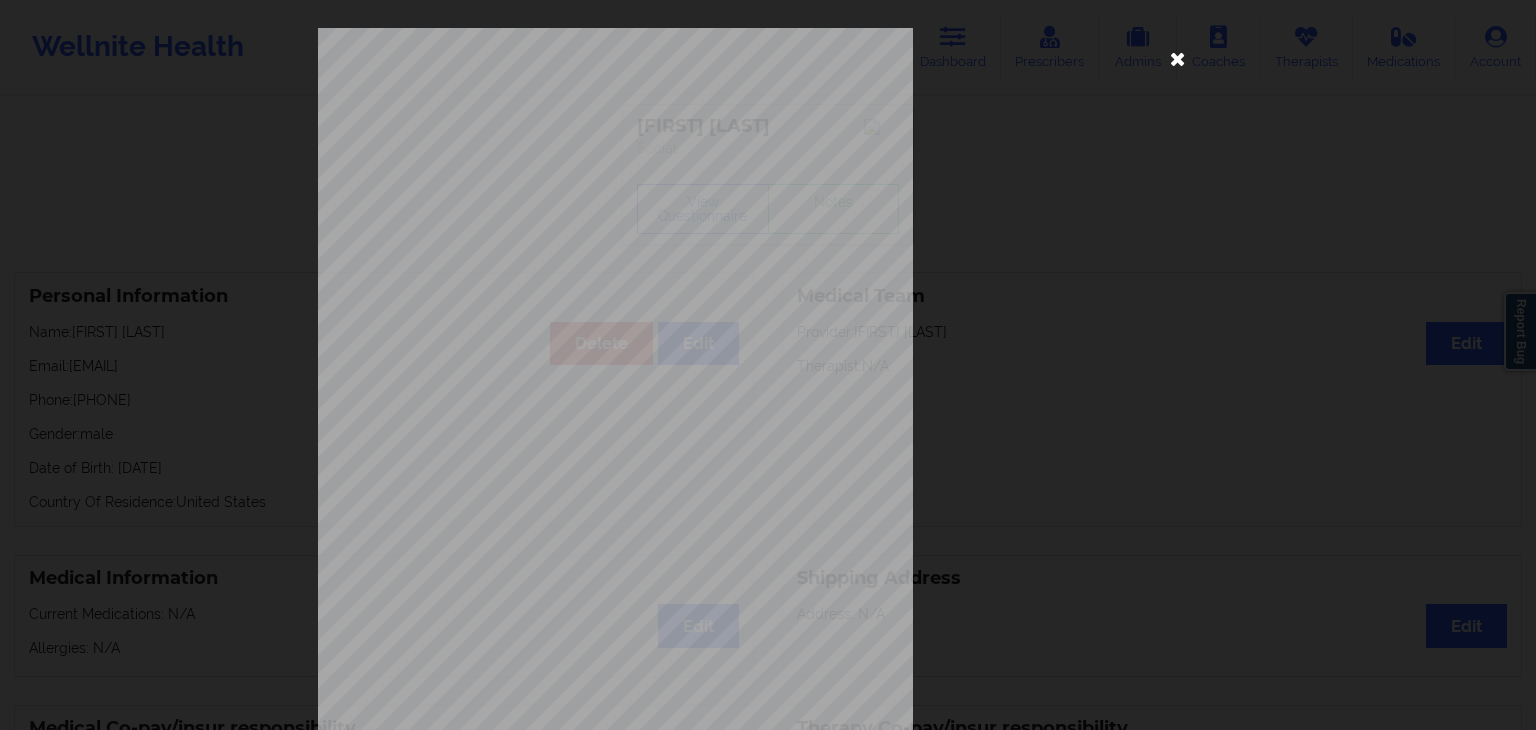 click at bounding box center (1178, 58) 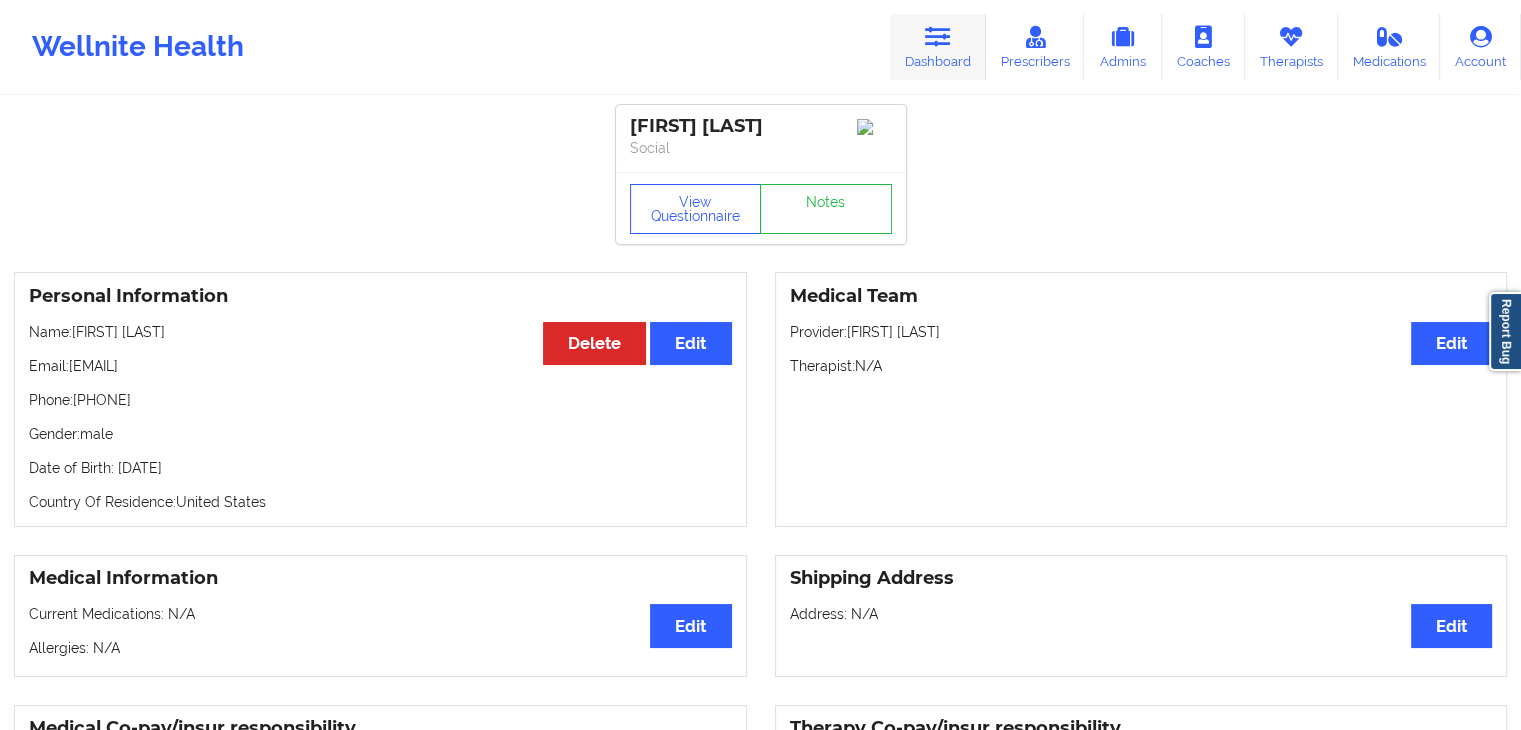 click at bounding box center (938, 37) 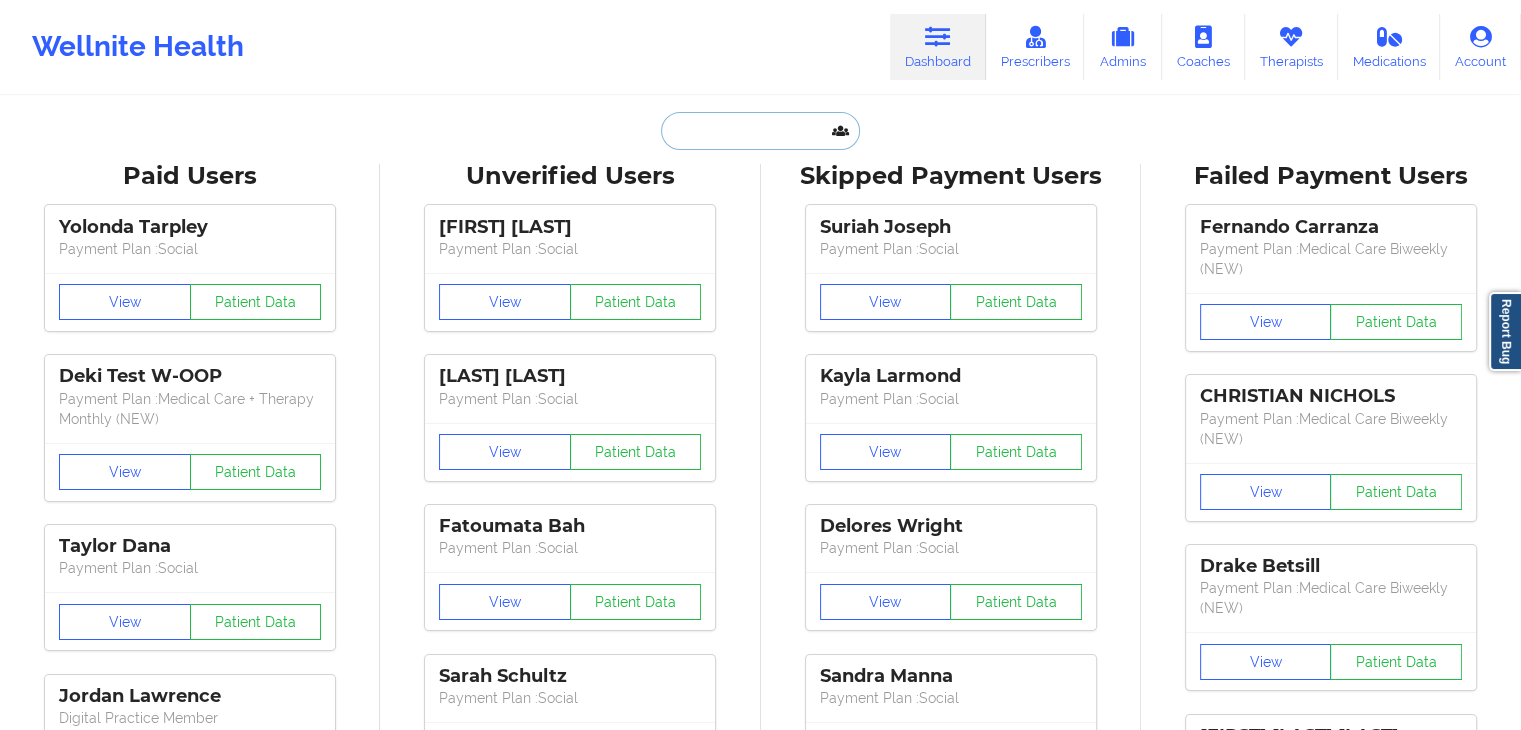 click at bounding box center [760, 131] 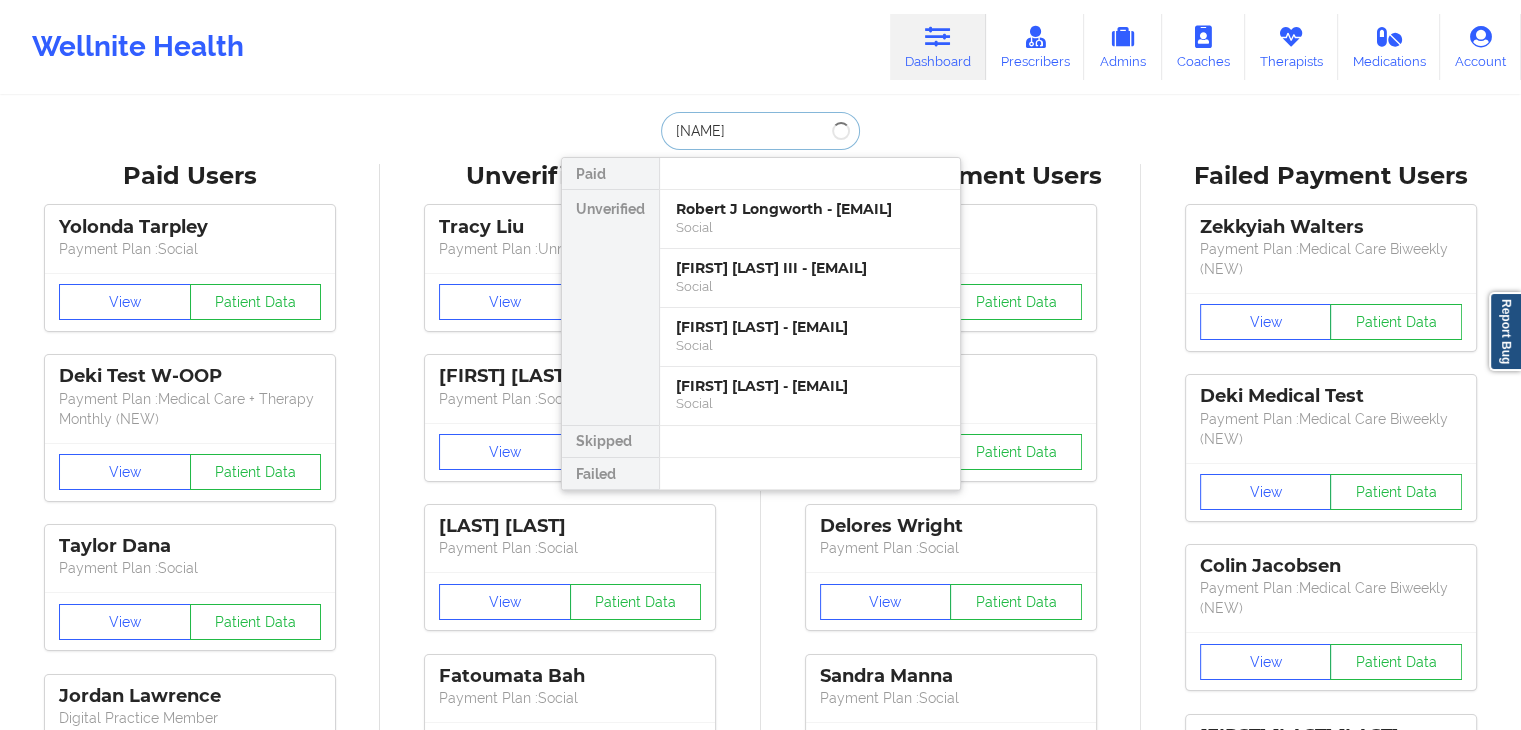 type on "norman" 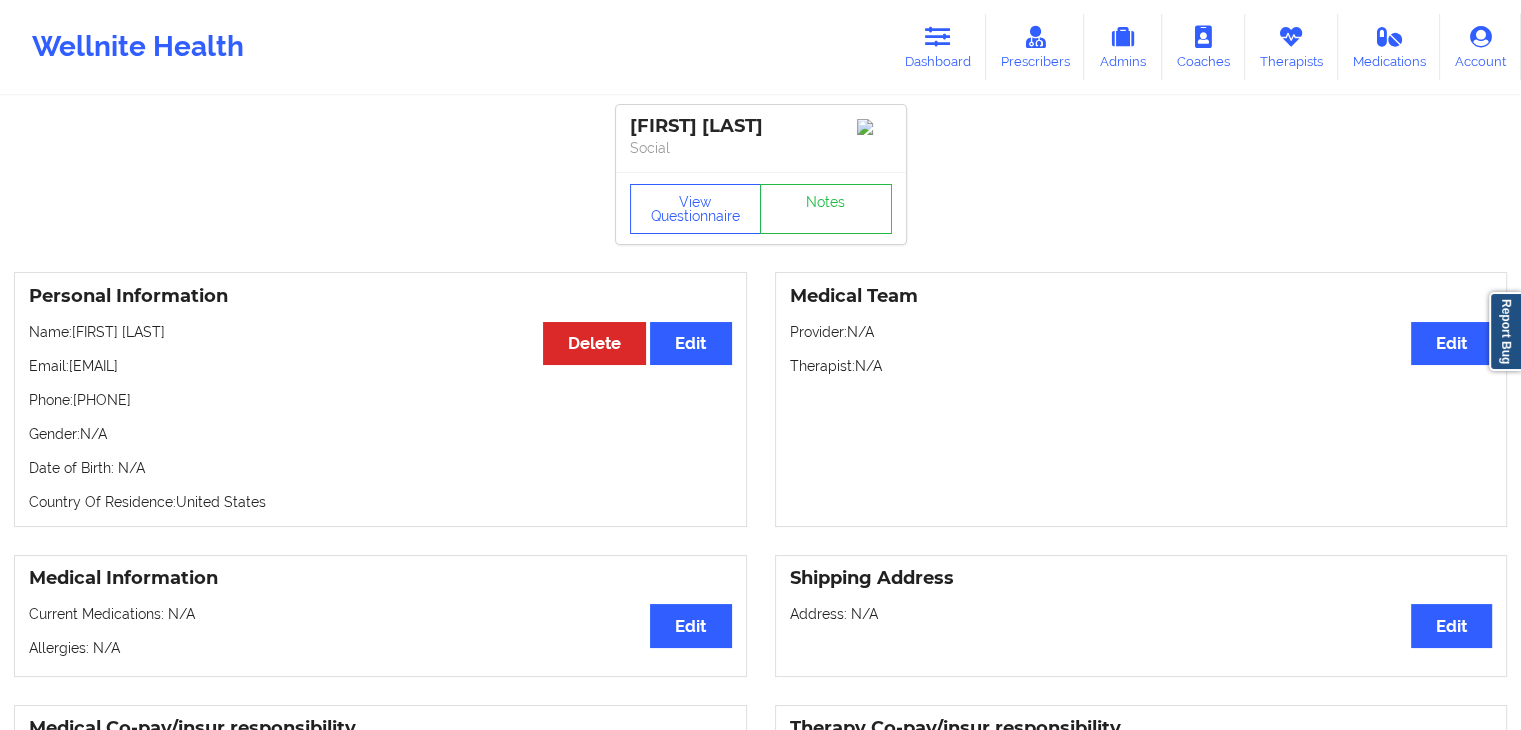 drag, startPoint x: 76, startPoint y: 327, endPoint x: 254, endPoint y: 314, distance: 178.47409 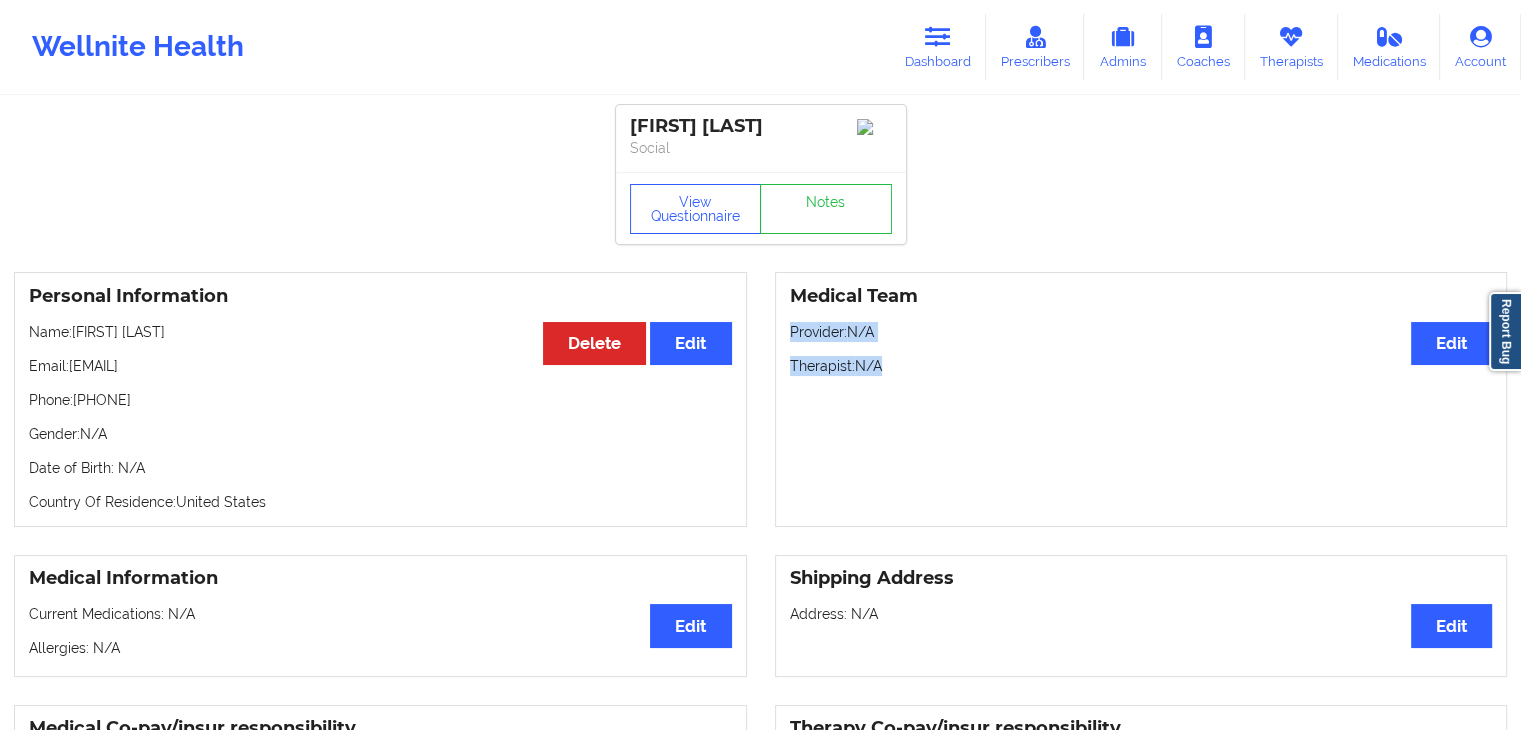 drag, startPoint x: 1520, startPoint y: 170, endPoint x: 1535, endPoint y: 400, distance: 230.48862 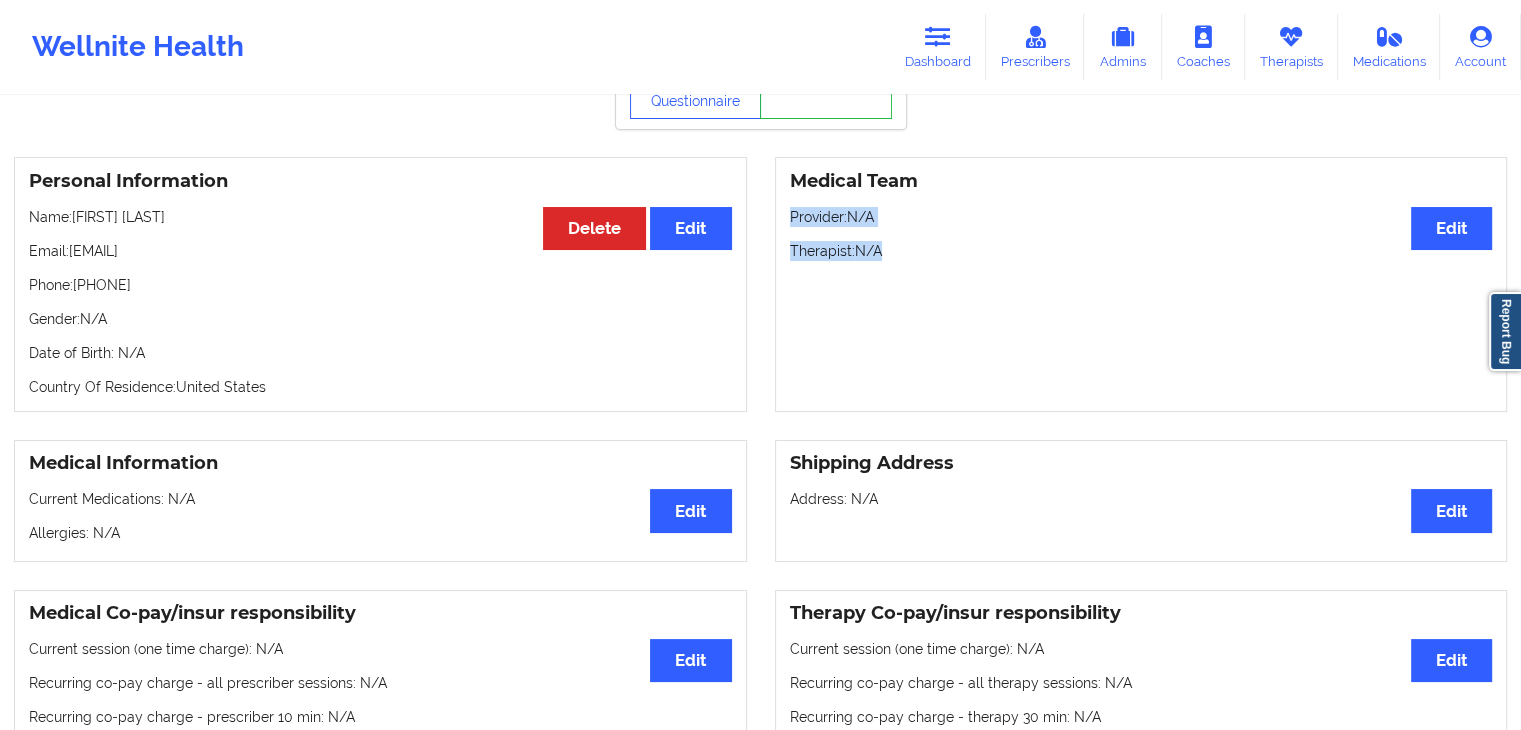 scroll, scrollTop: 0, scrollLeft: 0, axis: both 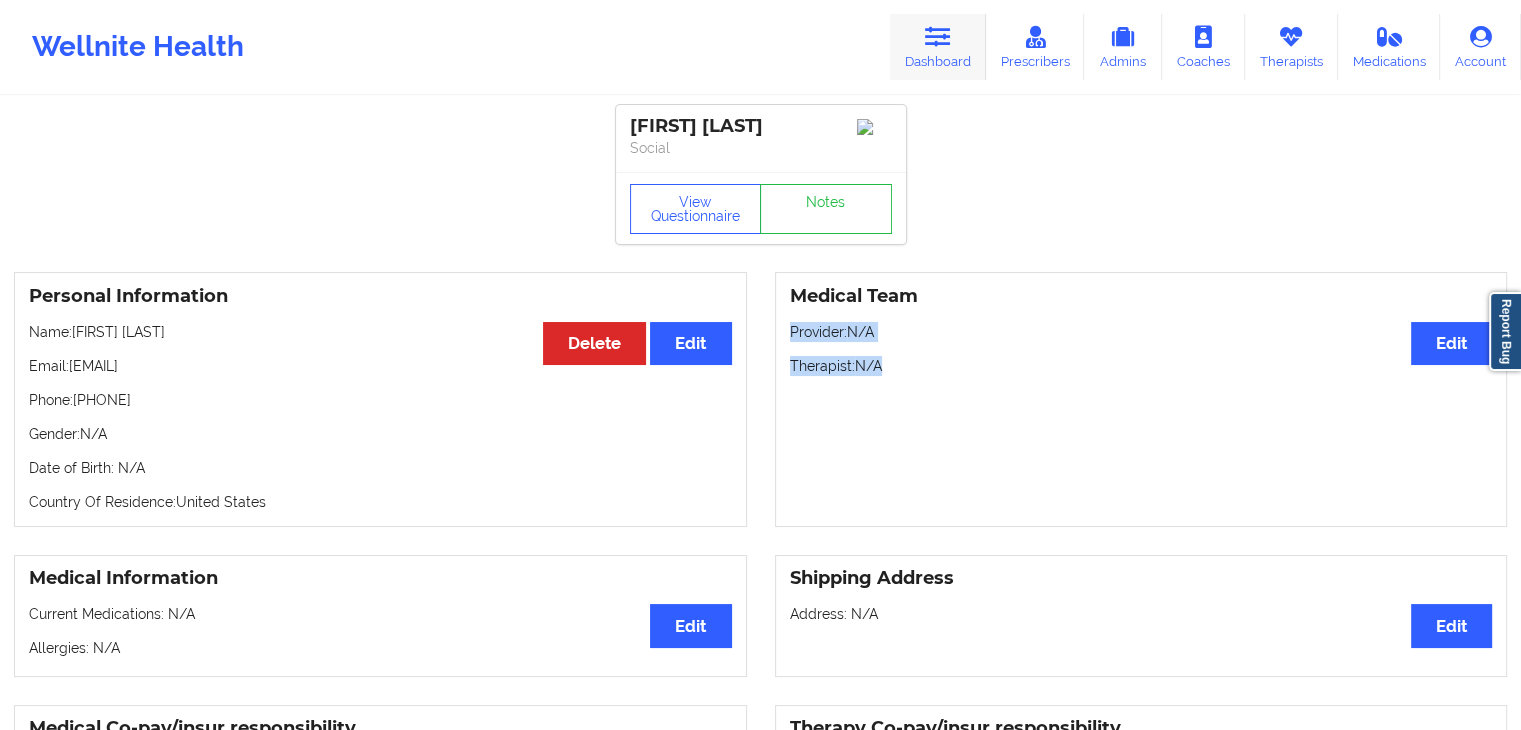 click on "Dashboard" at bounding box center [938, 47] 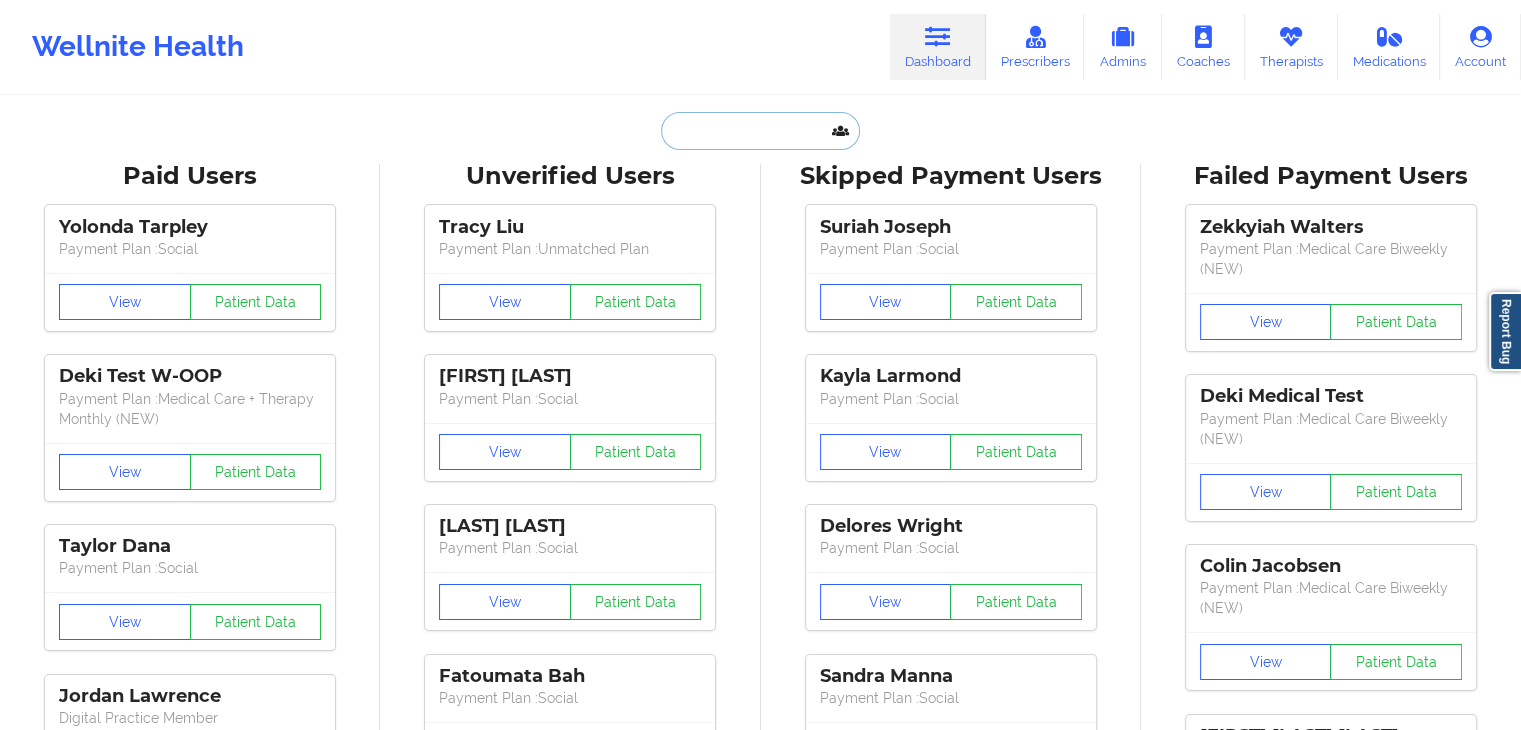 click at bounding box center (760, 131) 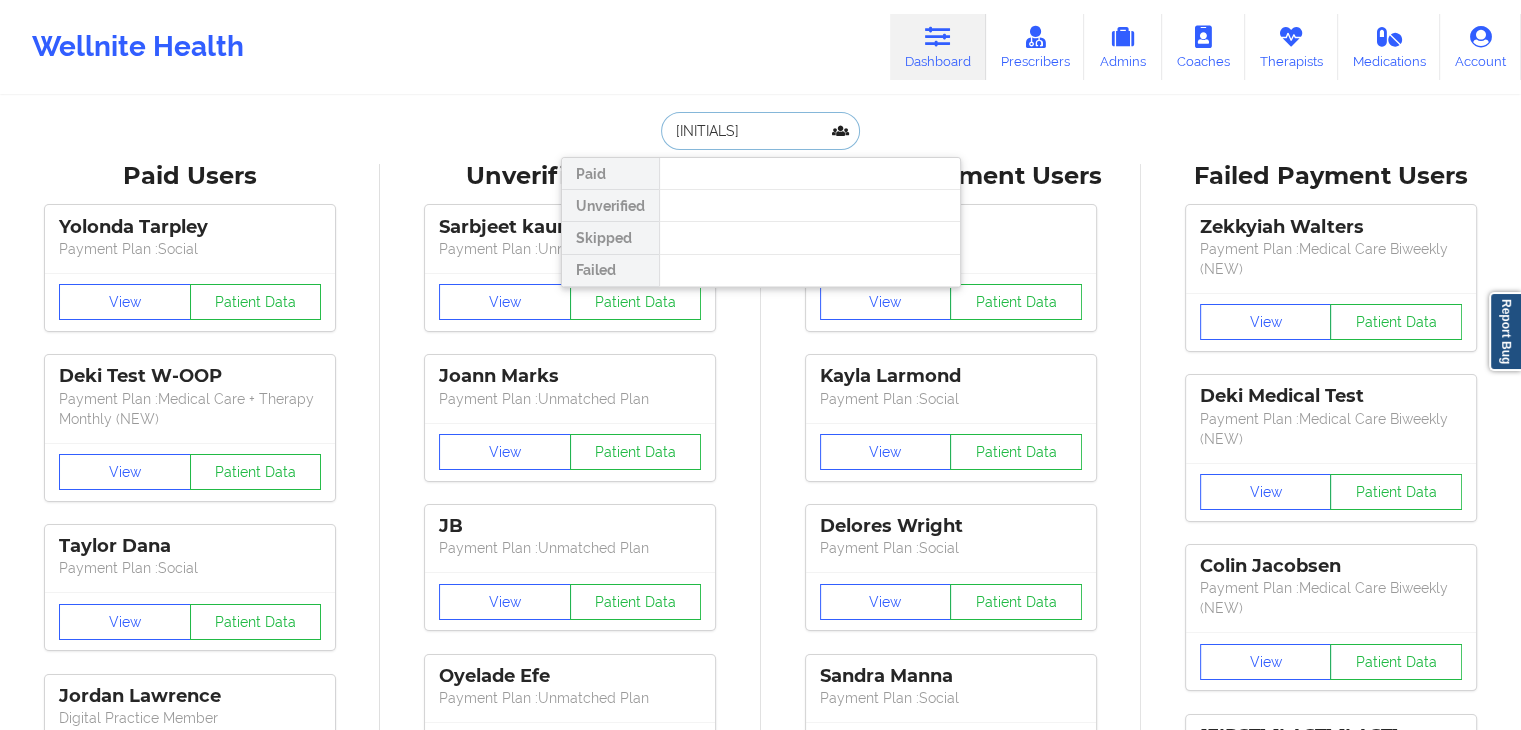 type on "g" 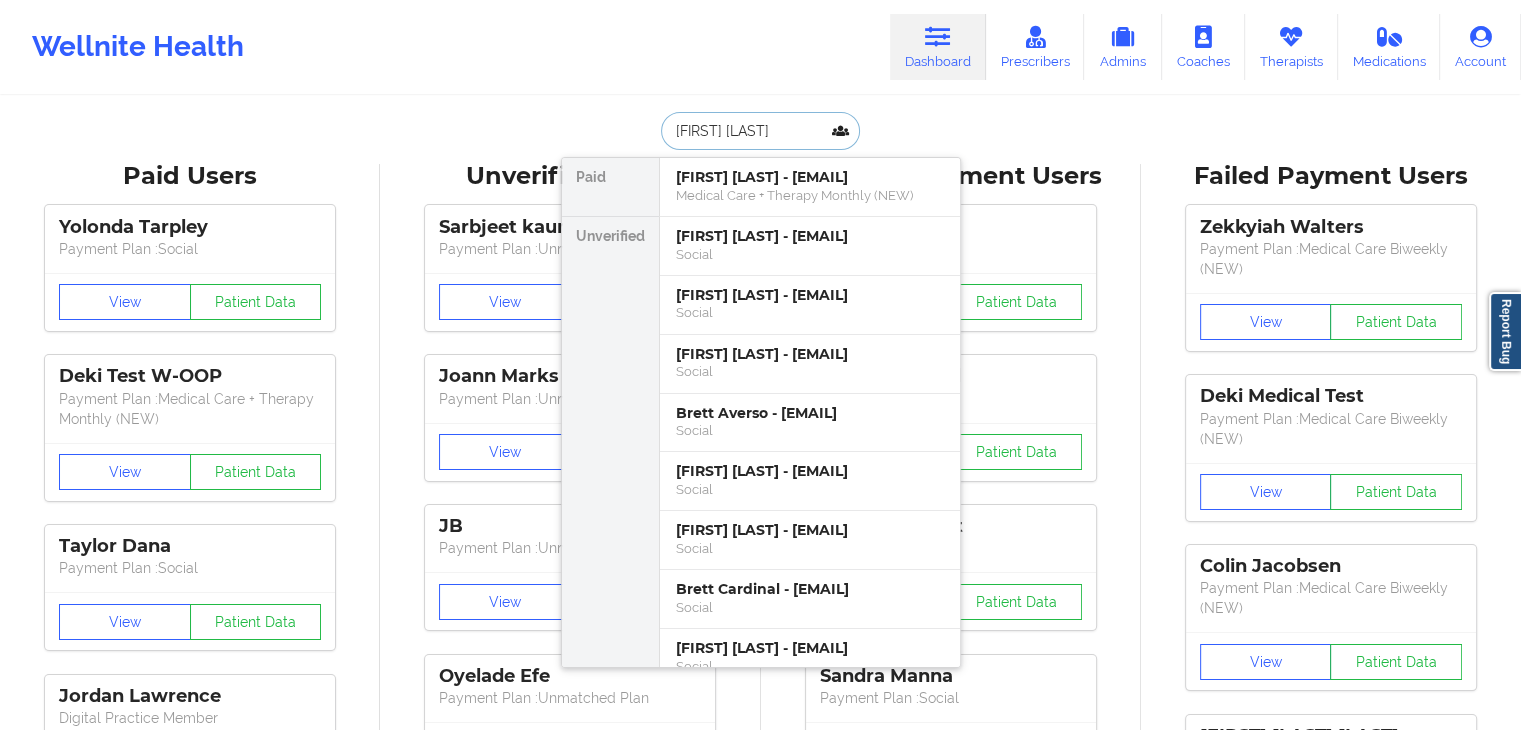 type on "brett pol" 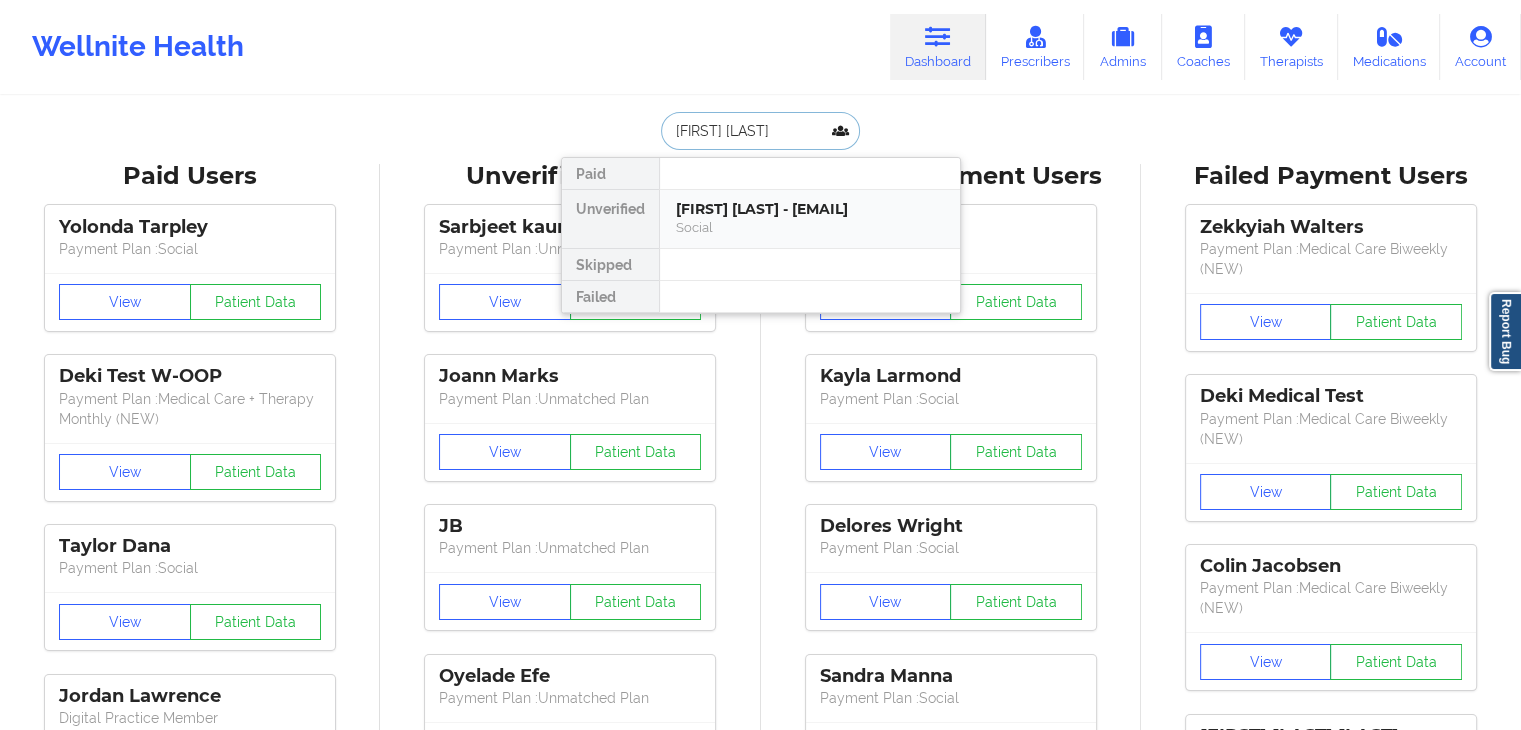 click on "Brett Polakowski - brettedwardpolakowski@gmail.com Social" at bounding box center [810, 219] 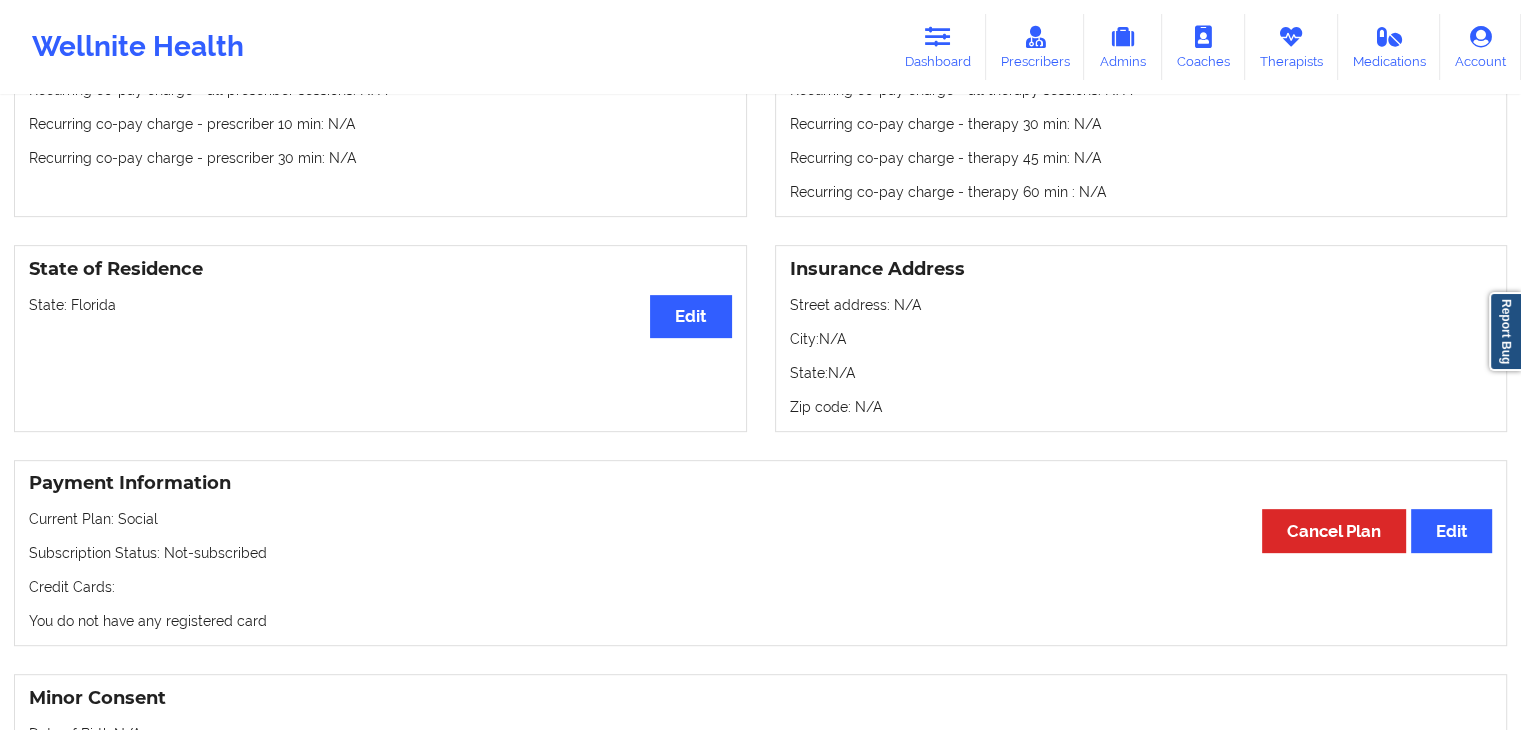 scroll, scrollTop: 720, scrollLeft: 0, axis: vertical 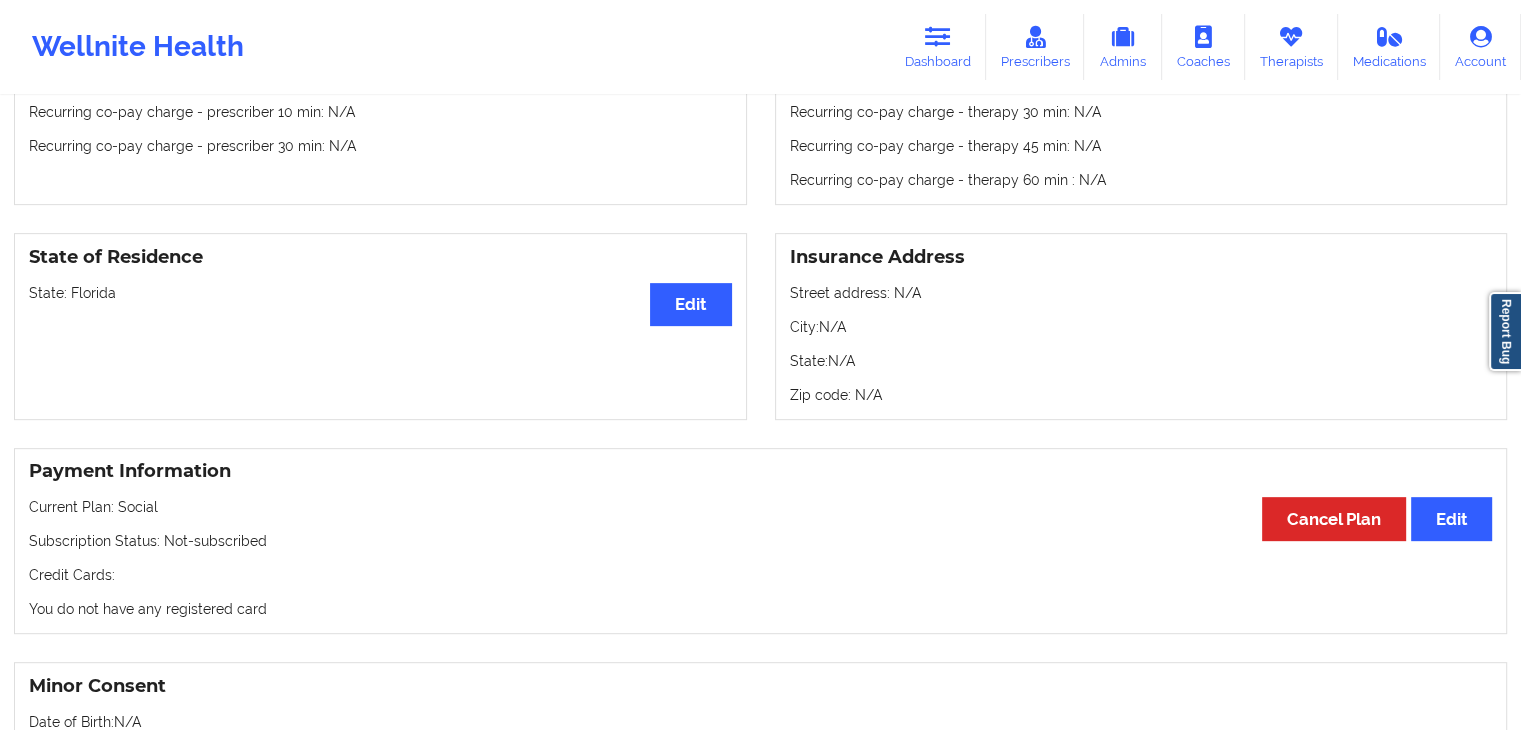 click on "State of Residence Edit State:   Florida" at bounding box center (380, 326) 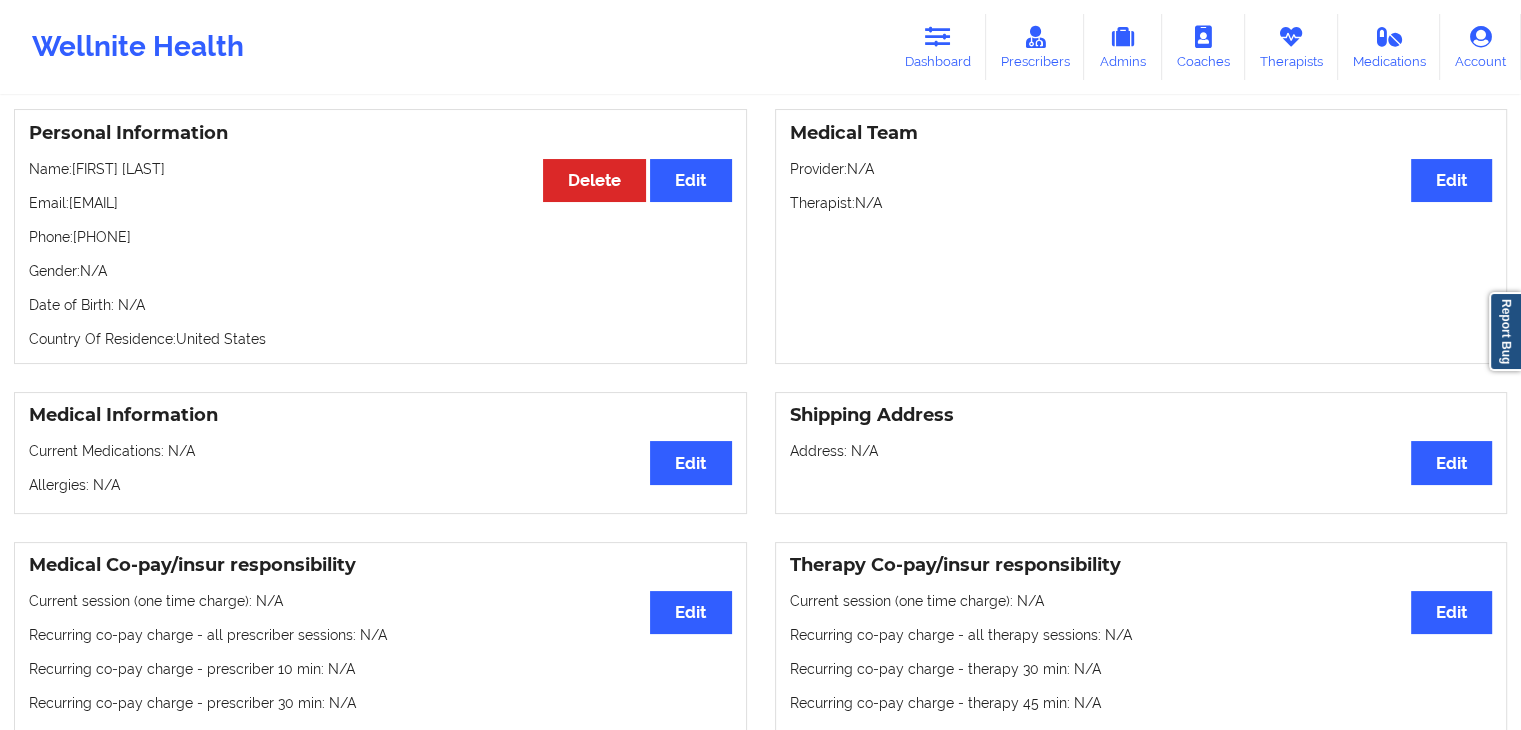 scroll, scrollTop: 120, scrollLeft: 0, axis: vertical 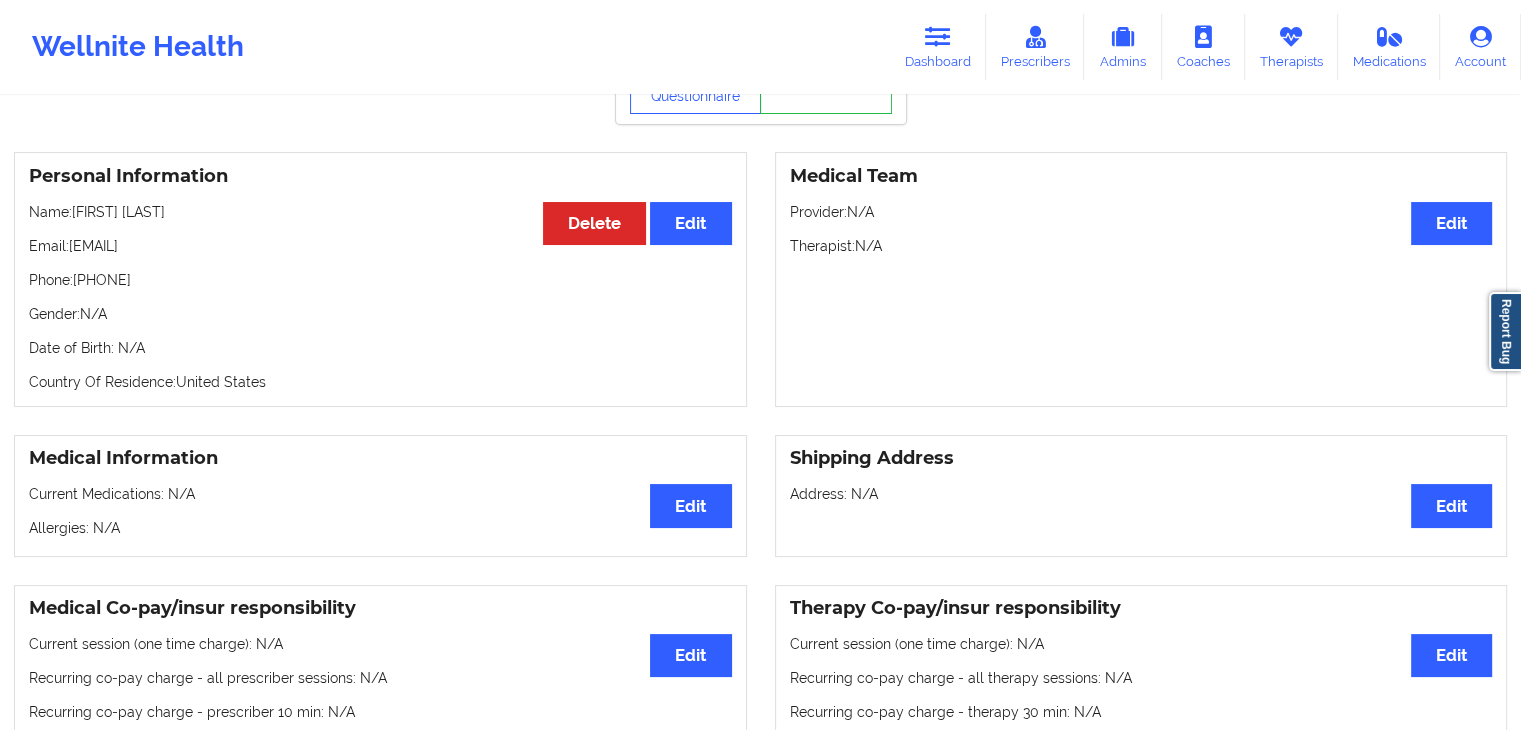 drag, startPoint x: 76, startPoint y: 215, endPoint x: 194, endPoint y: 286, distance: 137.71347 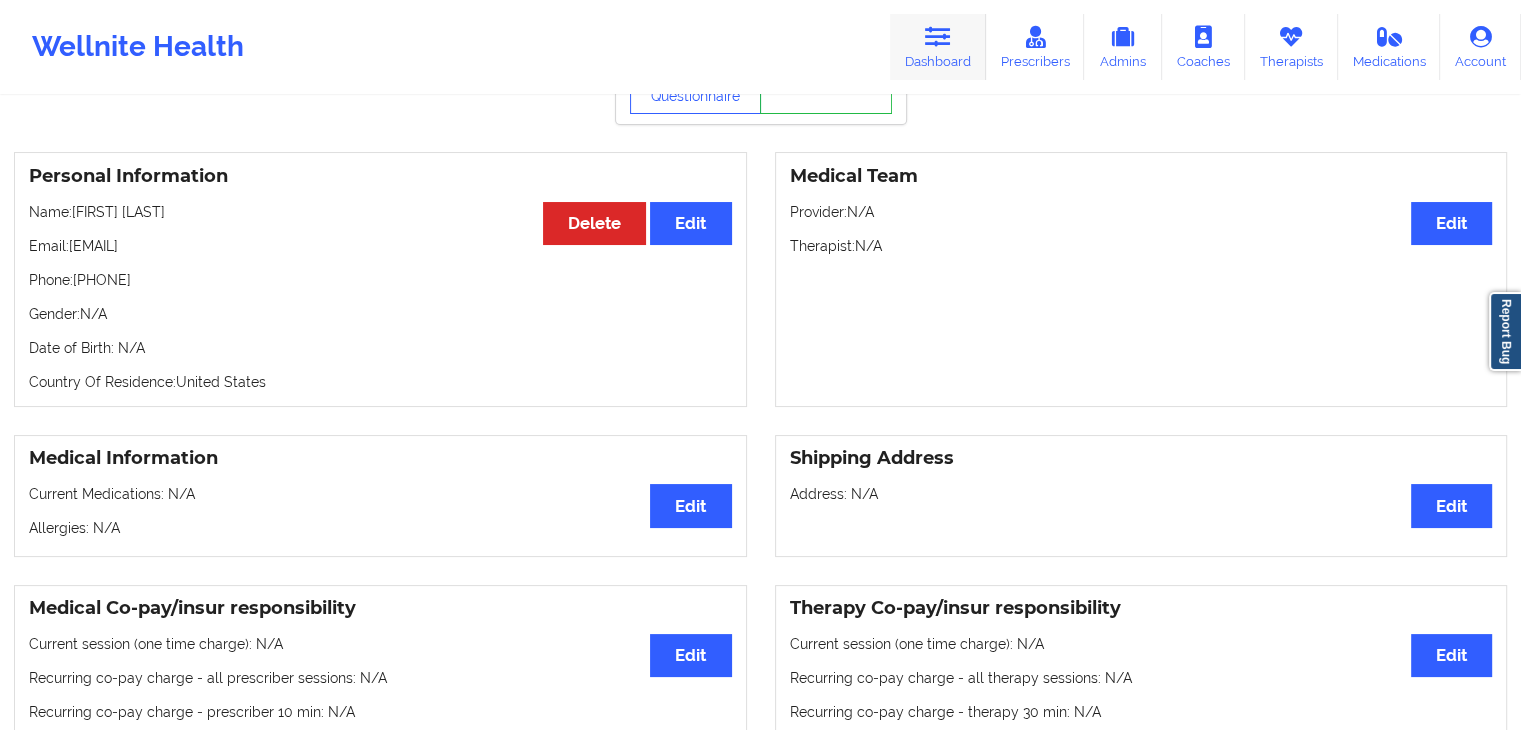 click on "Dashboard" at bounding box center (938, 47) 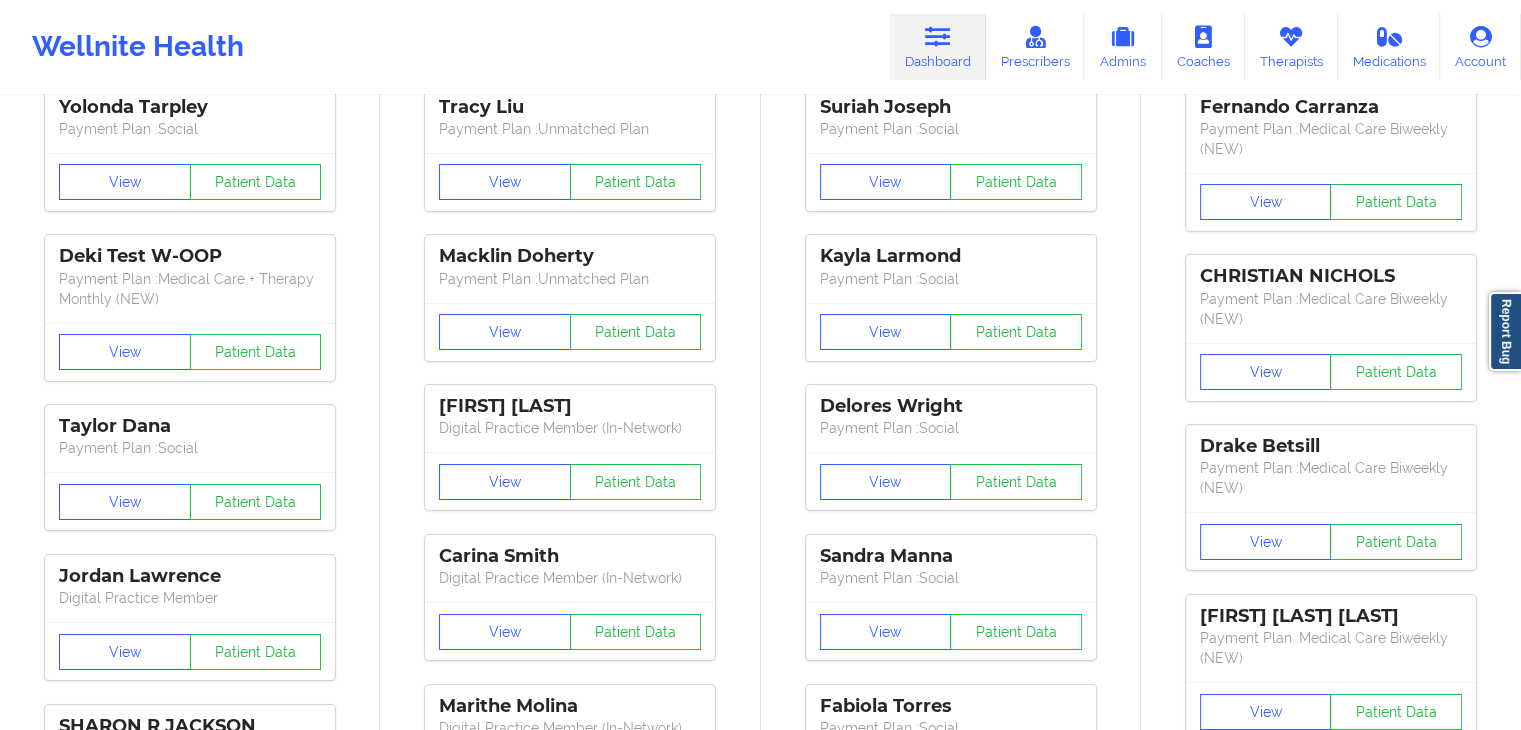 scroll, scrollTop: 54, scrollLeft: 0, axis: vertical 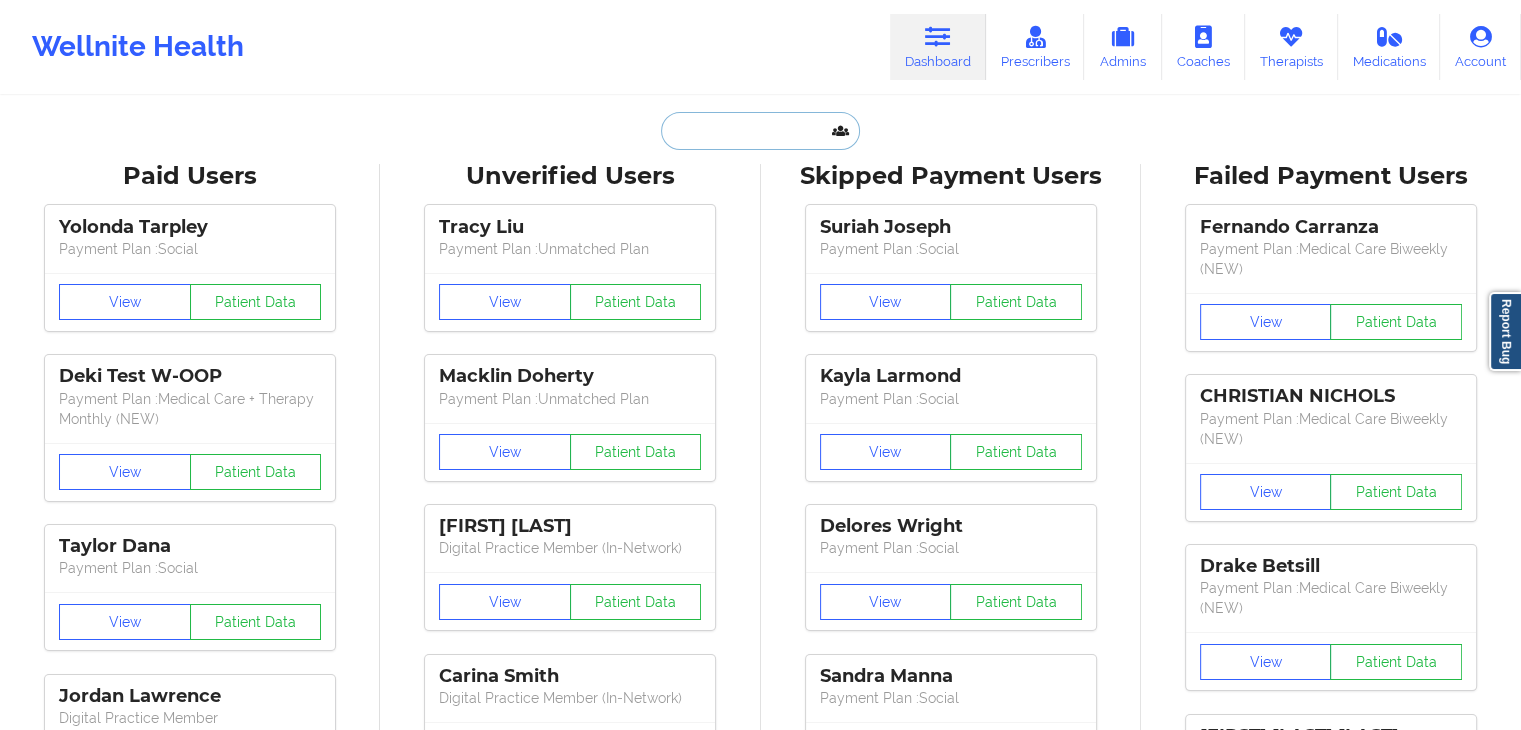 click at bounding box center [760, 131] 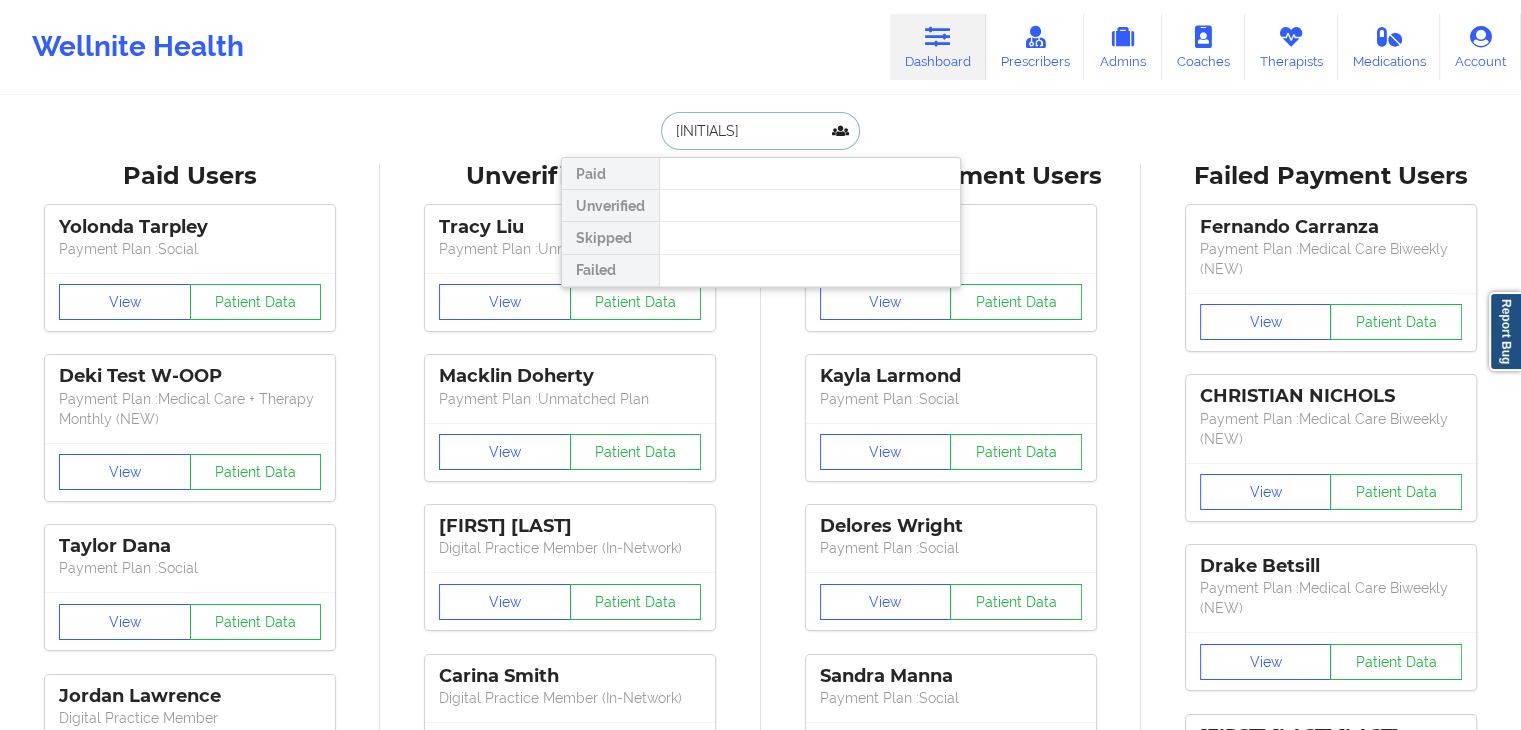 type on "g" 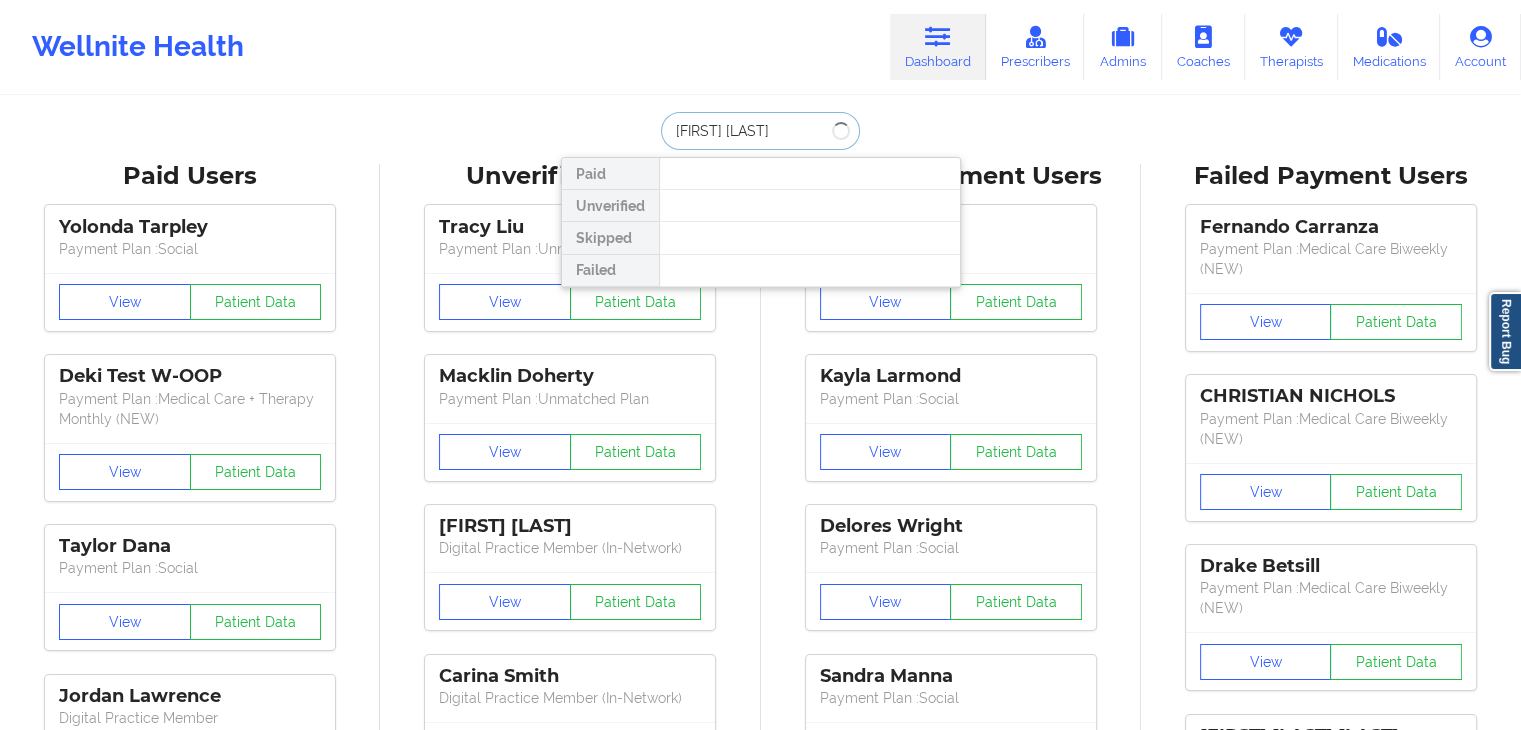 type on "zain haq" 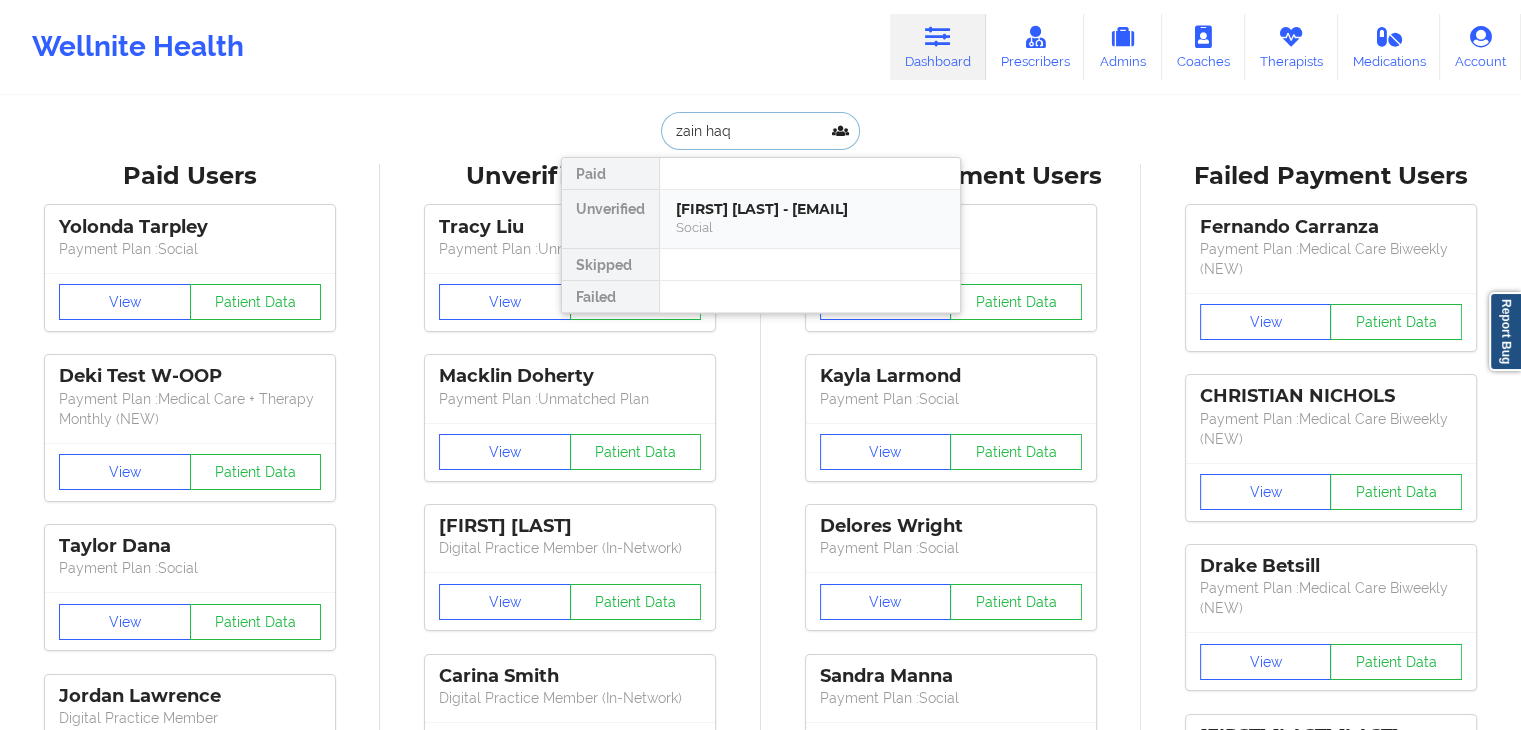 click on "Social" at bounding box center (810, 227) 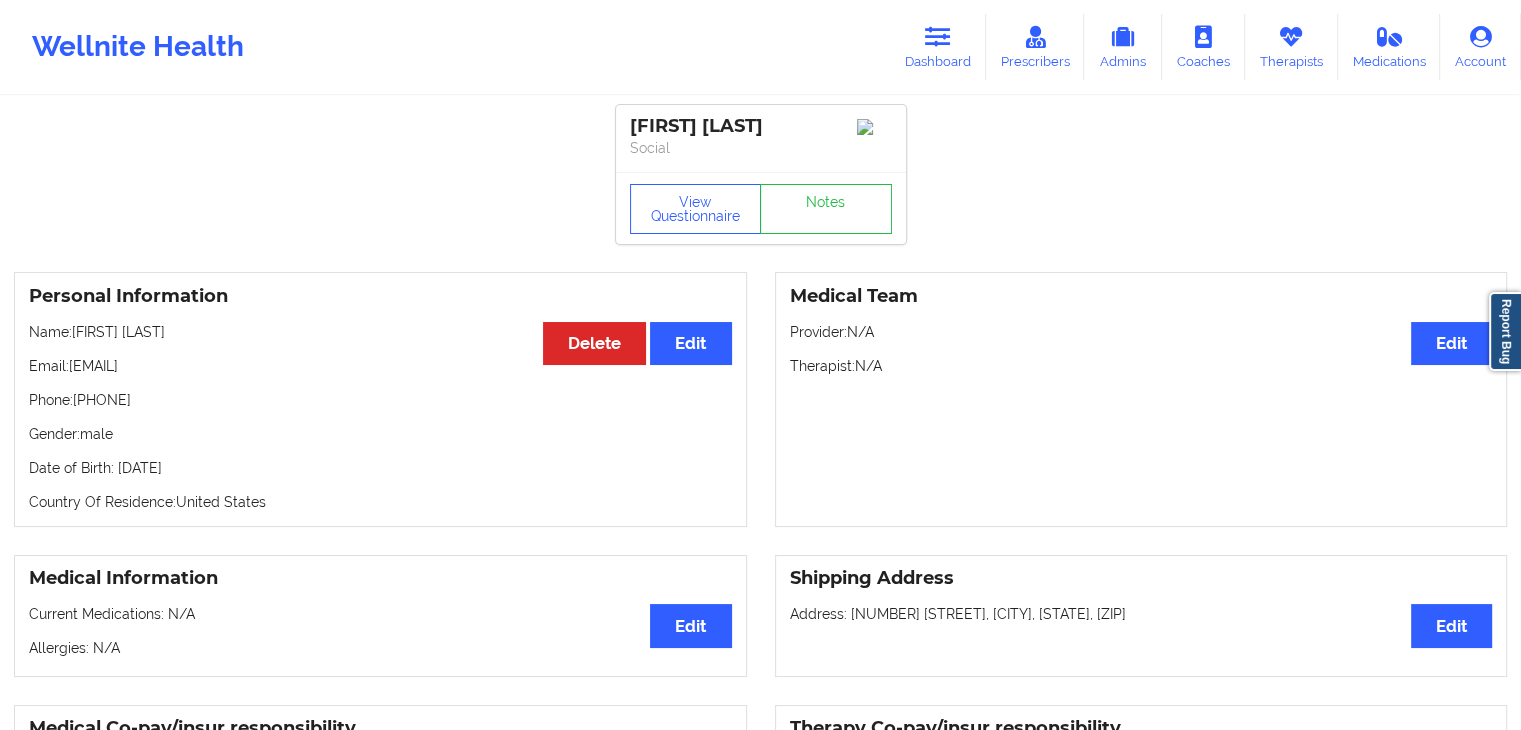 click on "Medical Team Edit Provider:  N/A Therapist:  N/A" at bounding box center (1141, 399) 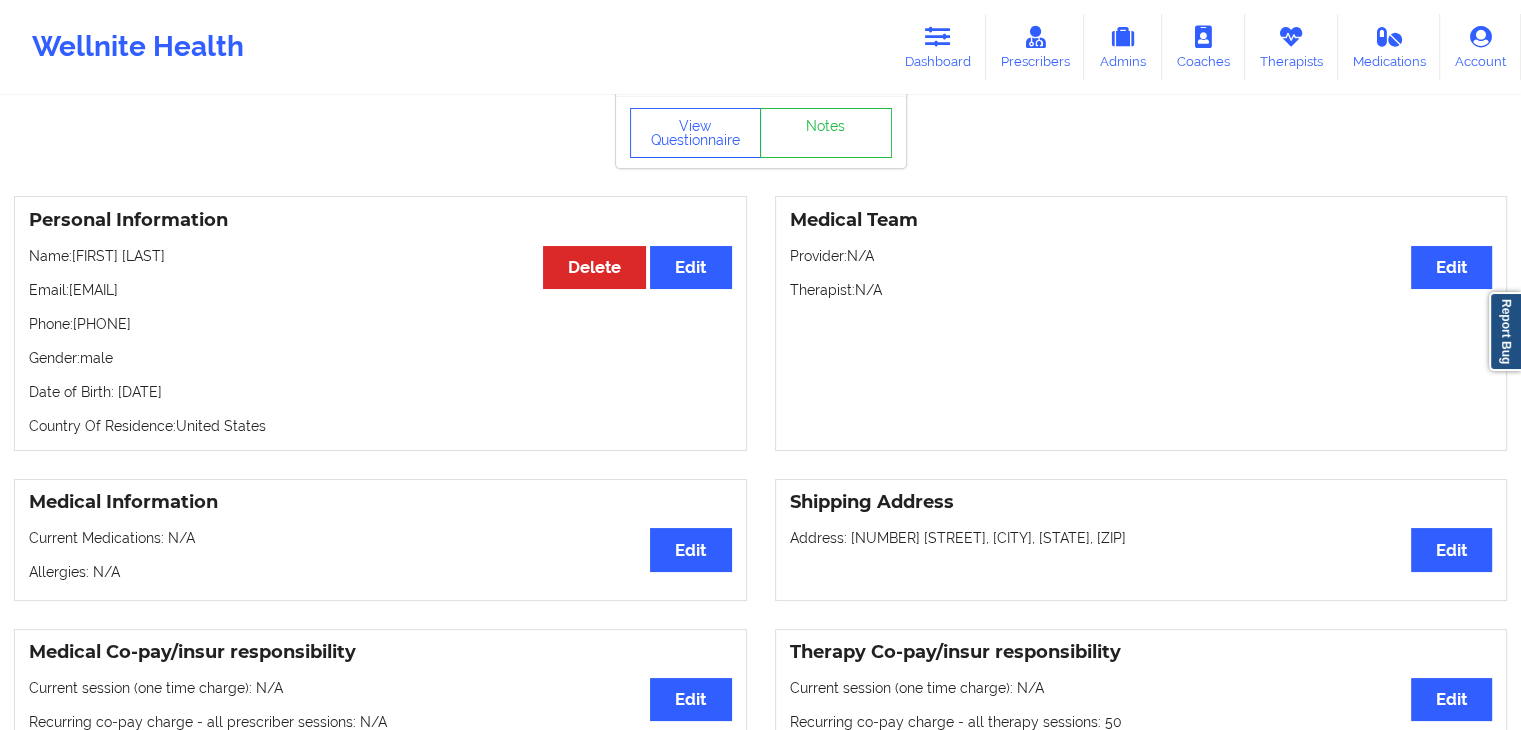 scroll, scrollTop: 0, scrollLeft: 0, axis: both 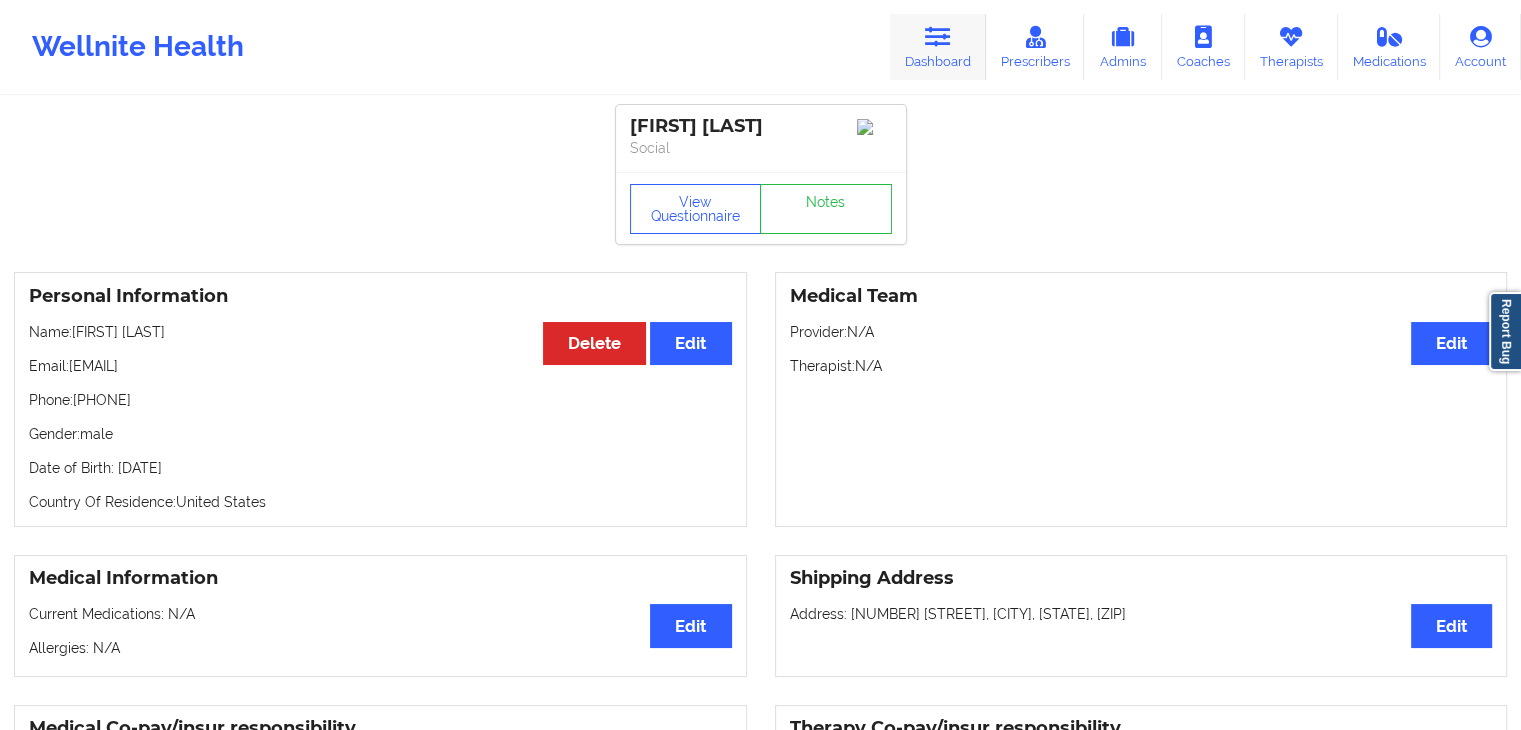 click on "Dashboard" at bounding box center (938, 47) 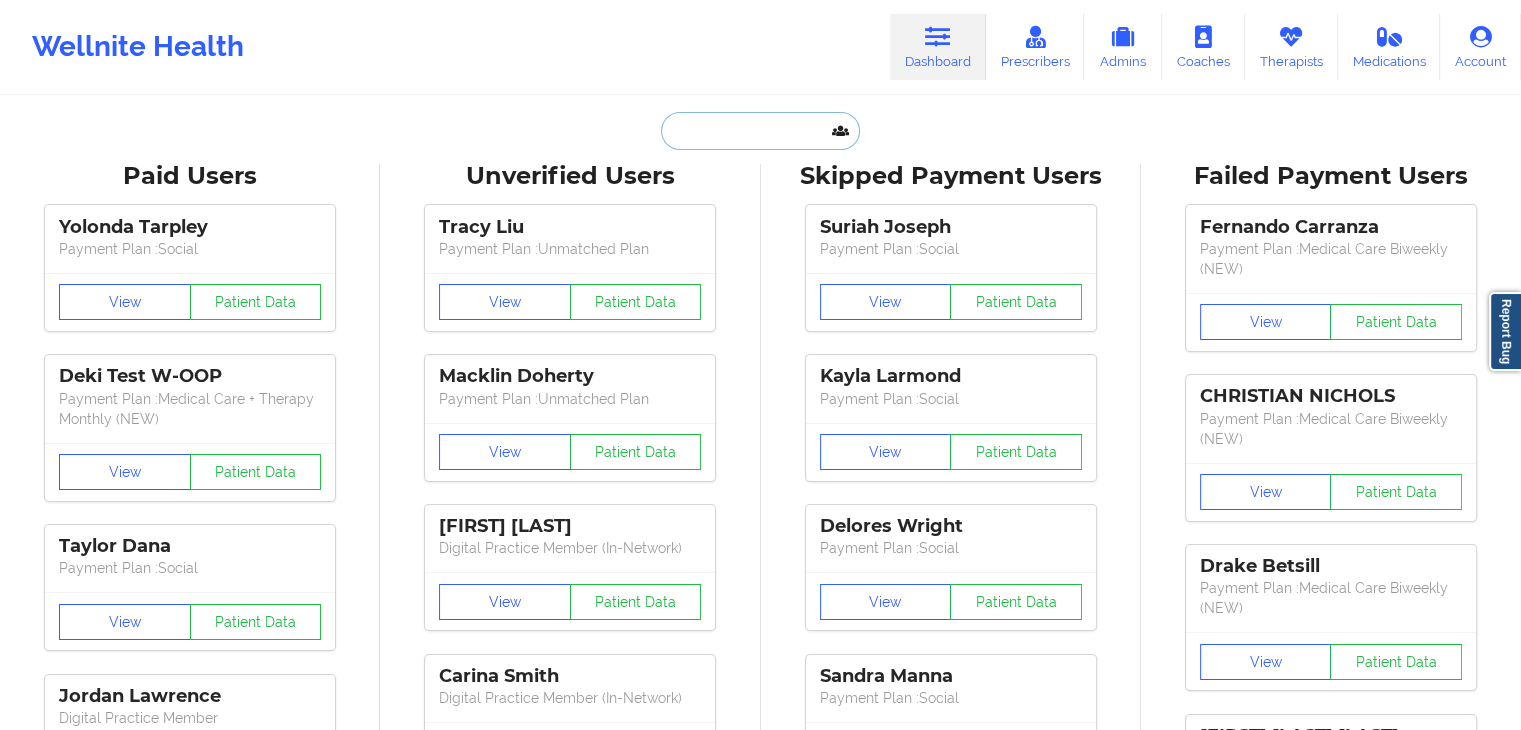 click at bounding box center (760, 131) 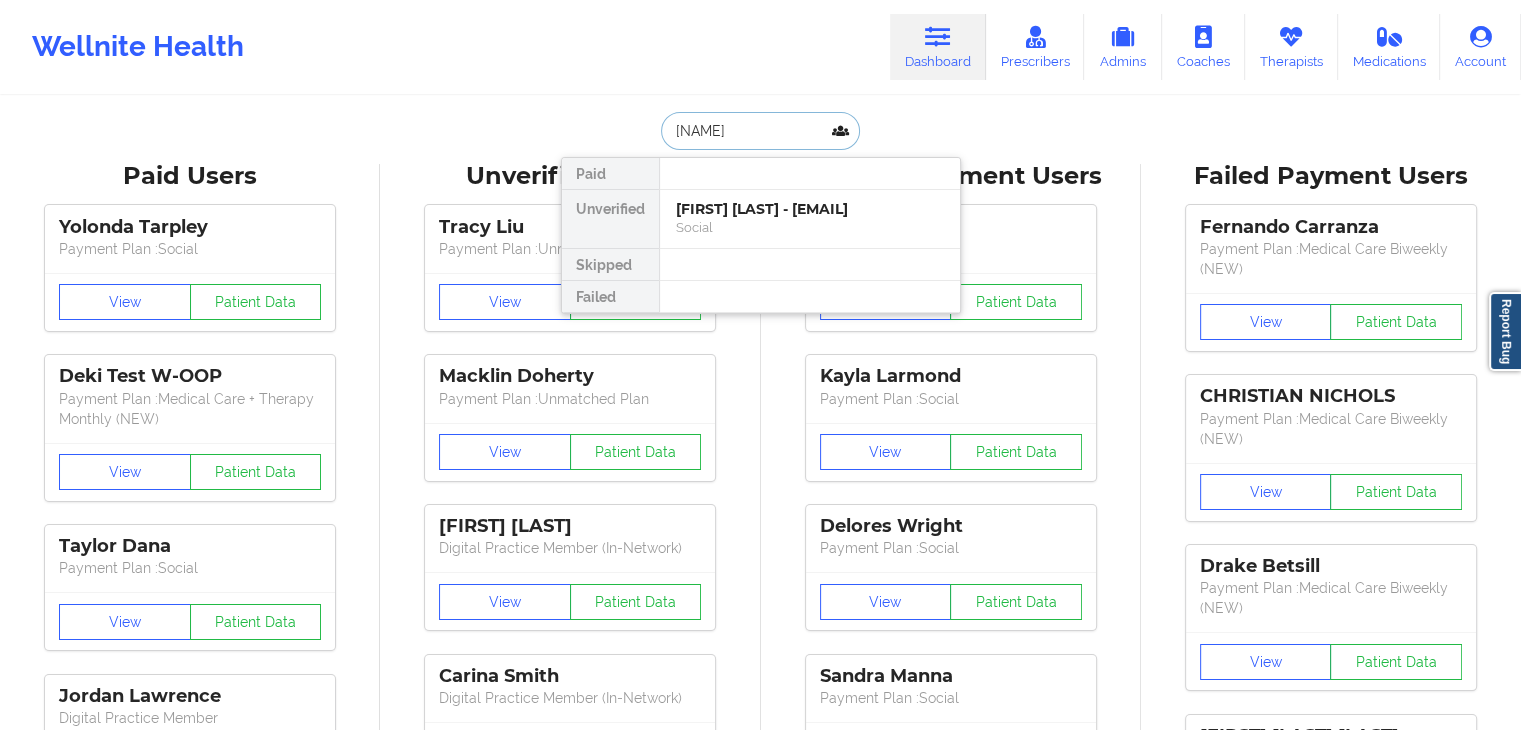 type on "[FIRST]" 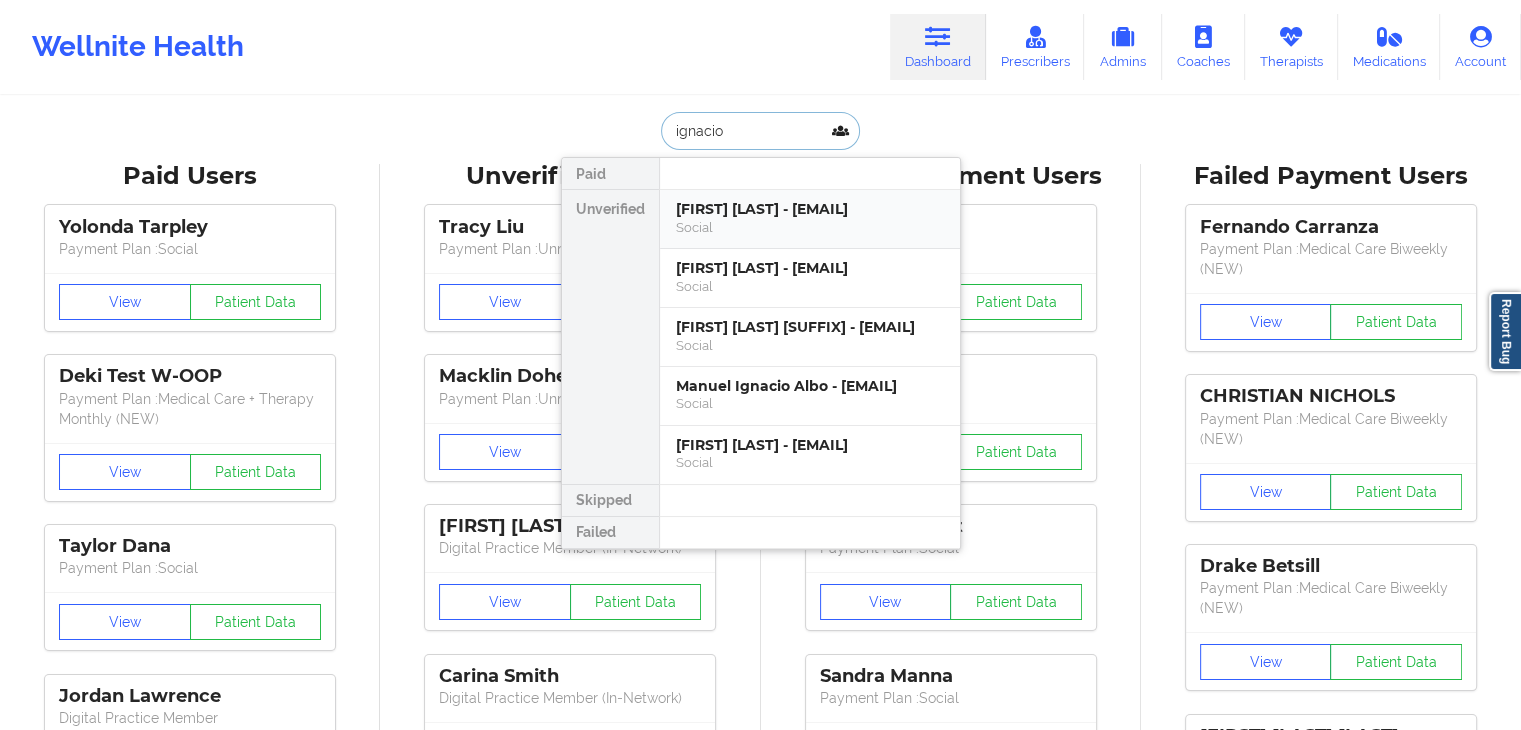 click on "[FIRST] [LAST] - [EMAIL]" at bounding box center (810, 209) 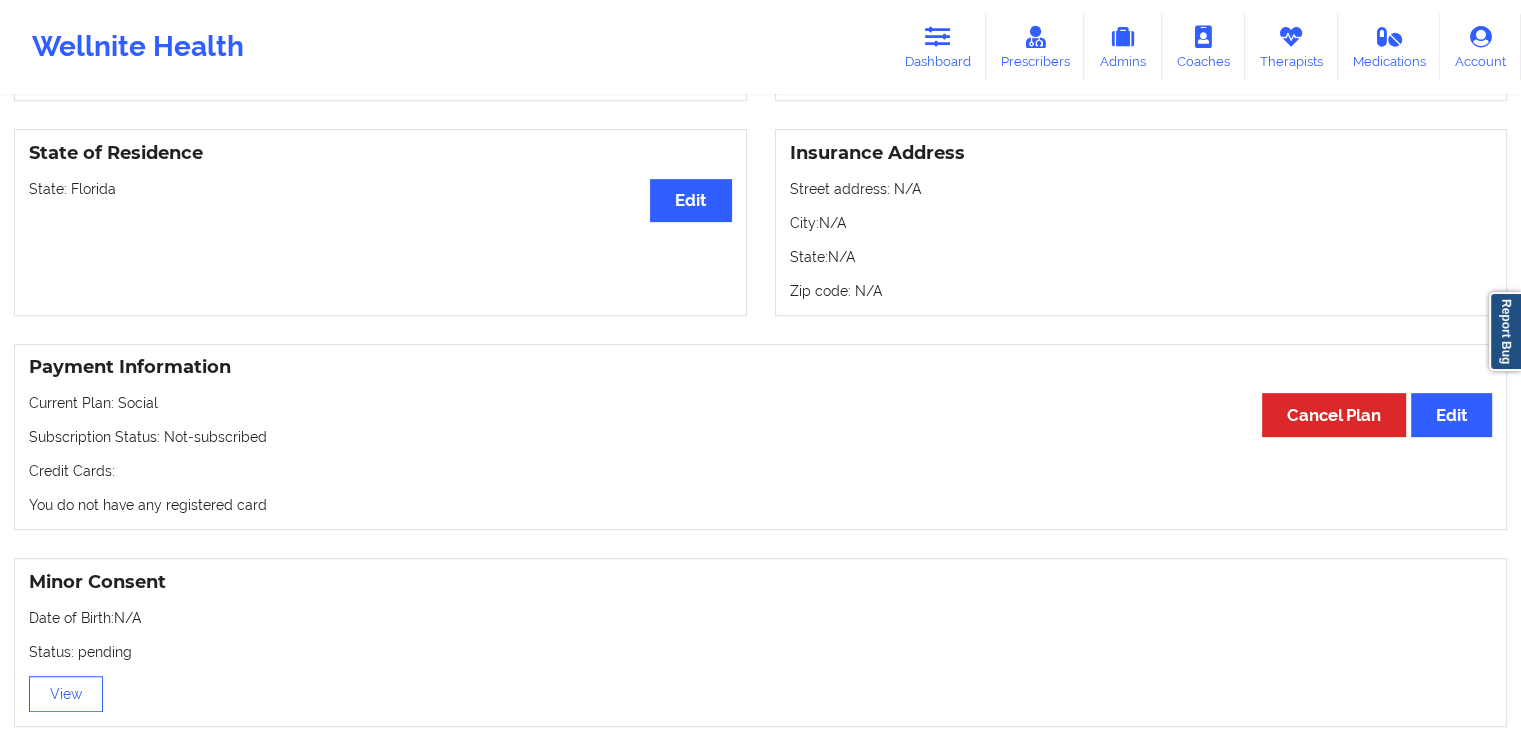 scroll, scrollTop: 0, scrollLeft: 0, axis: both 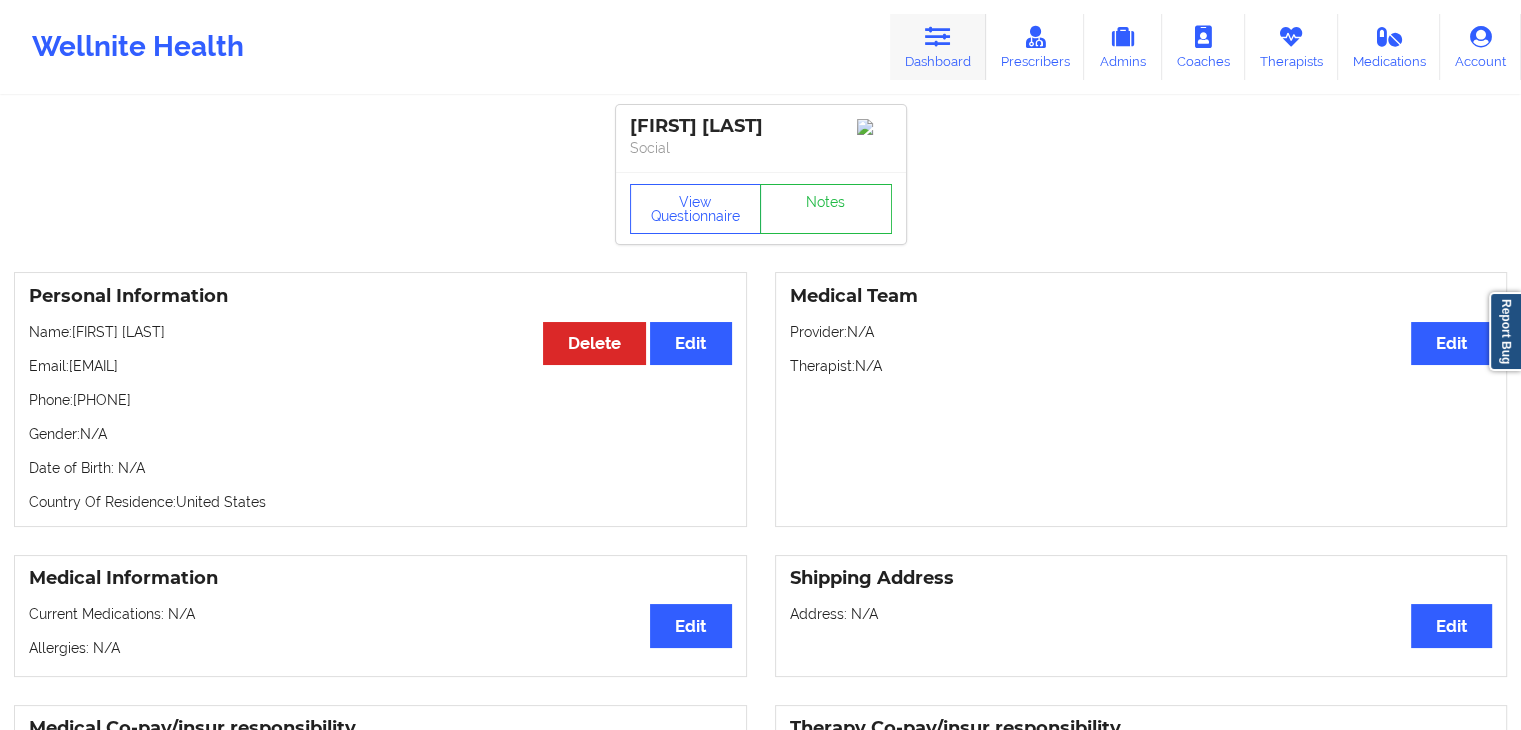 click on "Dashboard" at bounding box center (938, 47) 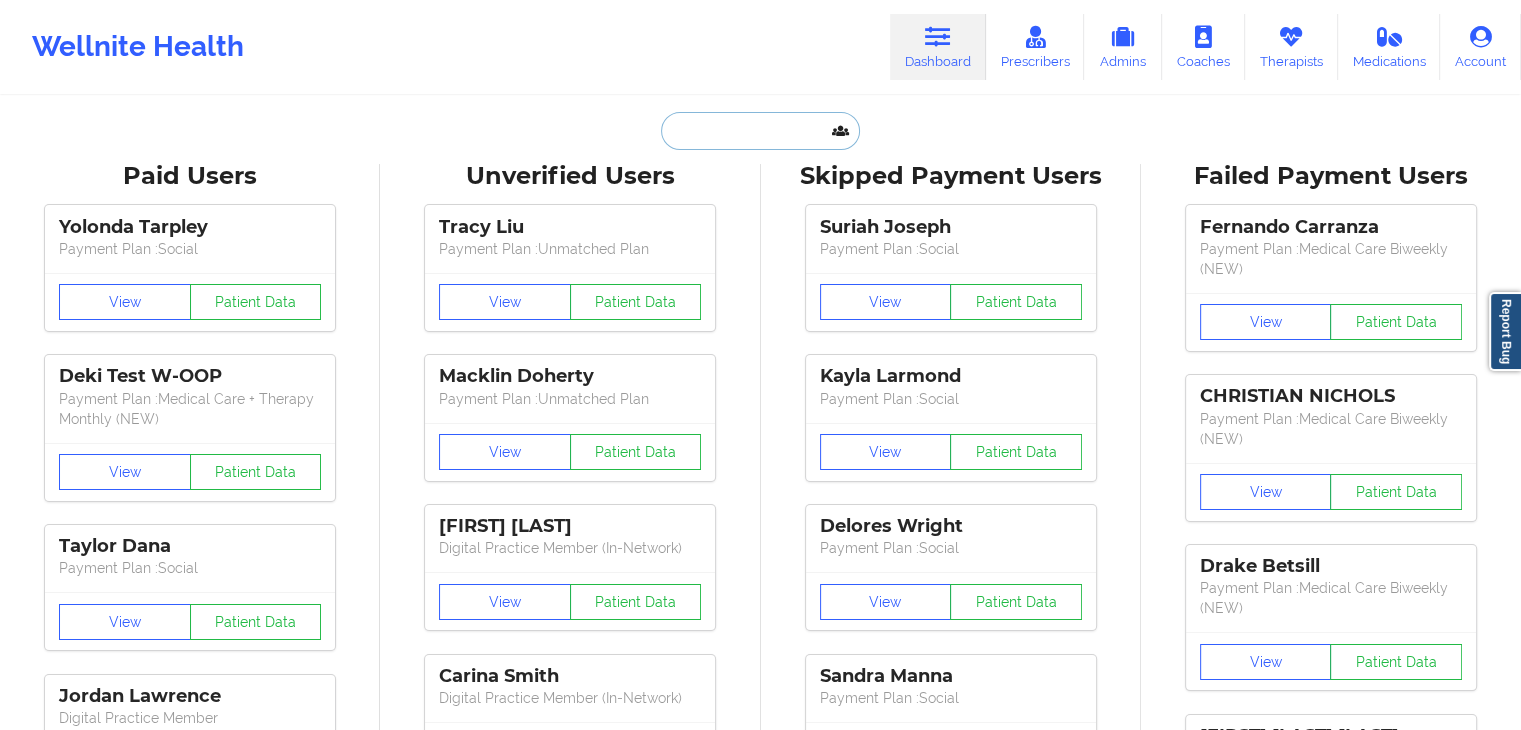 click at bounding box center (760, 131) 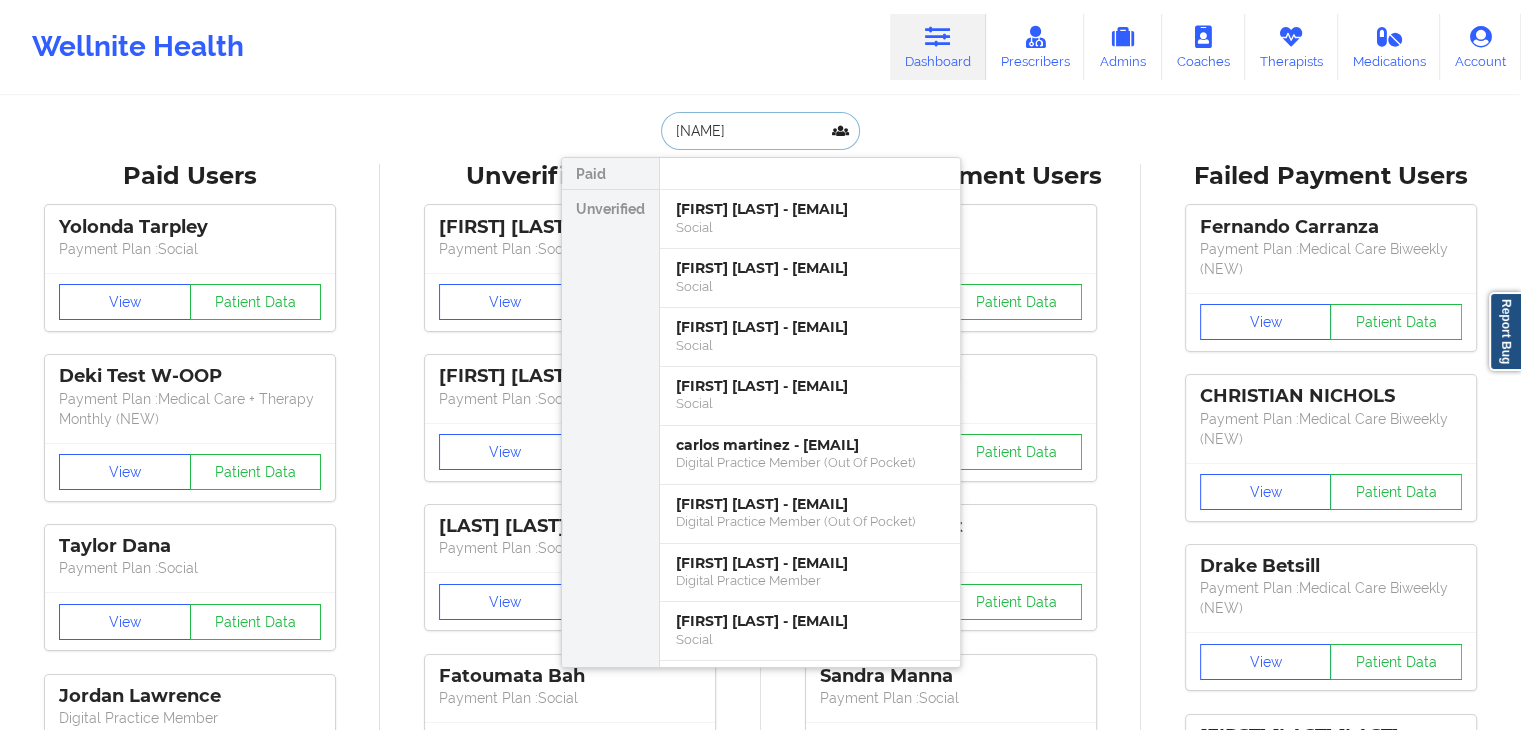 type on "carlos" 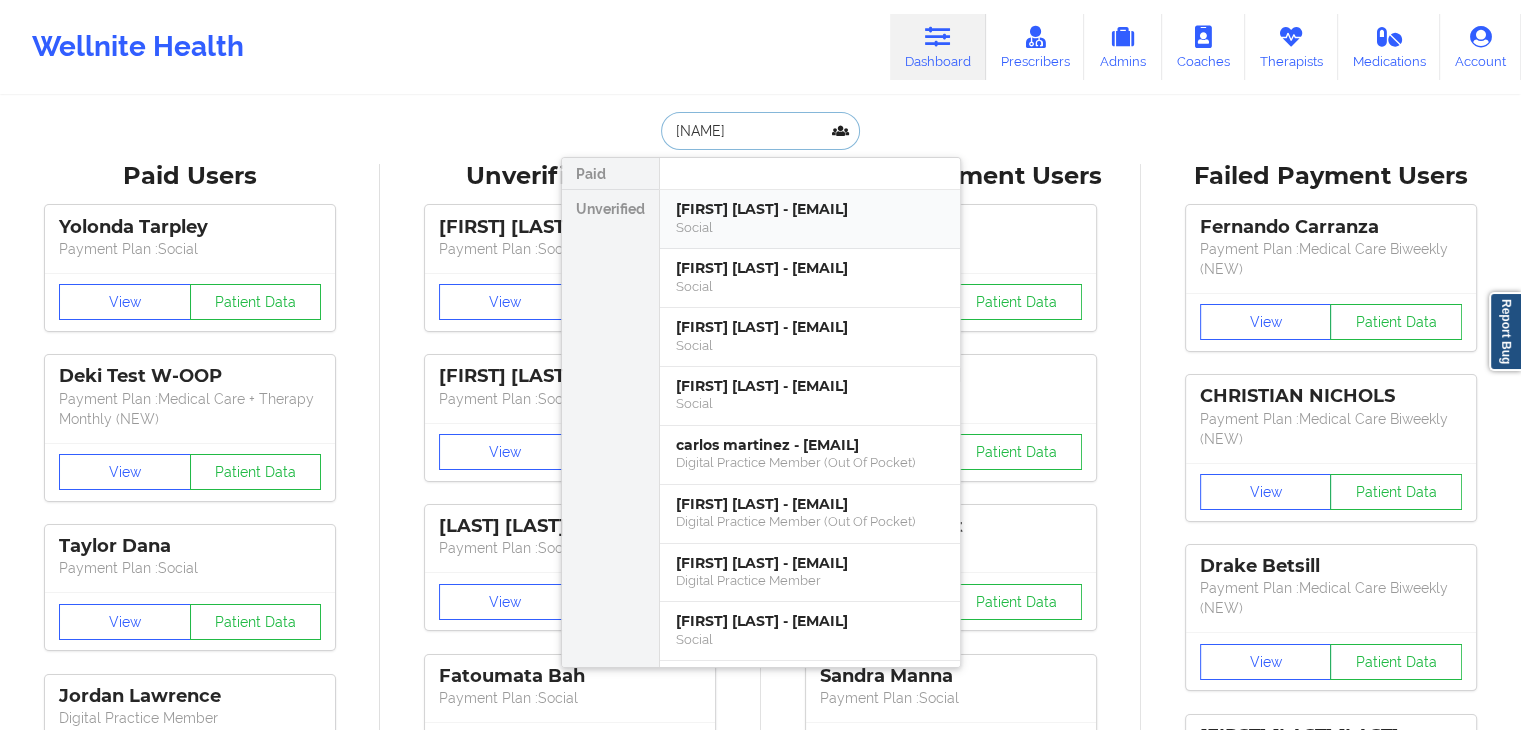 click on "Carlos Villicana - carlos.villicana10@yahoo.com" at bounding box center [810, 209] 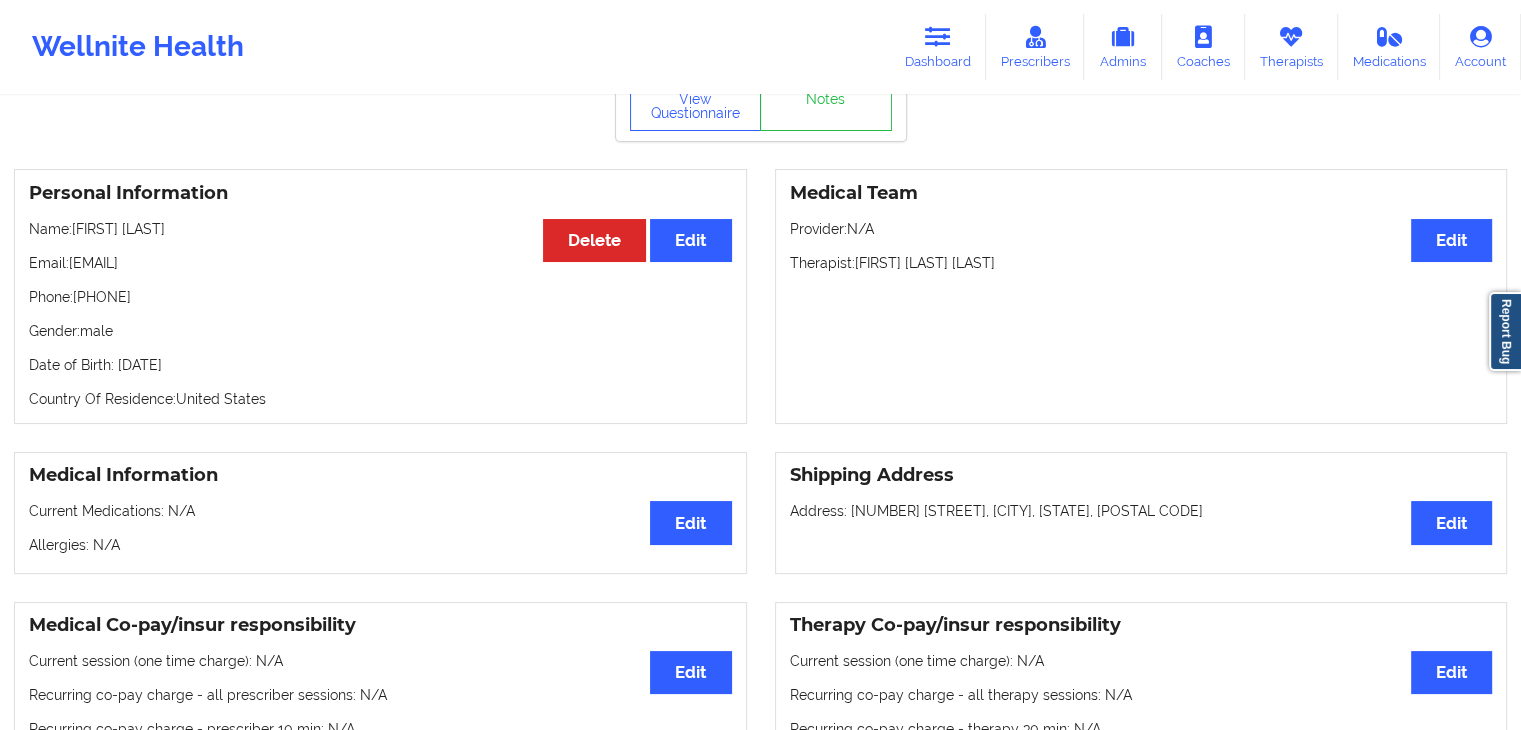 scroll, scrollTop: 105, scrollLeft: 0, axis: vertical 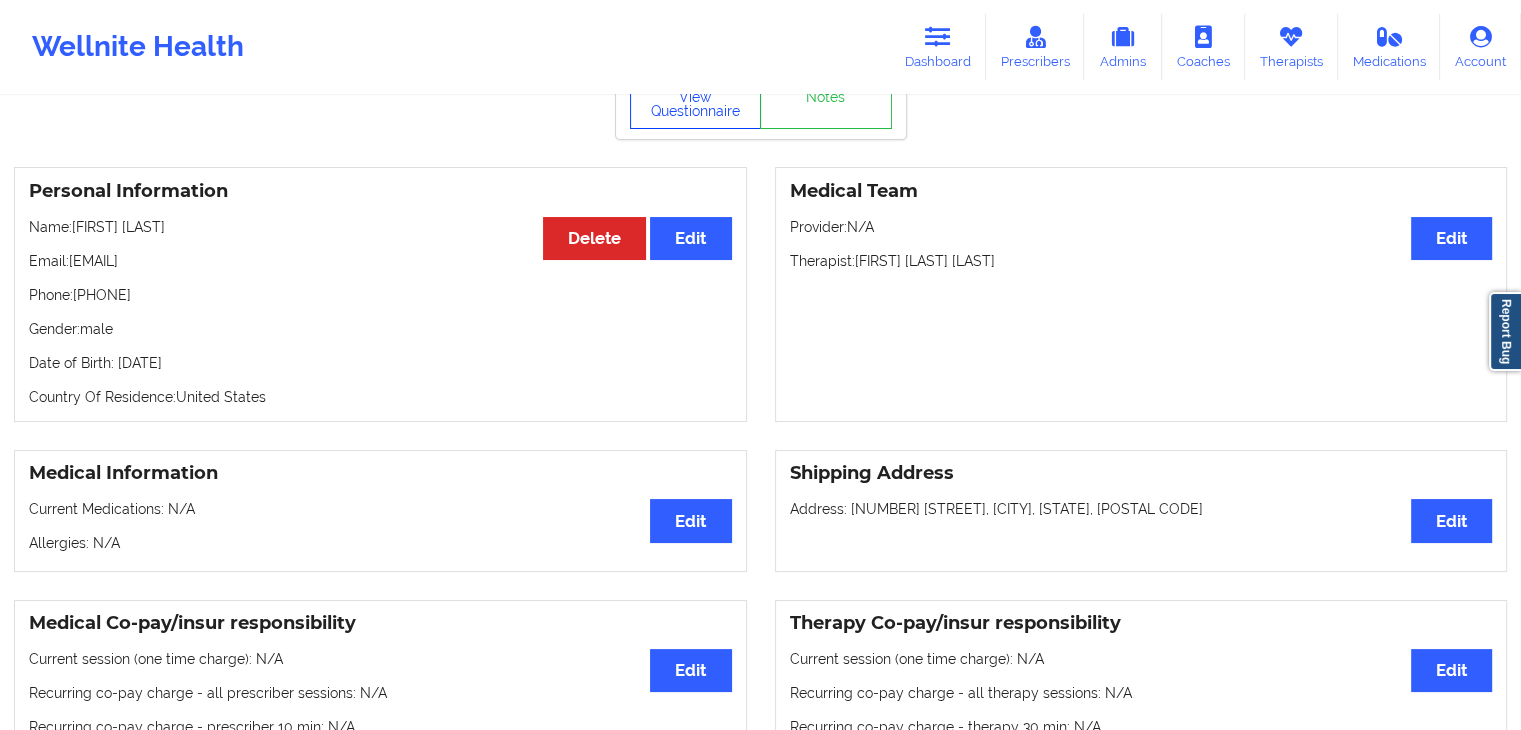click on "View Questionnaire" at bounding box center (696, 104) 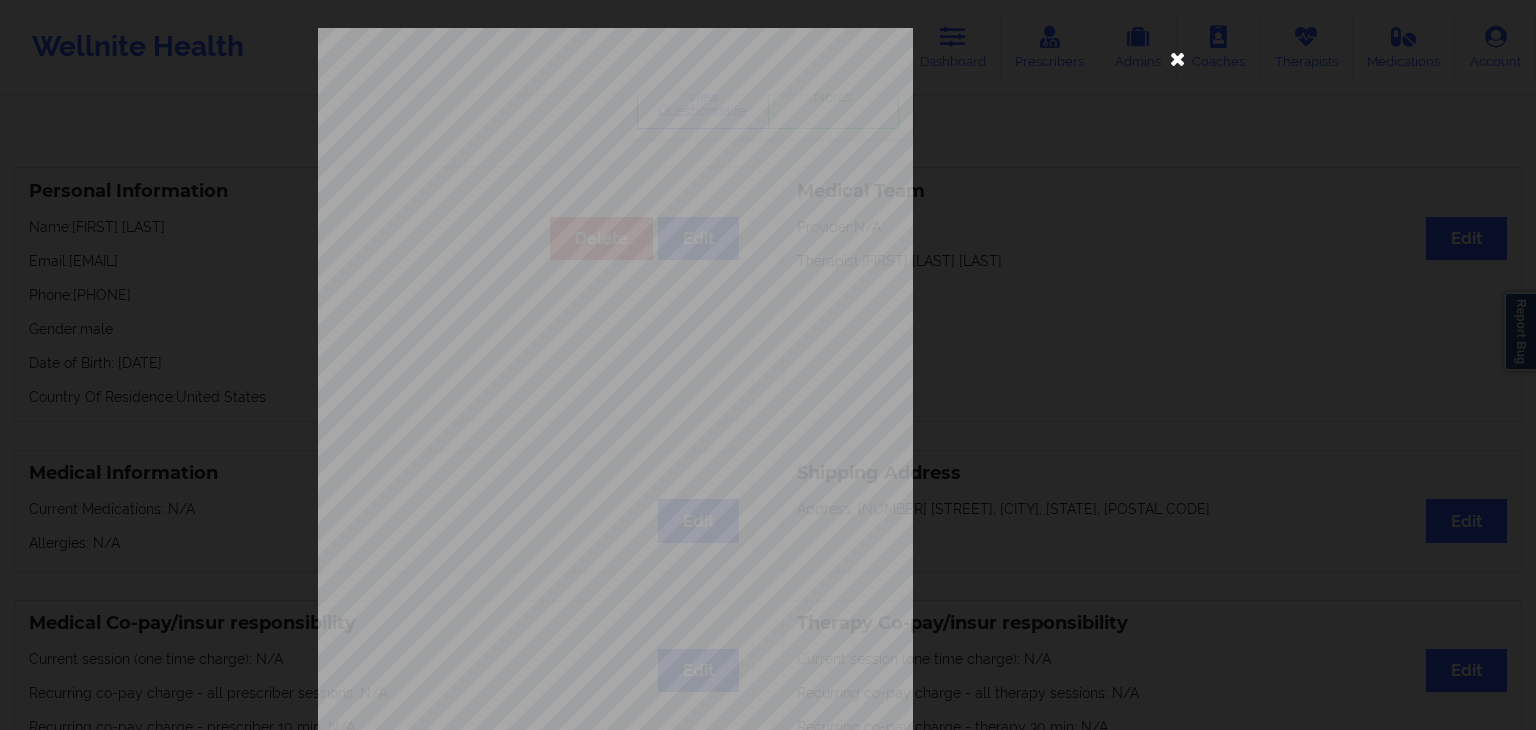 click at bounding box center (1178, 58) 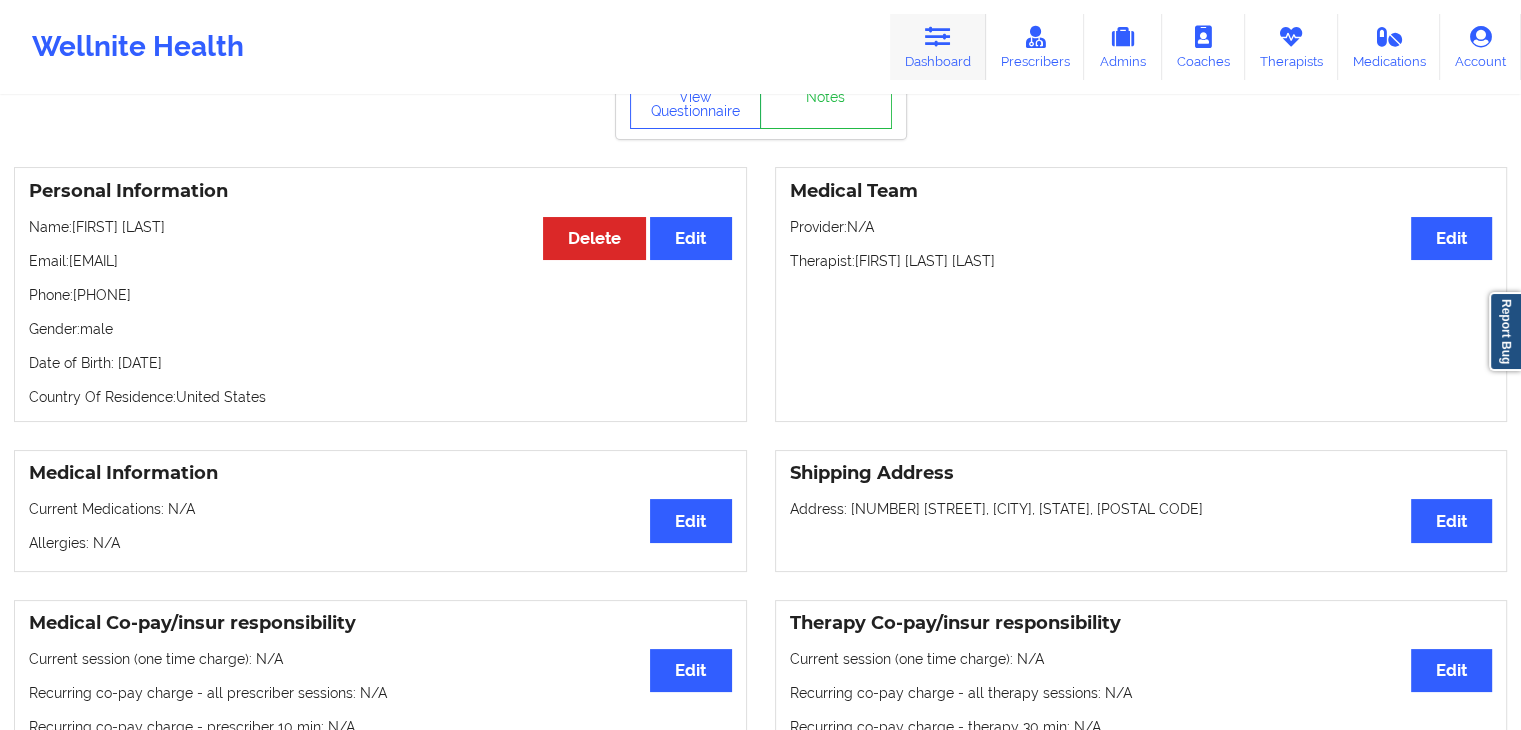 click on "Dashboard" at bounding box center [938, 47] 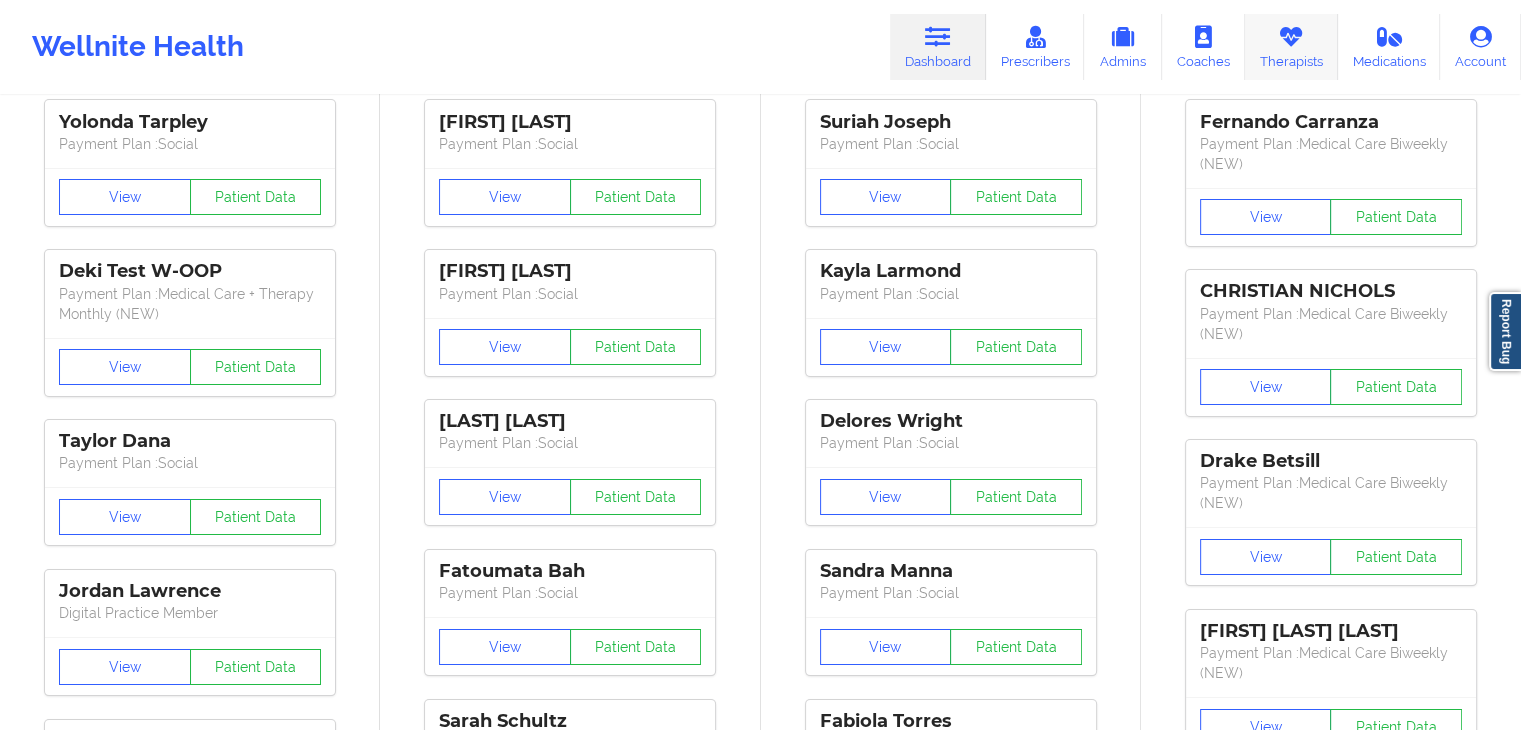 click on "Therapists" at bounding box center [1291, 47] 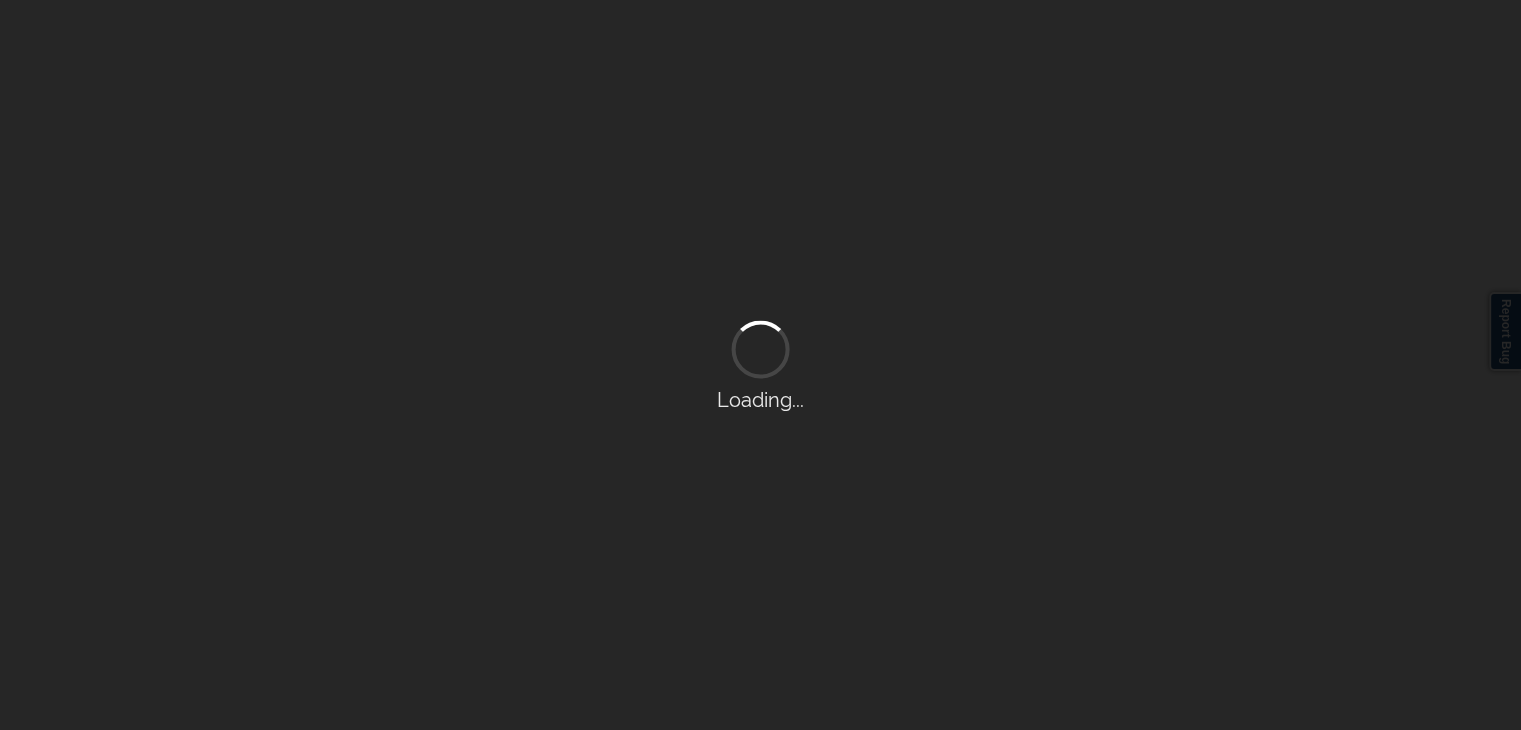 scroll, scrollTop: 0, scrollLeft: 0, axis: both 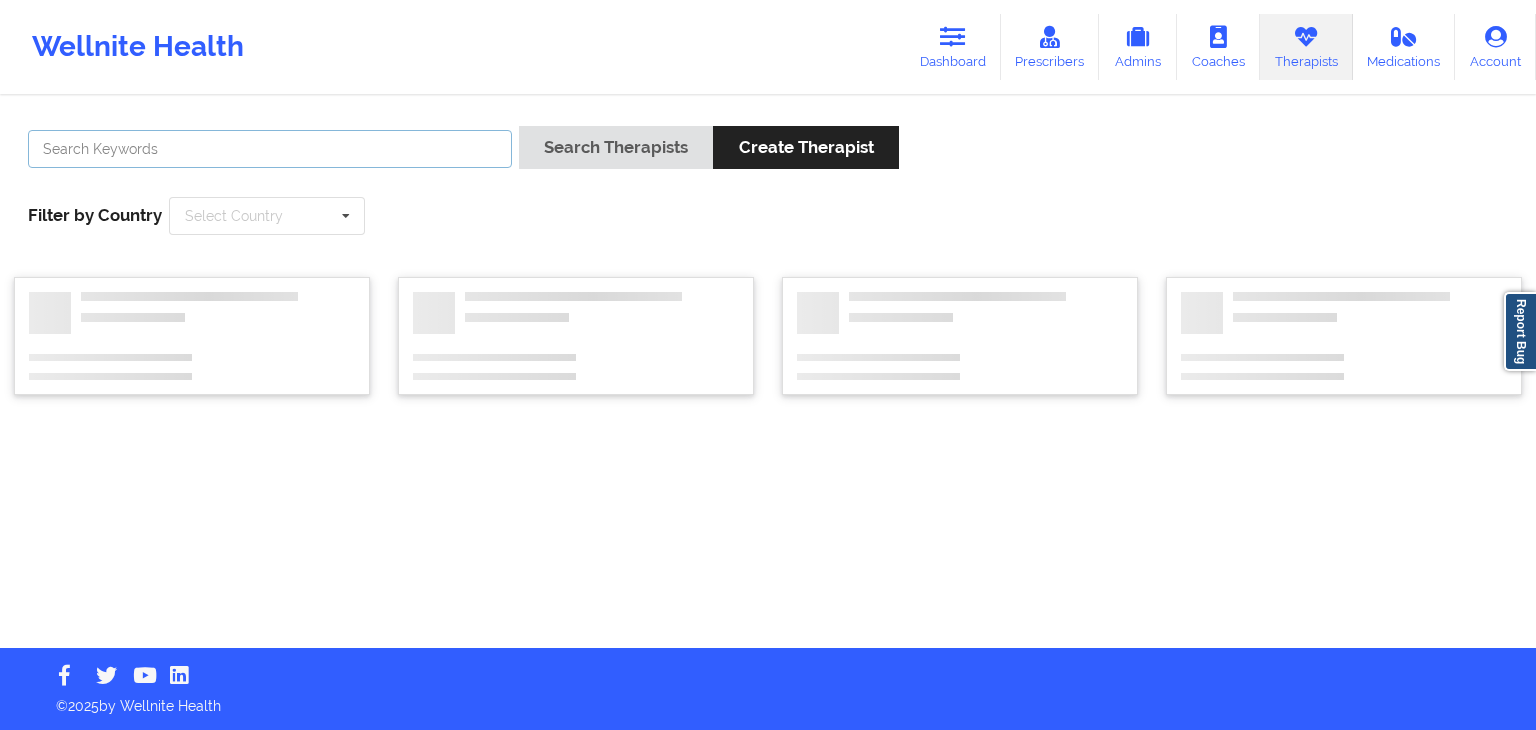 click at bounding box center [270, 149] 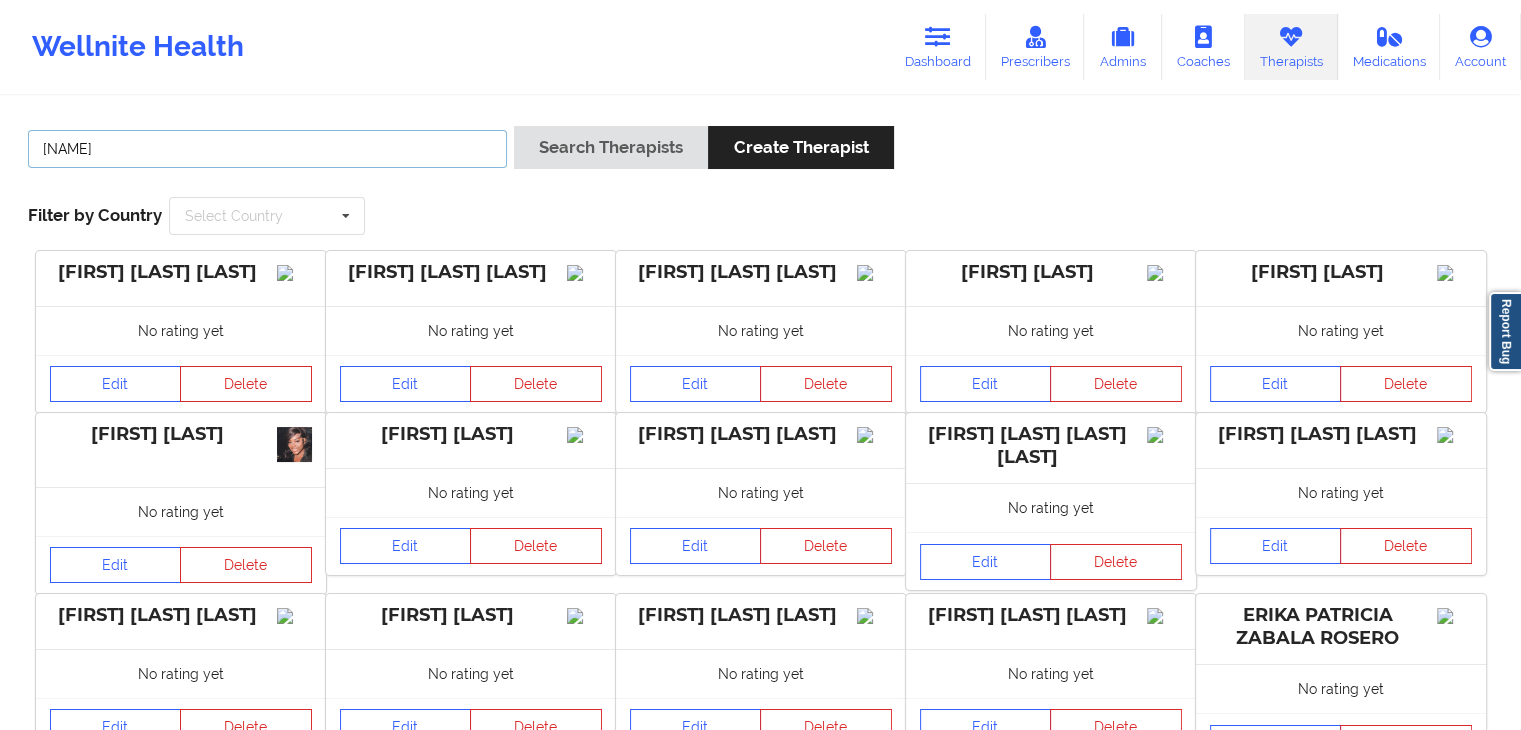 type on "perkins" 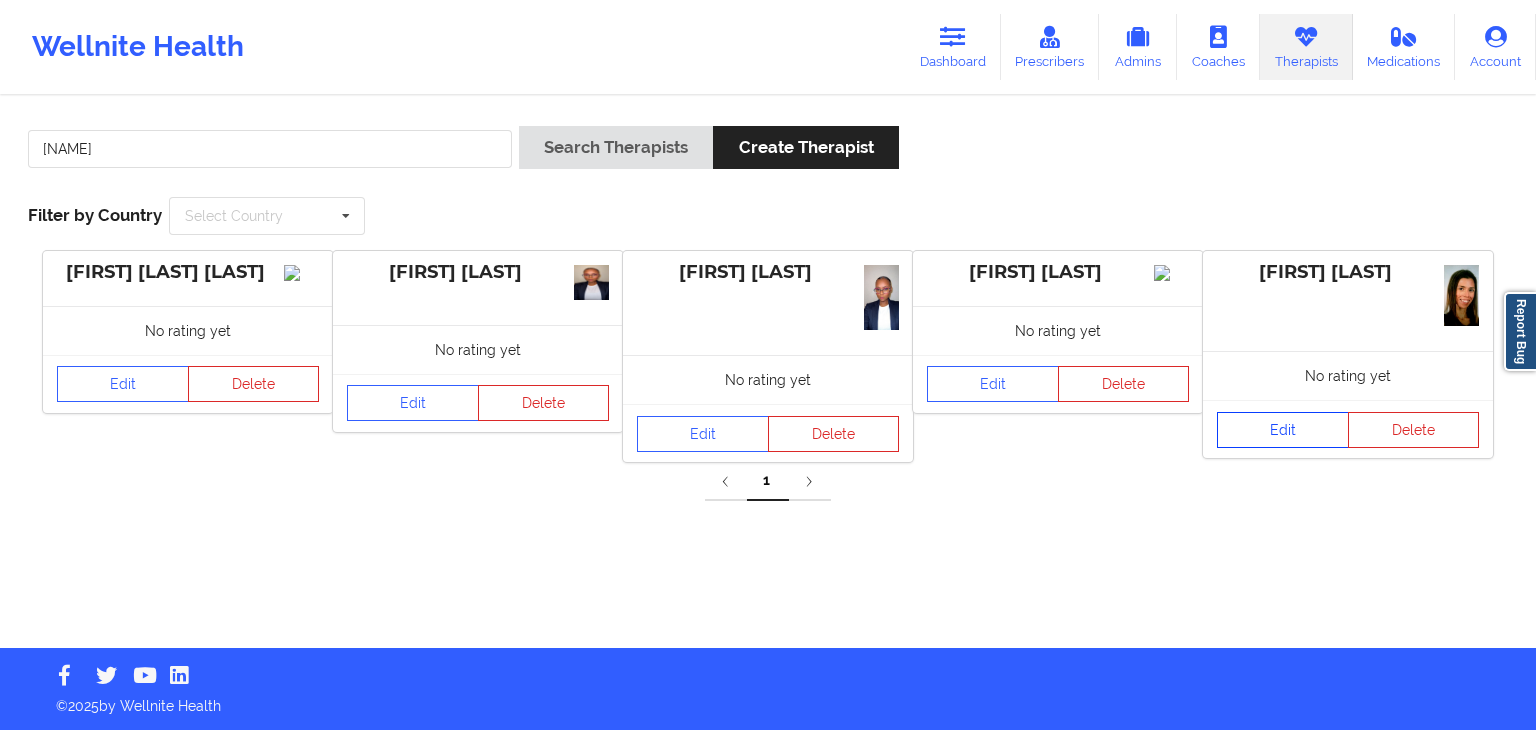click on "Edit" at bounding box center (1283, 430) 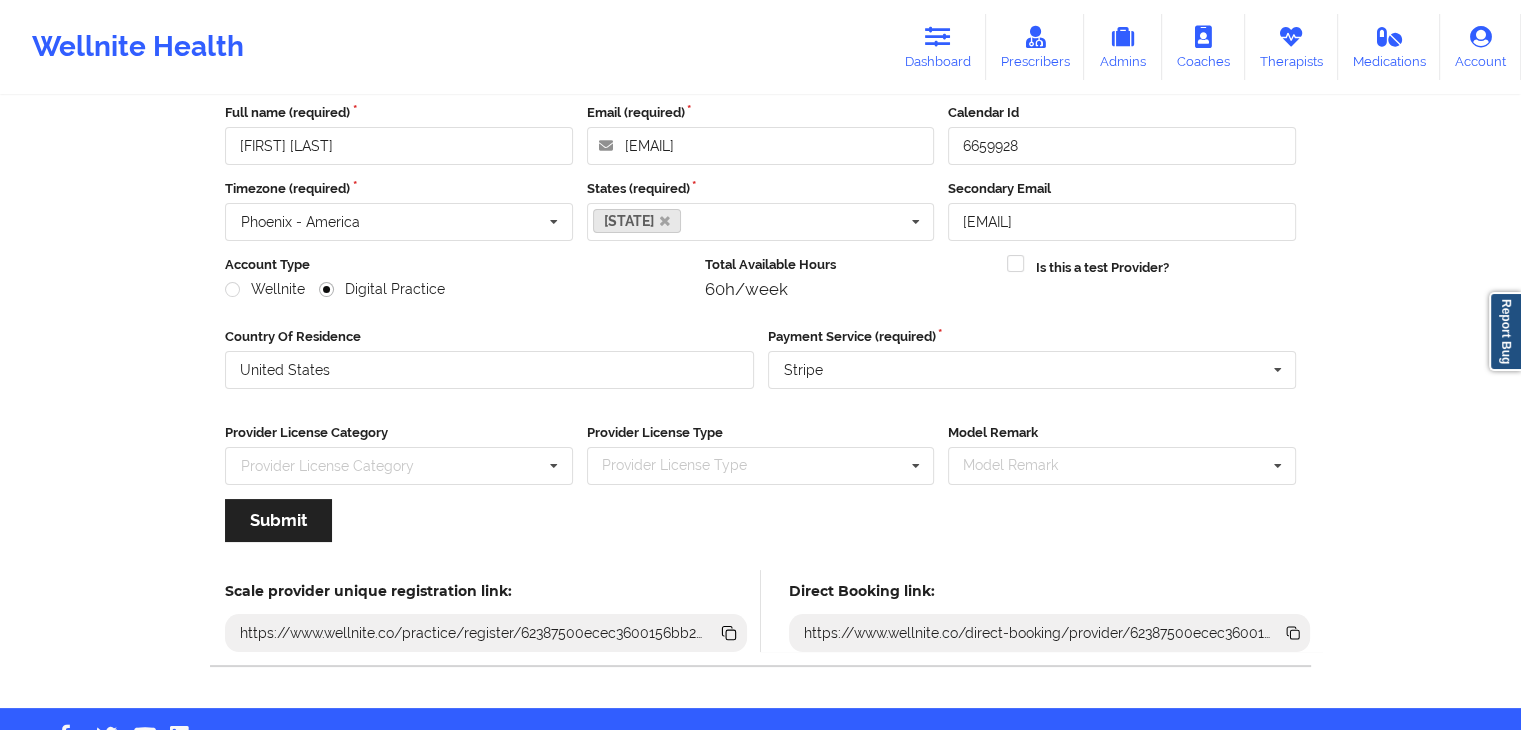 scroll, scrollTop: 0, scrollLeft: 0, axis: both 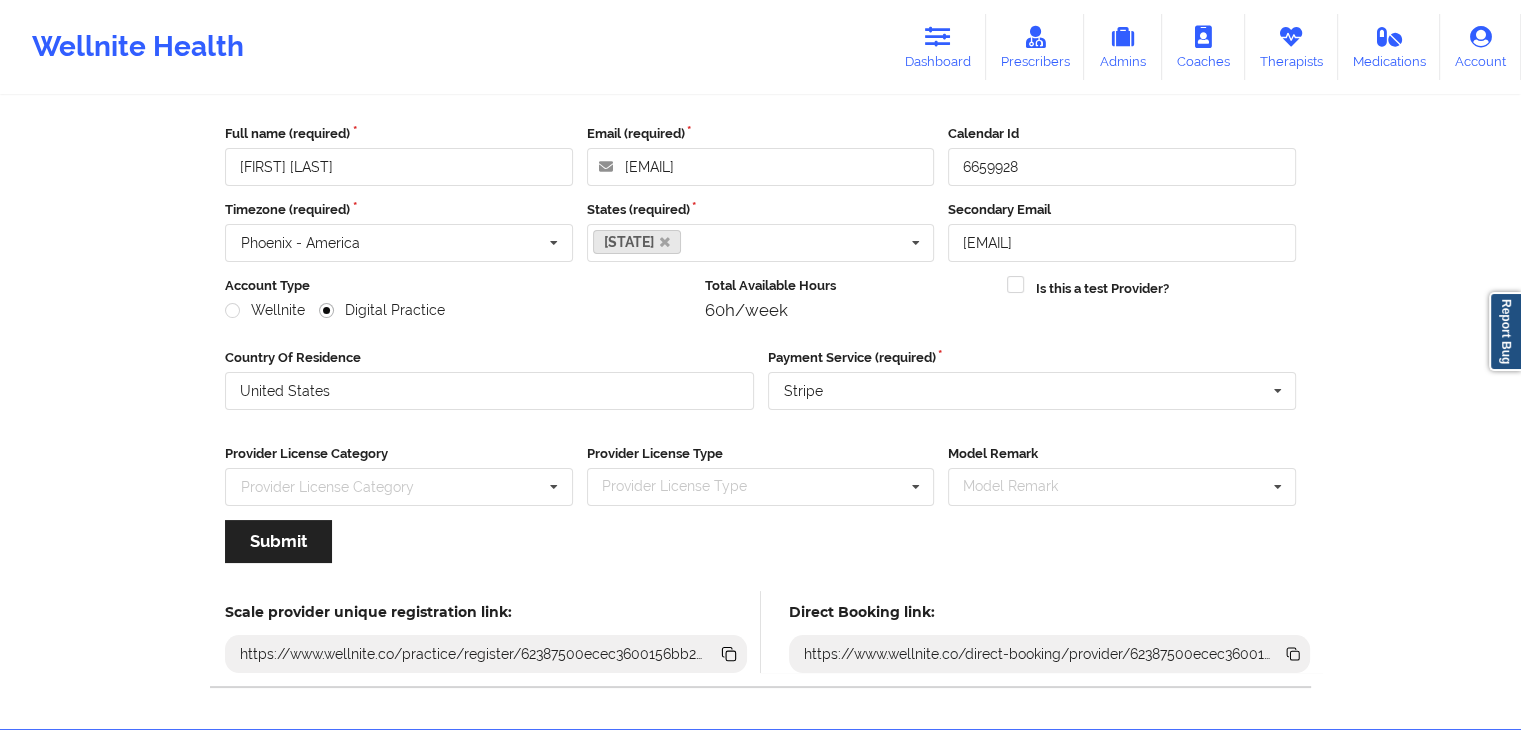 click 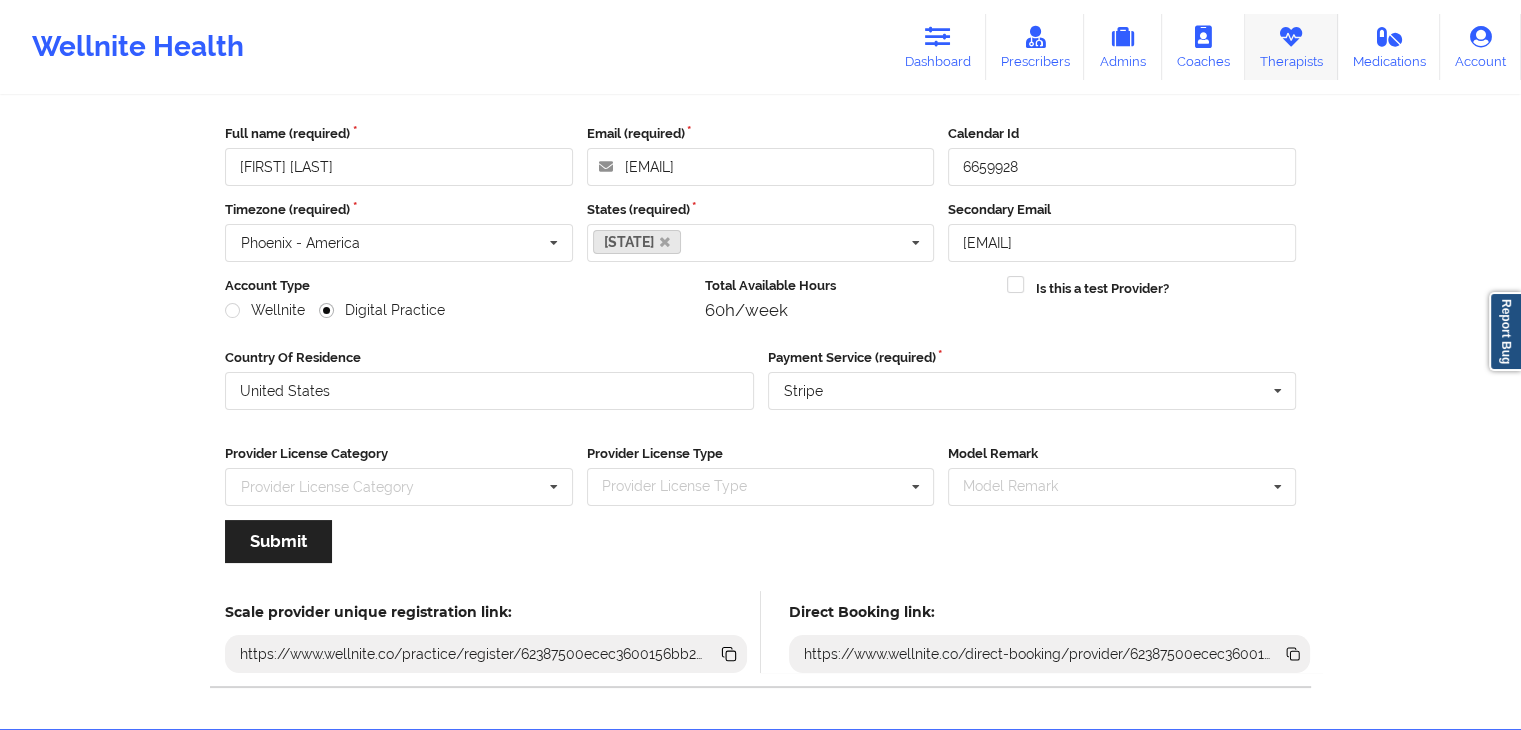 click on "Therapists" at bounding box center [1291, 47] 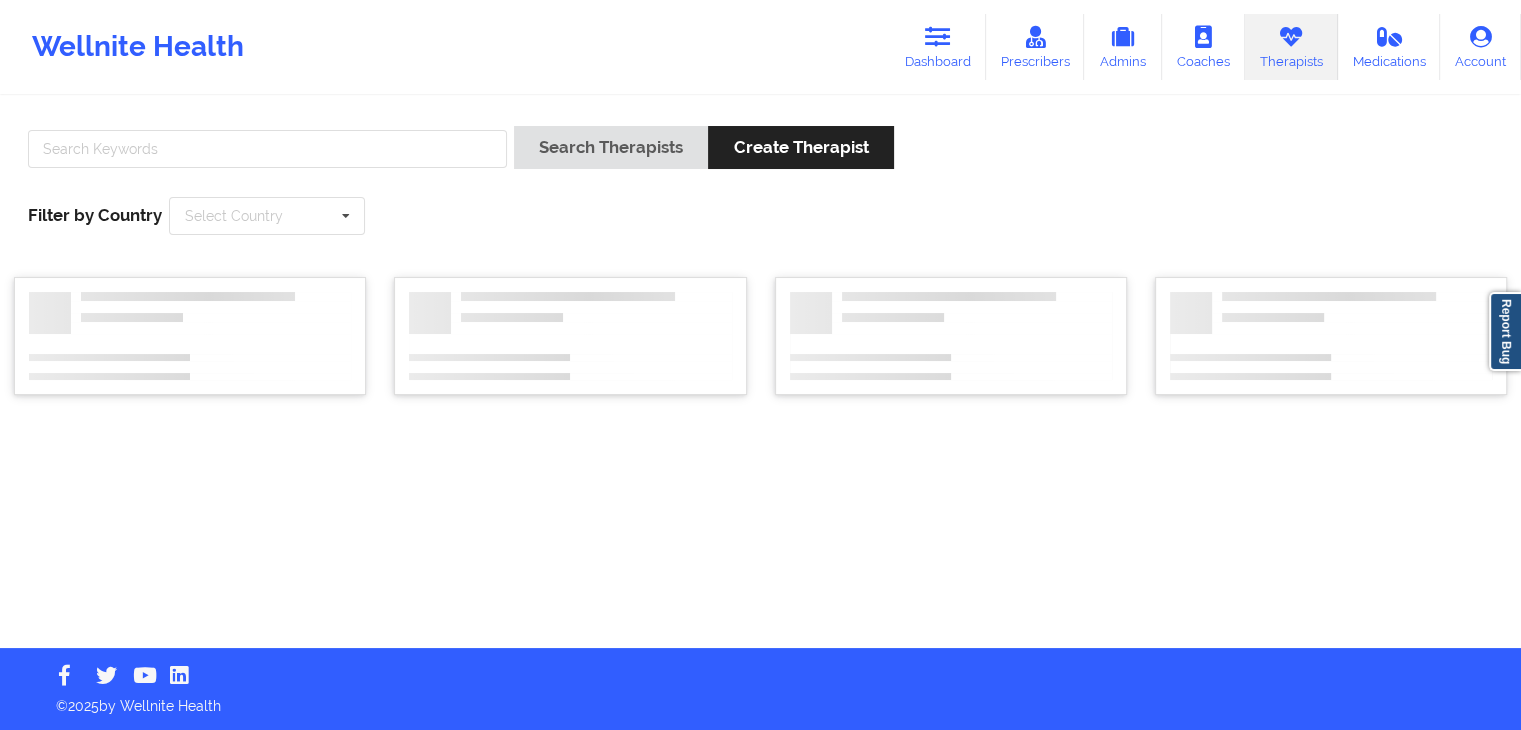 scroll, scrollTop: 0, scrollLeft: 0, axis: both 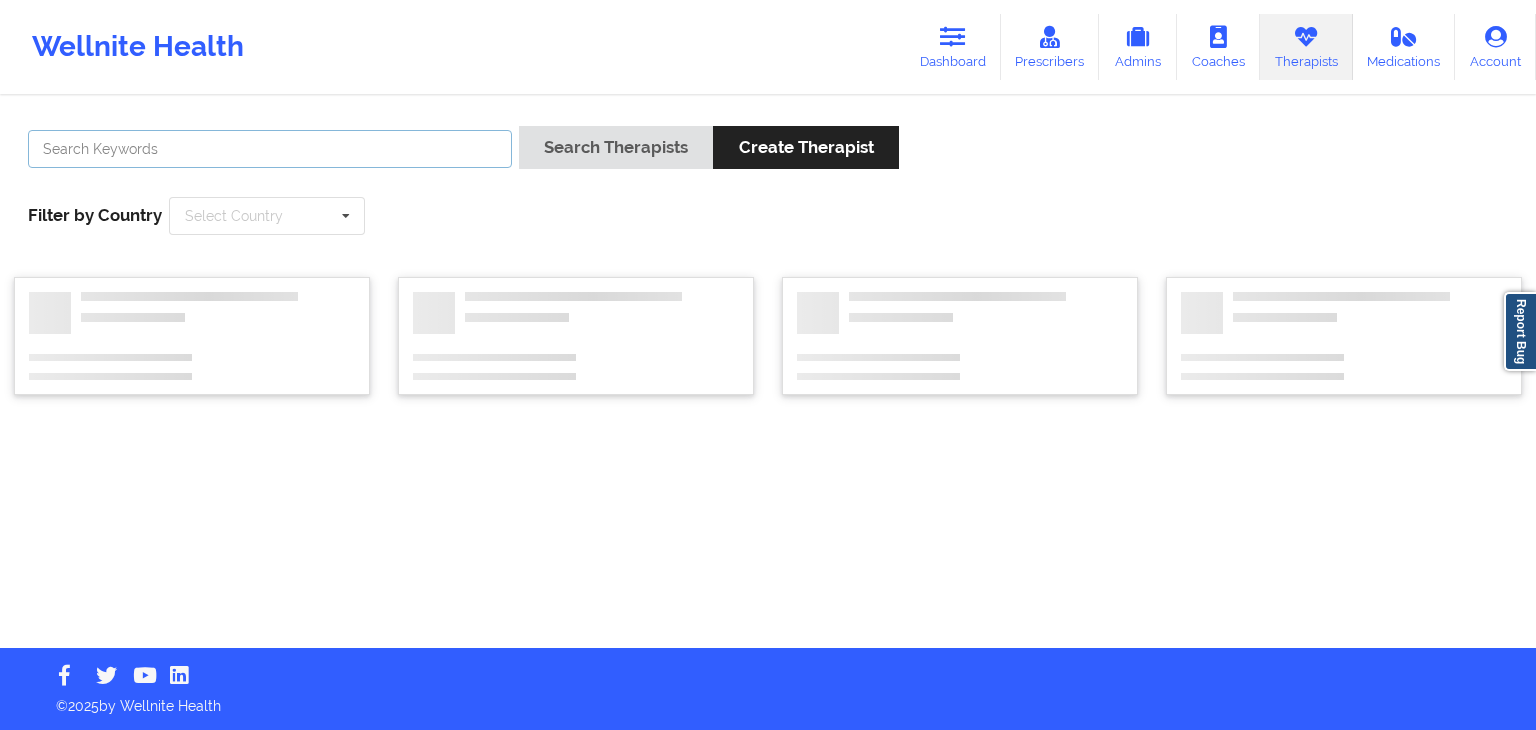 click at bounding box center (270, 149) 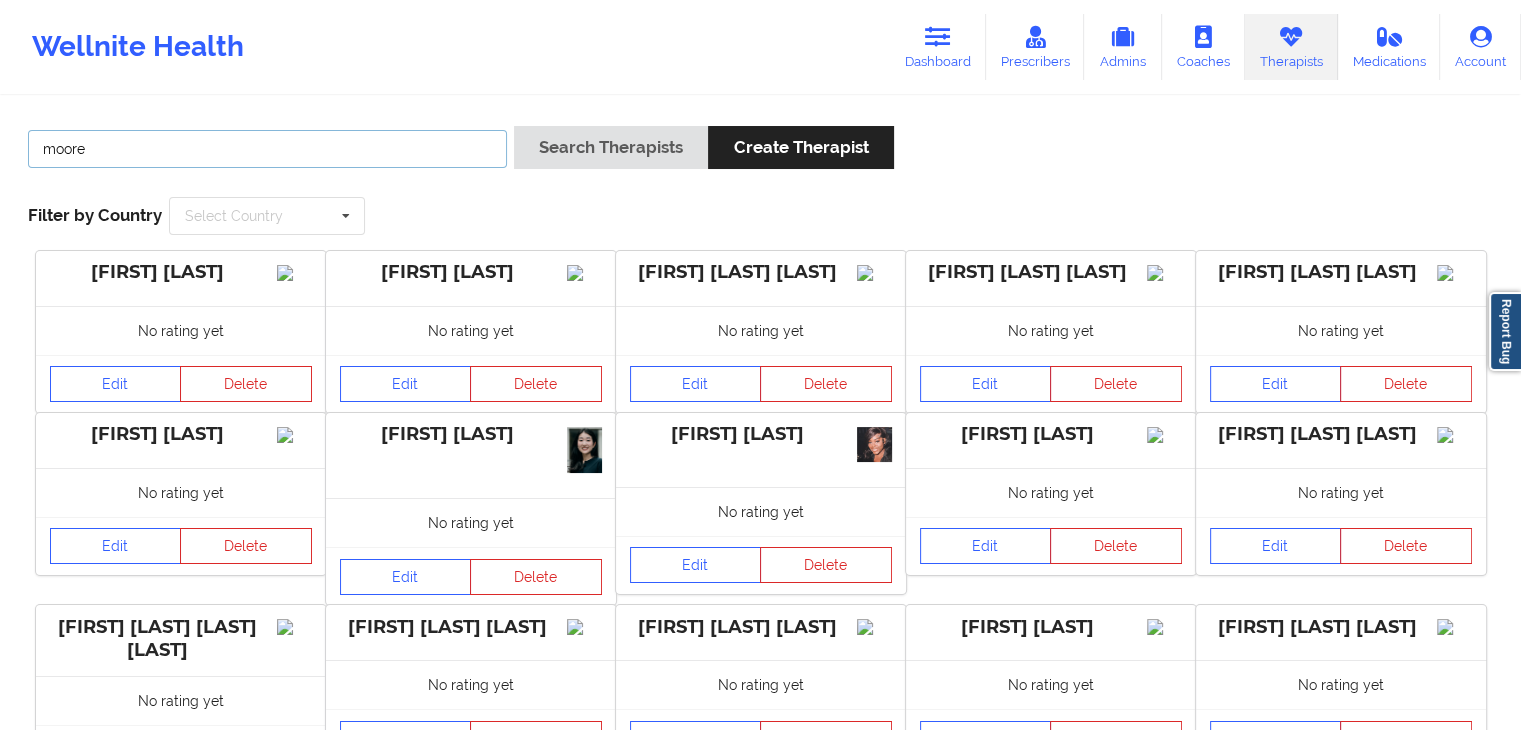 click on "Search Therapists" at bounding box center [611, 147] 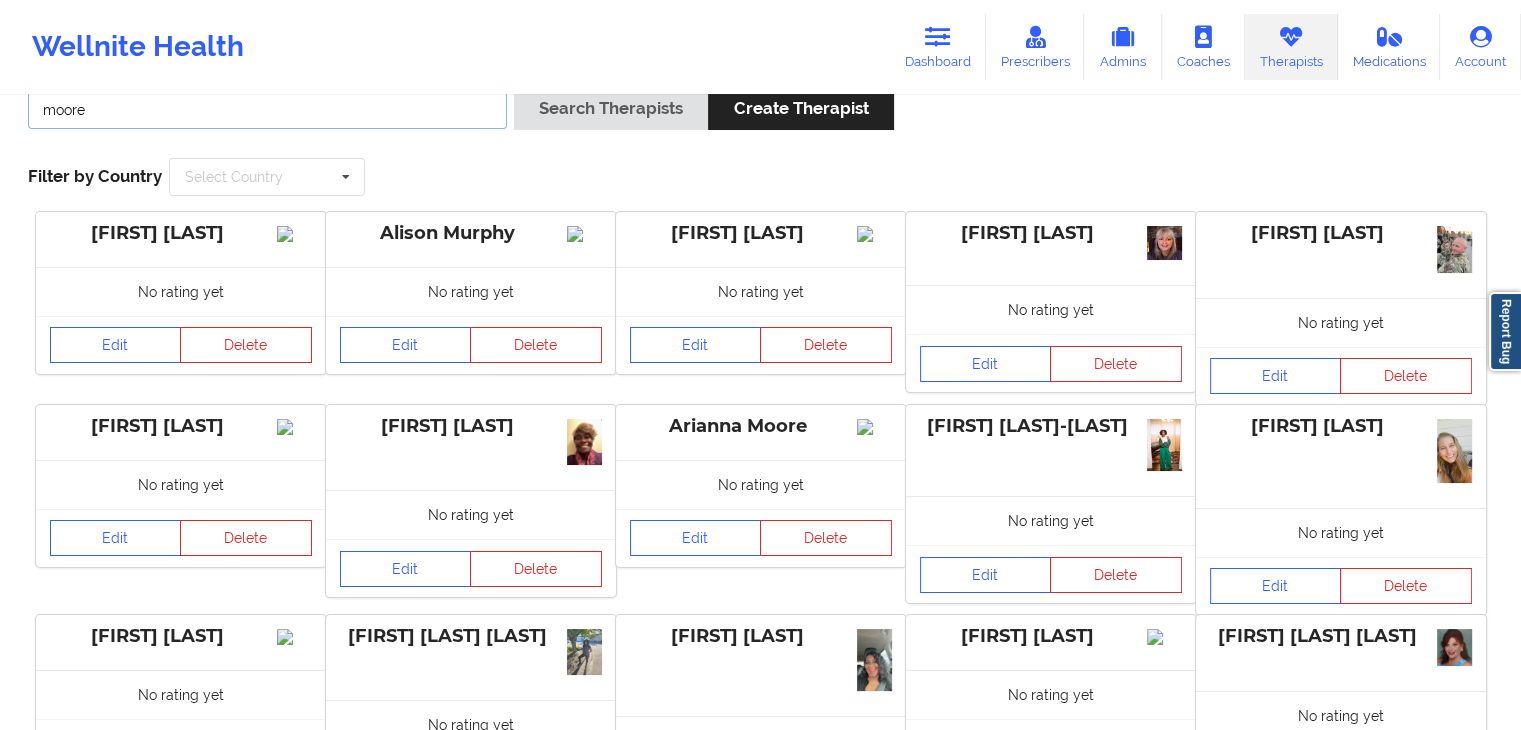 scroll, scrollTop: 0, scrollLeft: 0, axis: both 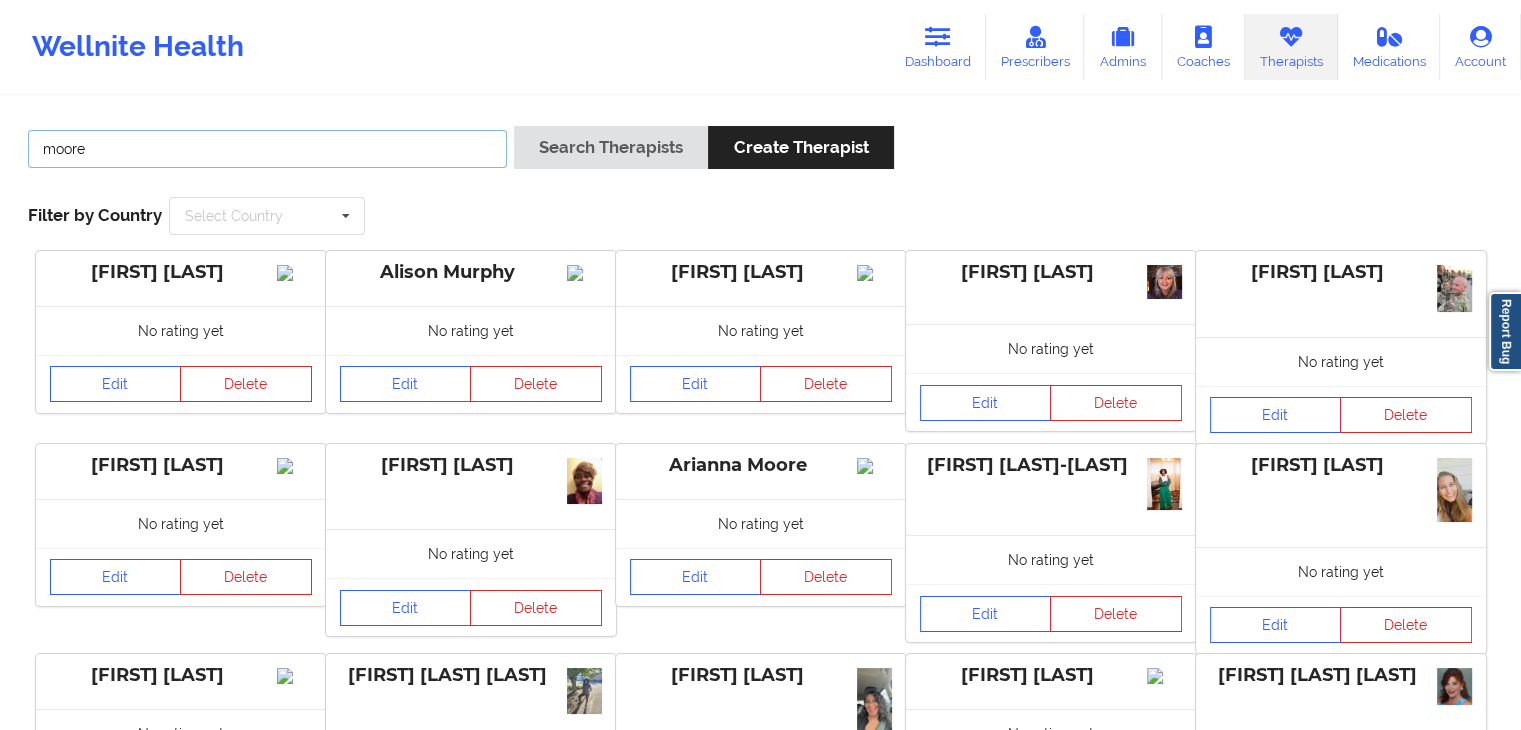 click on "moore" at bounding box center (267, 149) 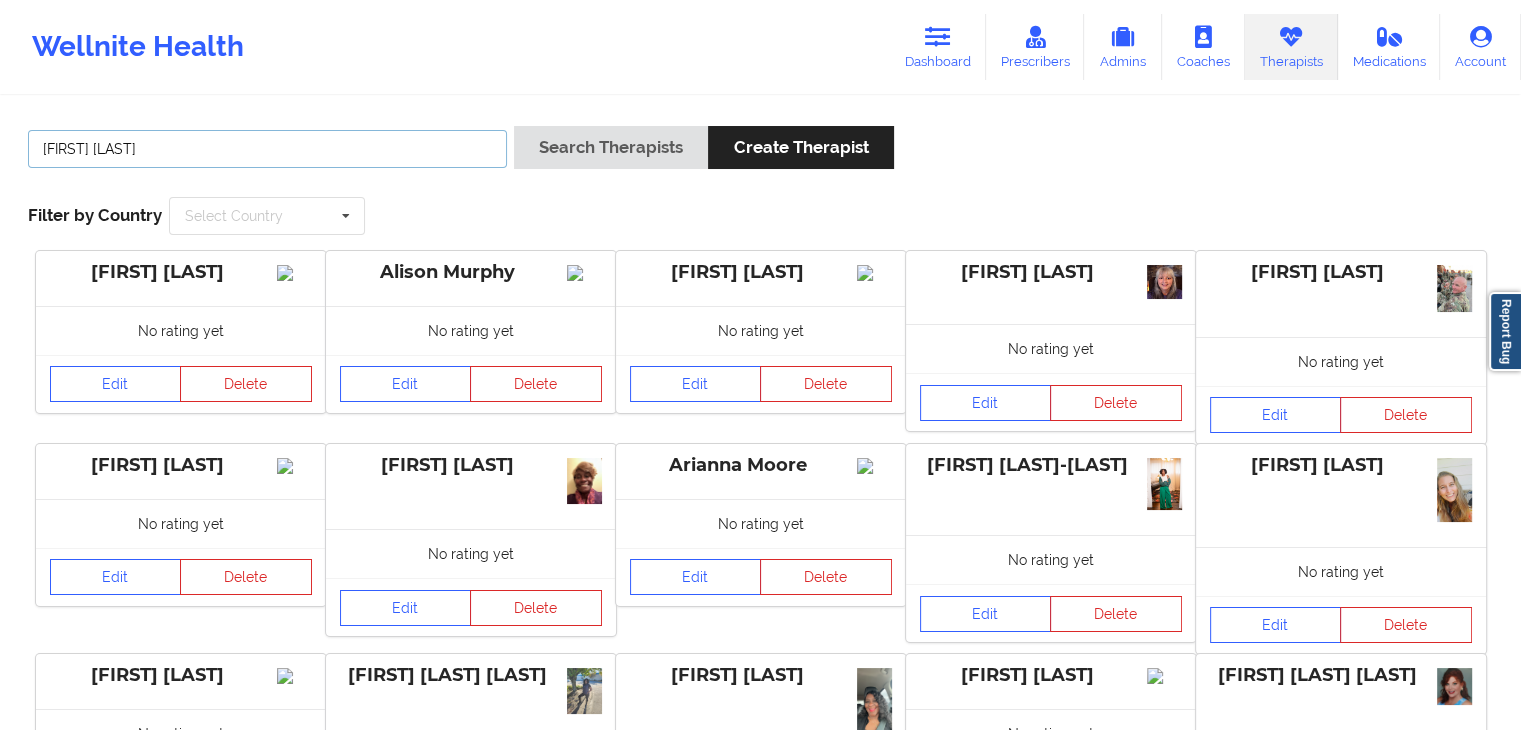 type on "constance moore" 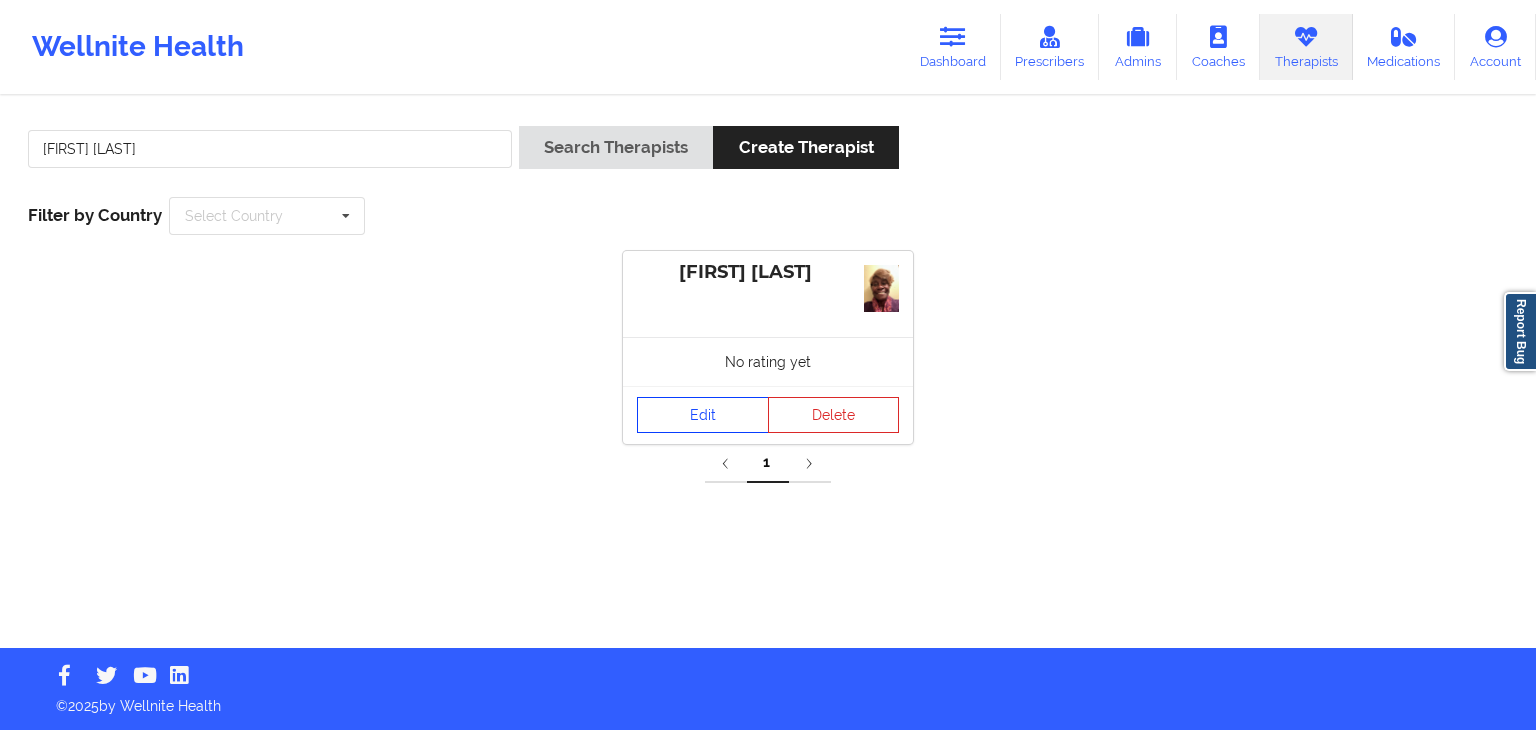 click on "Edit" at bounding box center [703, 415] 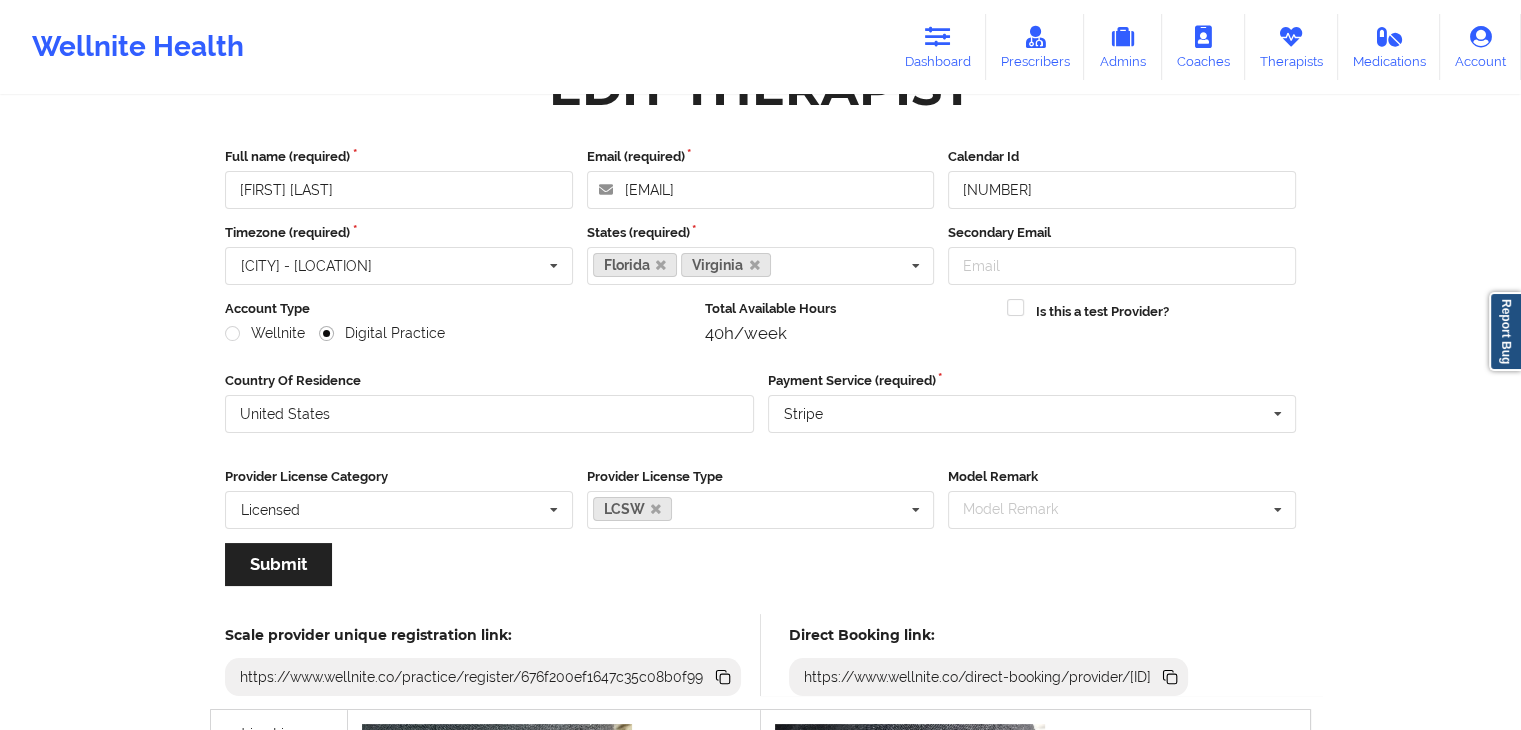 scroll, scrollTop: 71, scrollLeft: 0, axis: vertical 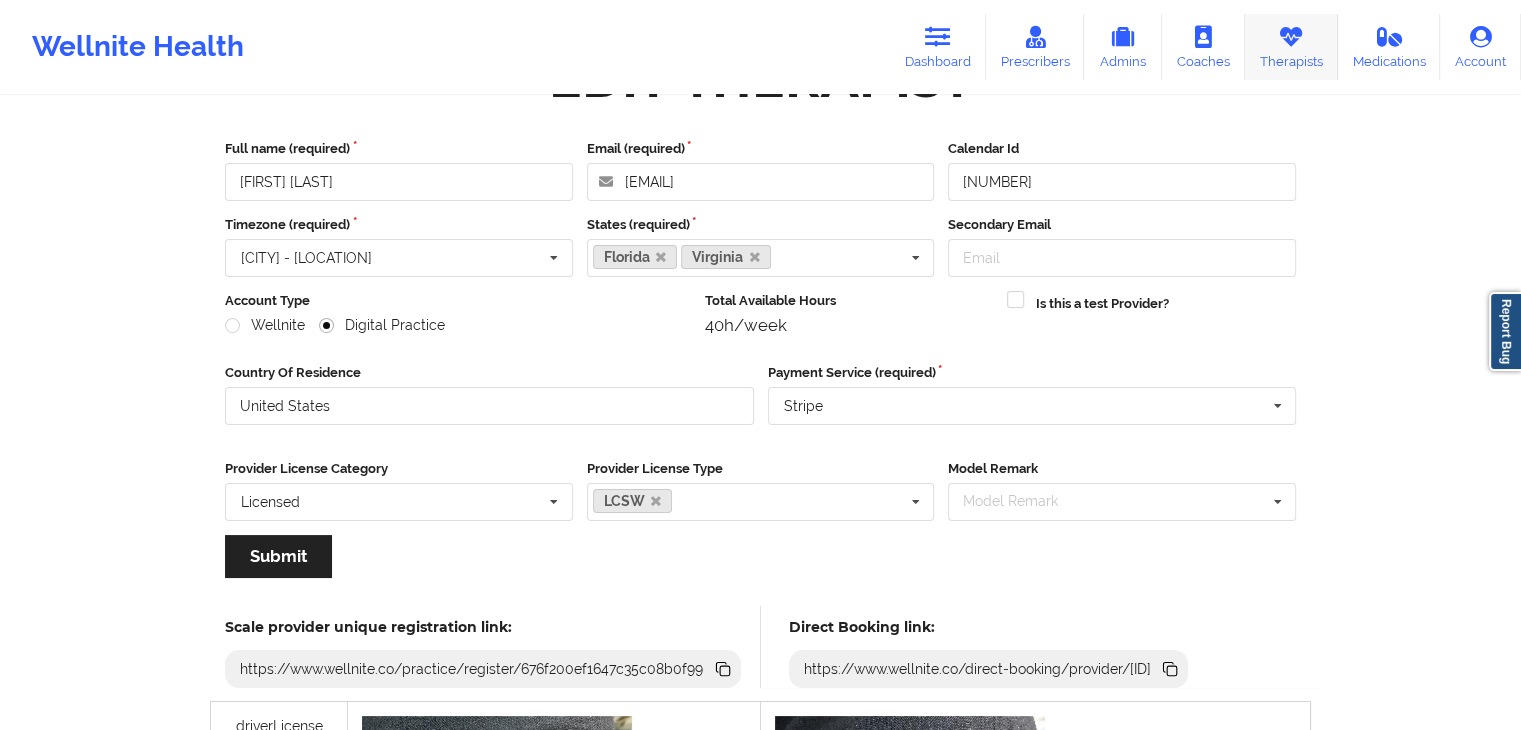 click on "Therapists" at bounding box center (1291, 47) 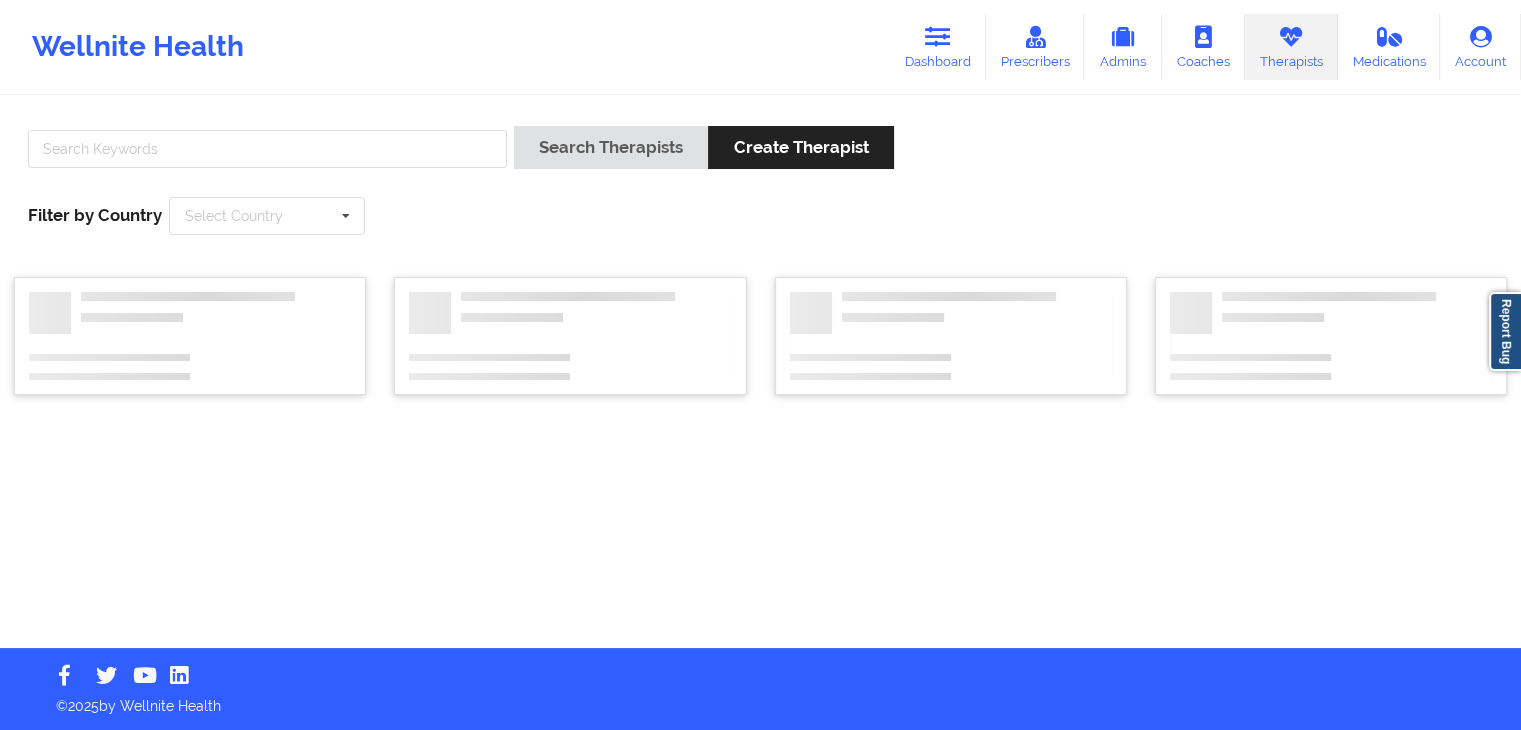 scroll, scrollTop: 0, scrollLeft: 0, axis: both 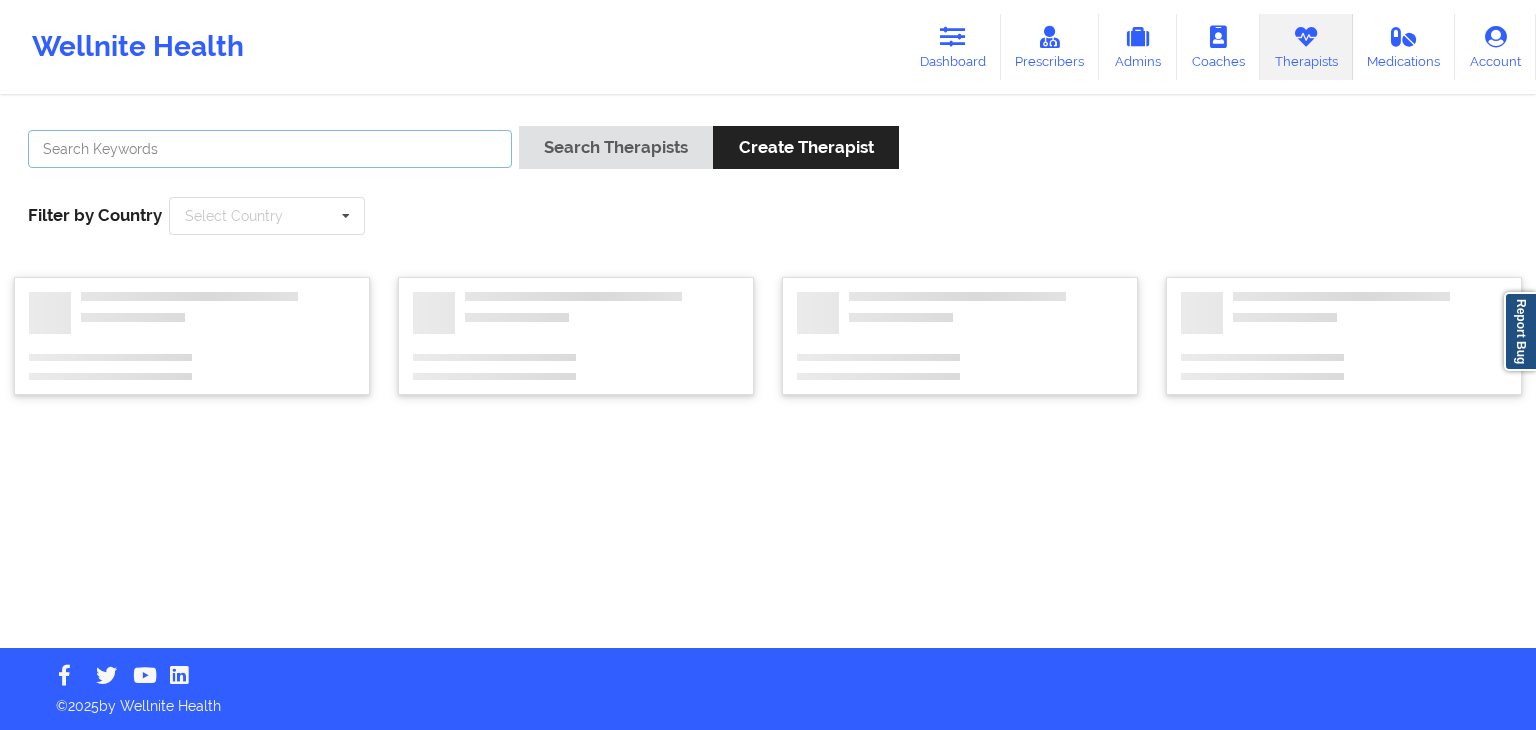 click at bounding box center (270, 149) 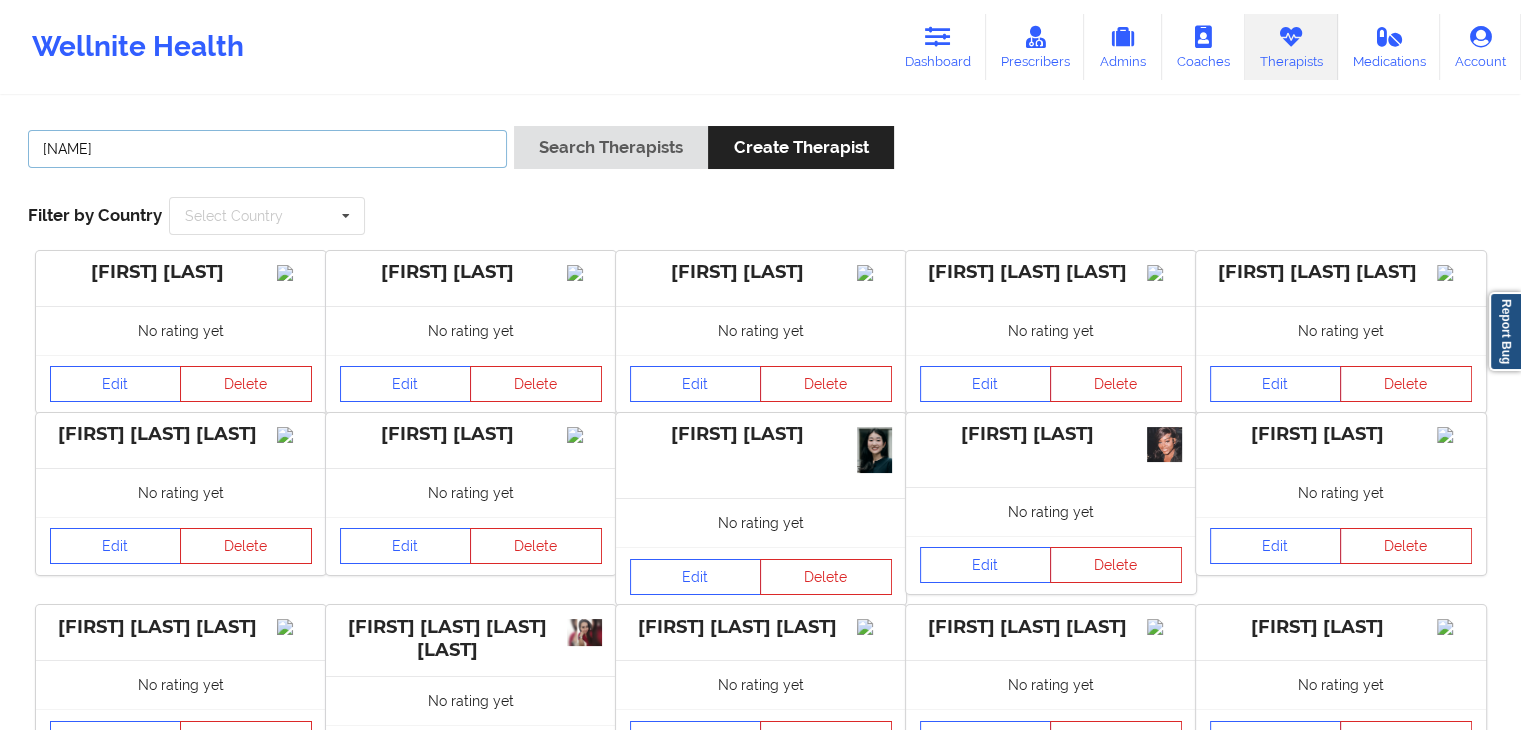 click on "Search Therapists" at bounding box center (611, 147) 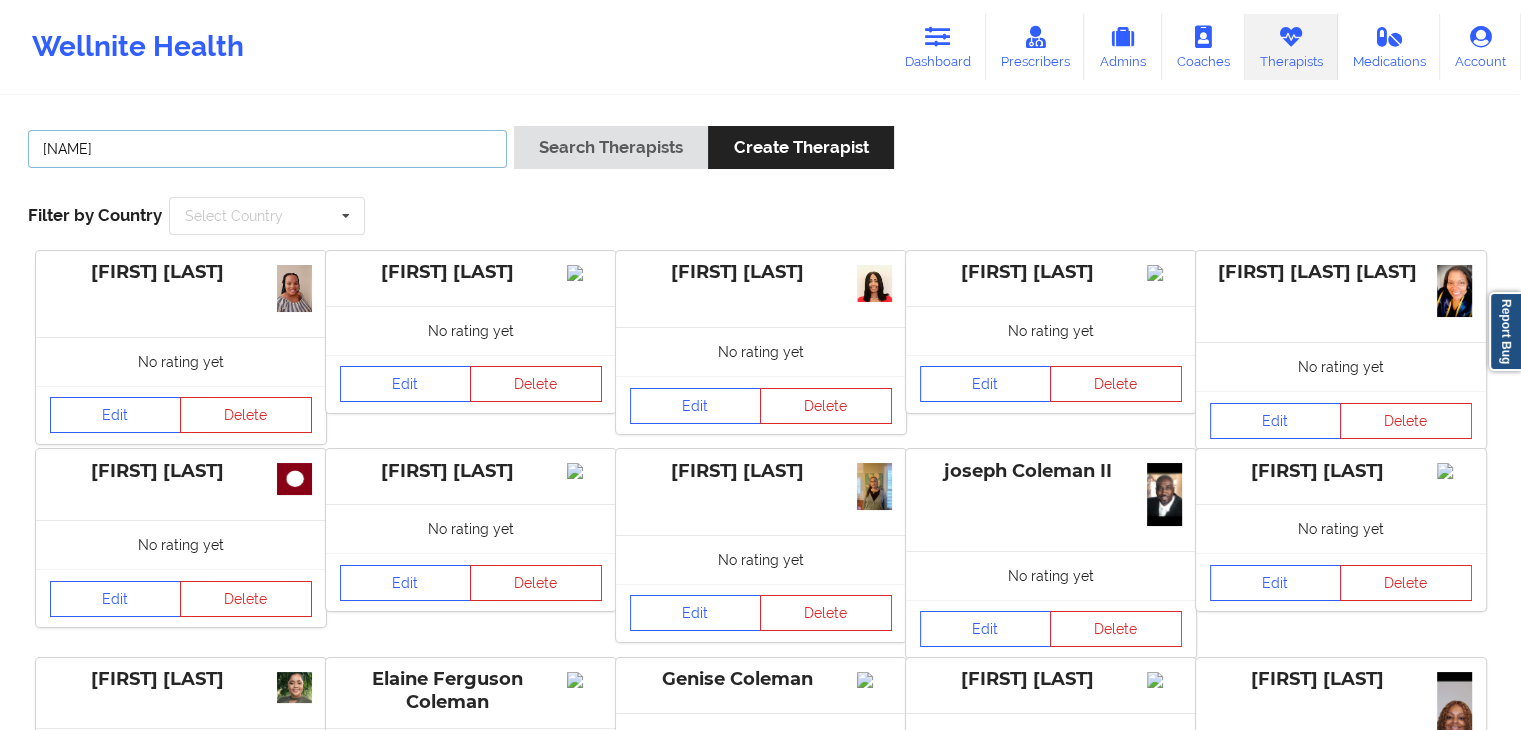 click on "coleman" at bounding box center [267, 149] 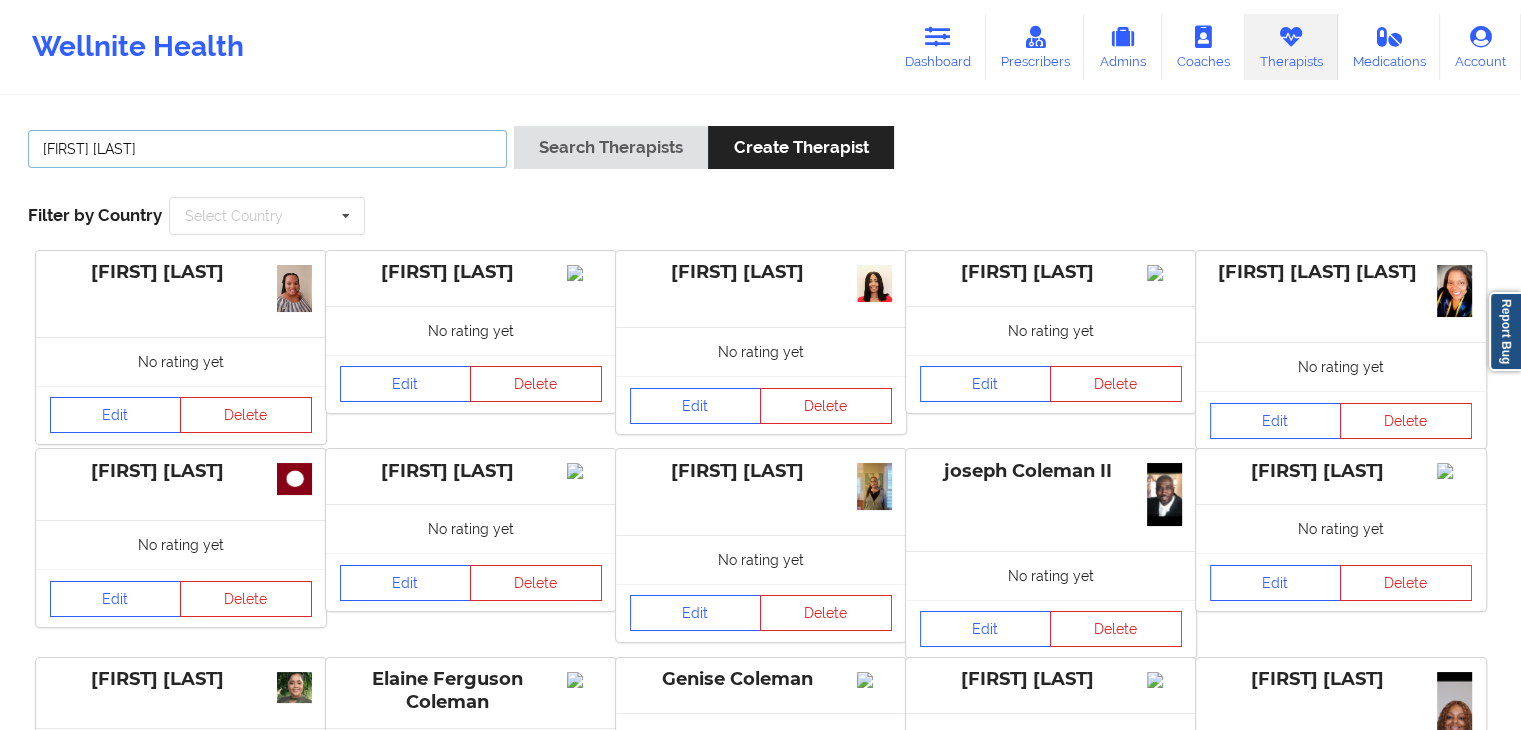 type on "jennifer coleman" 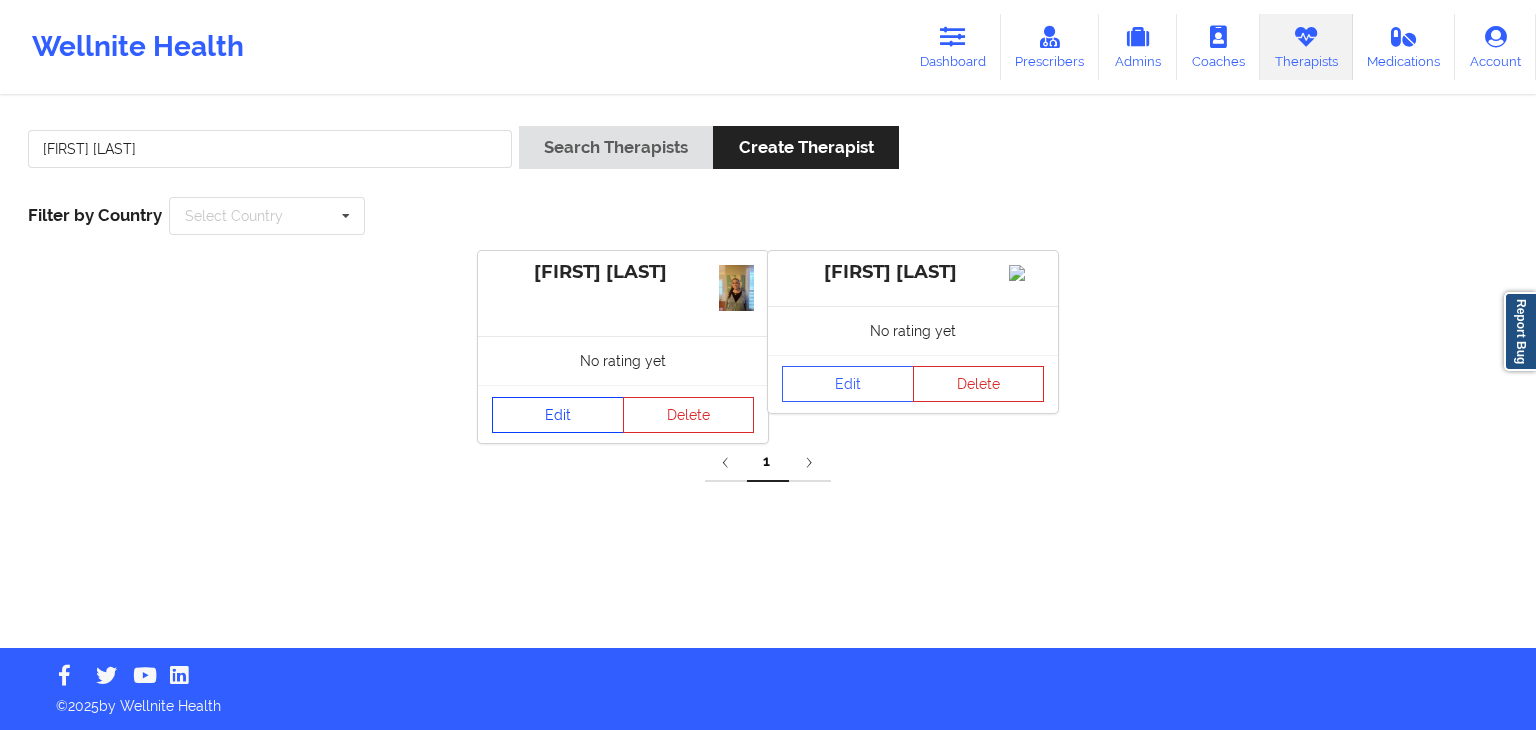 click on "Edit" at bounding box center [558, 415] 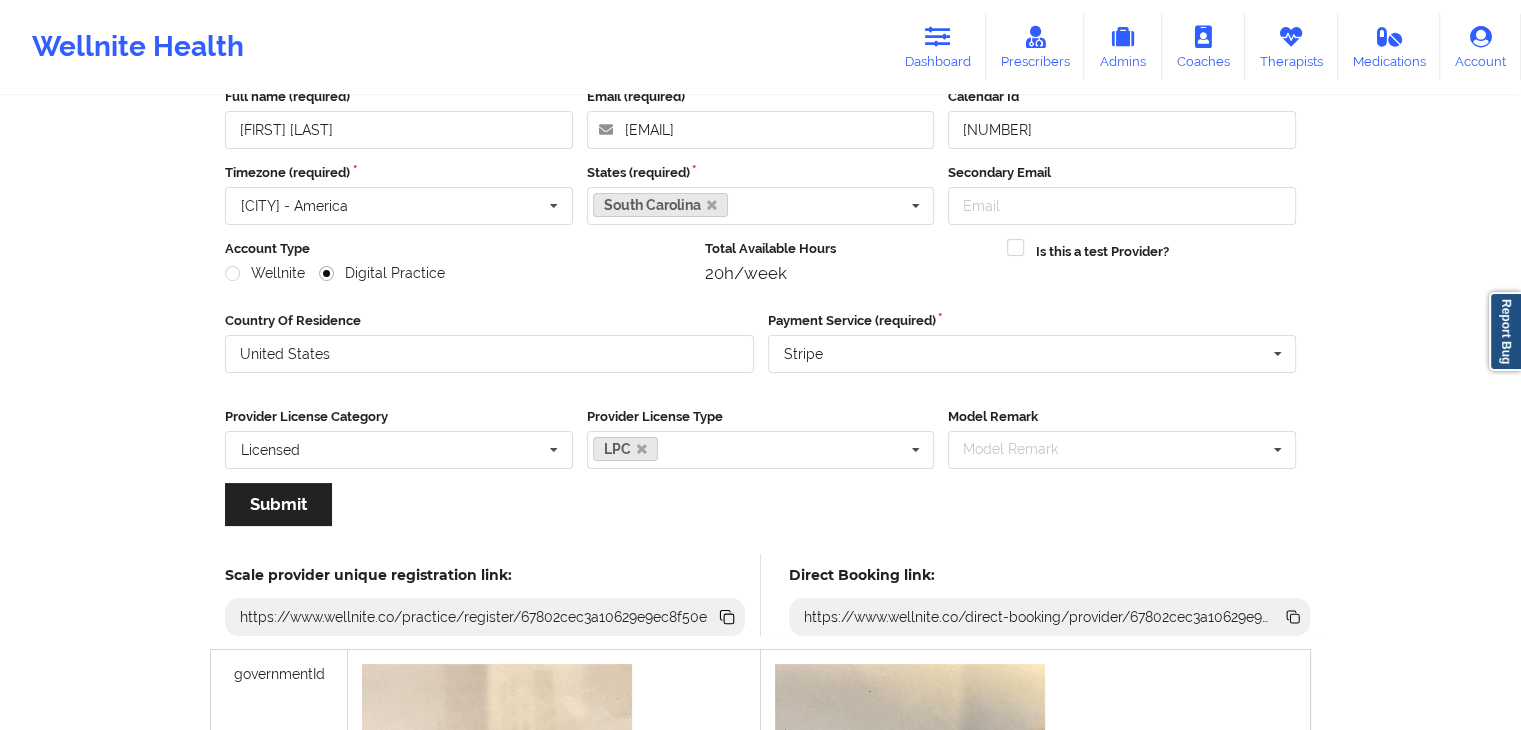 scroll, scrollTop: 0, scrollLeft: 0, axis: both 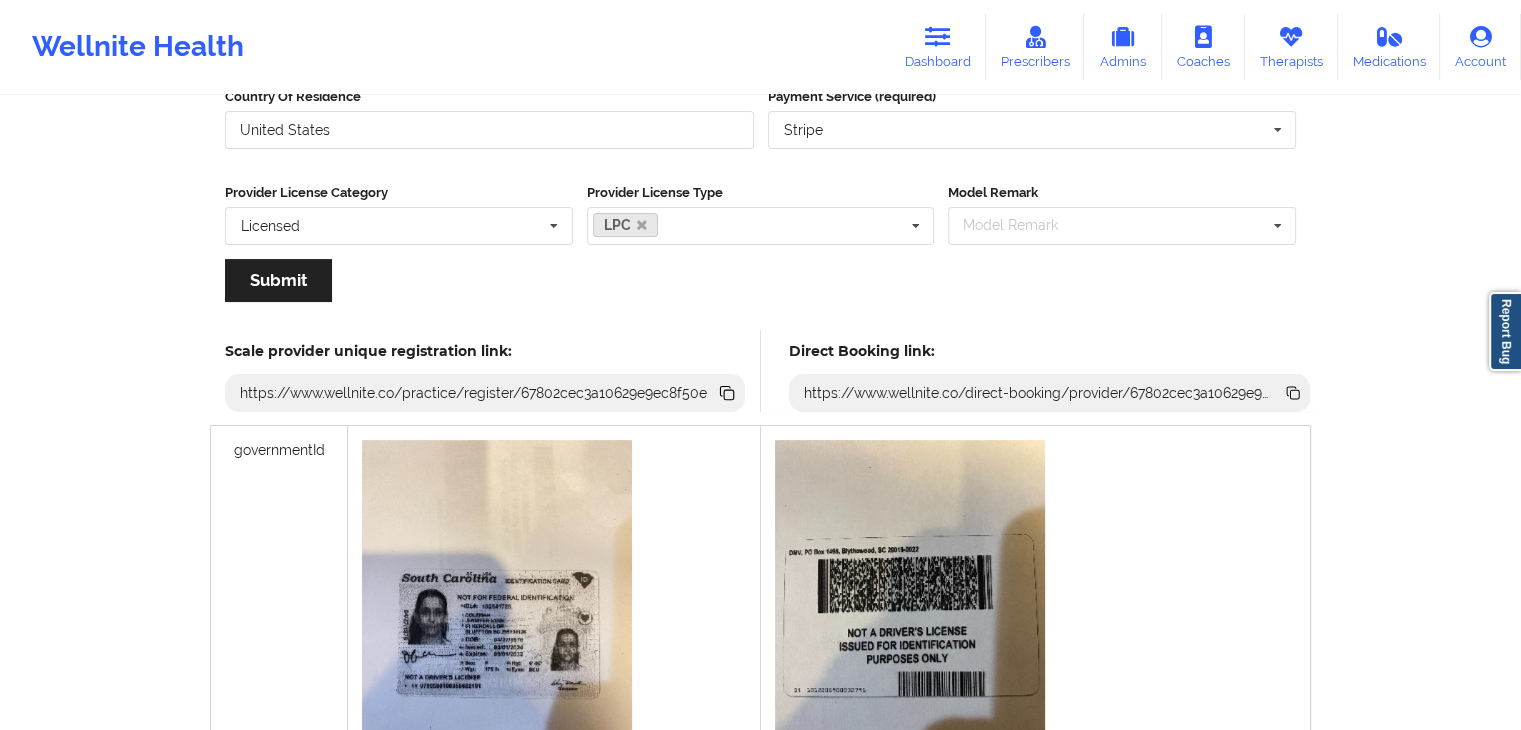 click 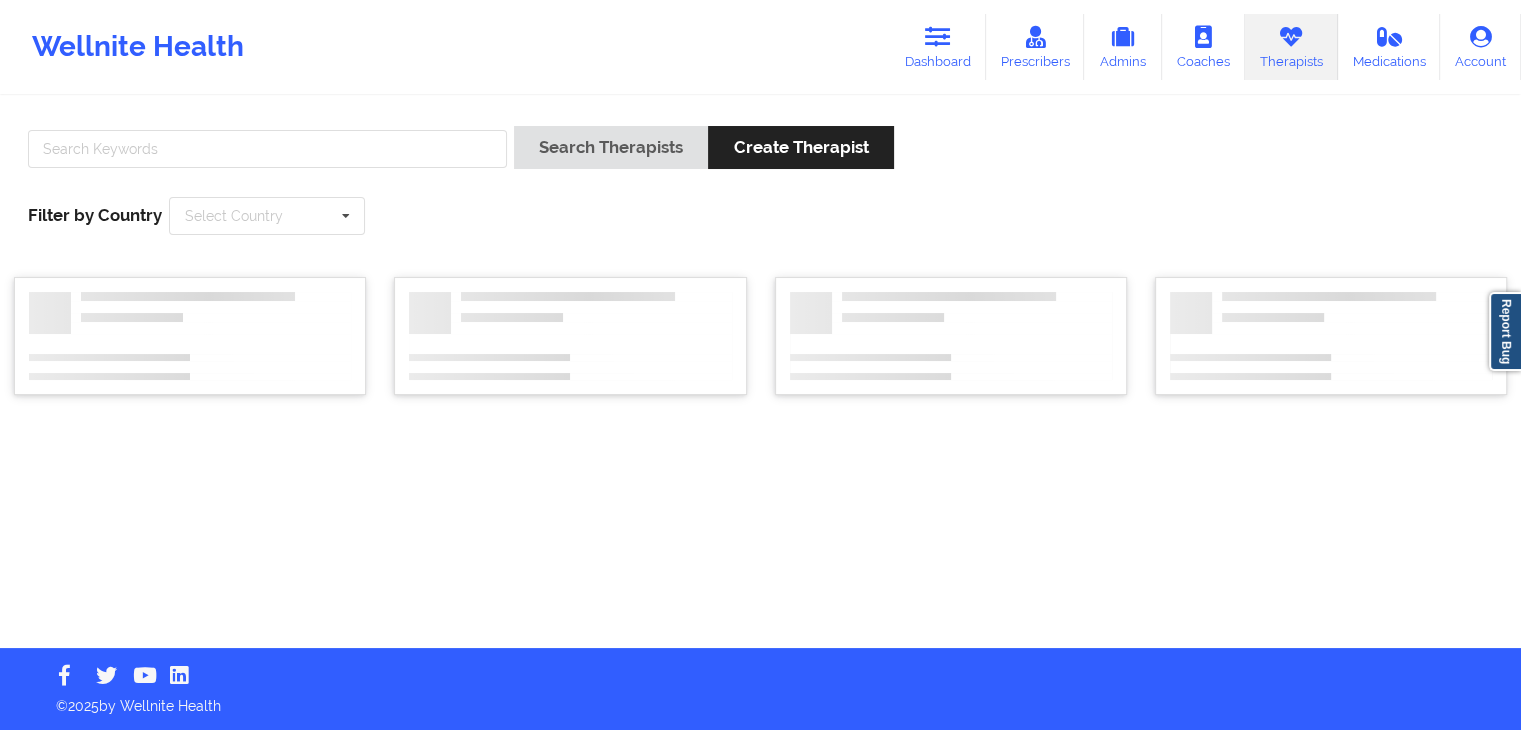 scroll, scrollTop: 0, scrollLeft: 0, axis: both 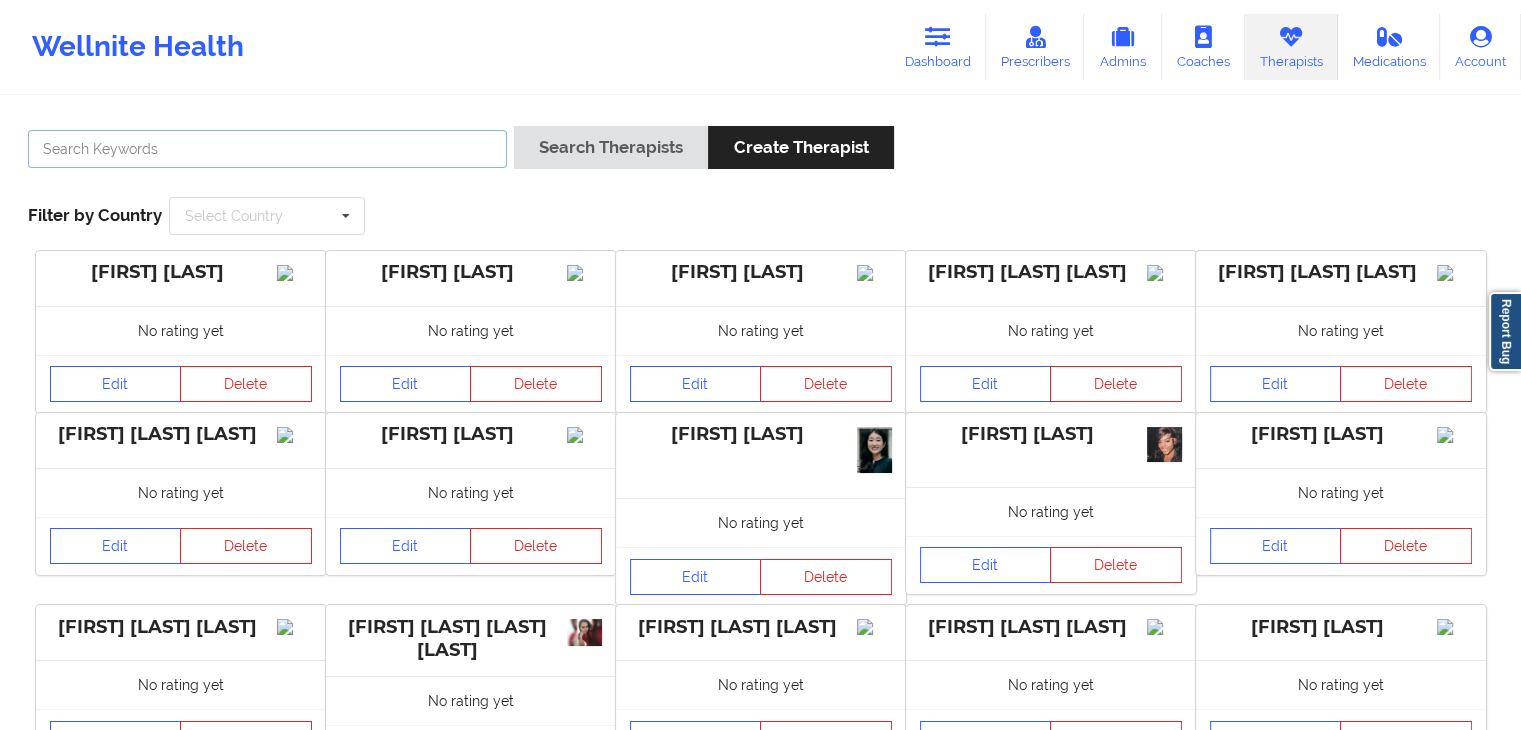 click at bounding box center (267, 149) 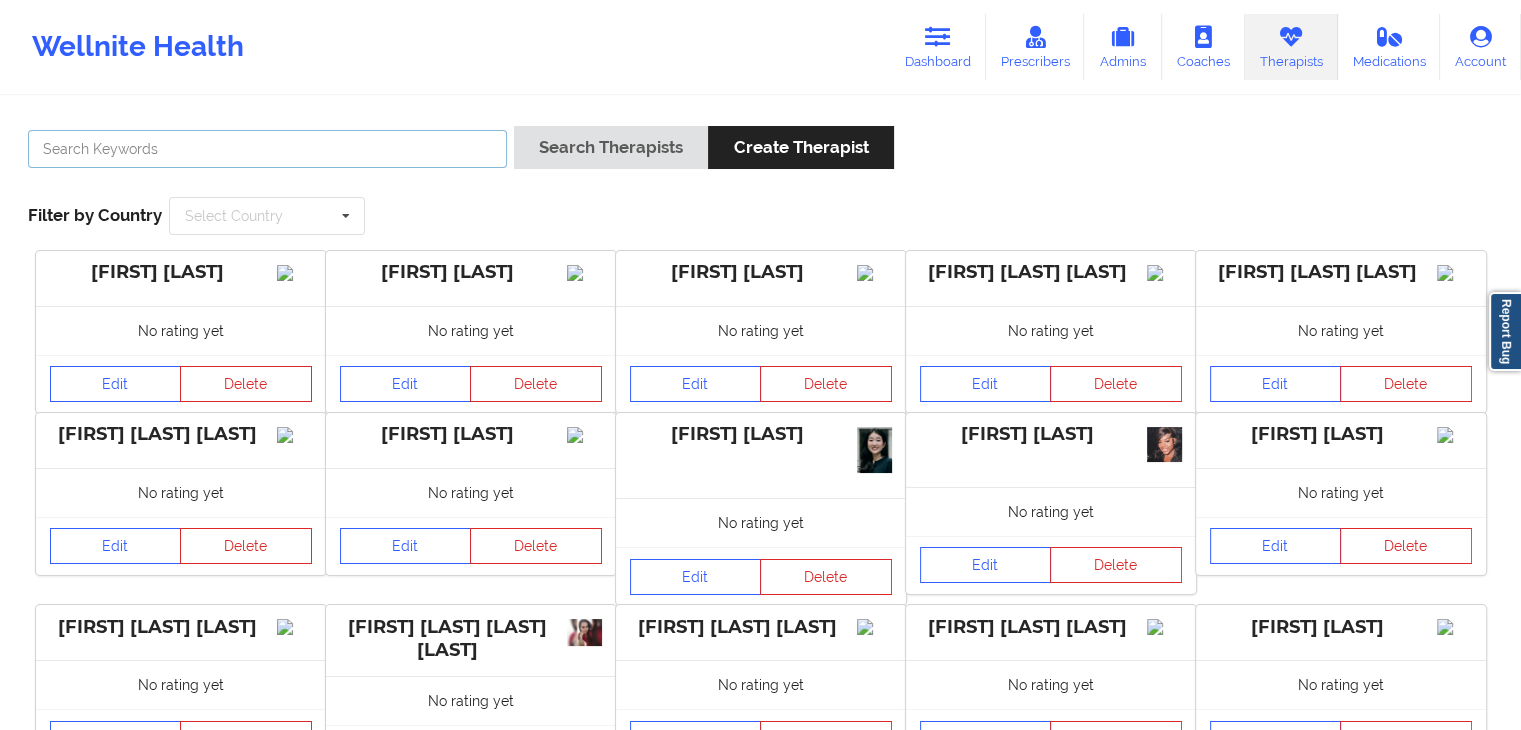 click at bounding box center (267, 149) 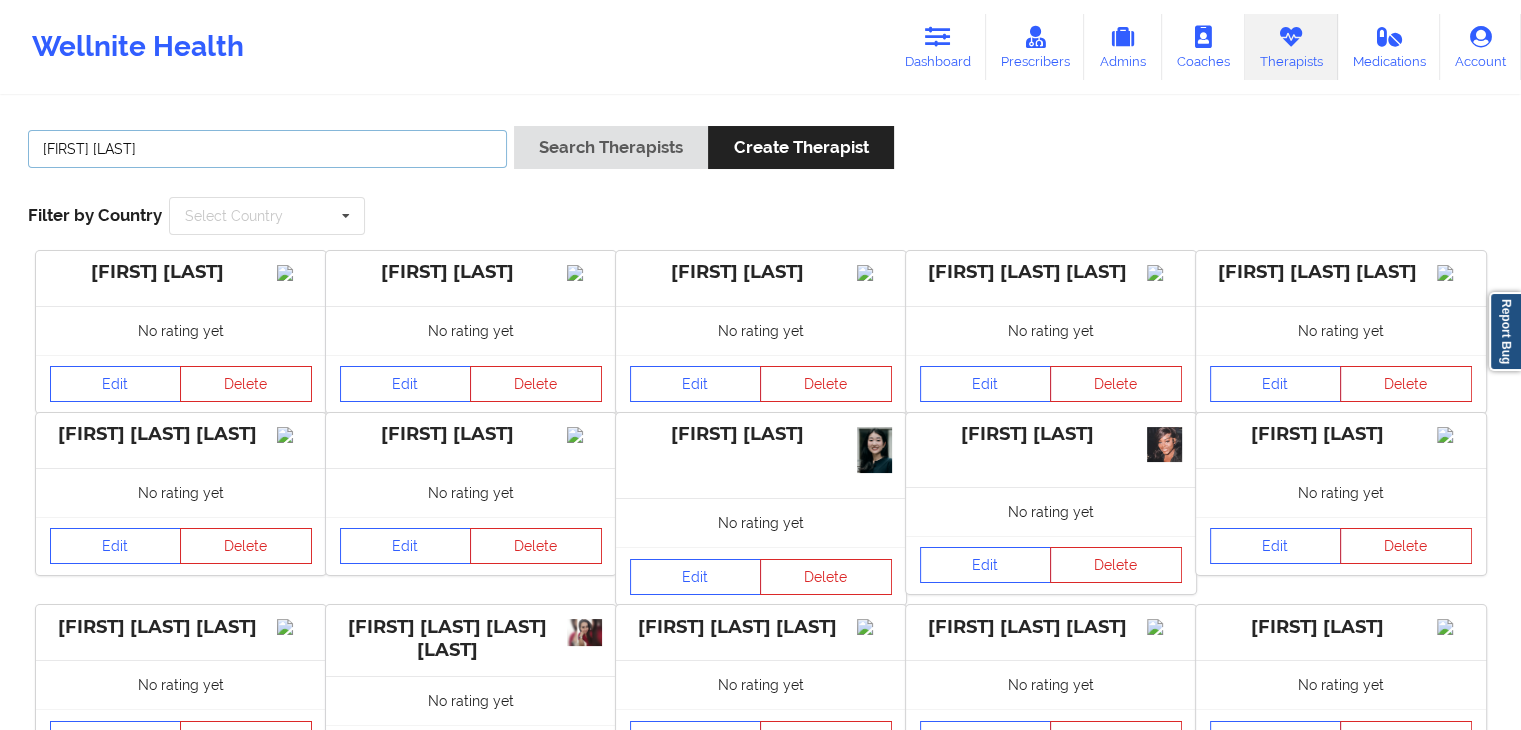 type on "jennifer coleman" 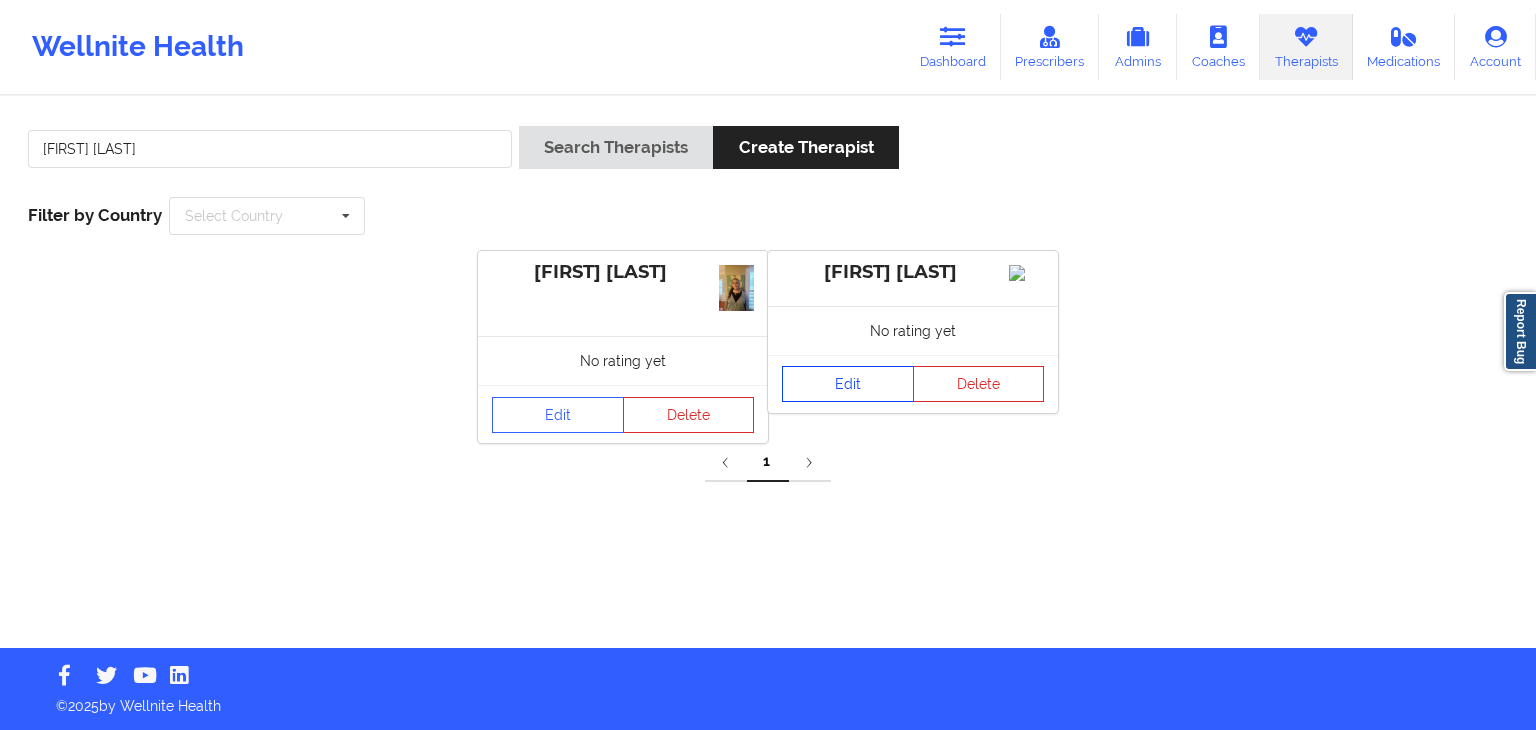 click on "Edit" at bounding box center (848, 384) 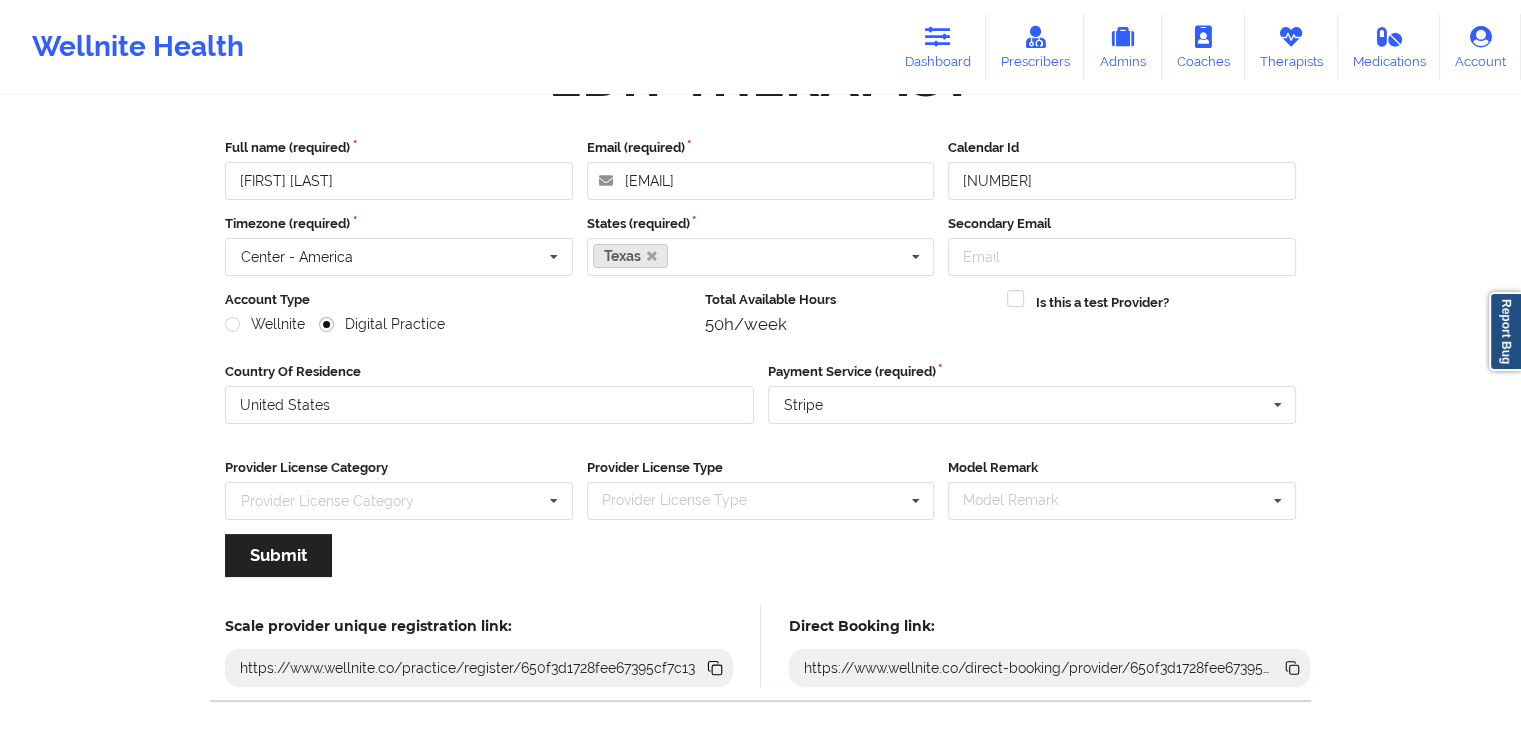 scroll, scrollTop: 0, scrollLeft: 0, axis: both 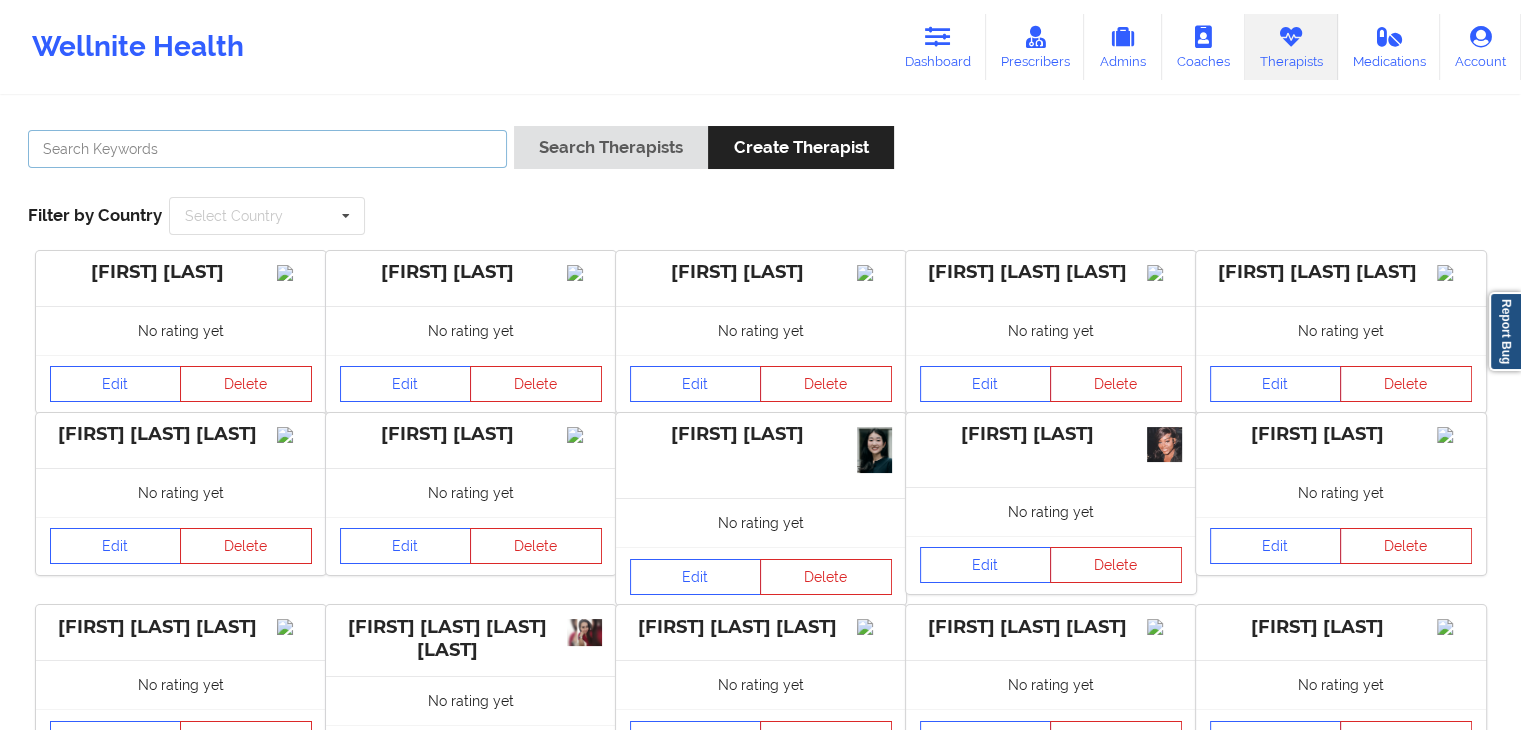 click at bounding box center [267, 149] 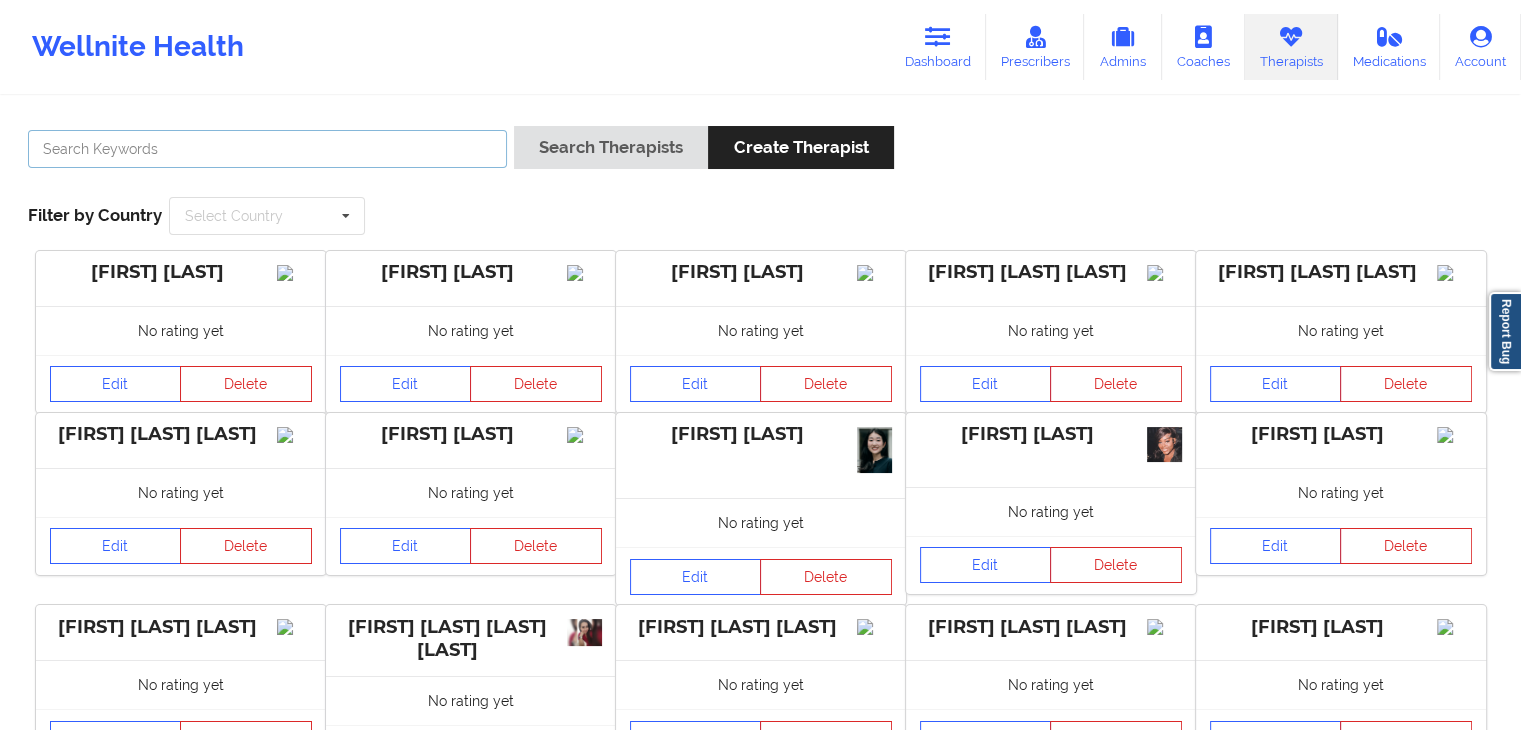 click at bounding box center (267, 149) 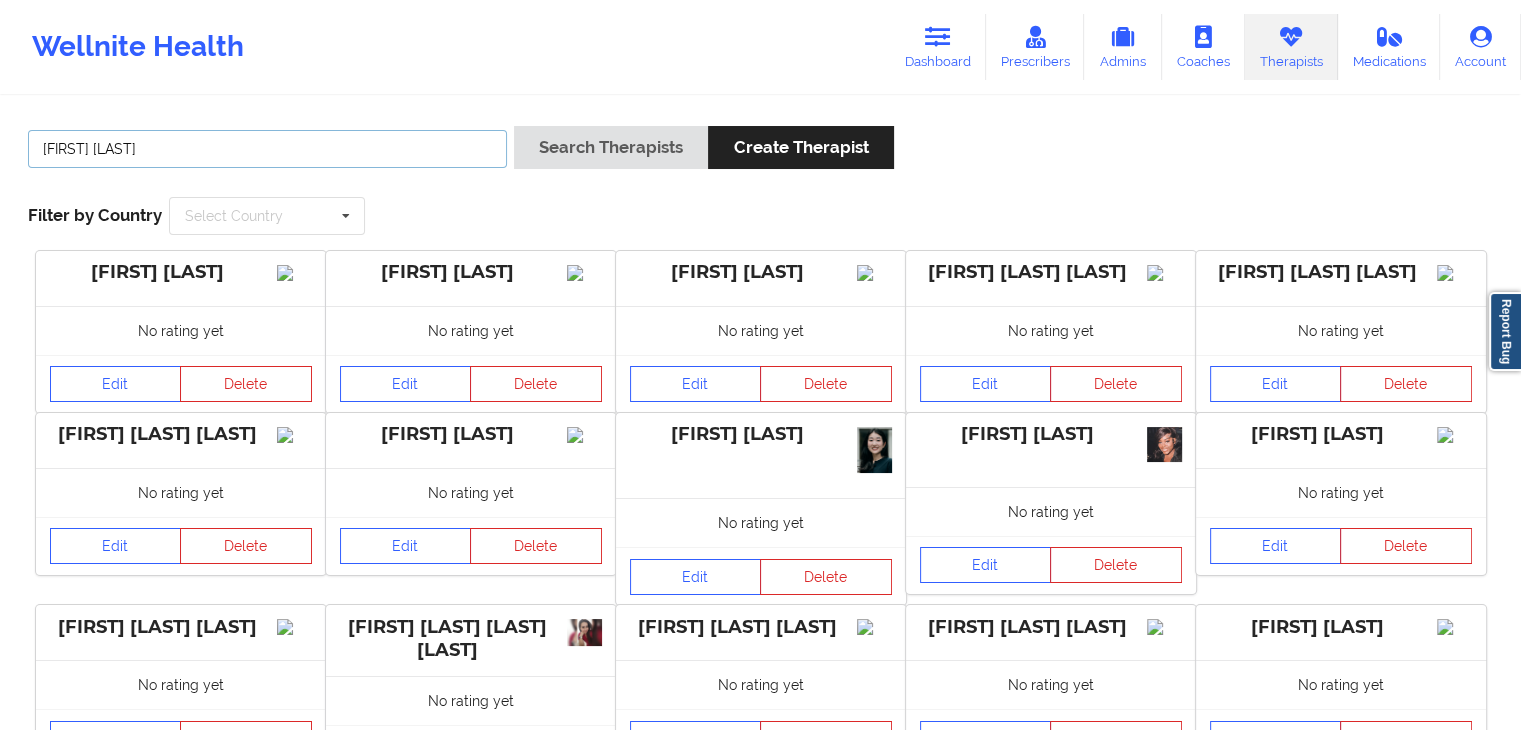 type on "jennifer coleman" 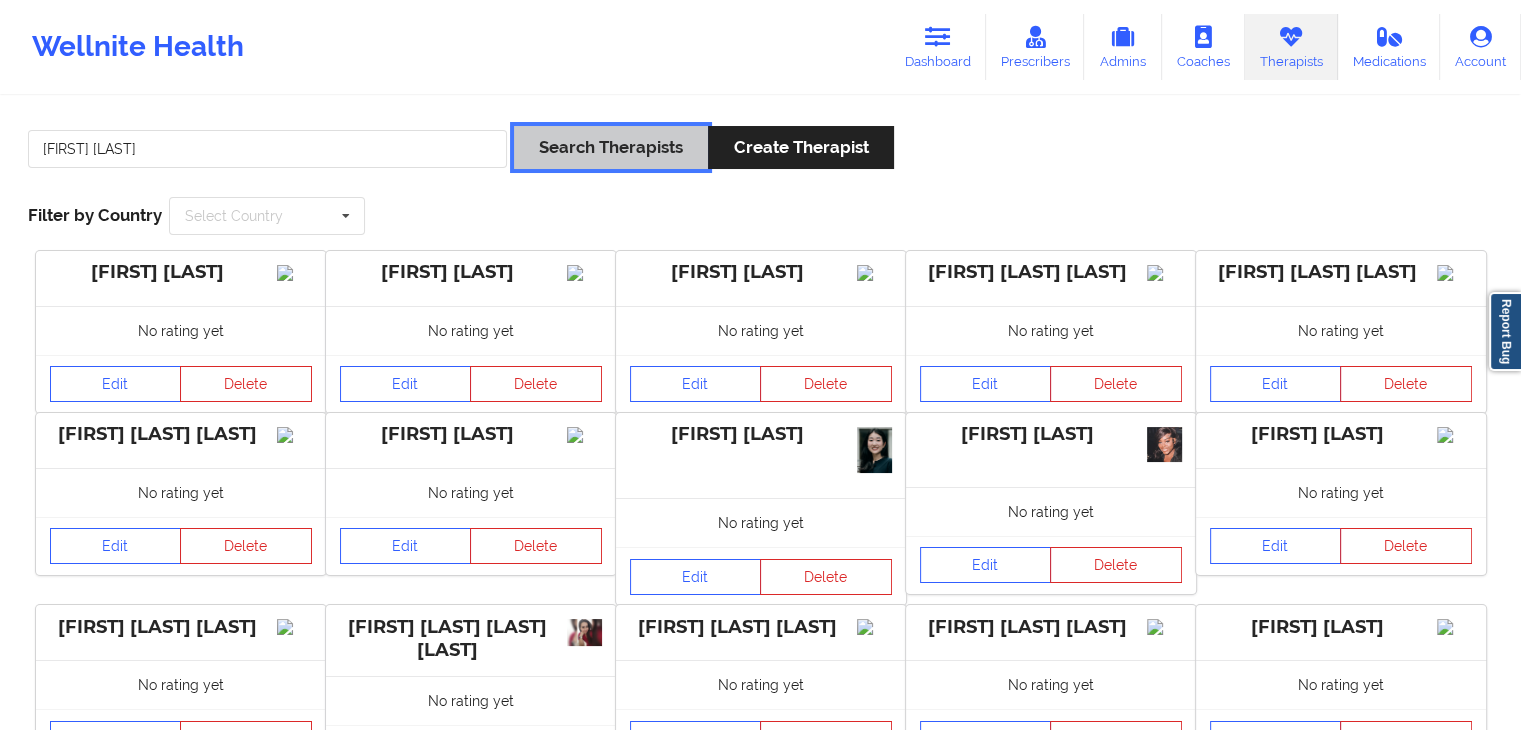 click on "Search Therapists" at bounding box center (611, 147) 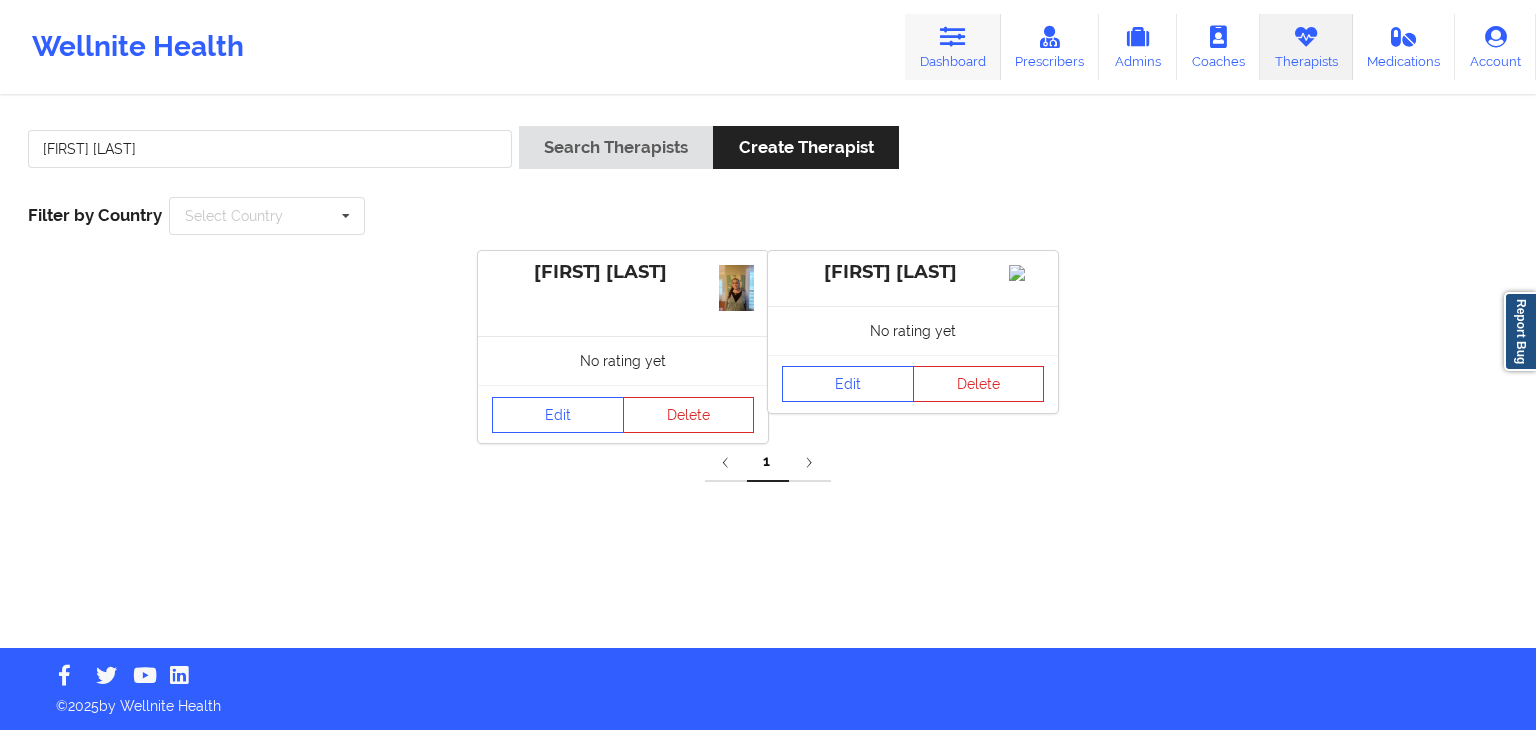 click at bounding box center (953, 37) 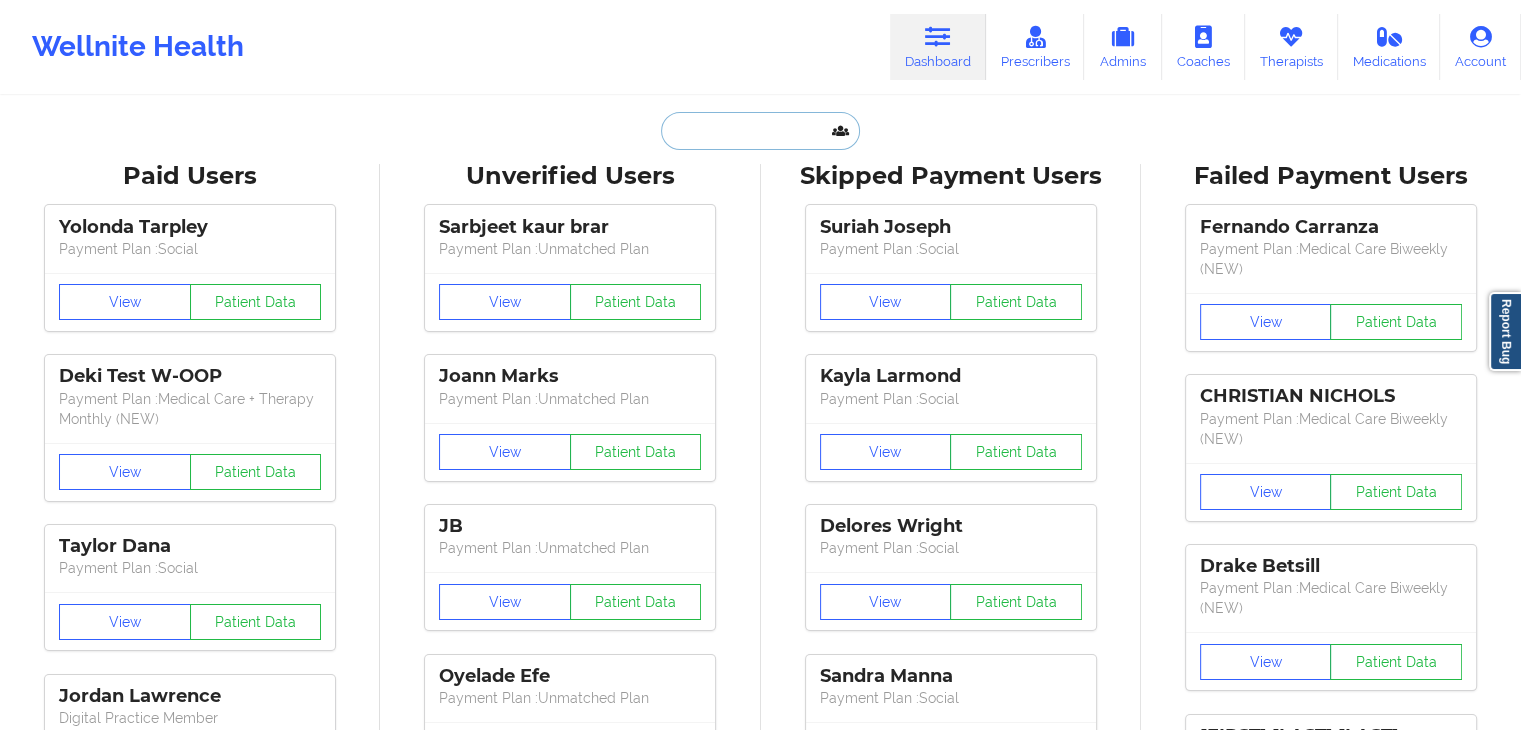 click at bounding box center (760, 131) 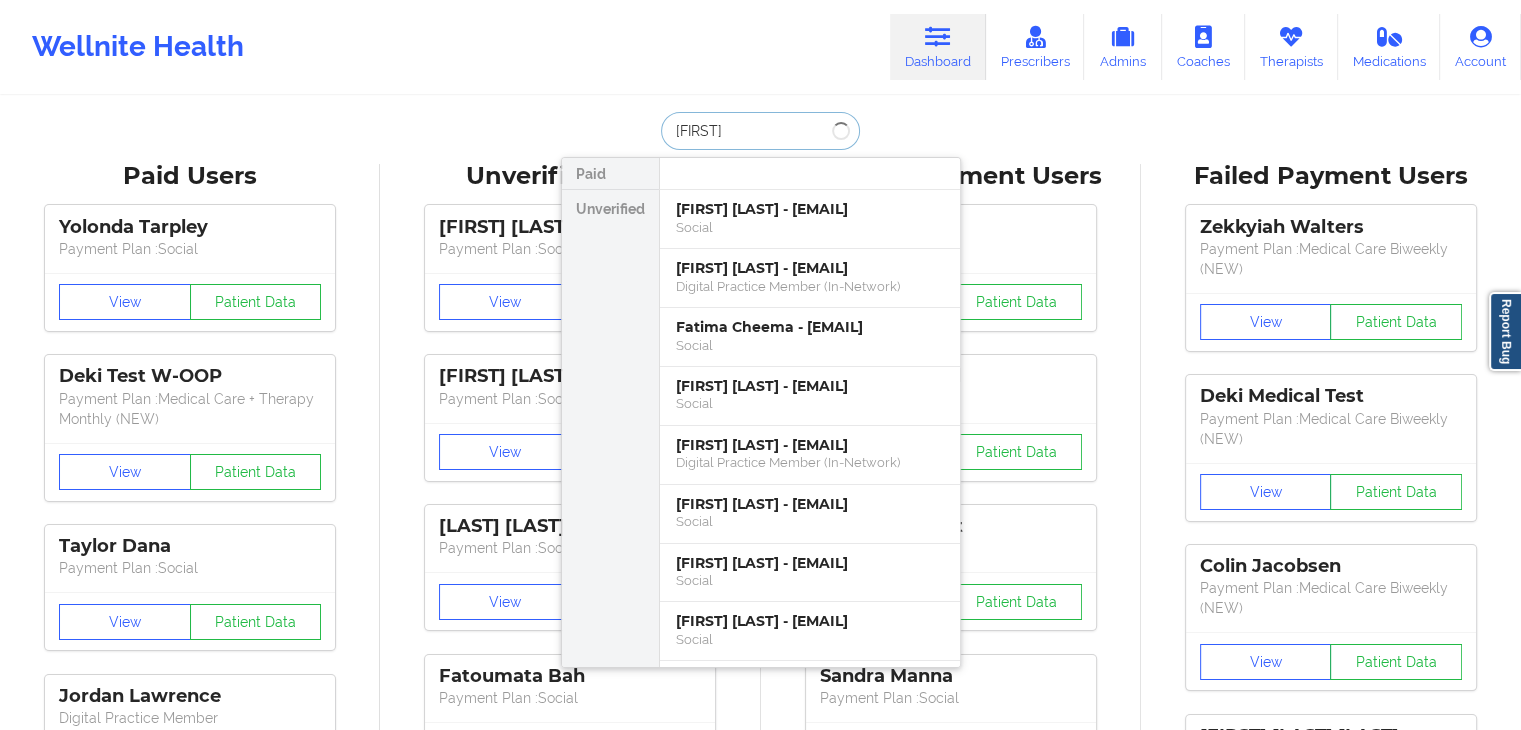 type on "f" 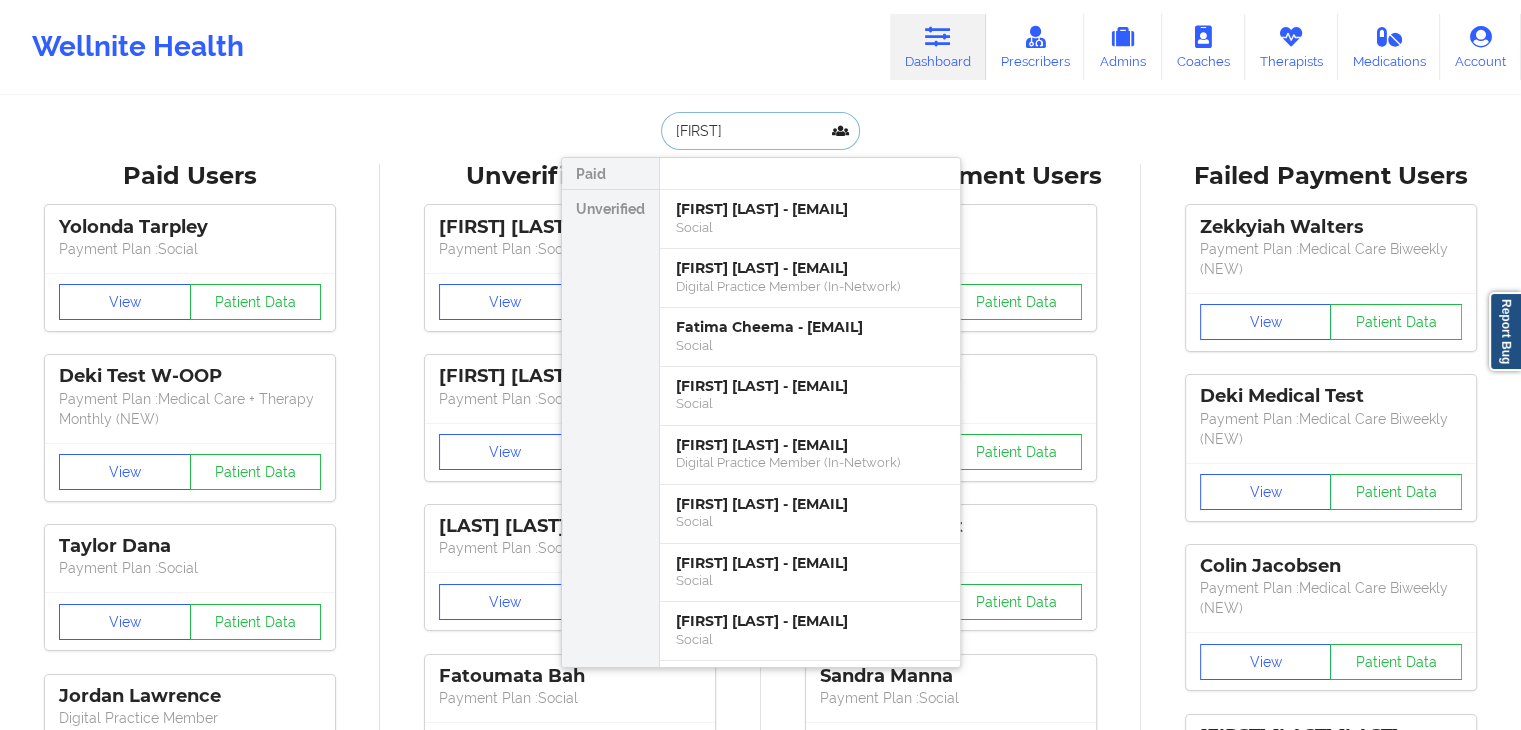 type on "fatou" 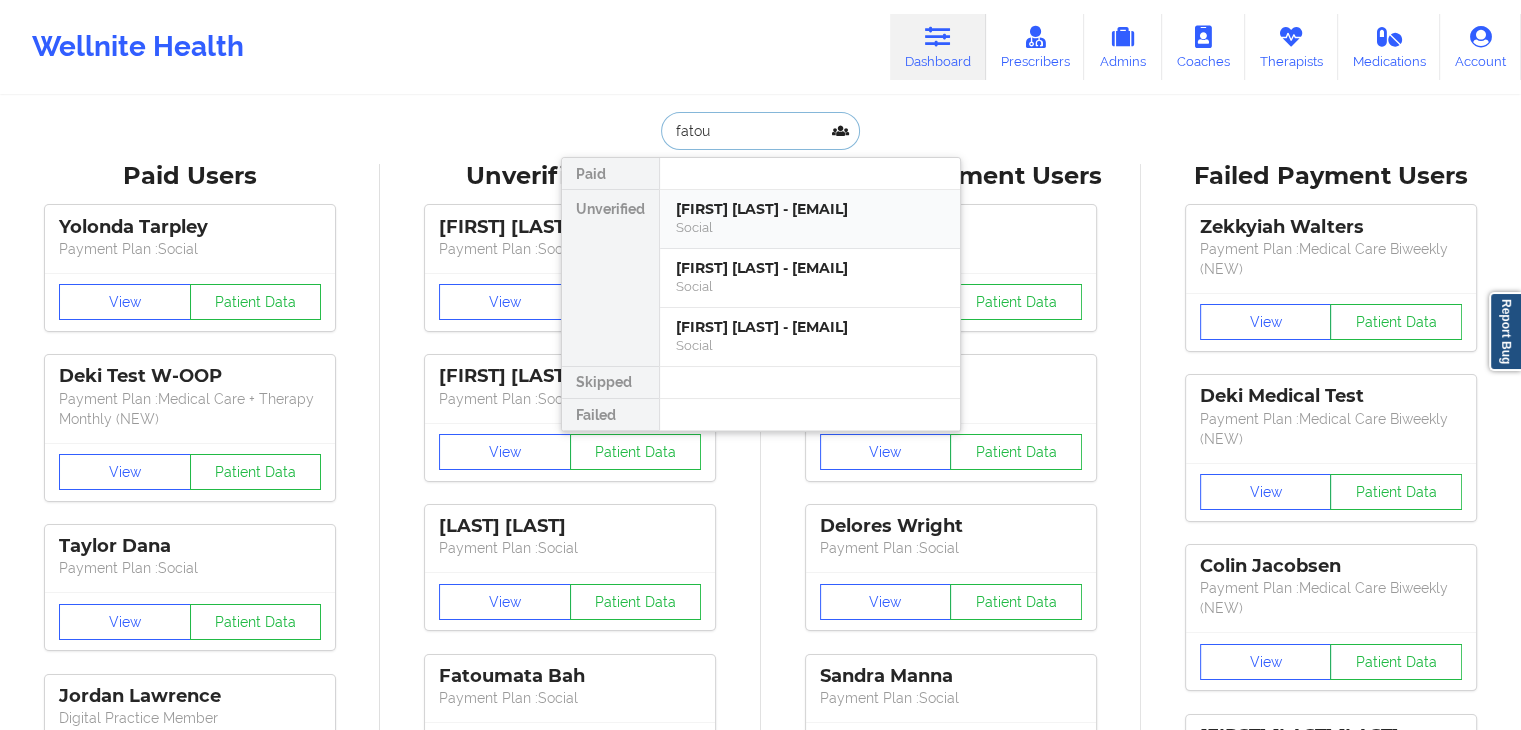 click on "Fatoumata Bah - fatoumata.bah2@lc.cuny.edu" at bounding box center (810, 209) 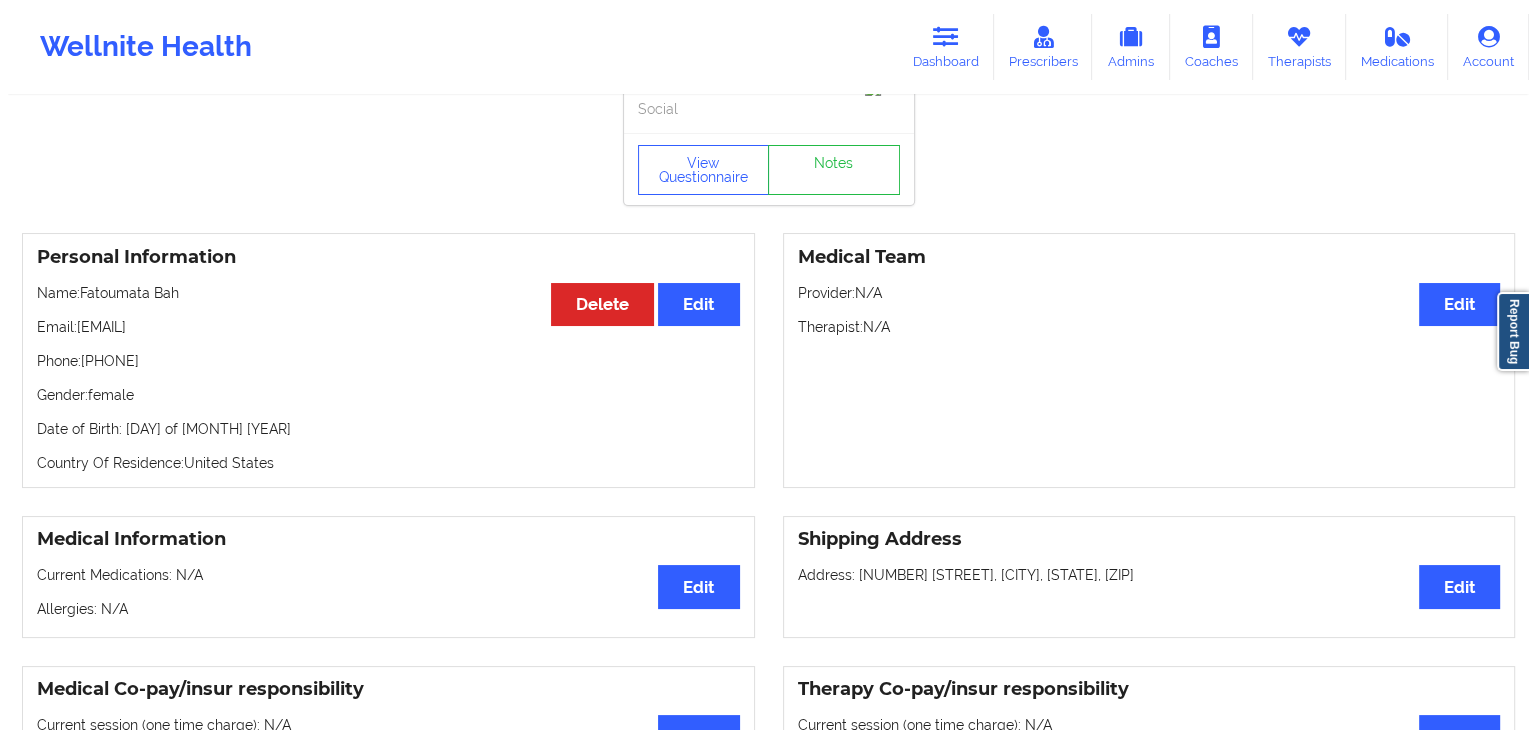 scroll, scrollTop: 0, scrollLeft: 0, axis: both 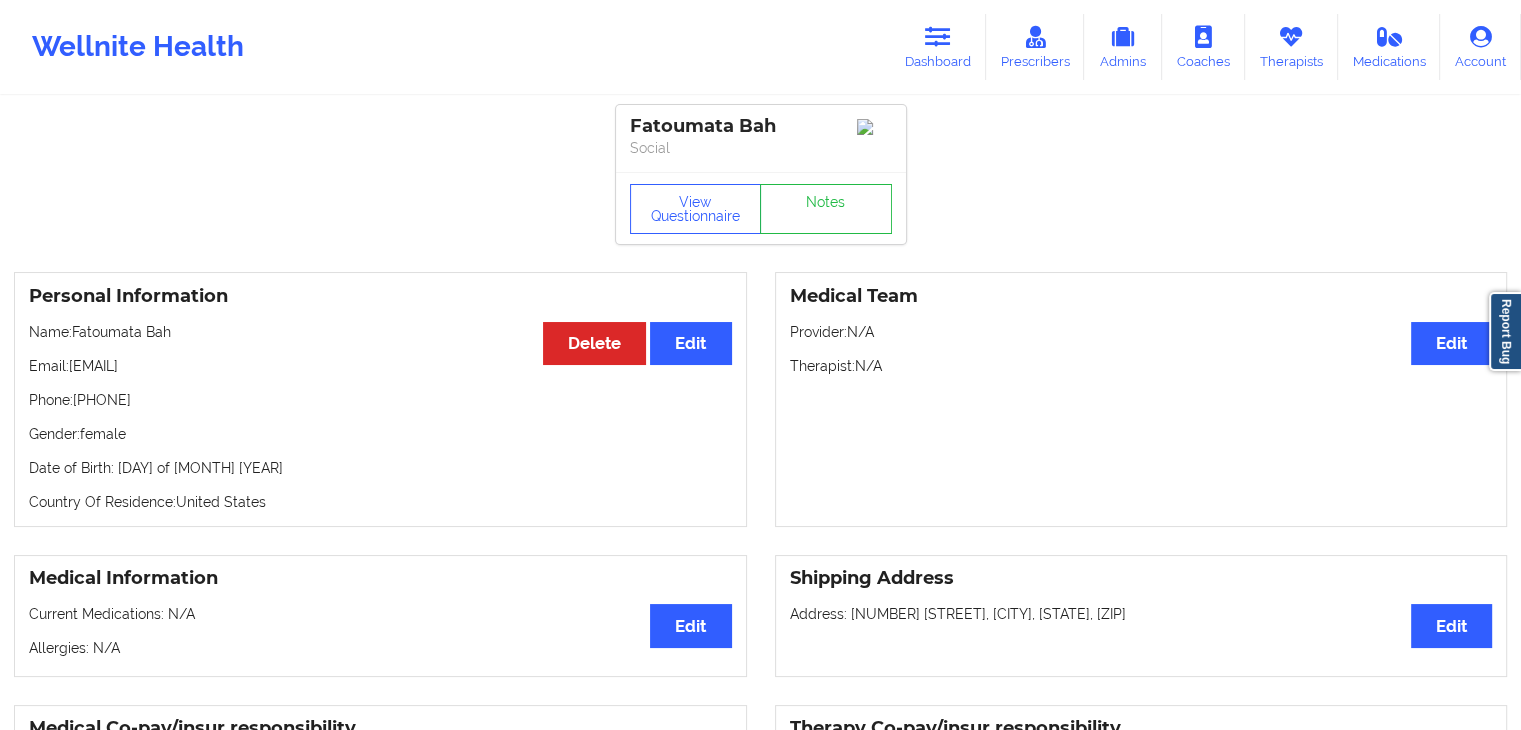 drag, startPoint x: 70, startPoint y: 371, endPoint x: 286, endPoint y: 368, distance: 216.02083 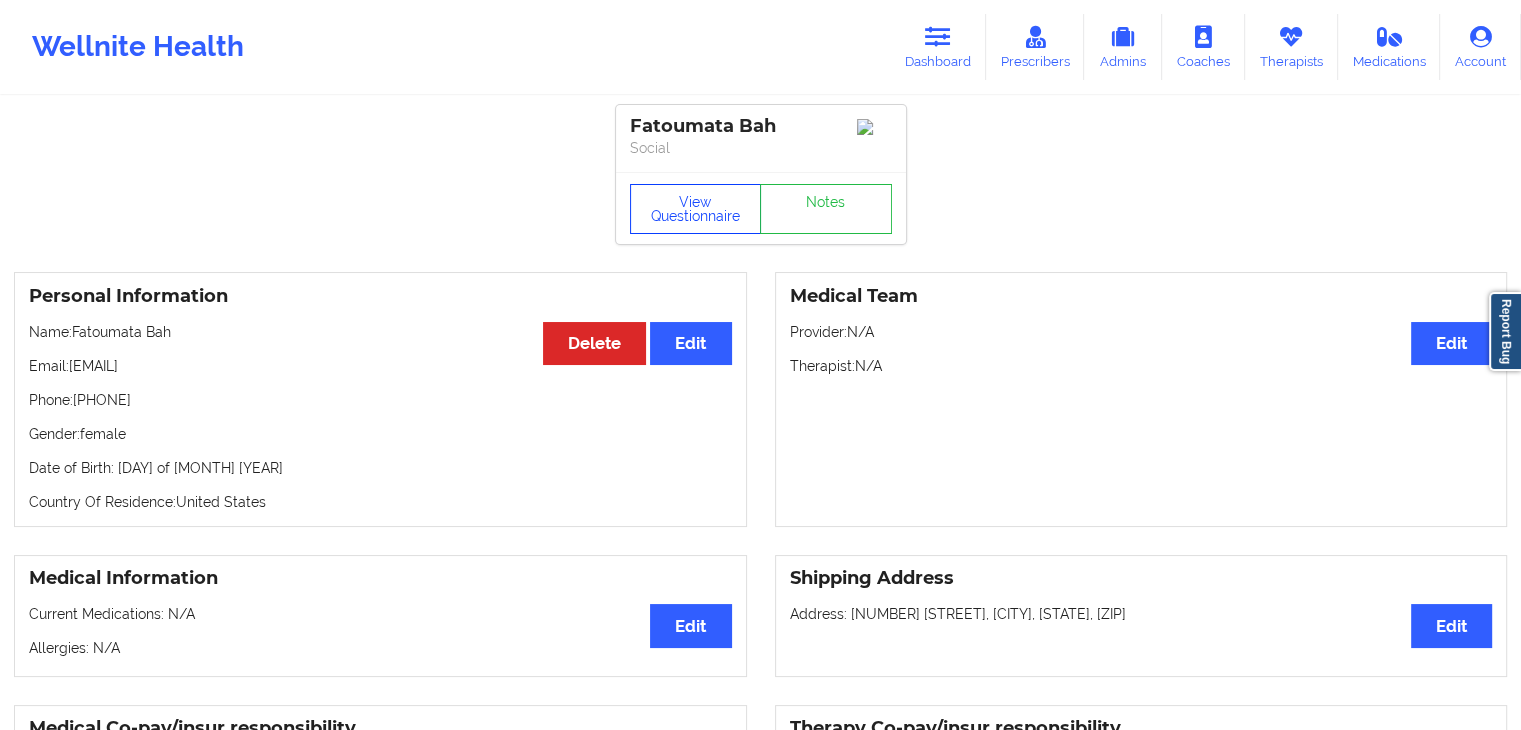 click on "View Questionnaire" at bounding box center [696, 209] 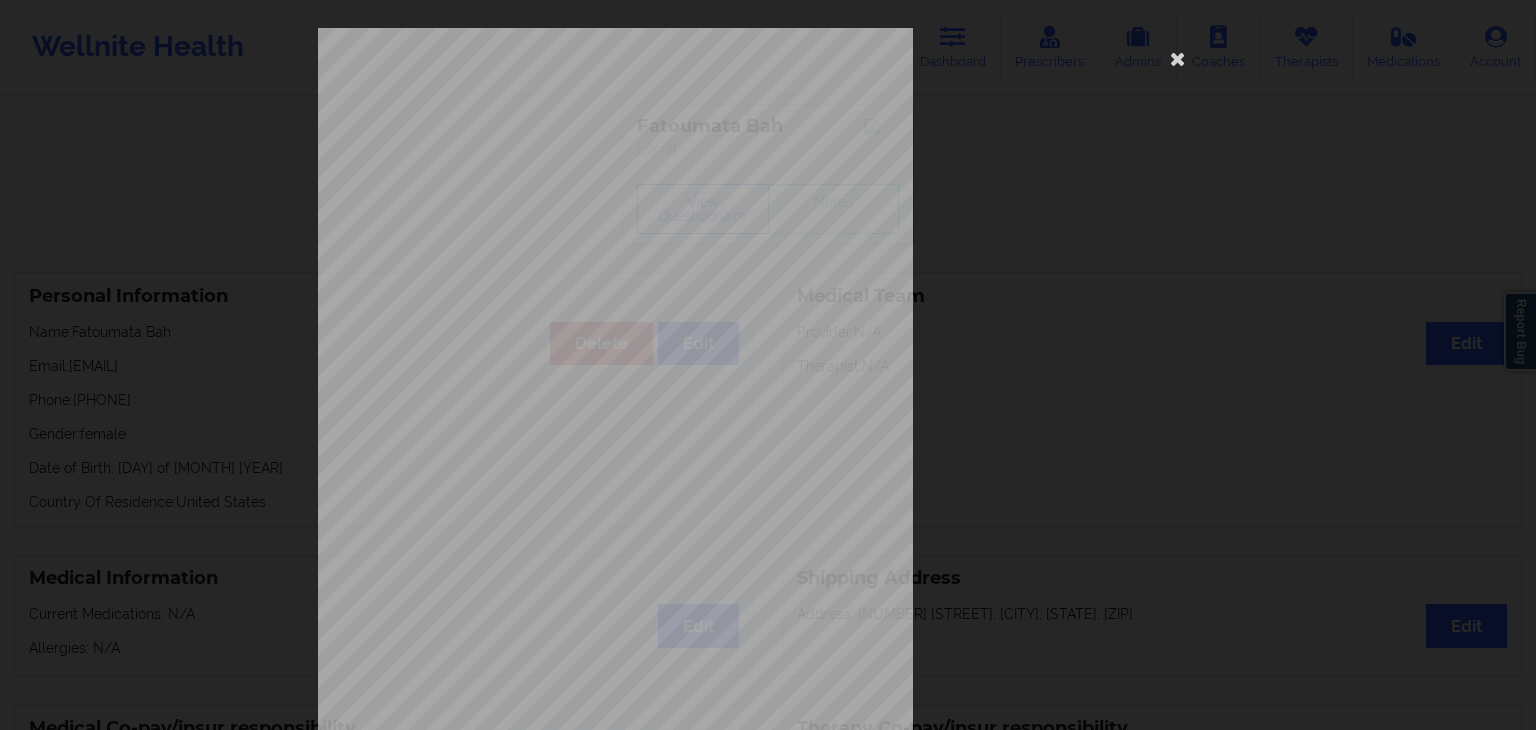 scroll, scrollTop: 224, scrollLeft: 0, axis: vertical 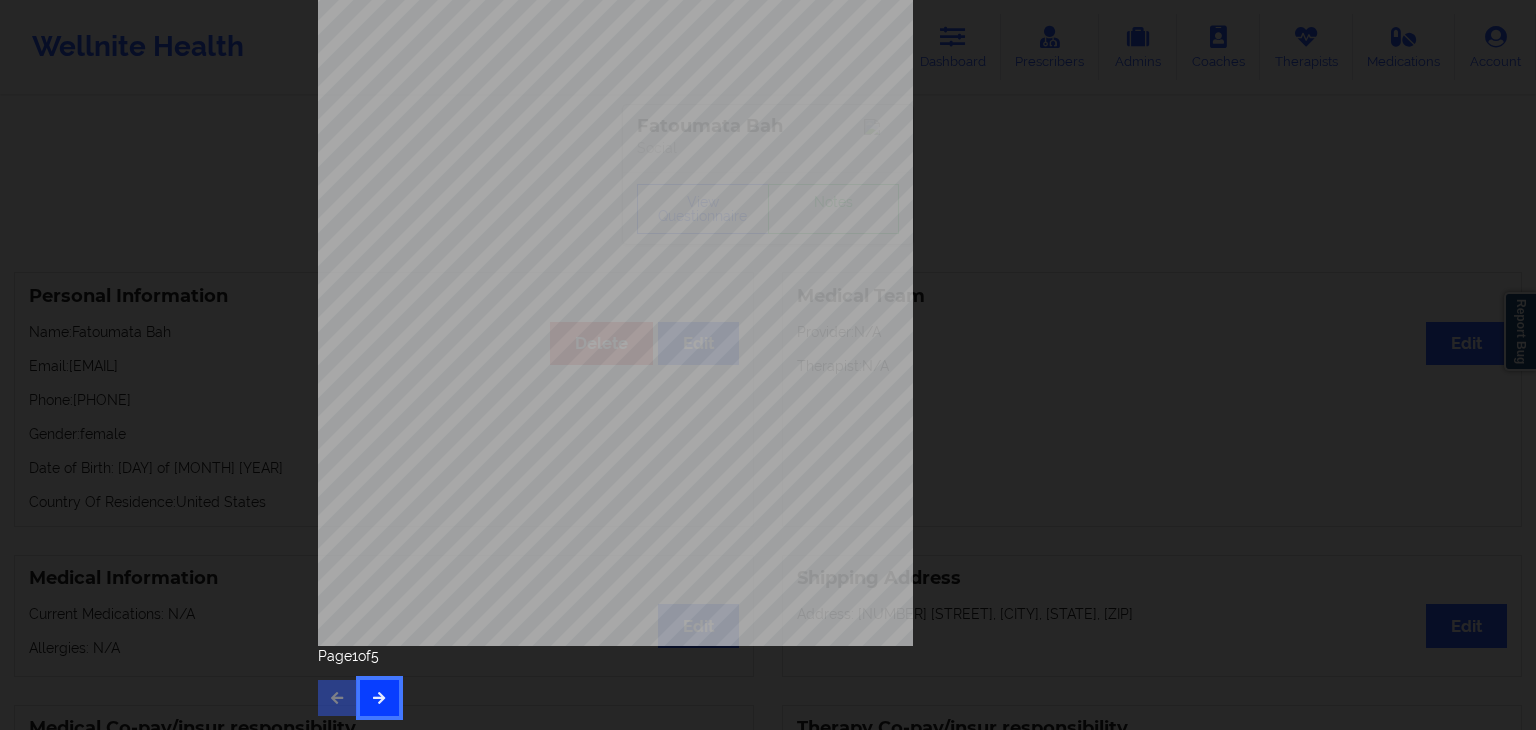 click at bounding box center [379, 697] 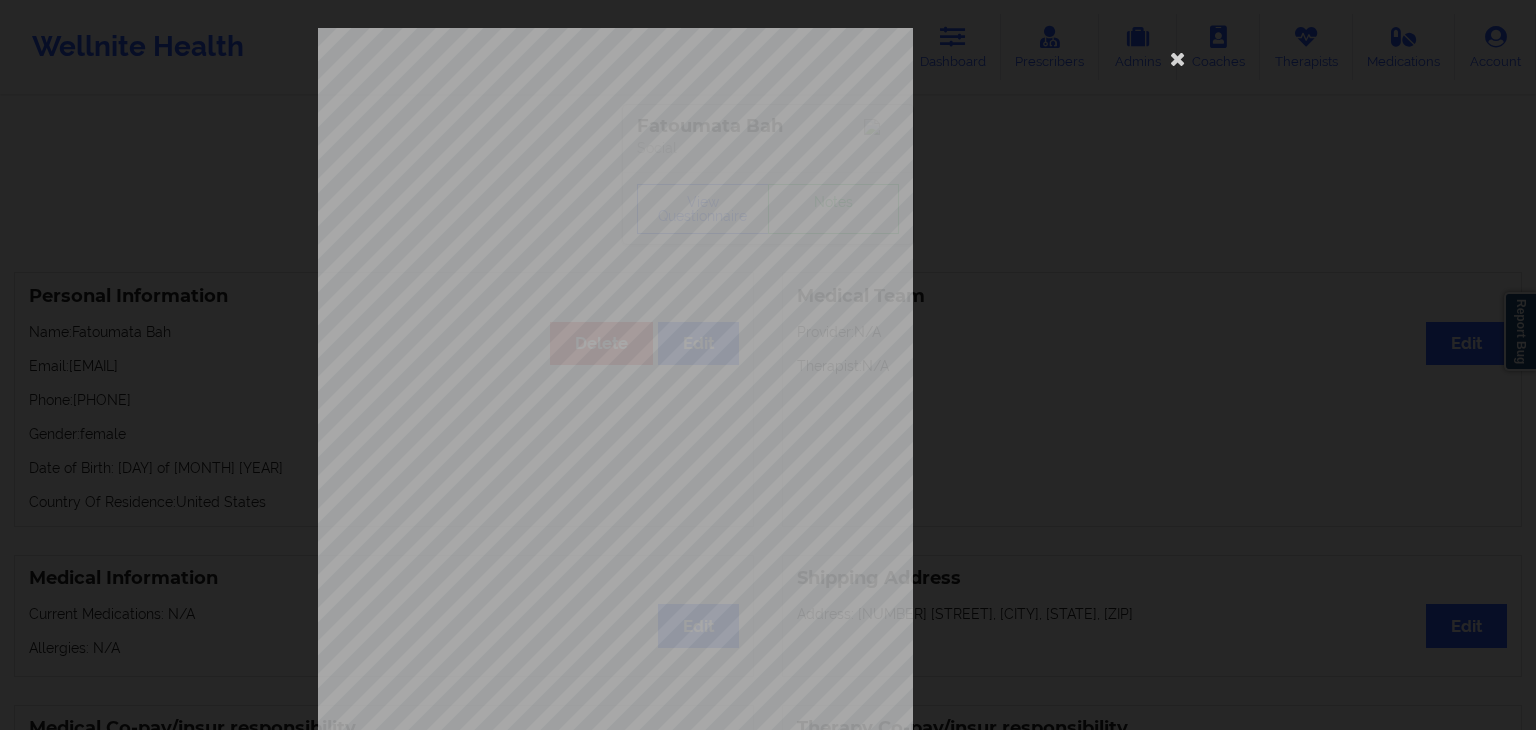 scroll, scrollTop: 224, scrollLeft: 0, axis: vertical 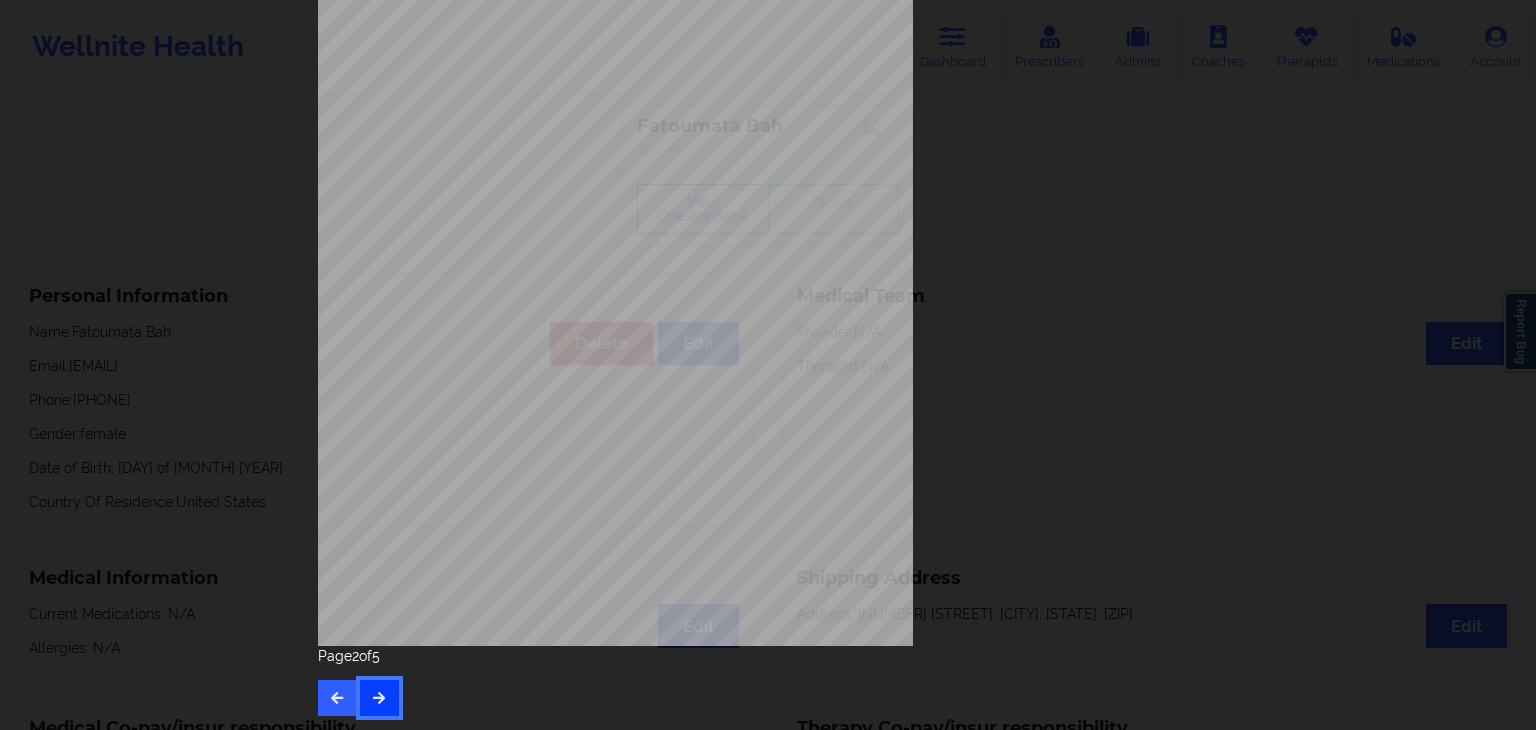 click at bounding box center (379, 698) 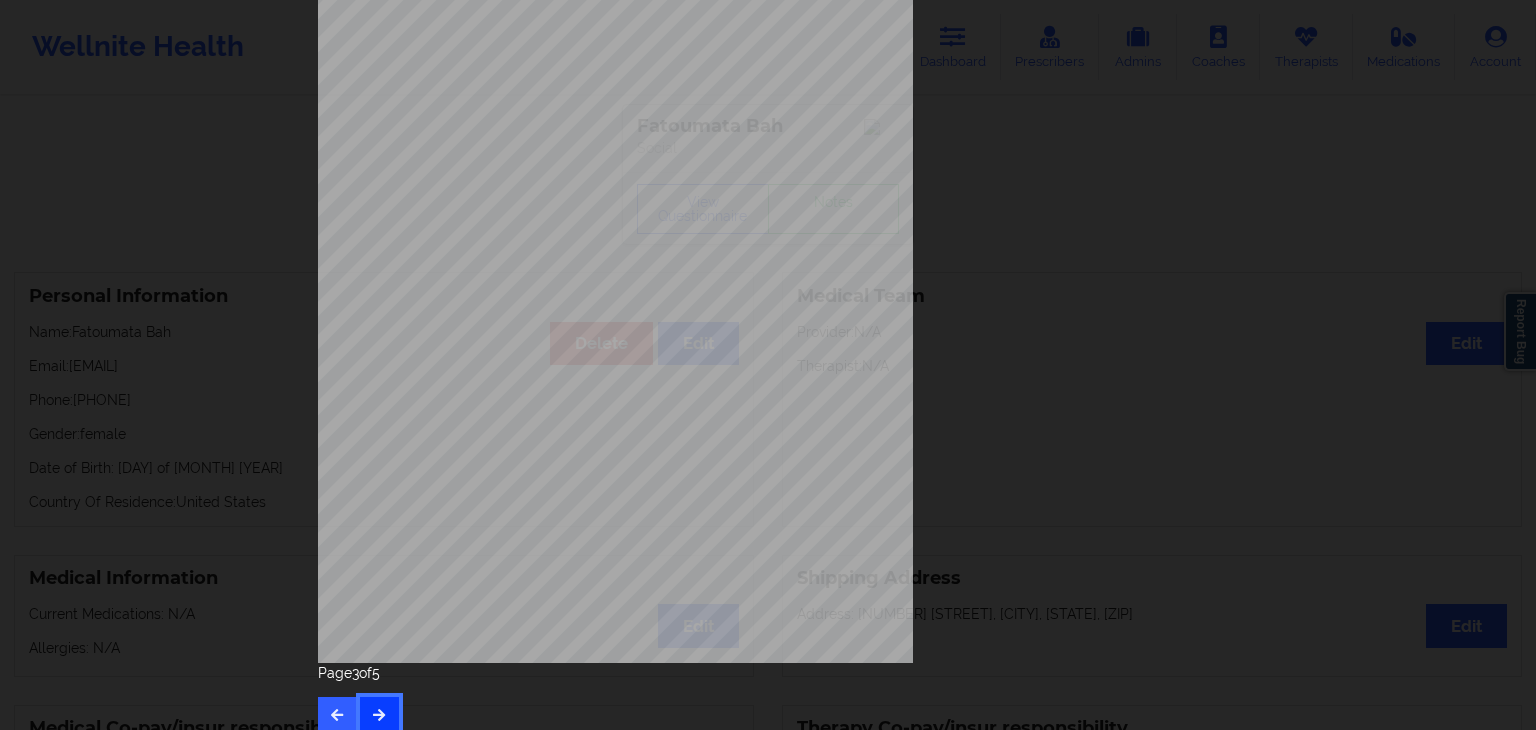 scroll, scrollTop: 206, scrollLeft: 0, axis: vertical 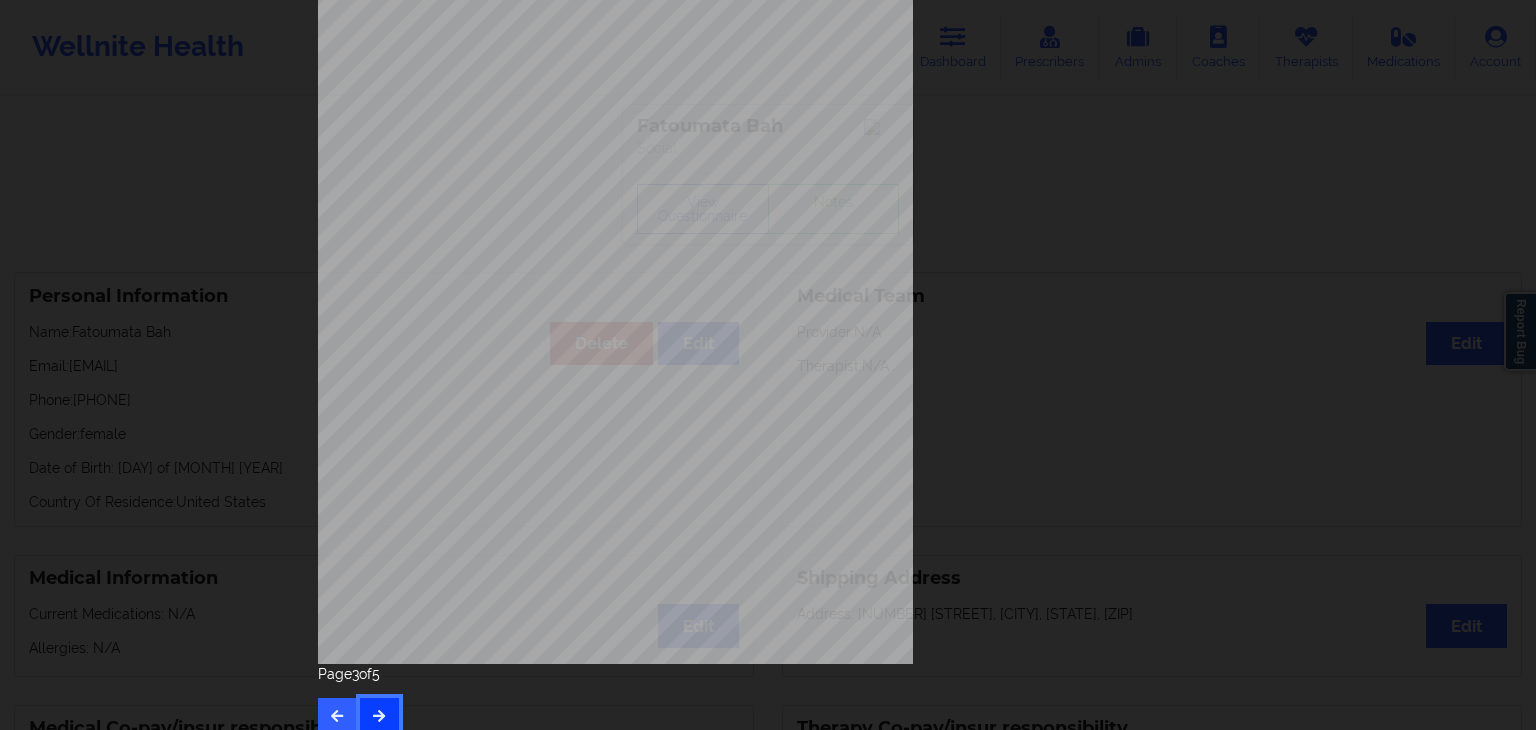 click at bounding box center [379, 715] 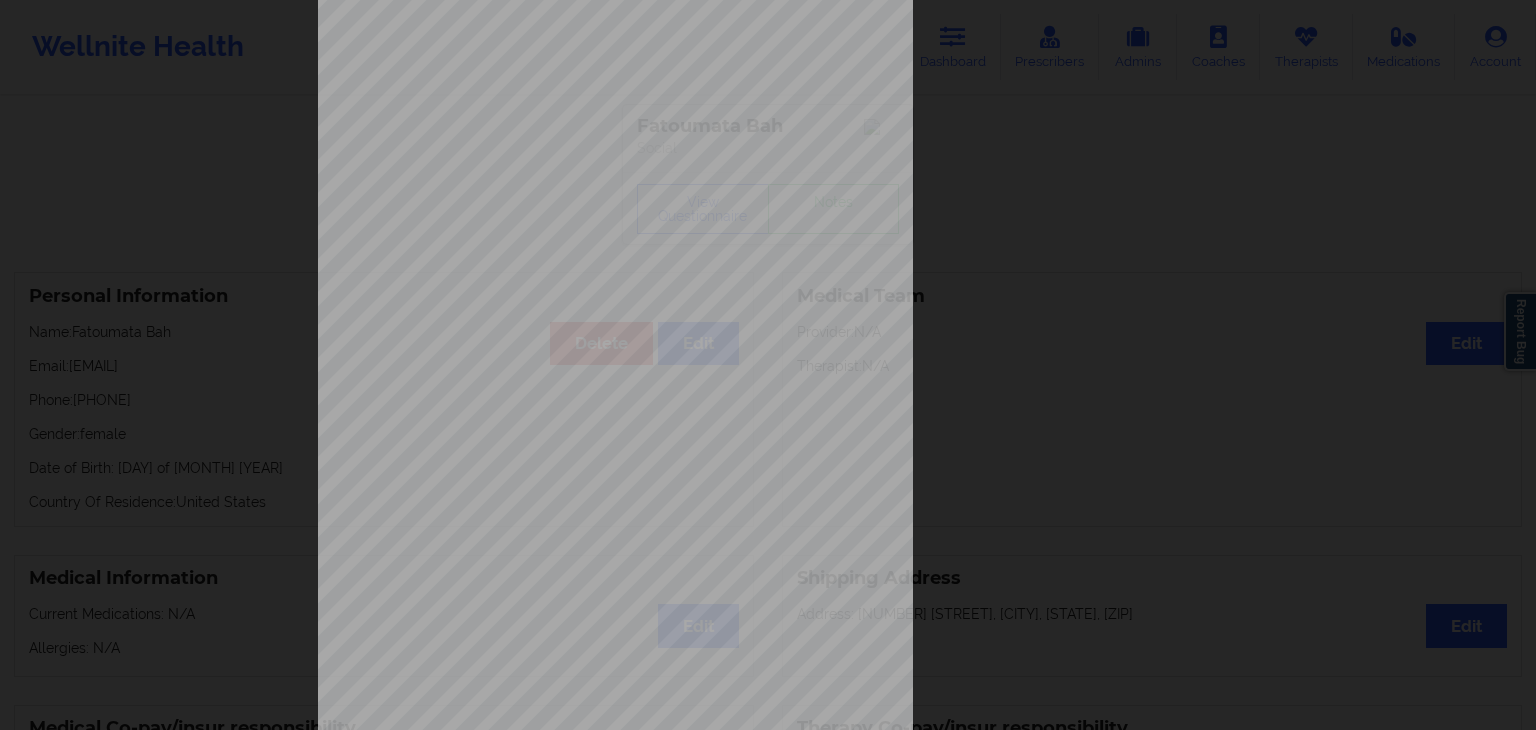 scroll, scrollTop: 116, scrollLeft: 0, axis: vertical 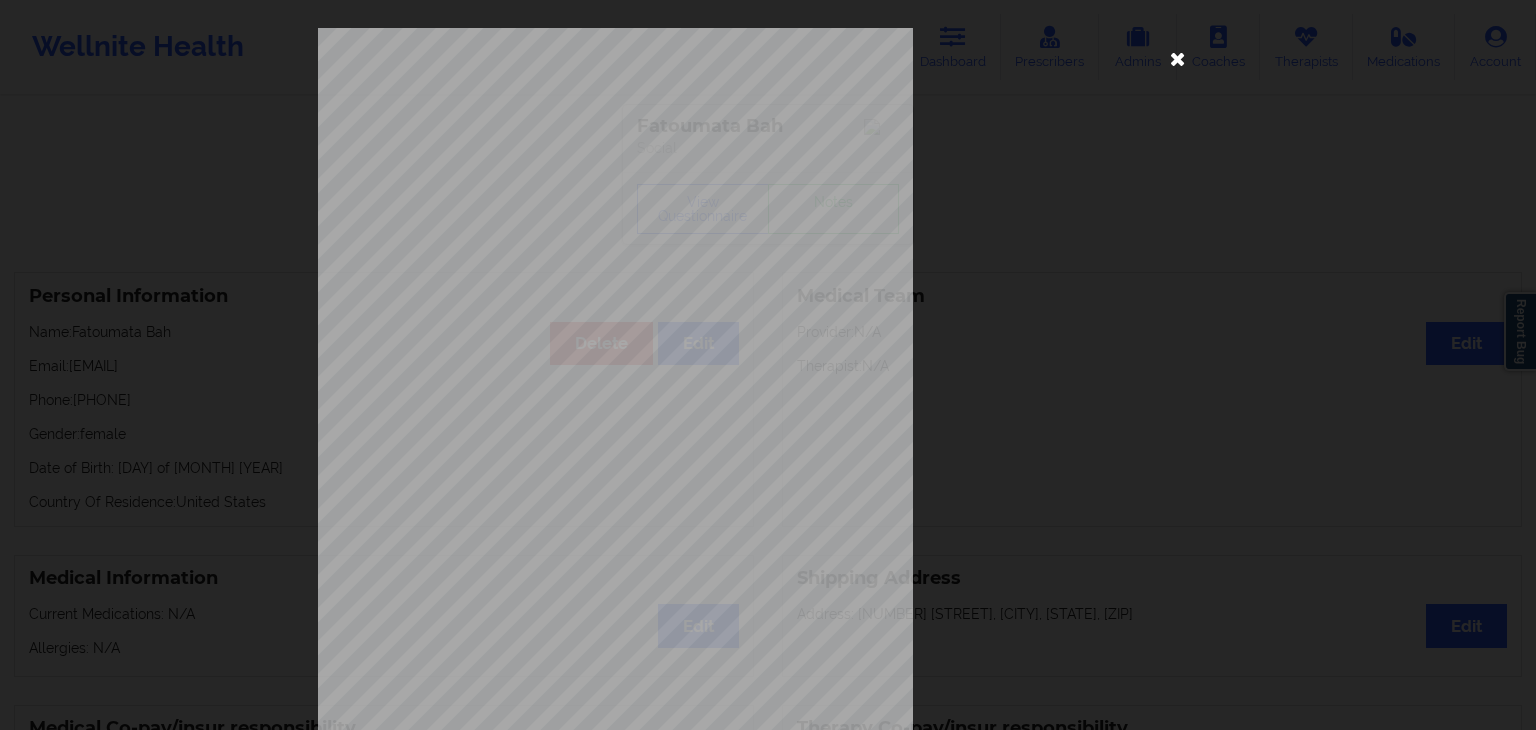 click at bounding box center (1178, 58) 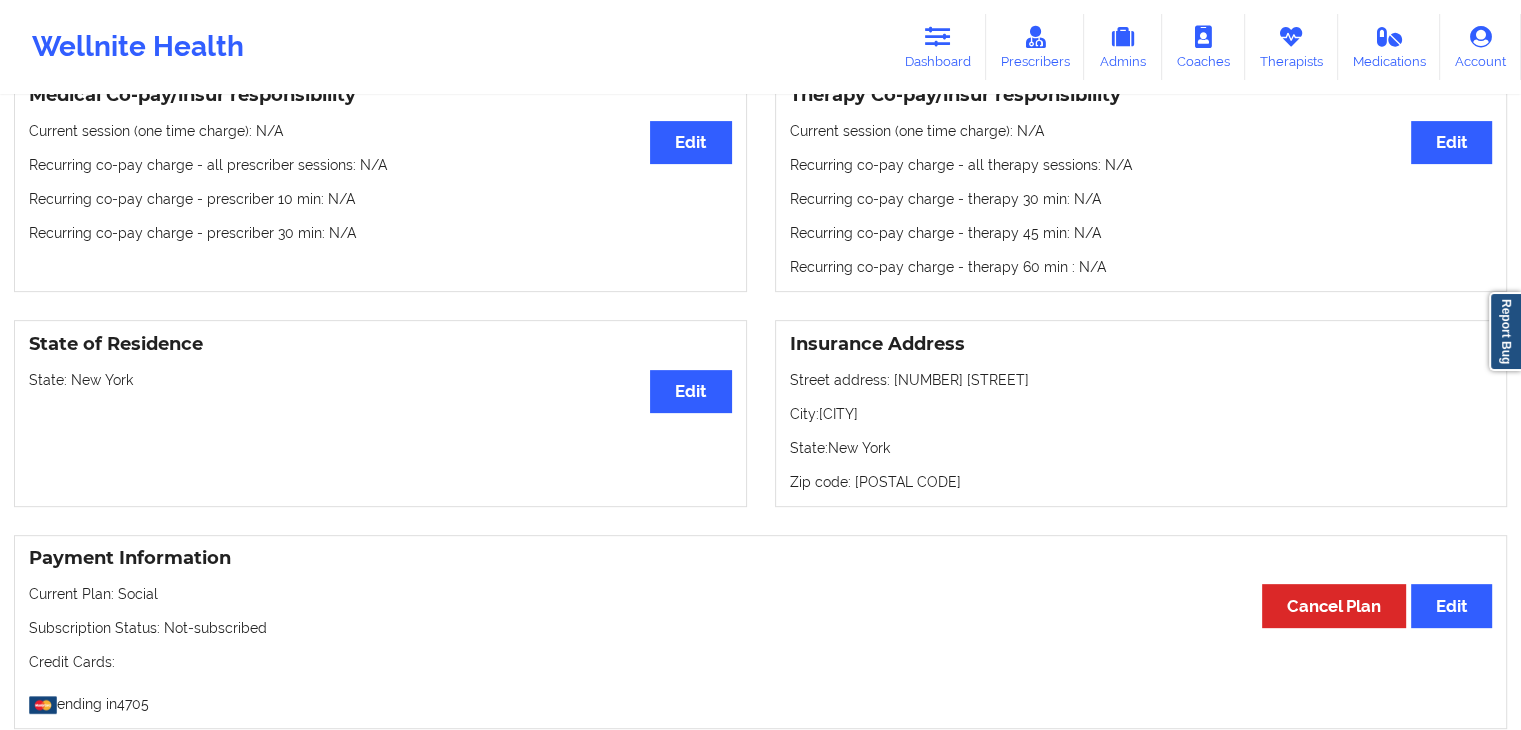 scroll, scrollTop: 628, scrollLeft: 0, axis: vertical 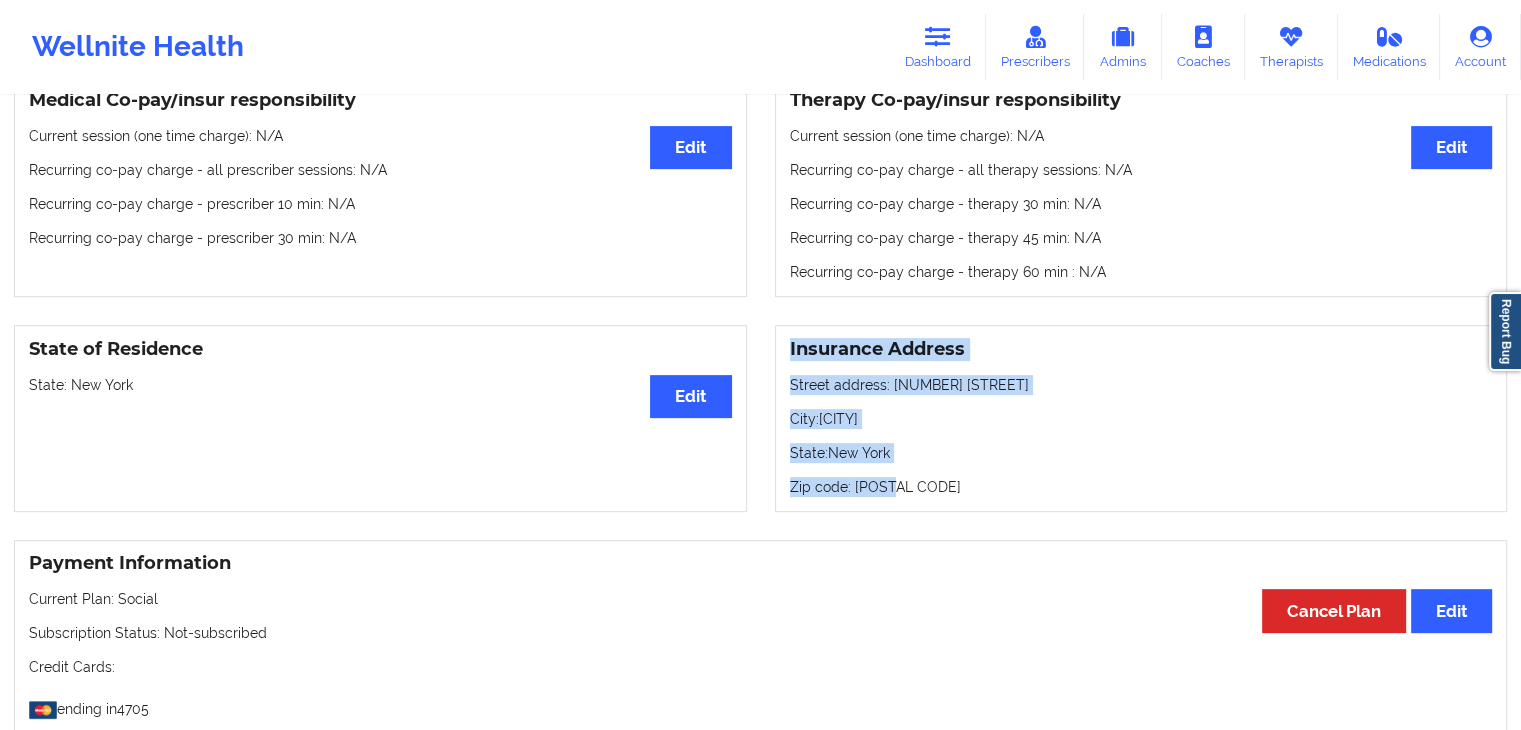 drag, startPoint x: 787, startPoint y: 351, endPoint x: 929, endPoint y: 489, distance: 198.0101 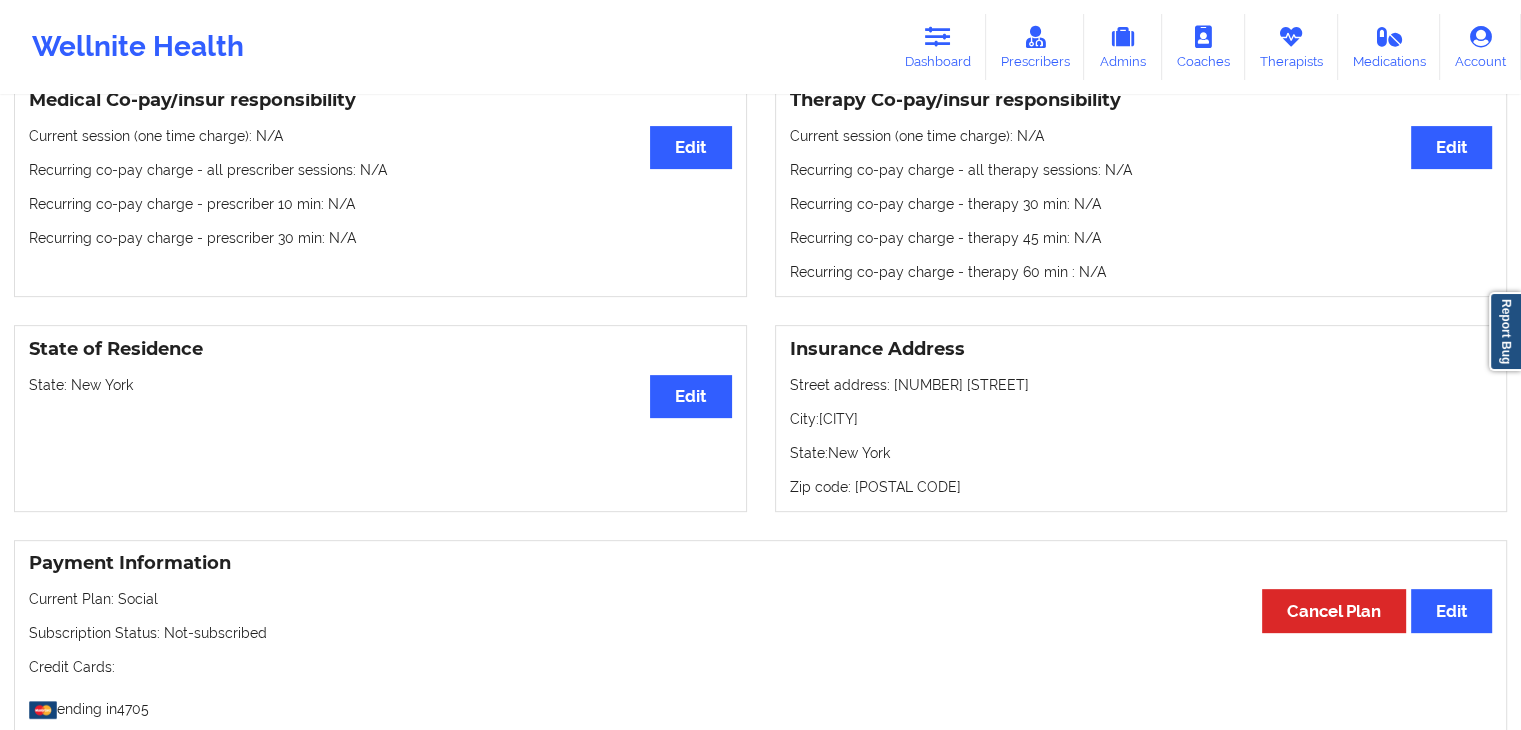 click on "Medical Co-pay/insur responsibility Edit Current session (one time charge): N/A Recurring co-pay charge - all prescriber sessions :   N/A Recurring co-pay charge - prescriber 10 min :   N/A Recurring co-pay charge - prescriber 30 min :   N/A" at bounding box center [380, 187] 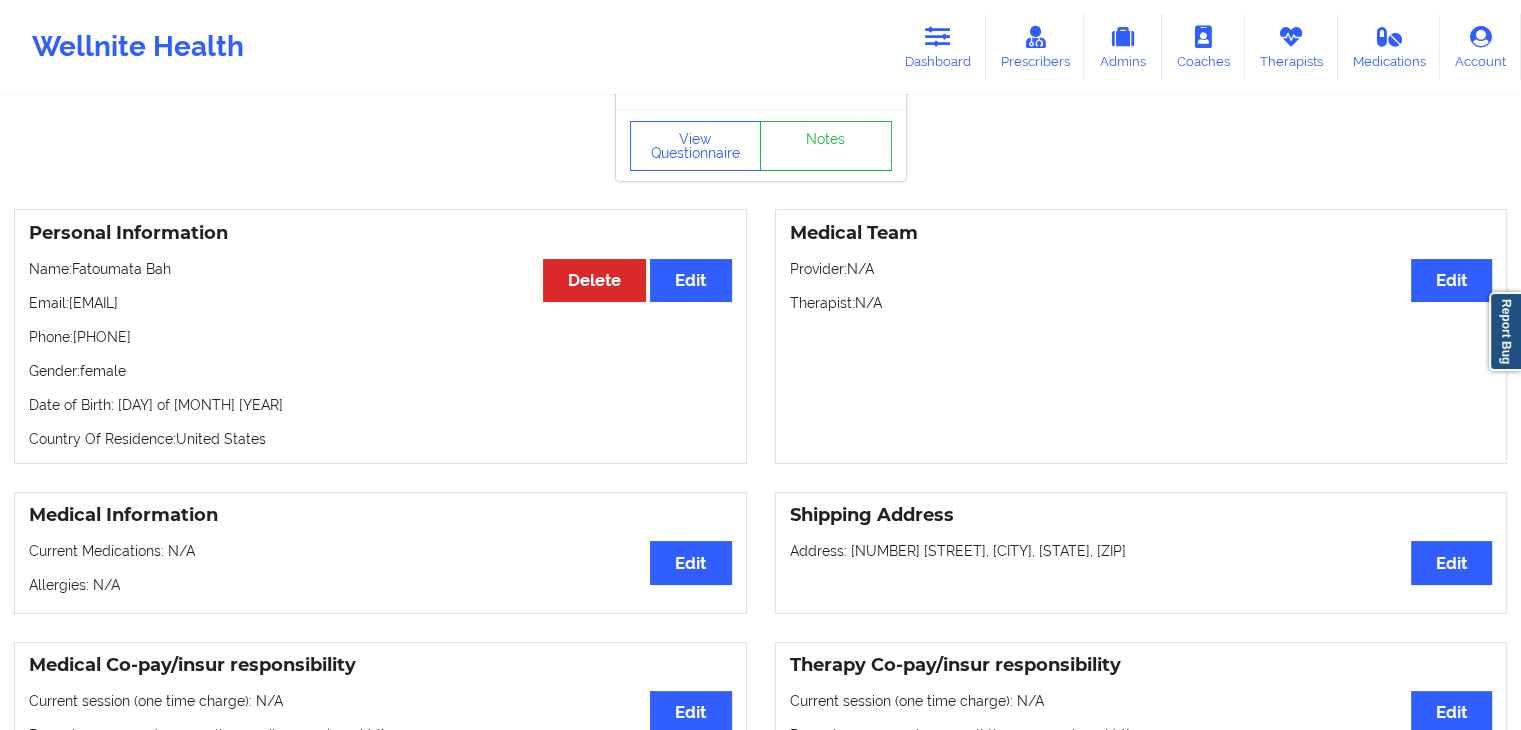 scroll, scrollTop: 0, scrollLeft: 0, axis: both 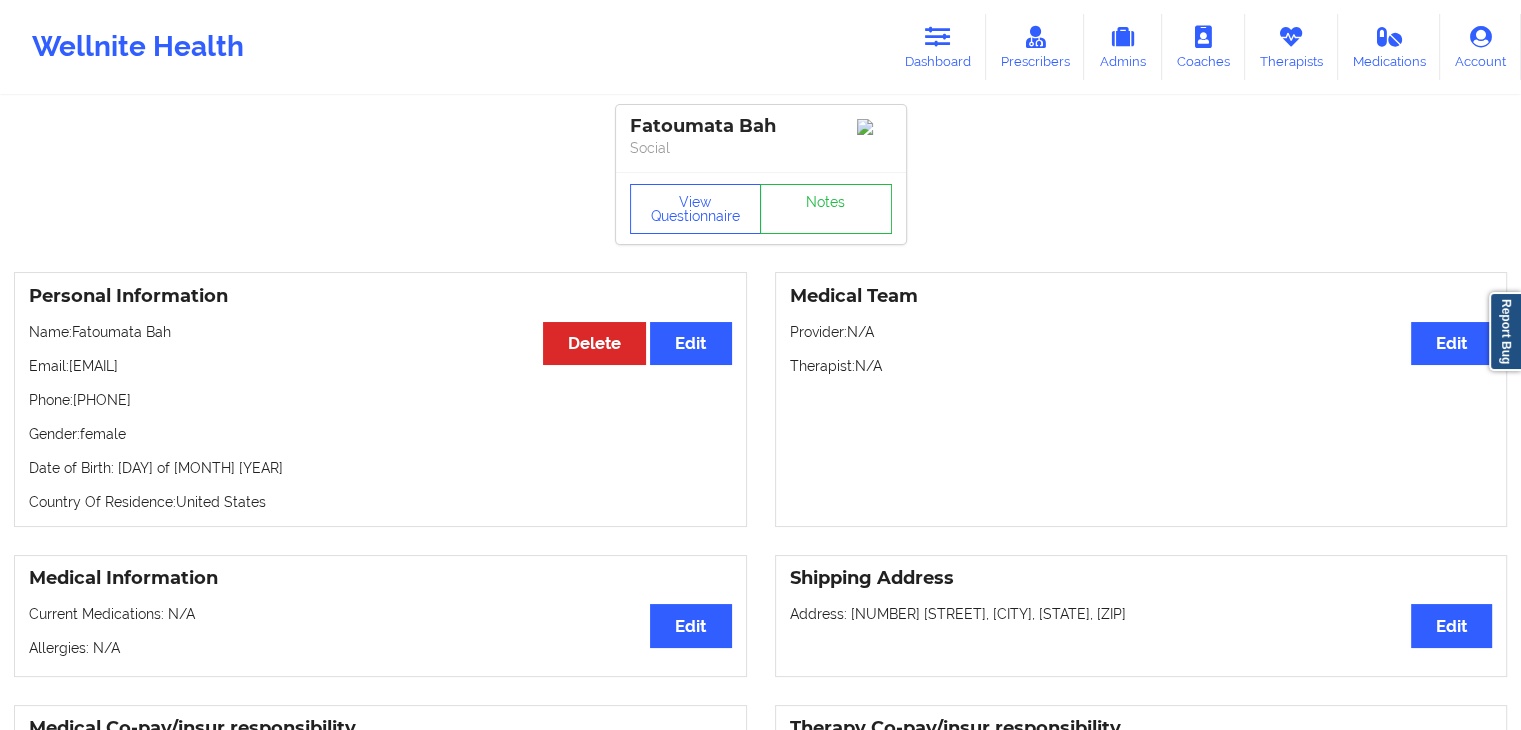 drag, startPoint x: 28, startPoint y: 402, endPoint x: 161, endPoint y: 401, distance: 133.00375 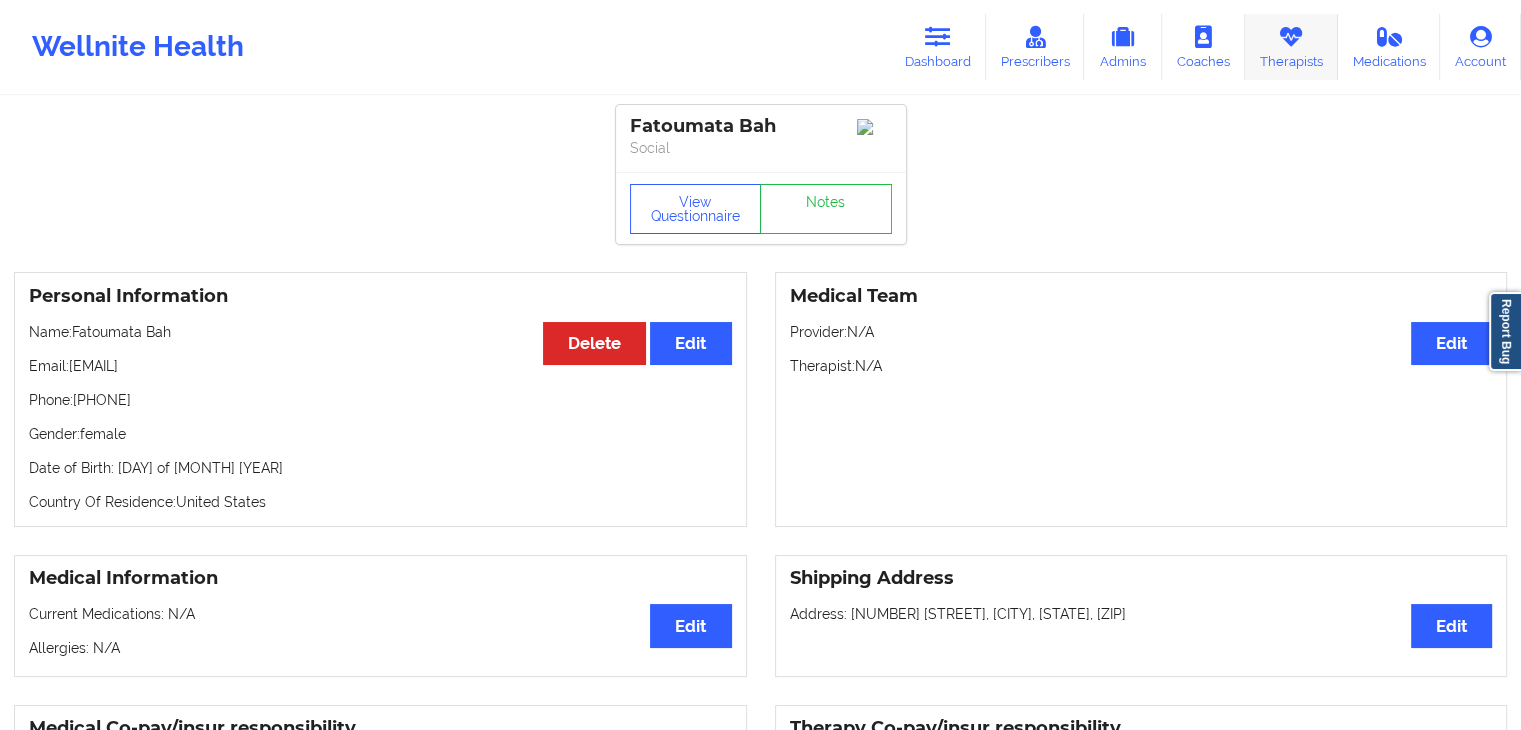 click at bounding box center [1291, 37] 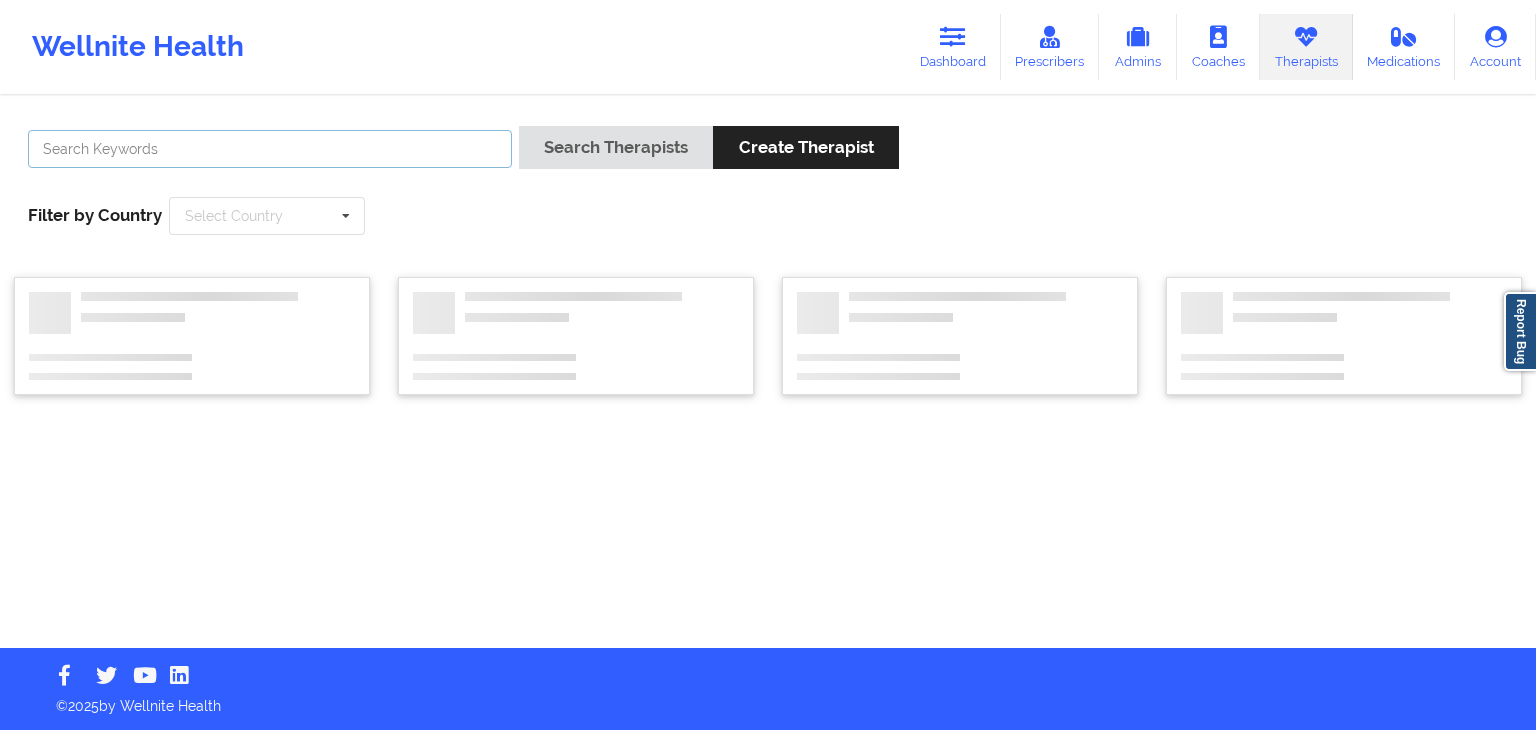 click at bounding box center [270, 149] 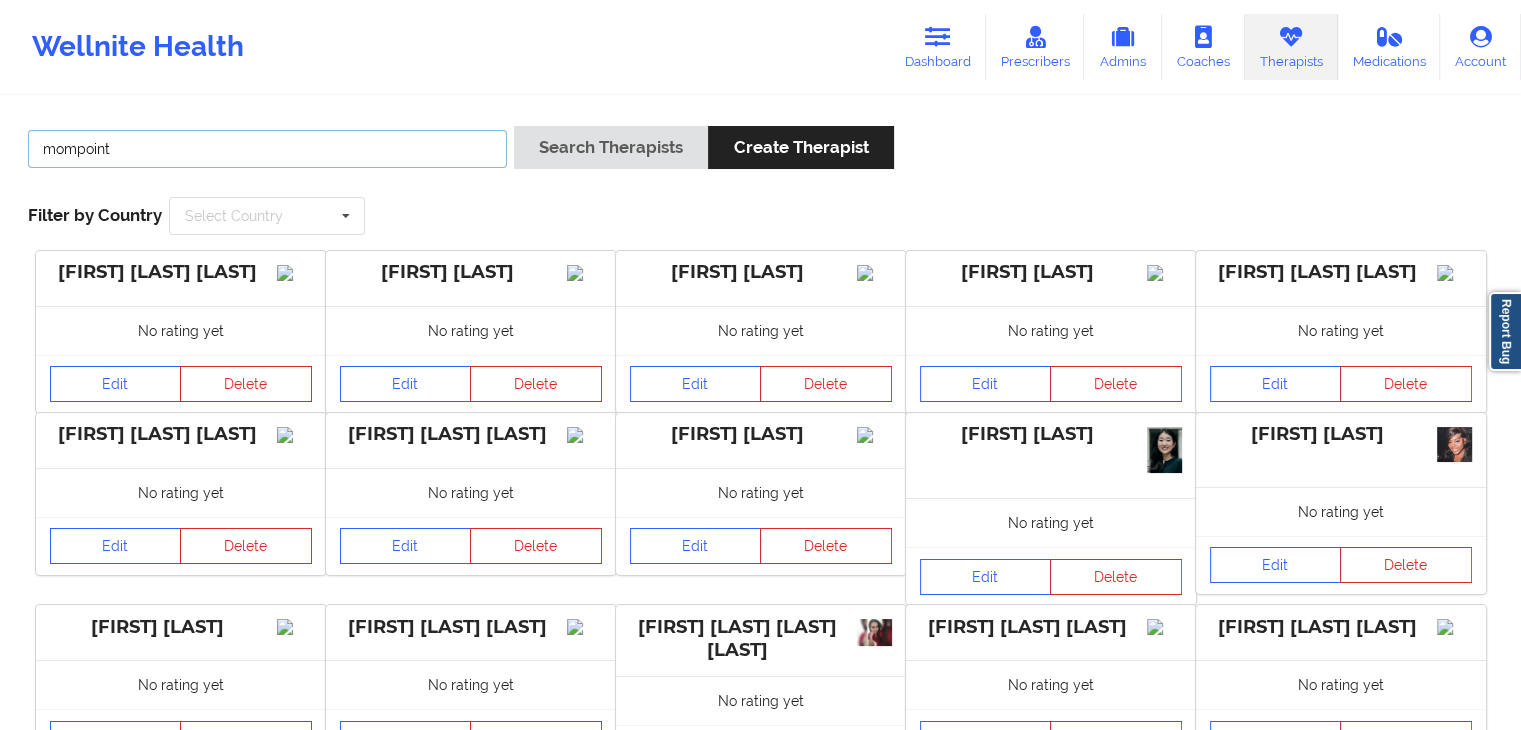 type on "mompoint" 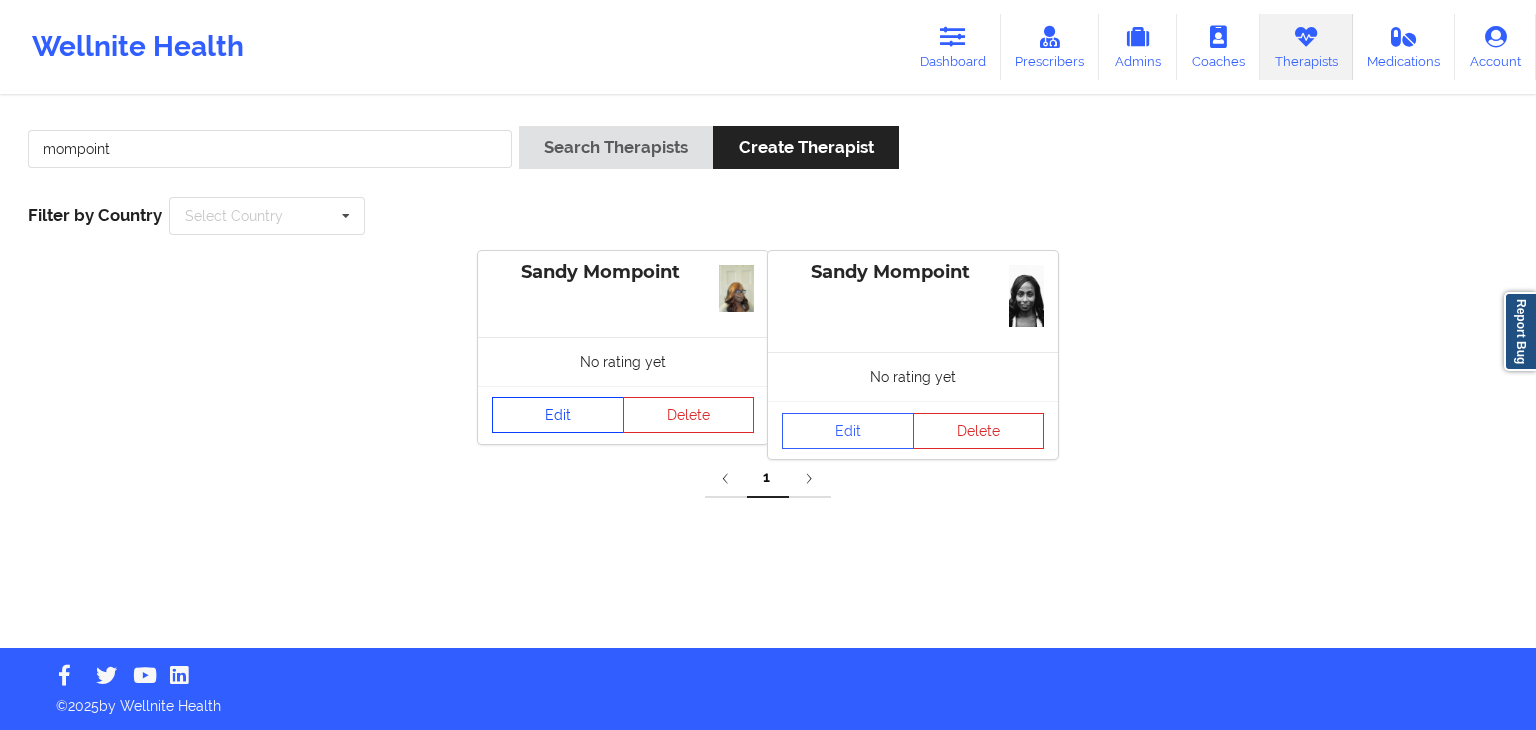 click on "Edit" at bounding box center (558, 415) 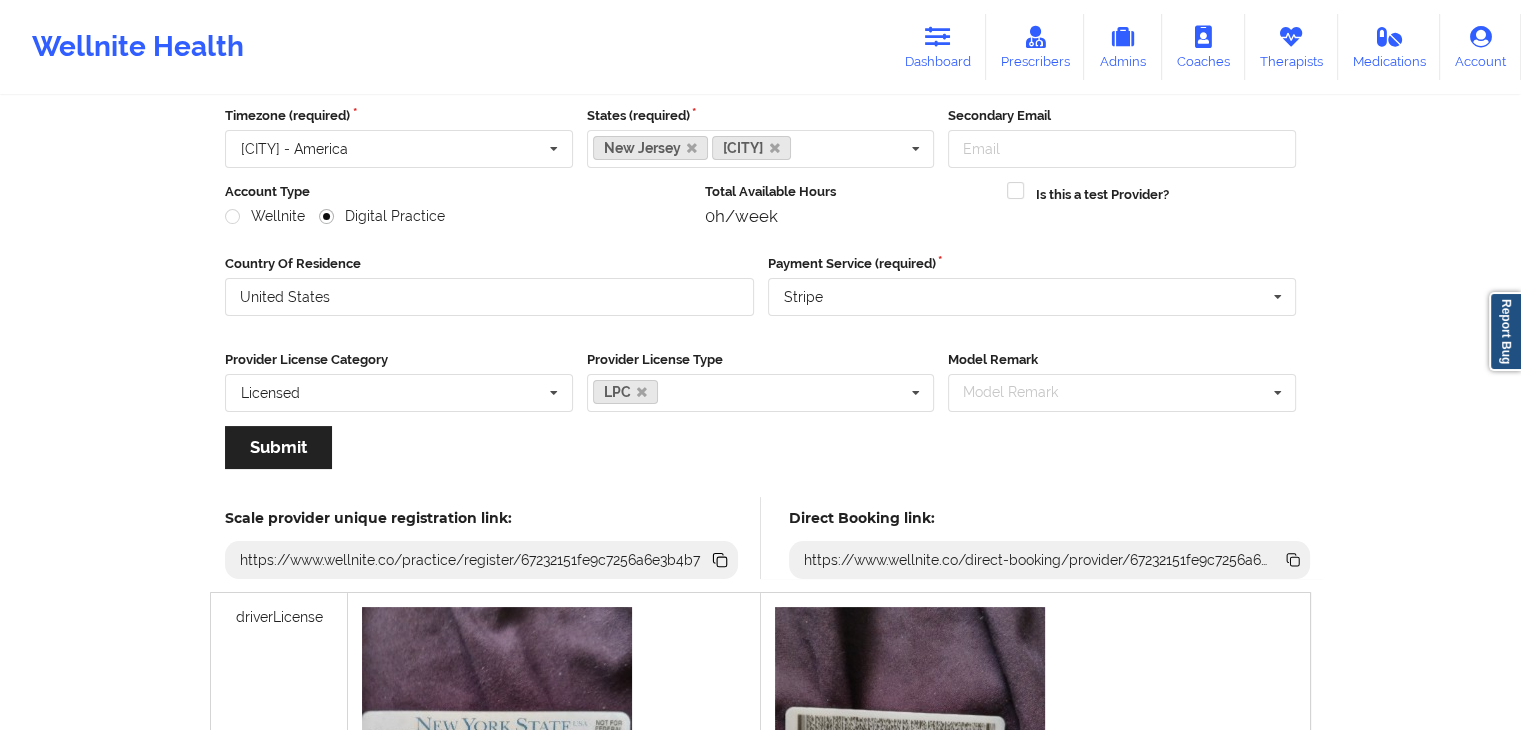 scroll, scrollTop: 109, scrollLeft: 0, axis: vertical 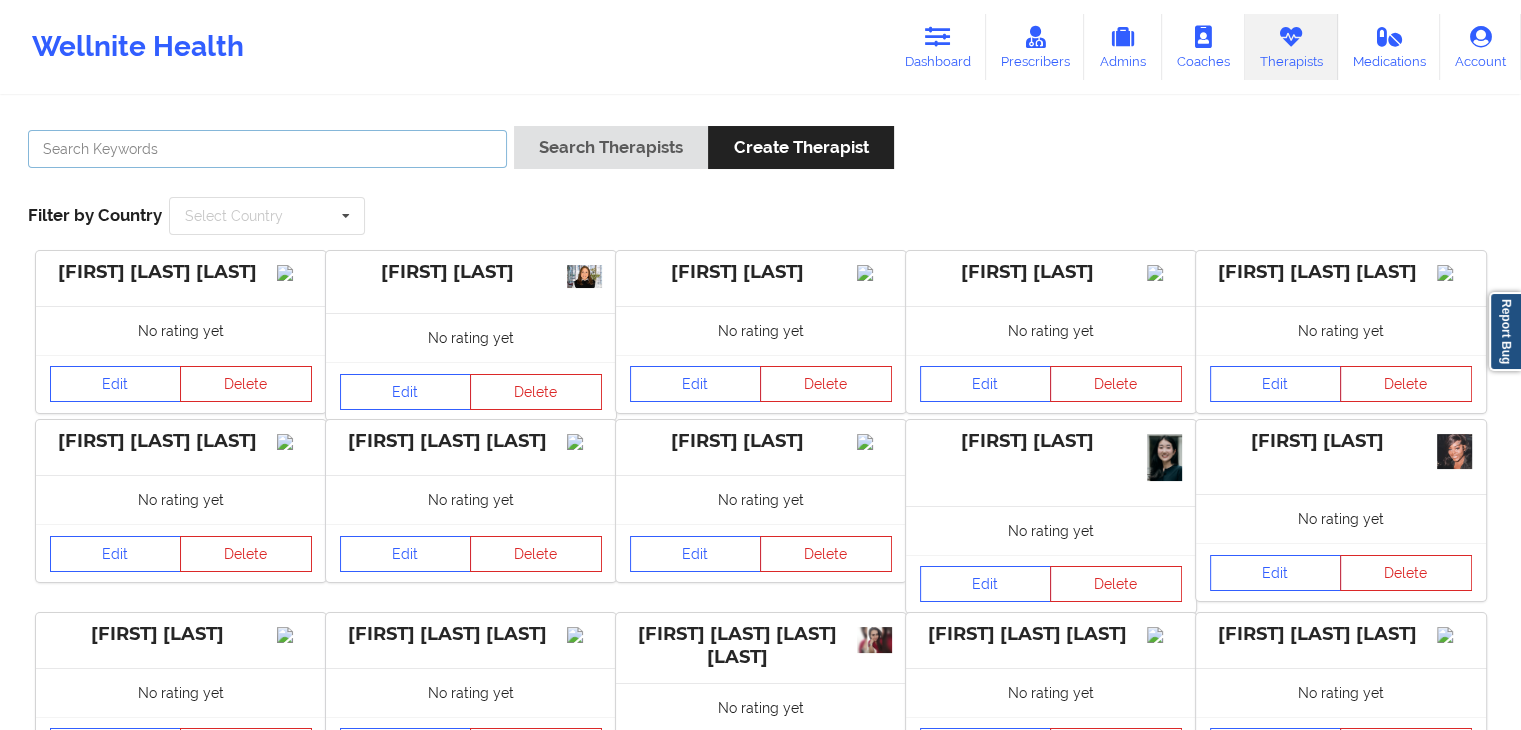 click at bounding box center [267, 149] 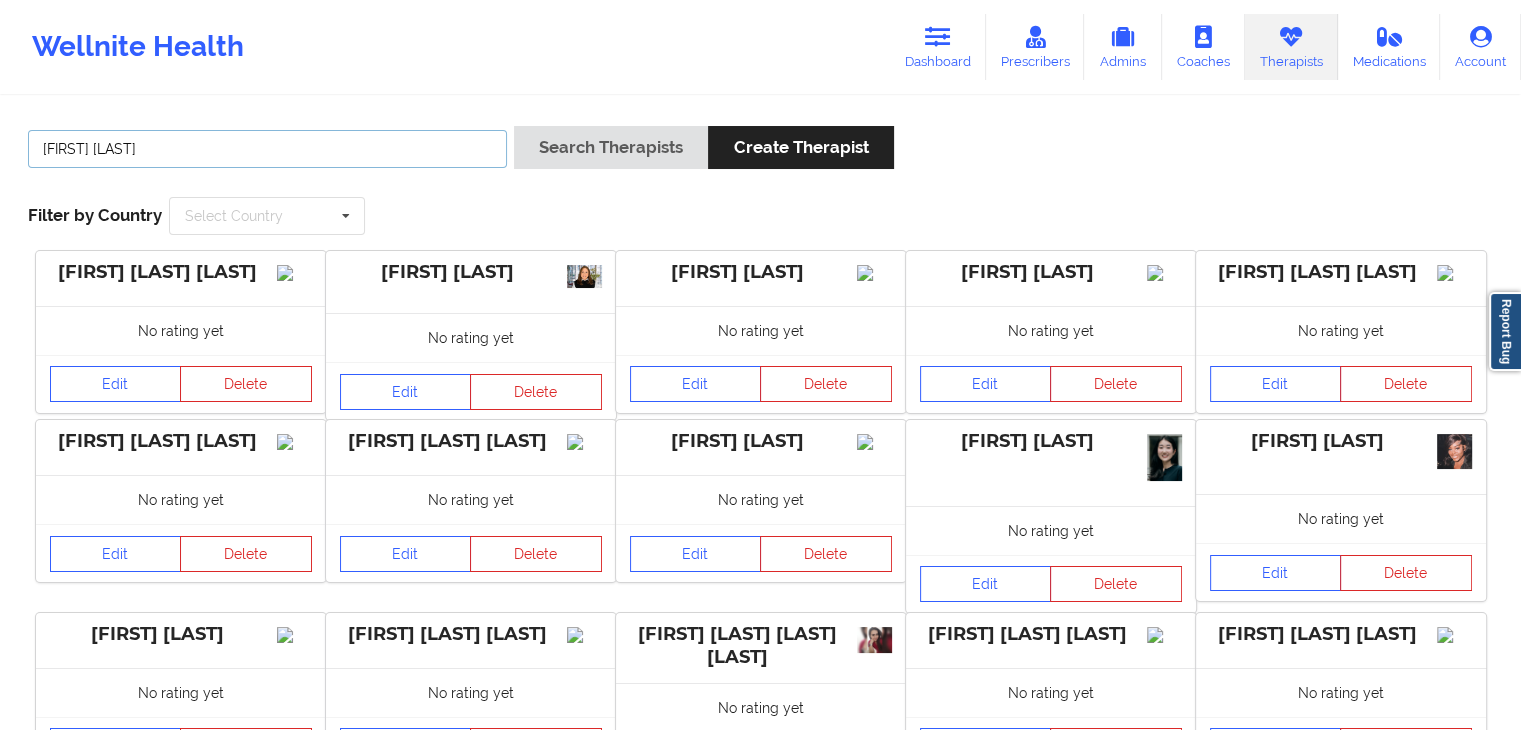 type on "sandy mompoint" 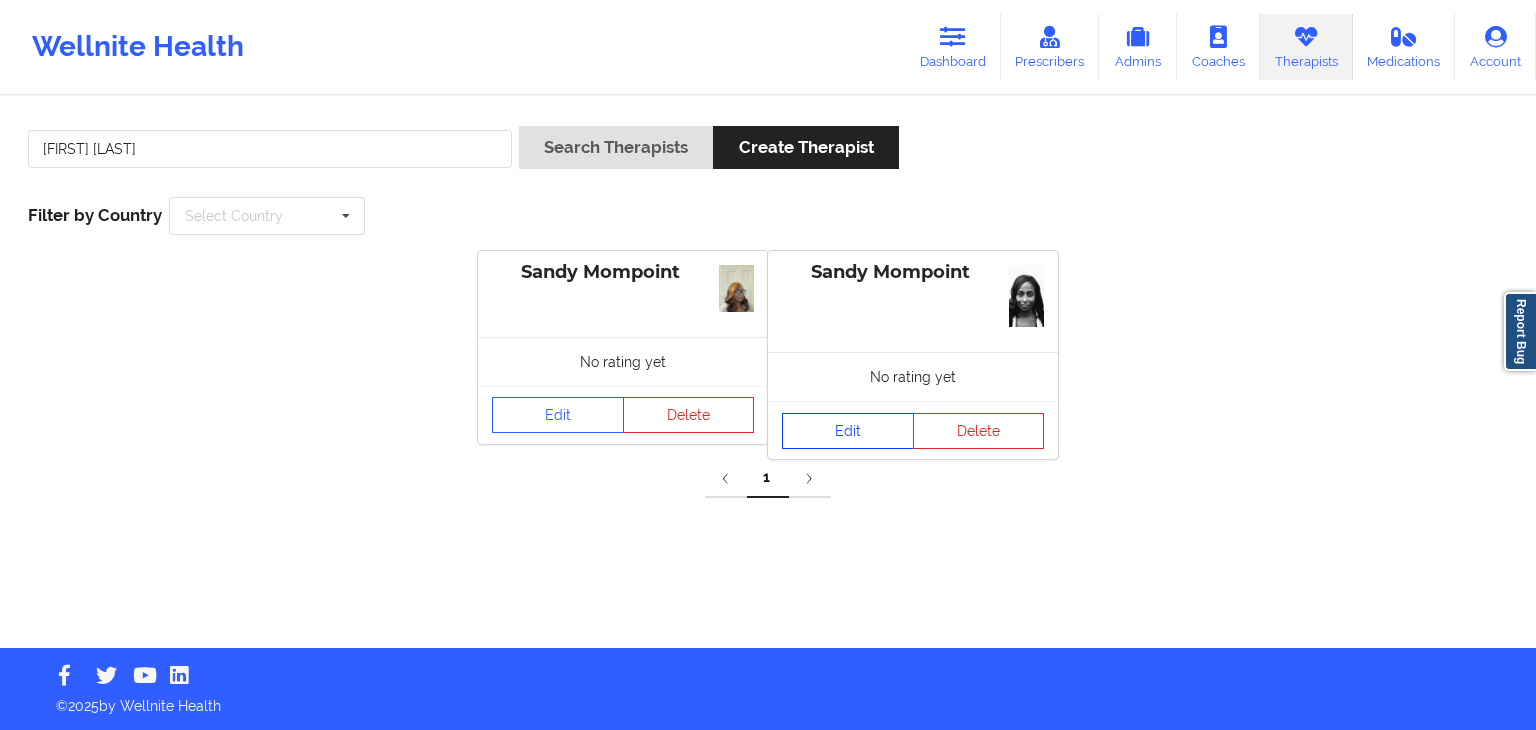 click on "Edit" at bounding box center (848, 431) 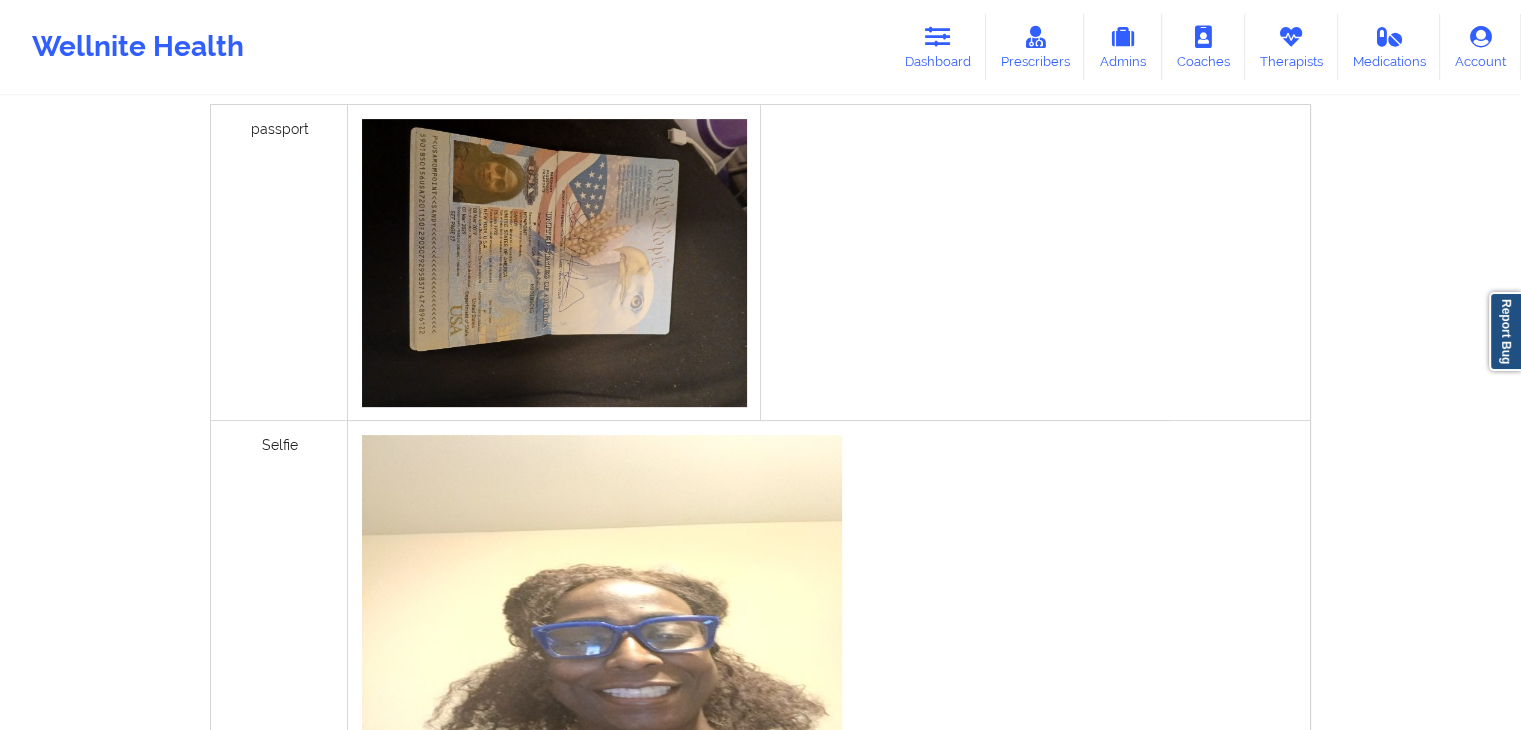 scroll, scrollTop: 690, scrollLeft: 0, axis: vertical 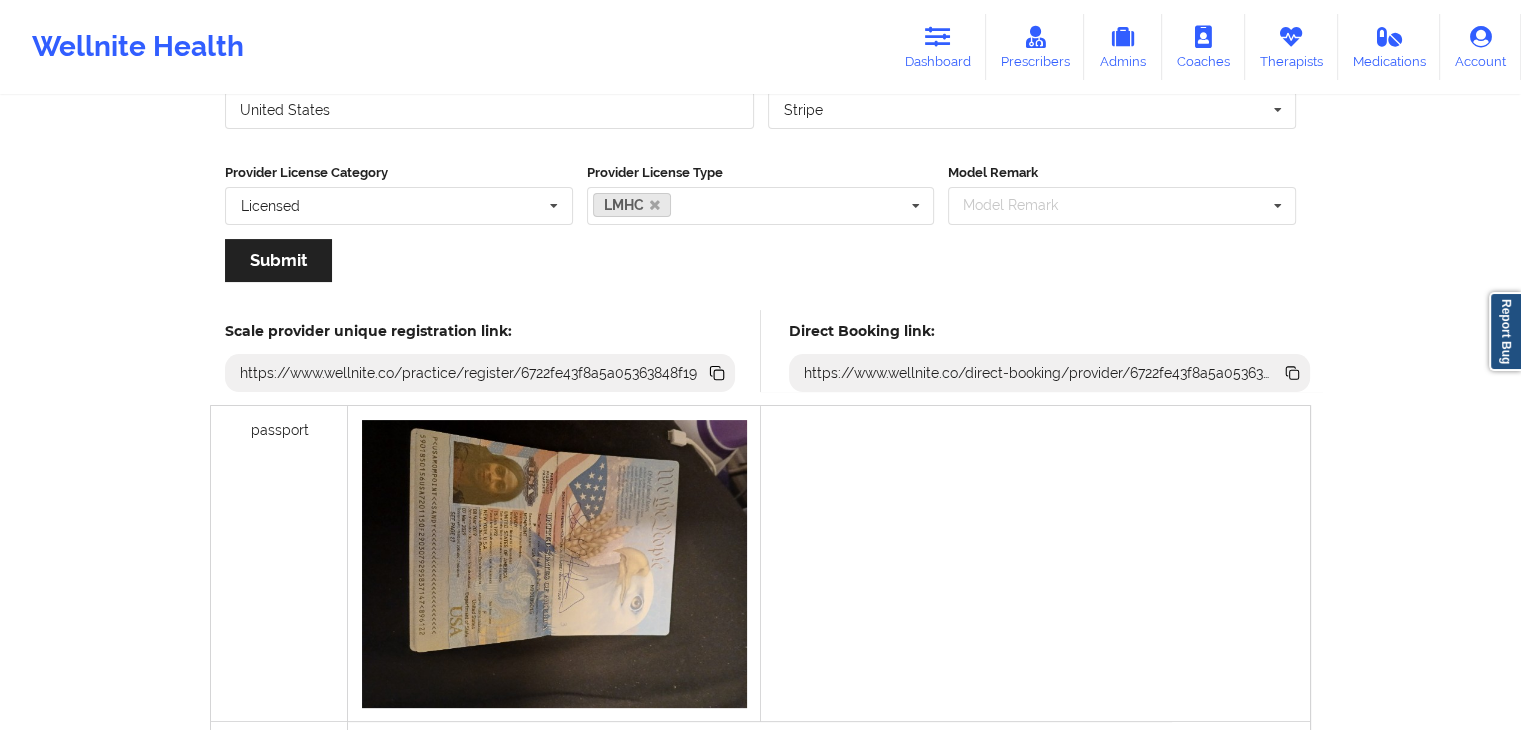 click 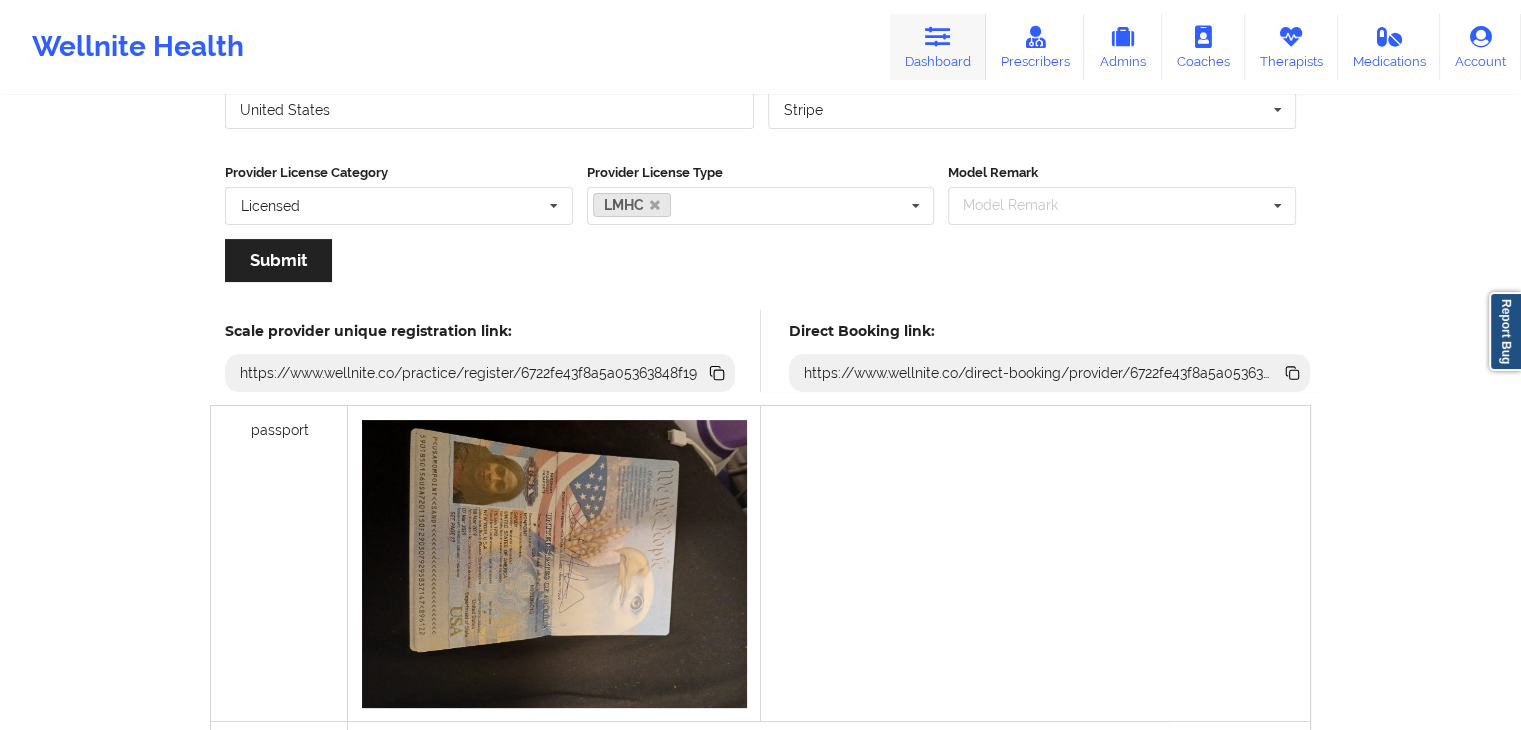 click at bounding box center [938, 37] 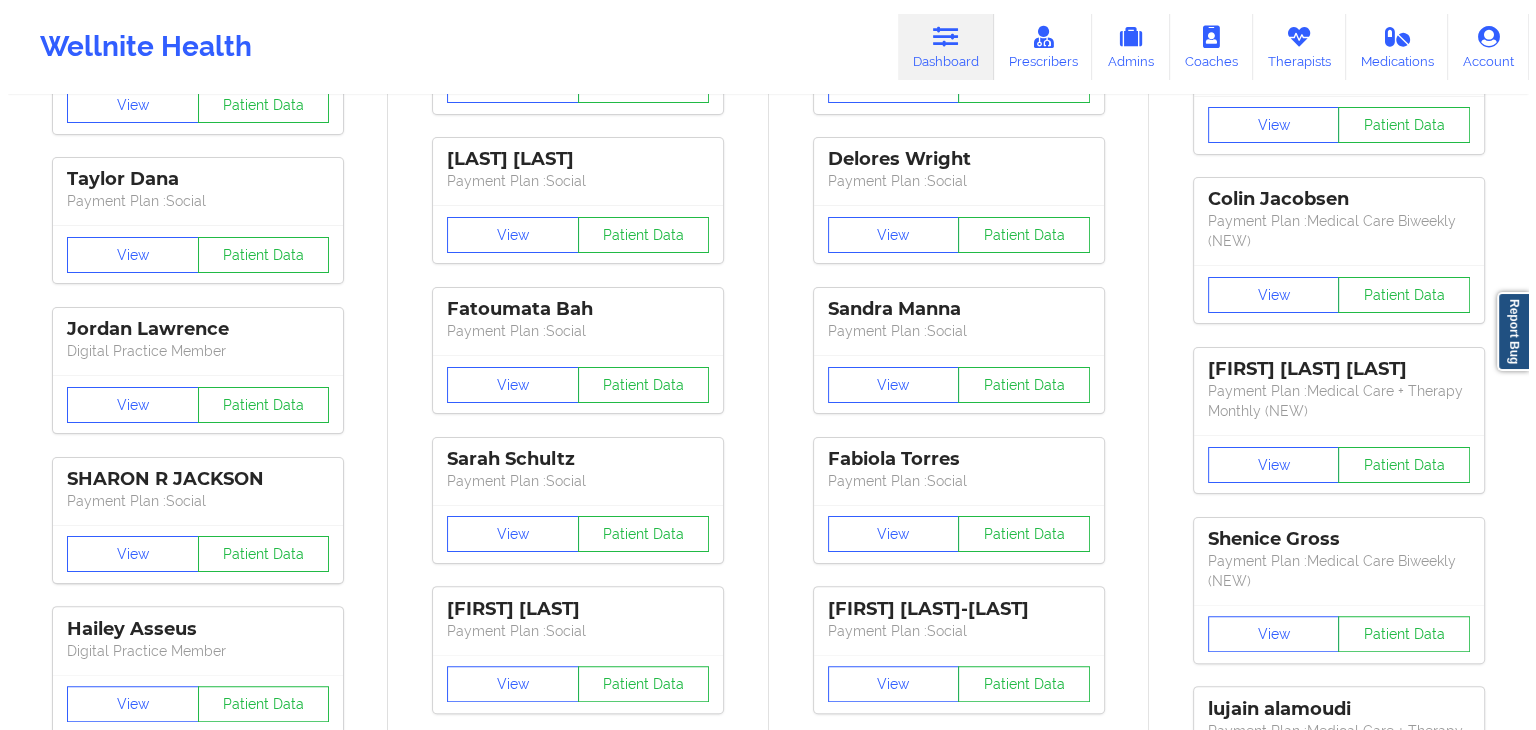 scroll, scrollTop: 0, scrollLeft: 0, axis: both 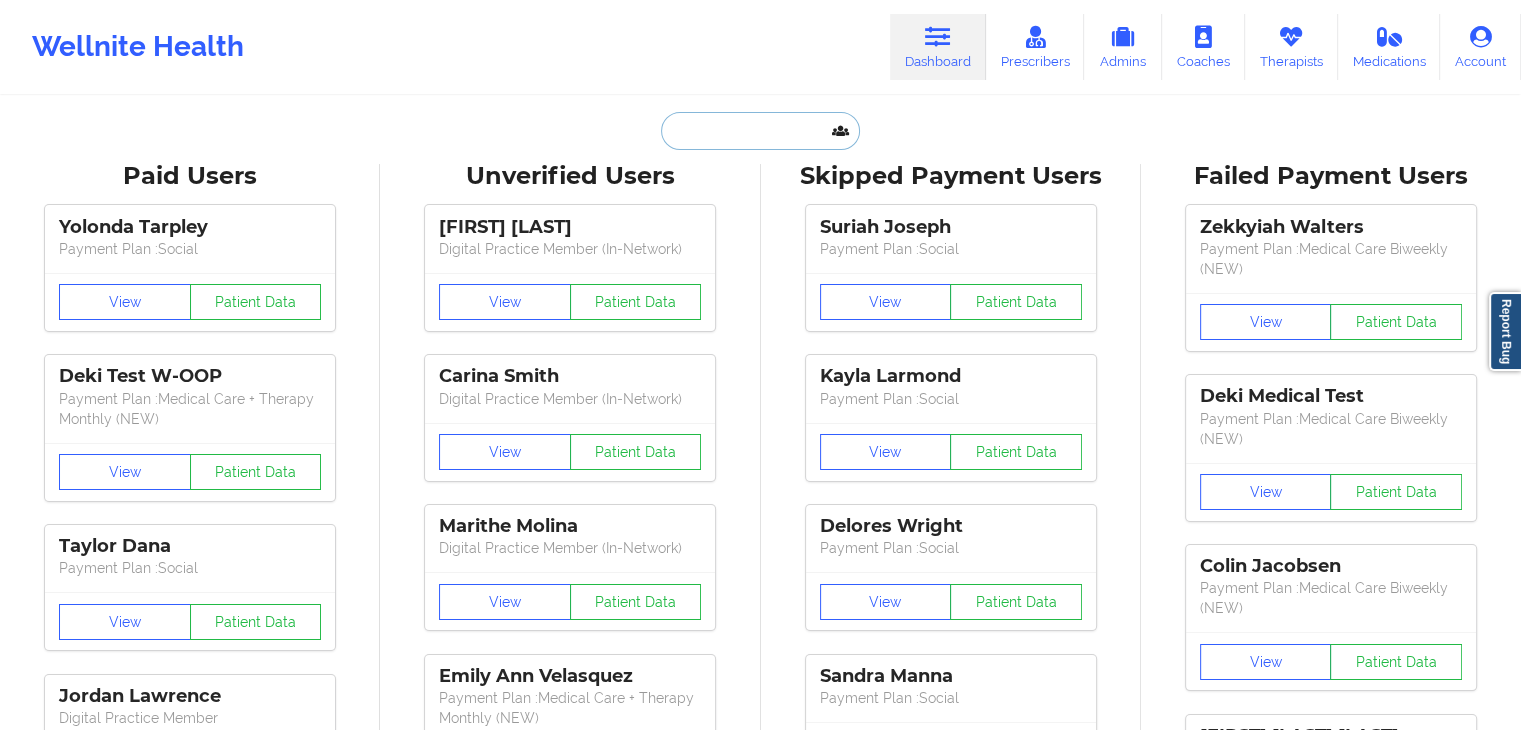 click at bounding box center (760, 131) 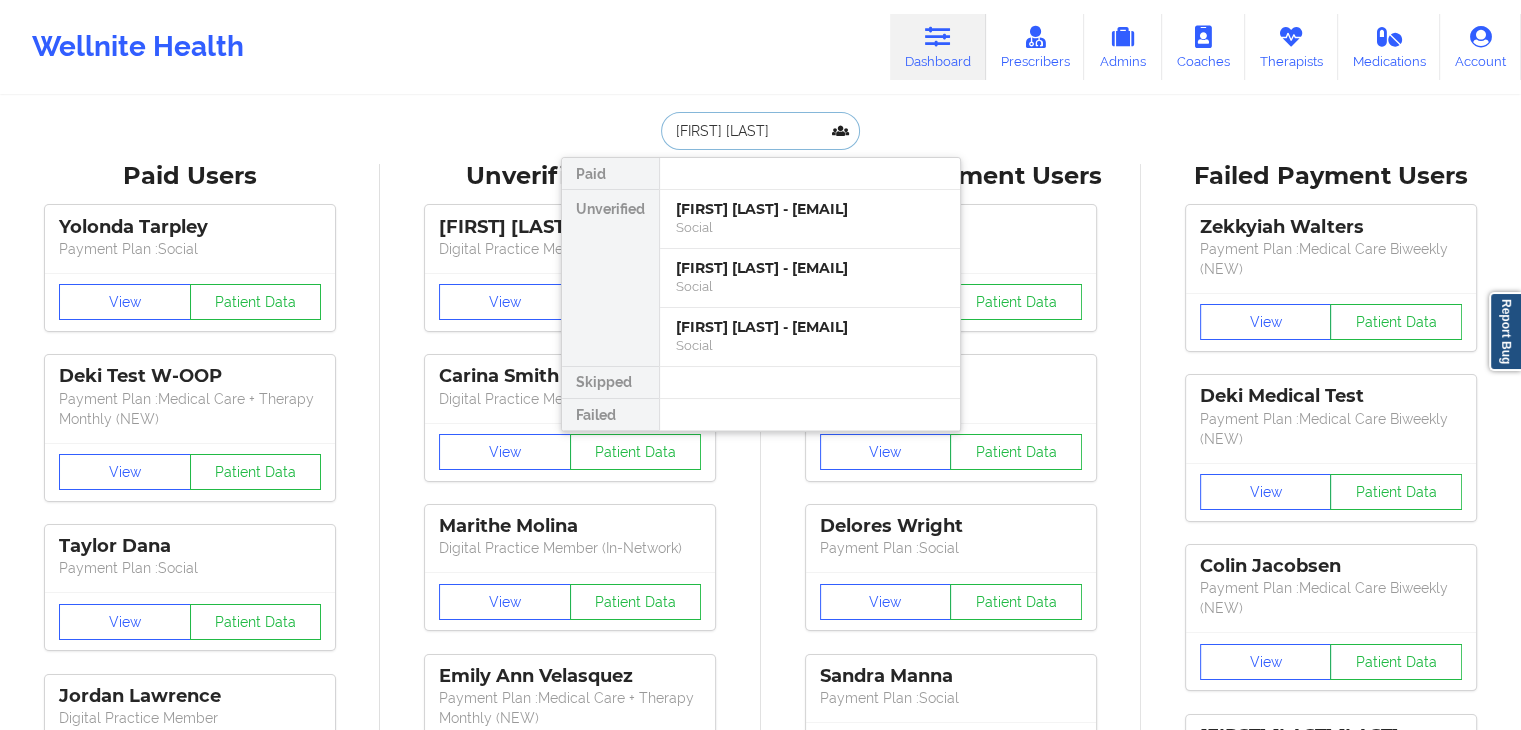 type on "kristen comas" 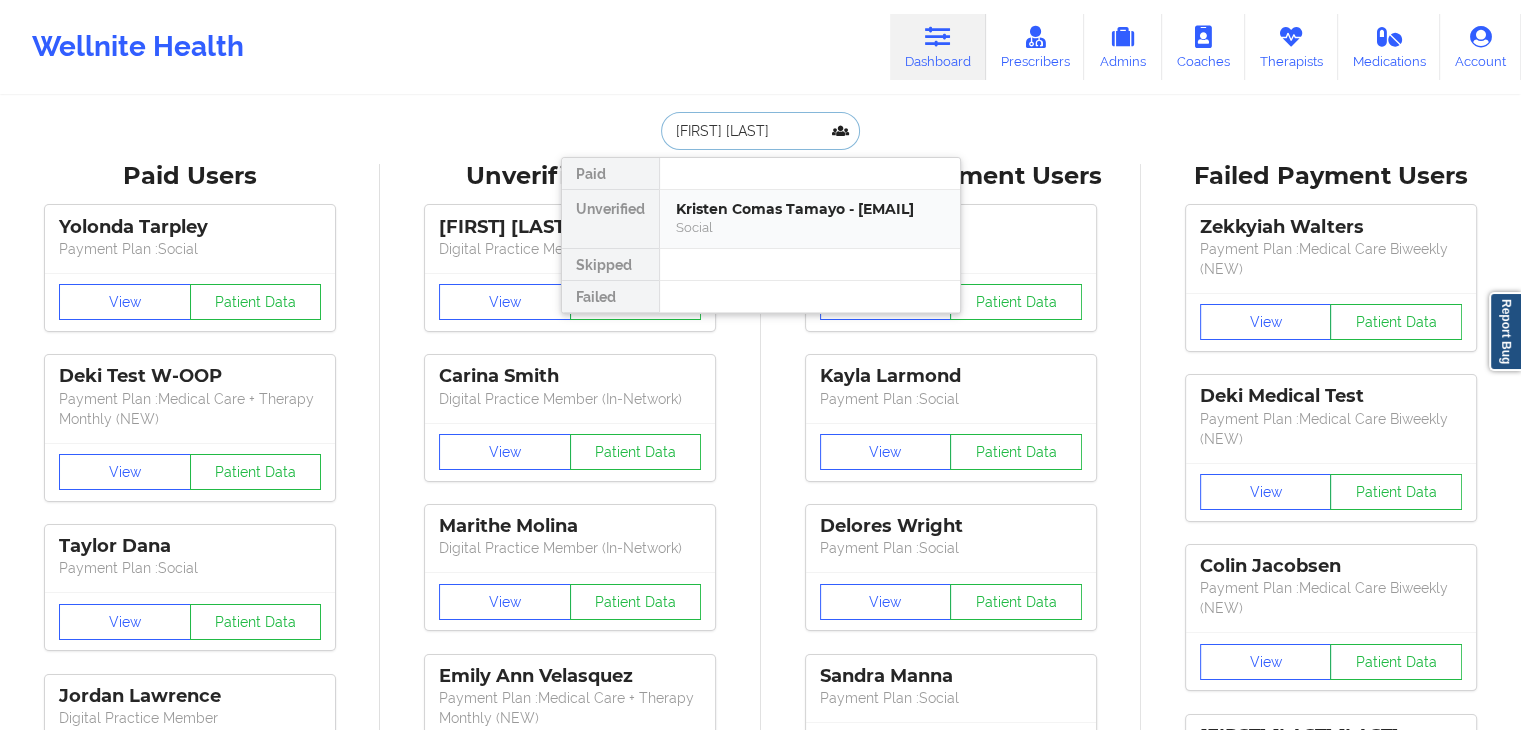 click on "Kristen Comas Tamayo - knb2653@gmail.com" at bounding box center [810, 209] 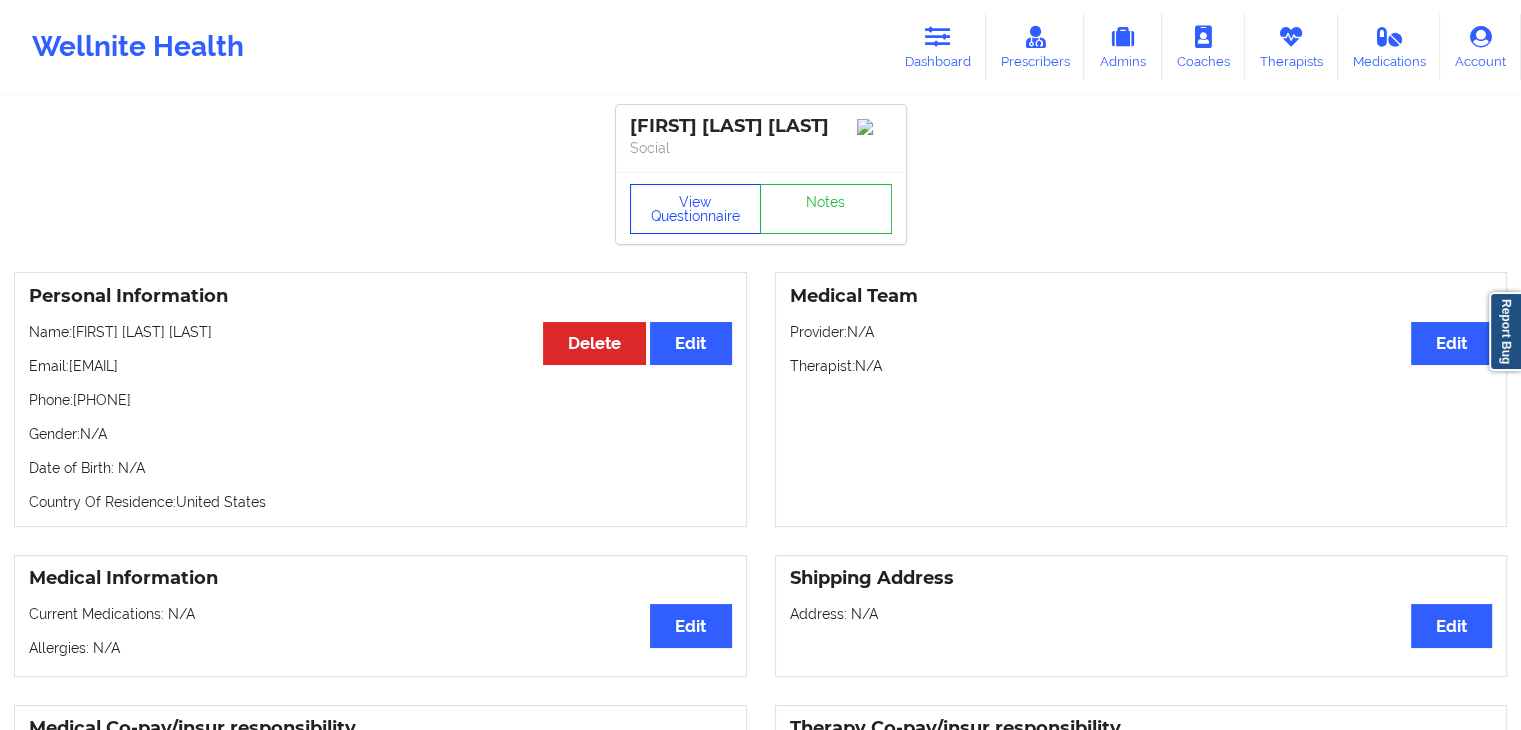click on "View Questionnaire" at bounding box center [696, 209] 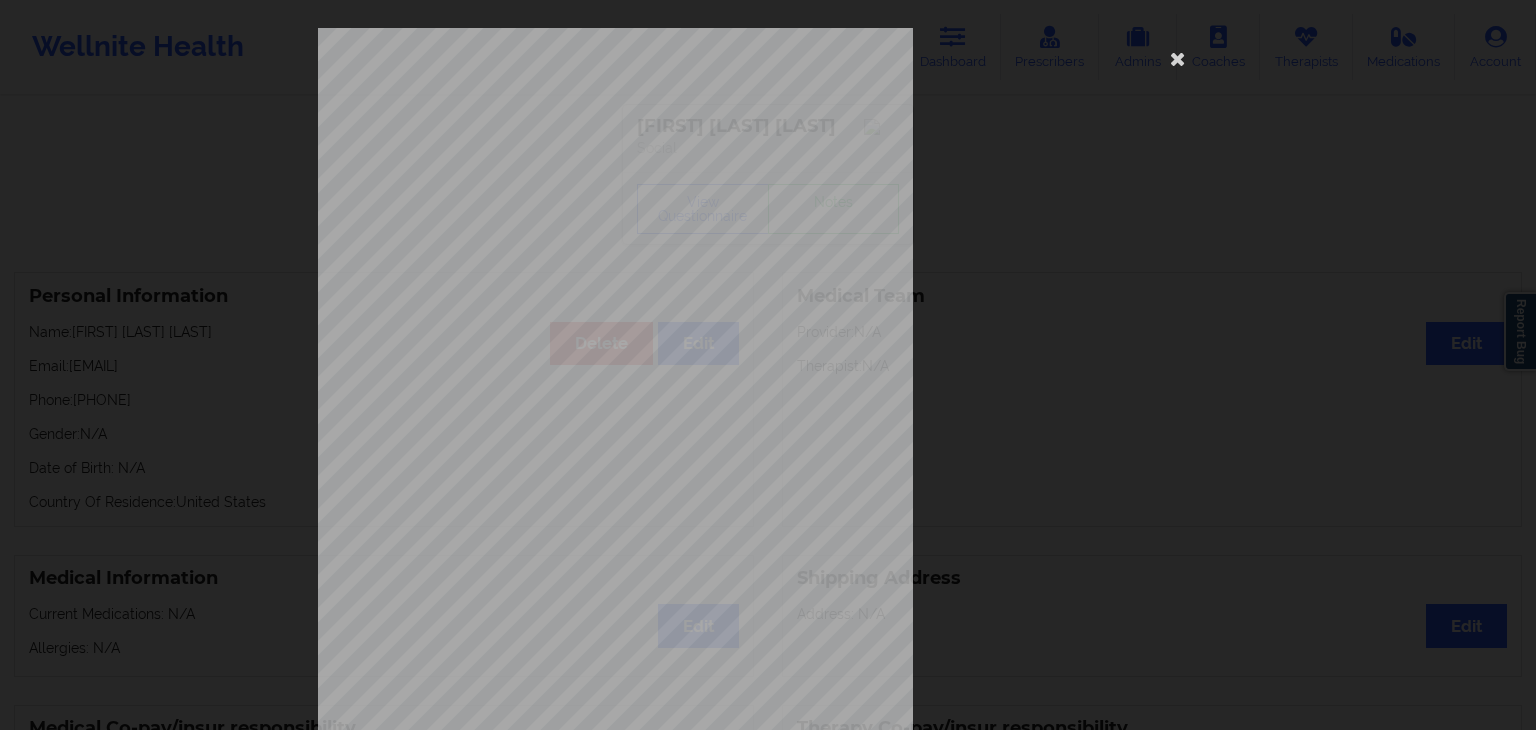 scroll, scrollTop: 224, scrollLeft: 0, axis: vertical 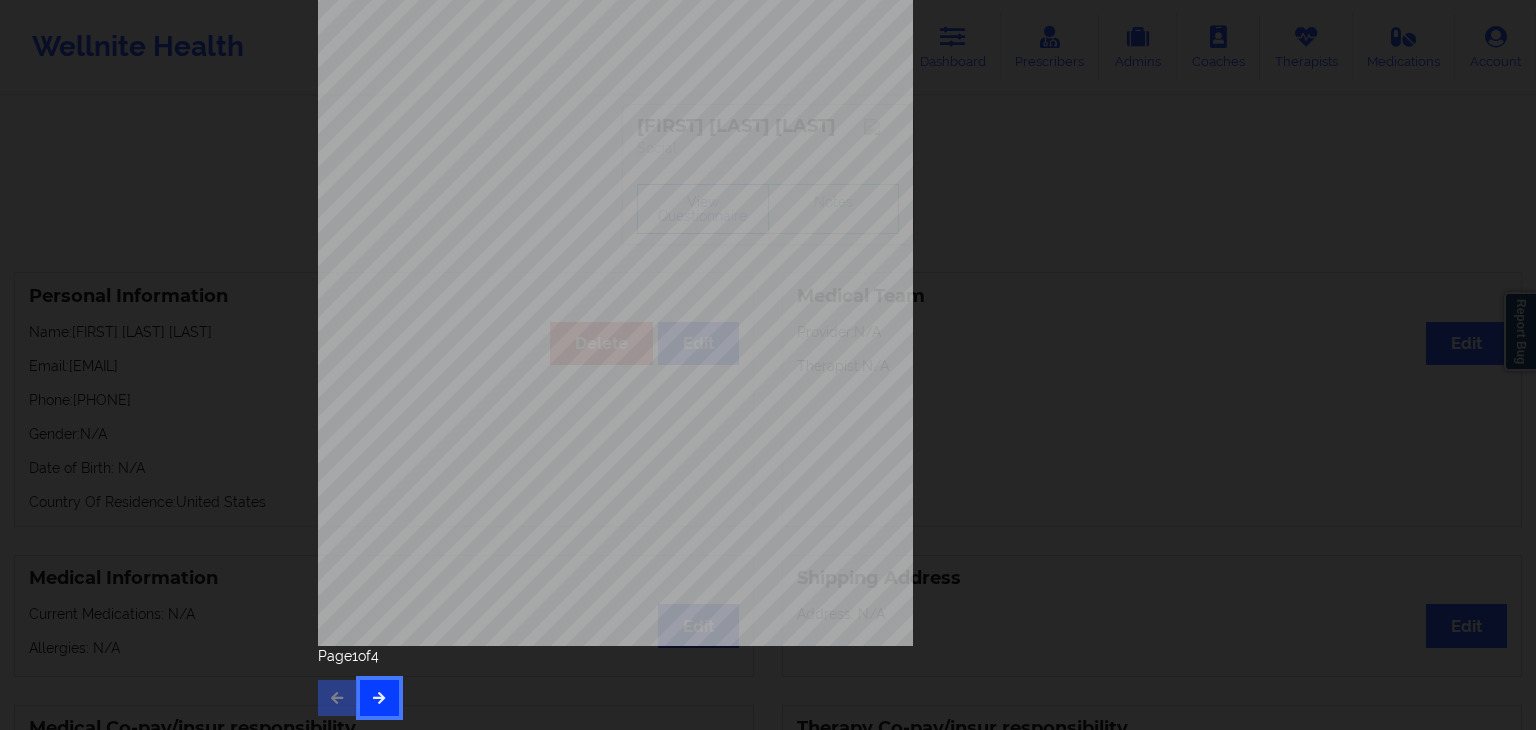 click at bounding box center [379, 698] 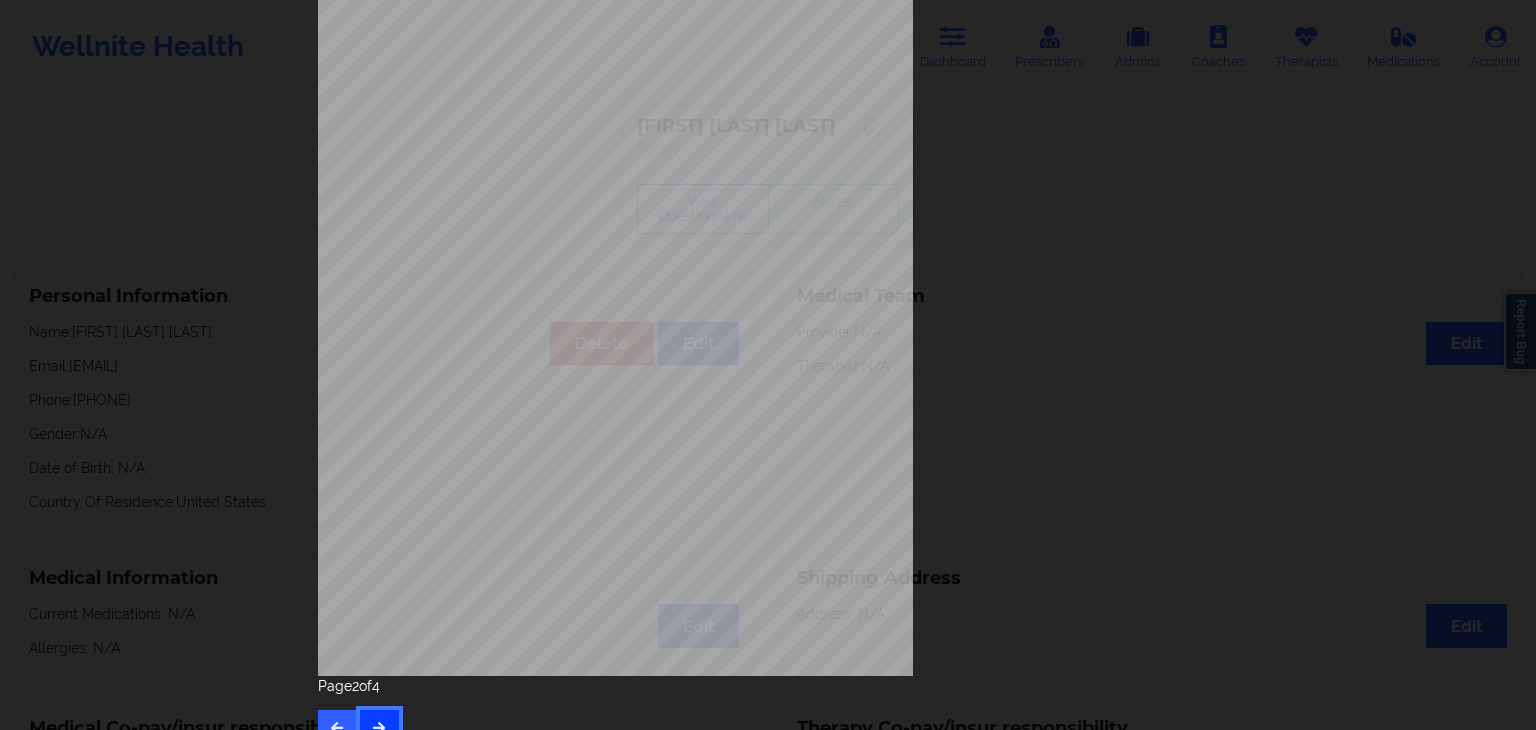 scroll, scrollTop: 215, scrollLeft: 0, axis: vertical 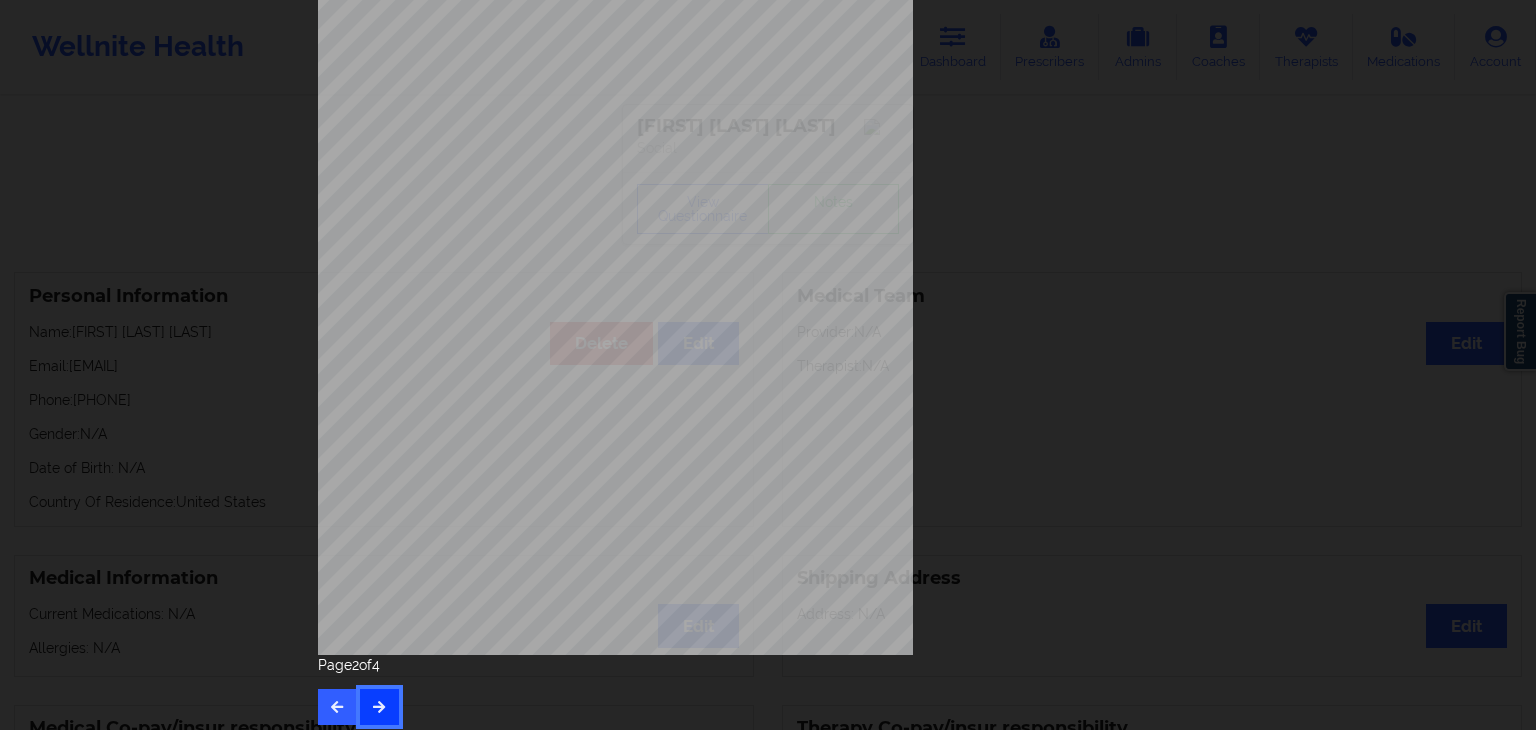 click at bounding box center (379, 706) 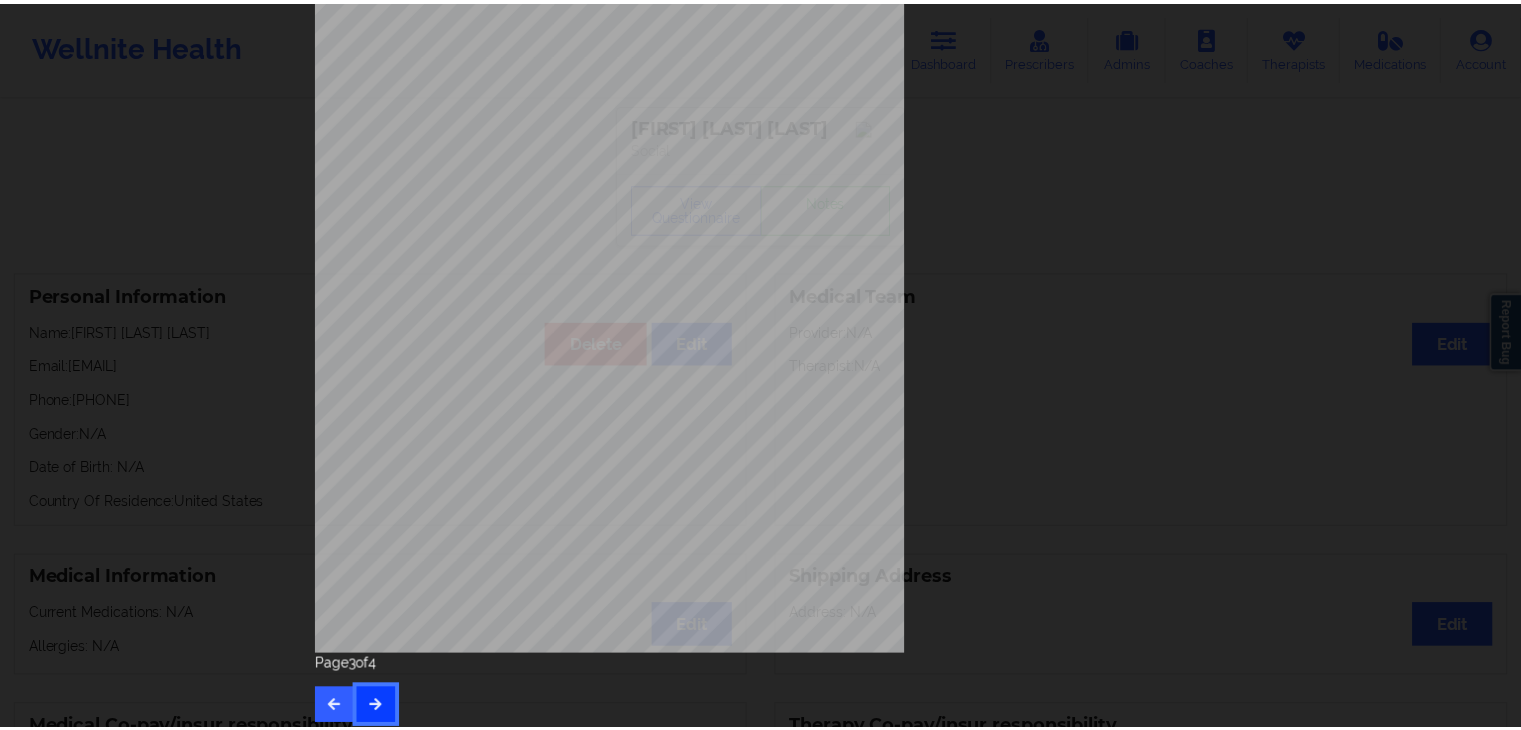 scroll, scrollTop: 0, scrollLeft: 0, axis: both 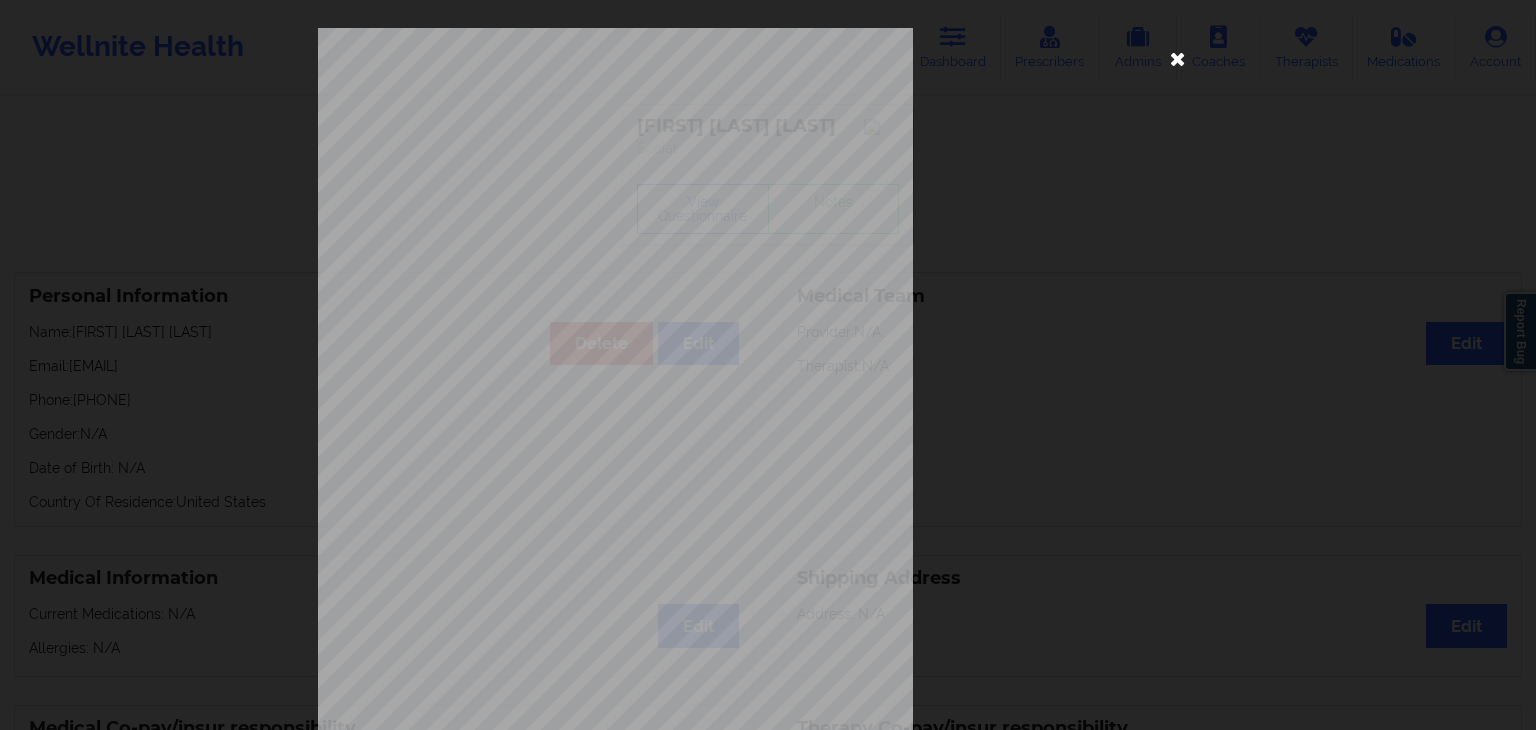 click at bounding box center [1178, 58] 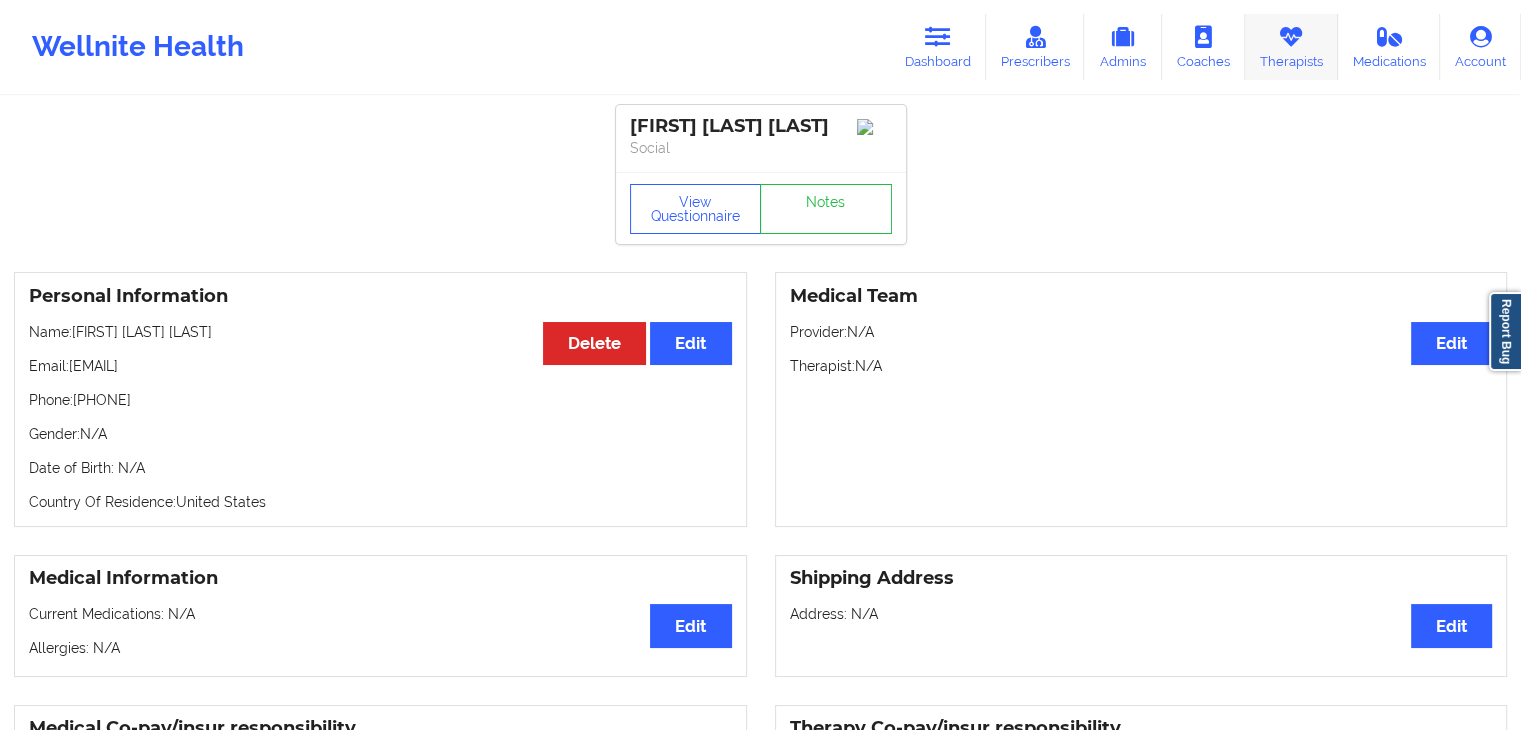 click at bounding box center (1291, 37) 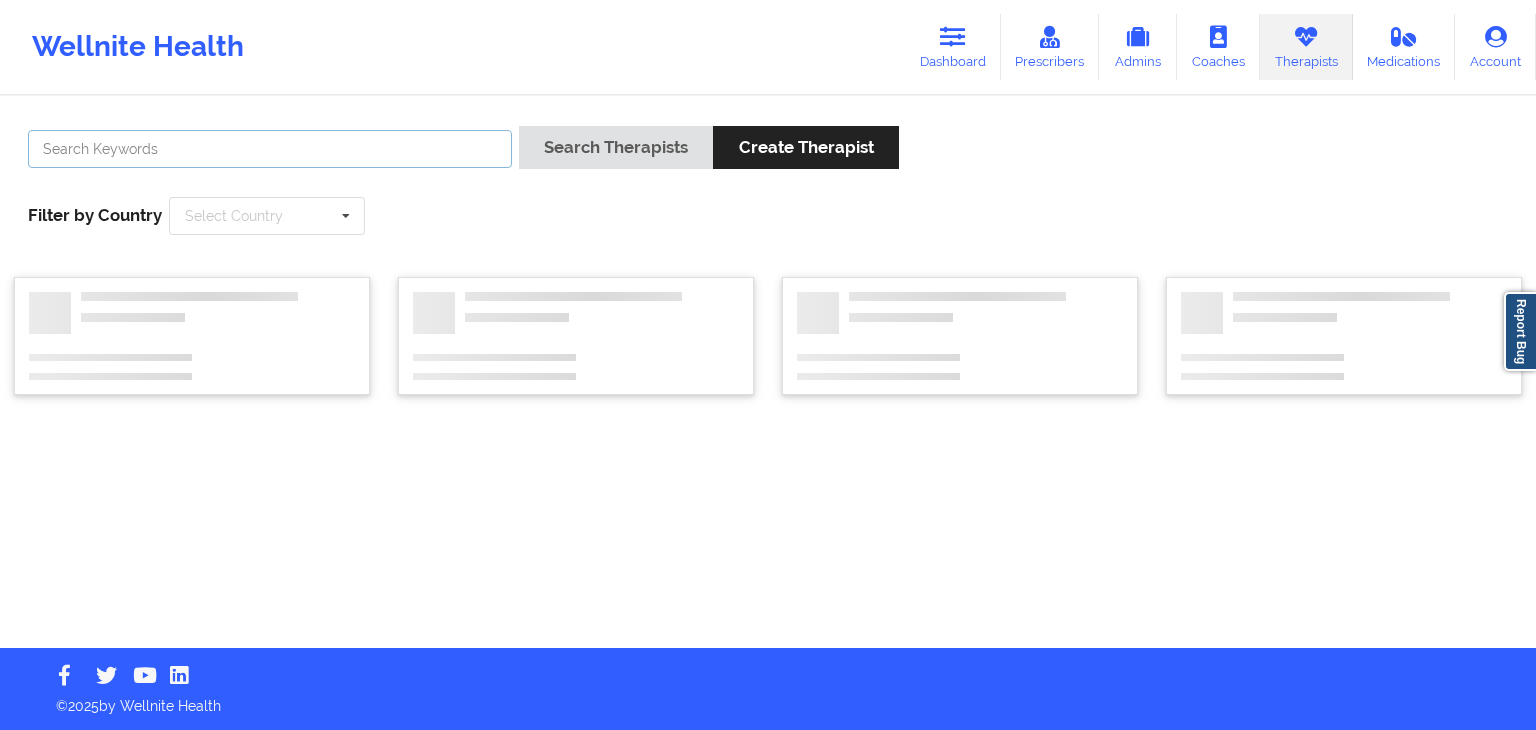 click at bounding box center [270, 149] 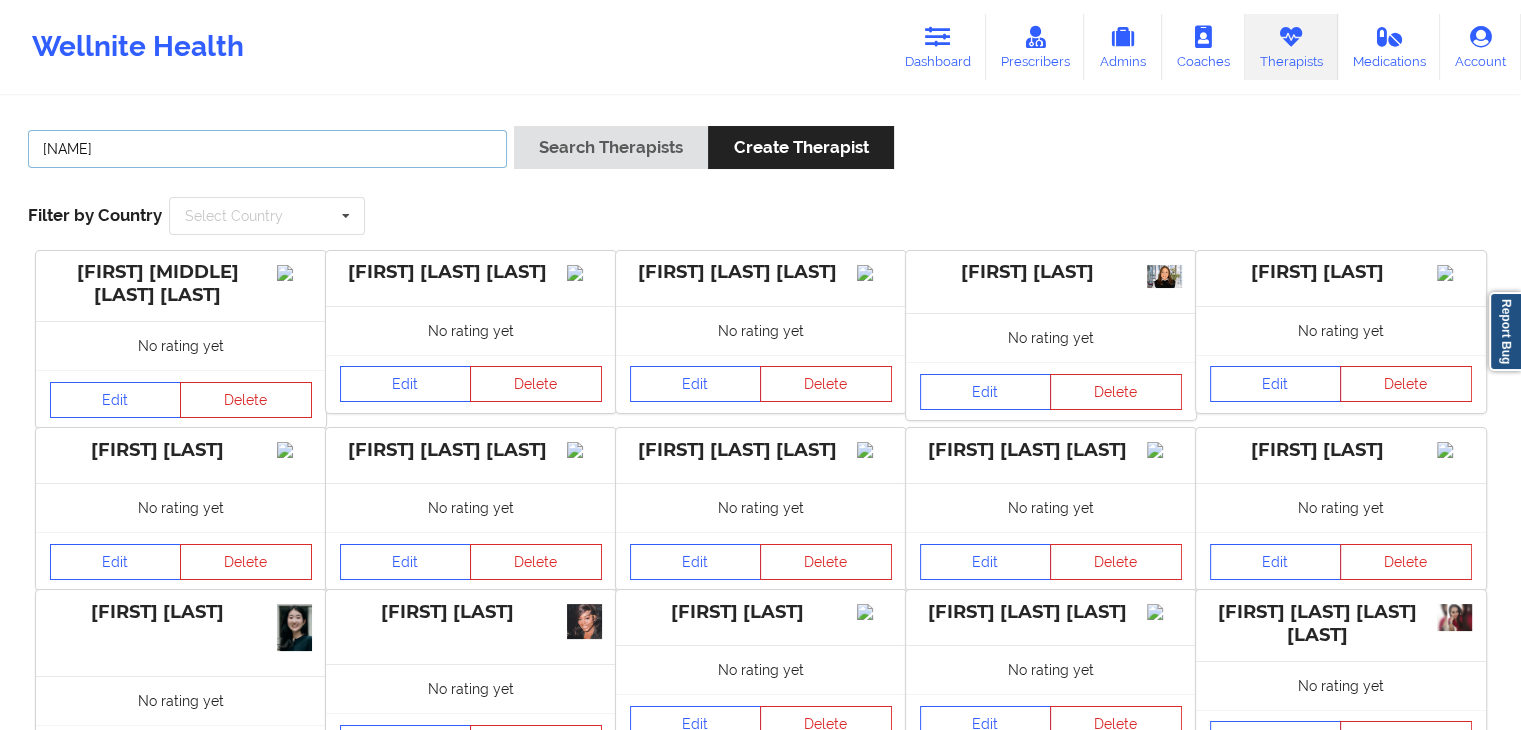 type on "keith crownover" 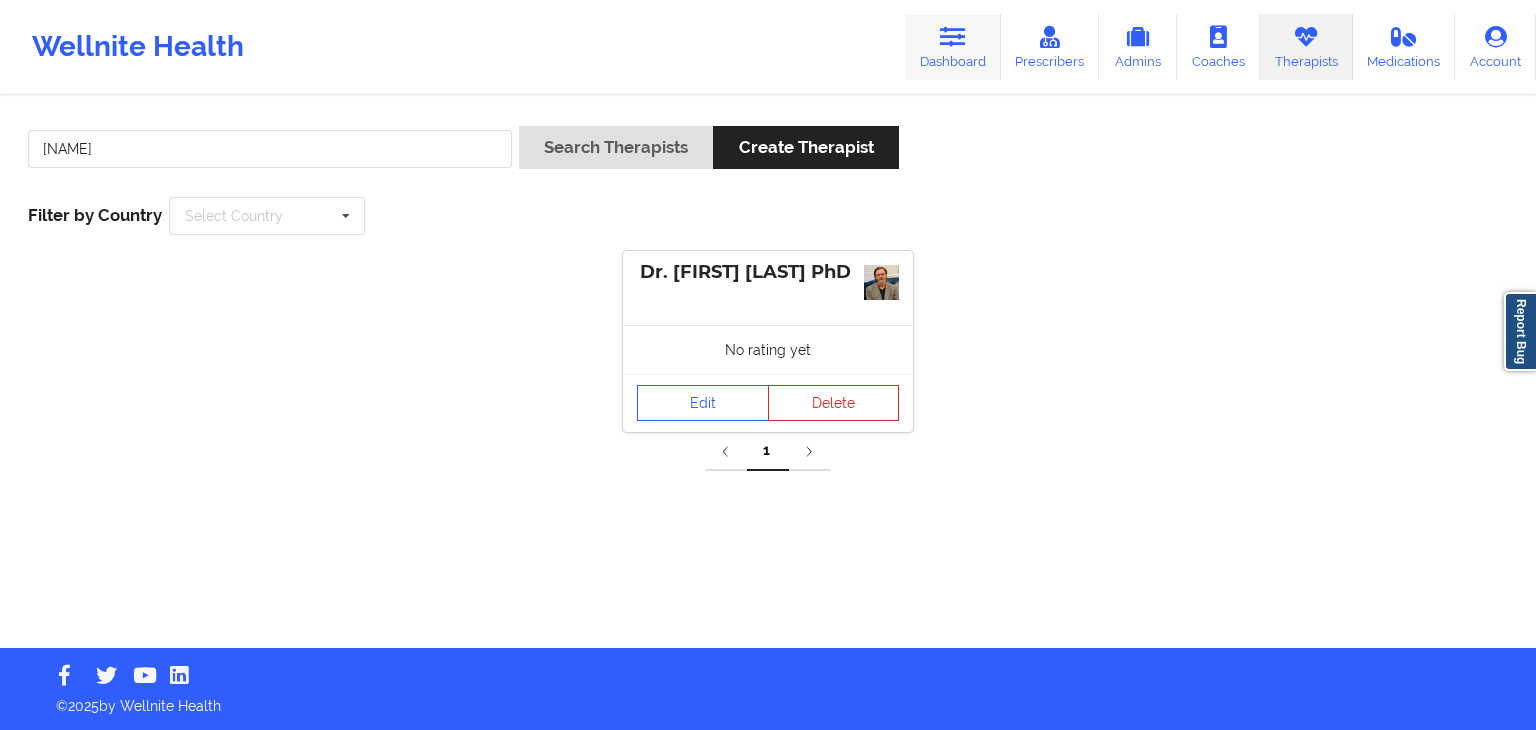 click at bounding box center [953, 37] 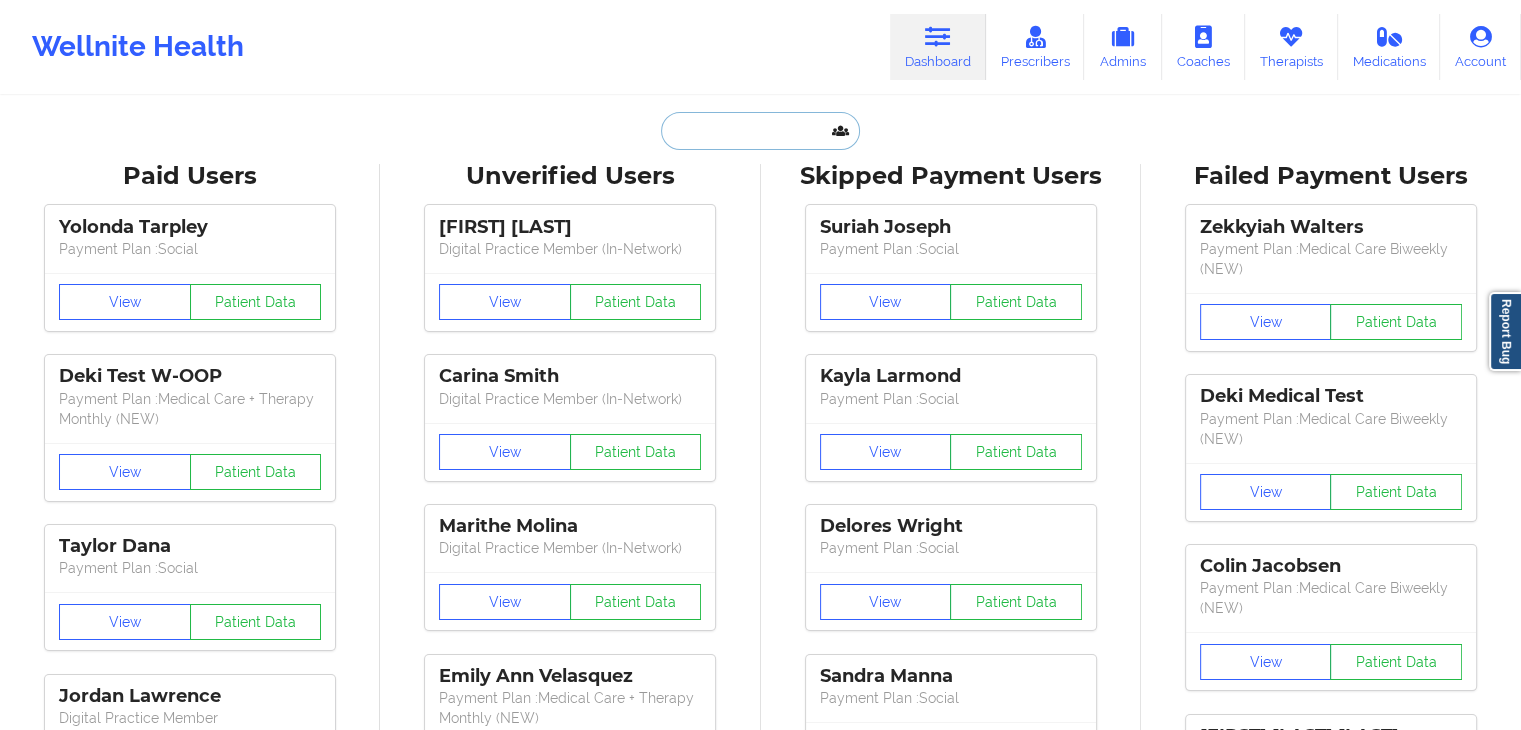 click at bounding box center [760, 131] 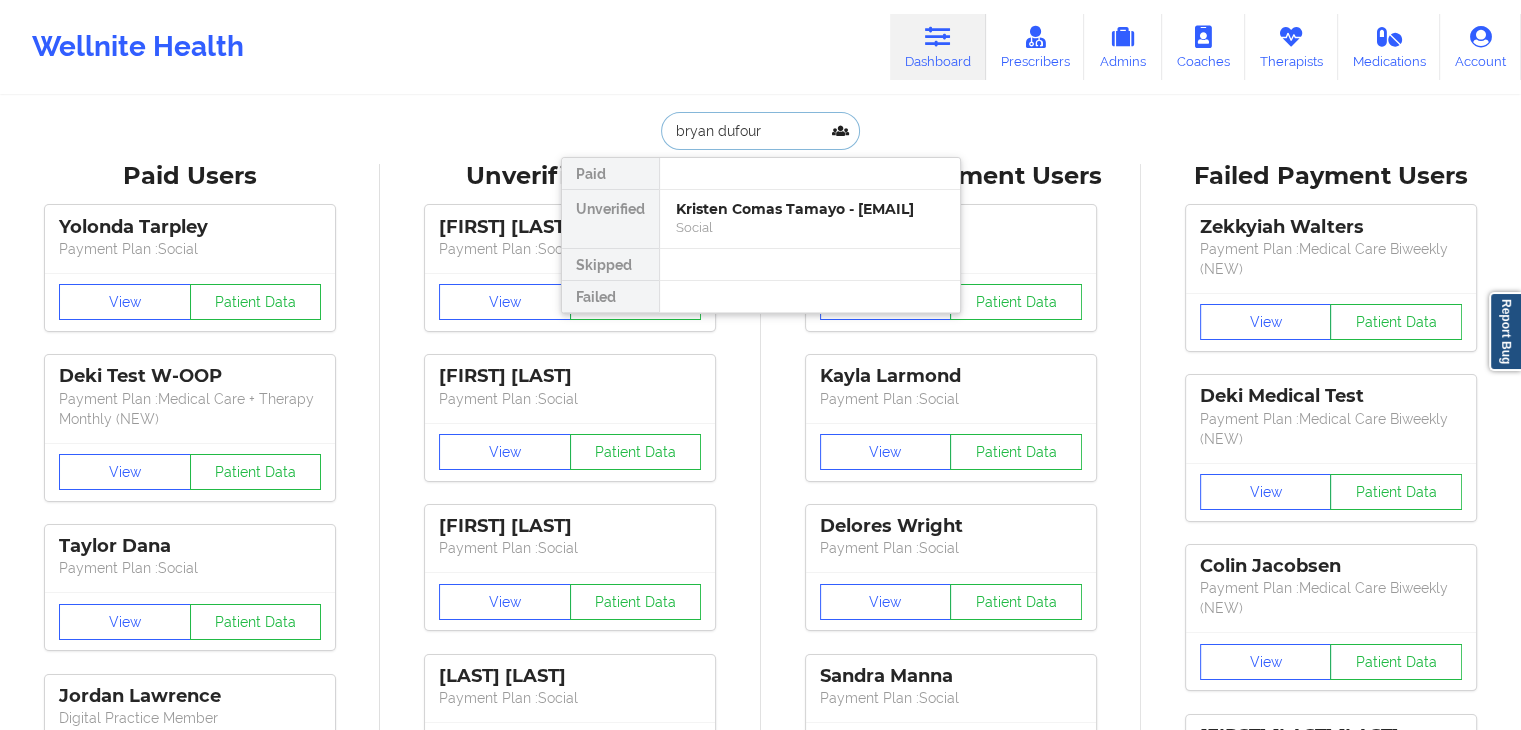 type on "bryan dufour" 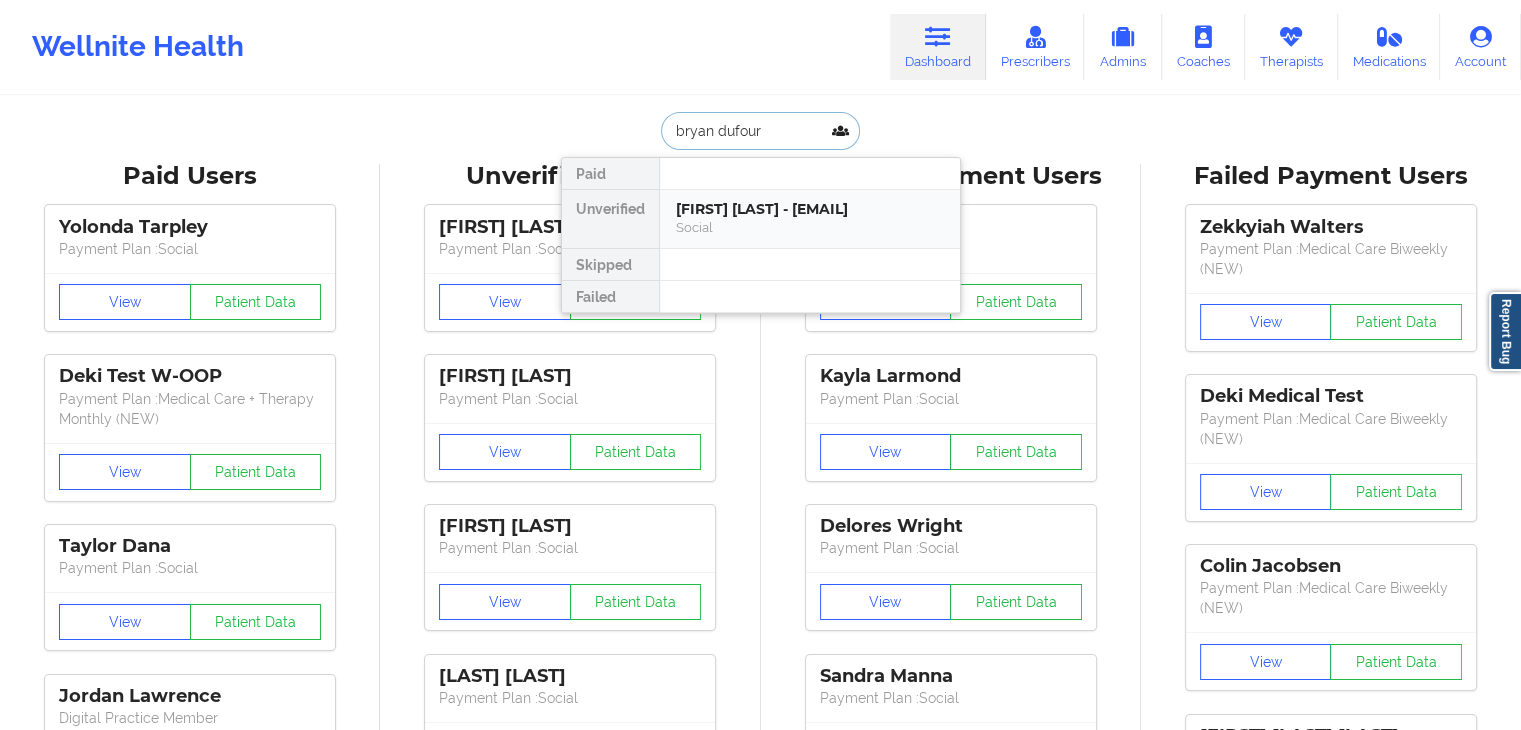 click on "Bryan Dufour - bdufour96@gmail.com" at bounding box center (810, 209) 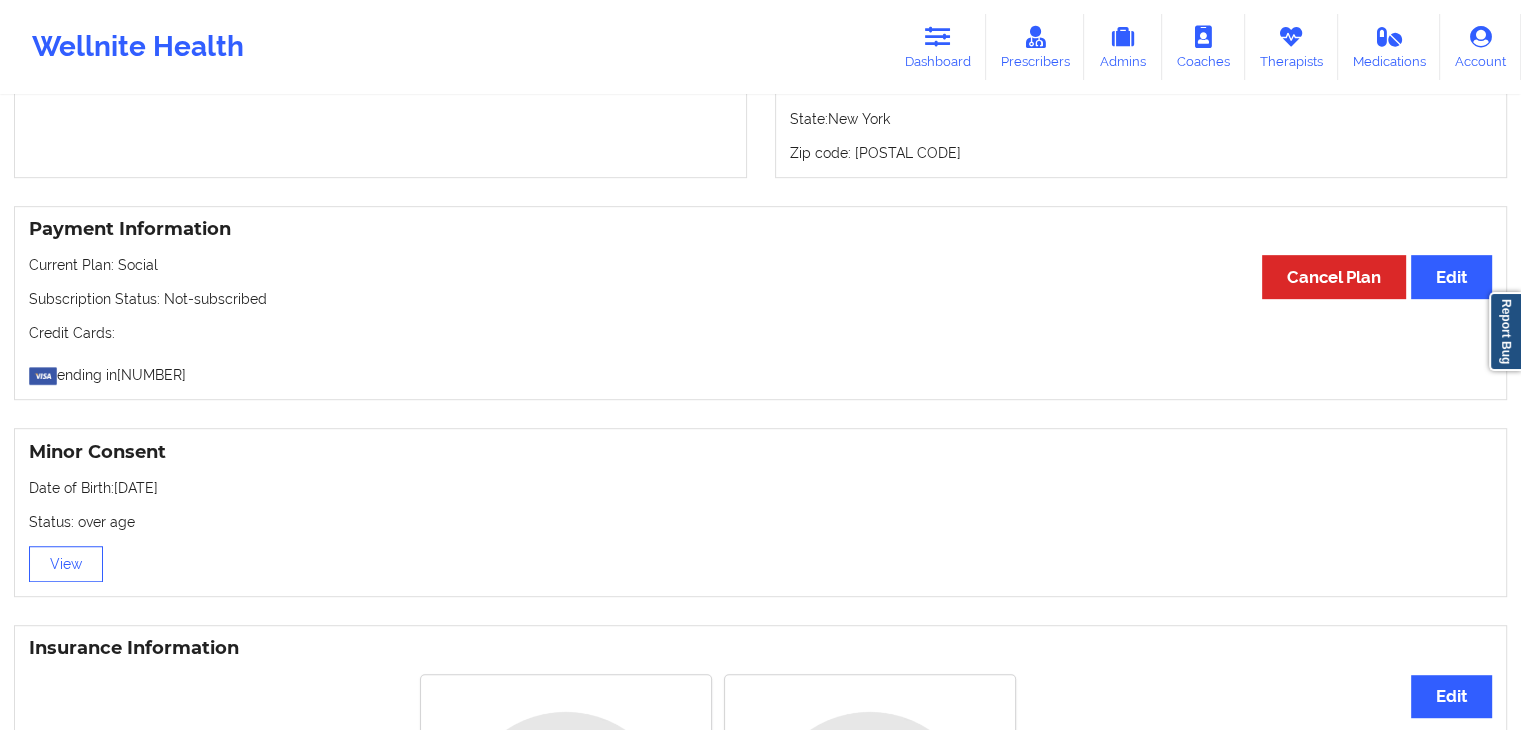 scroll, scrollTop: 960, scrollLeft: 0, axis: vertical 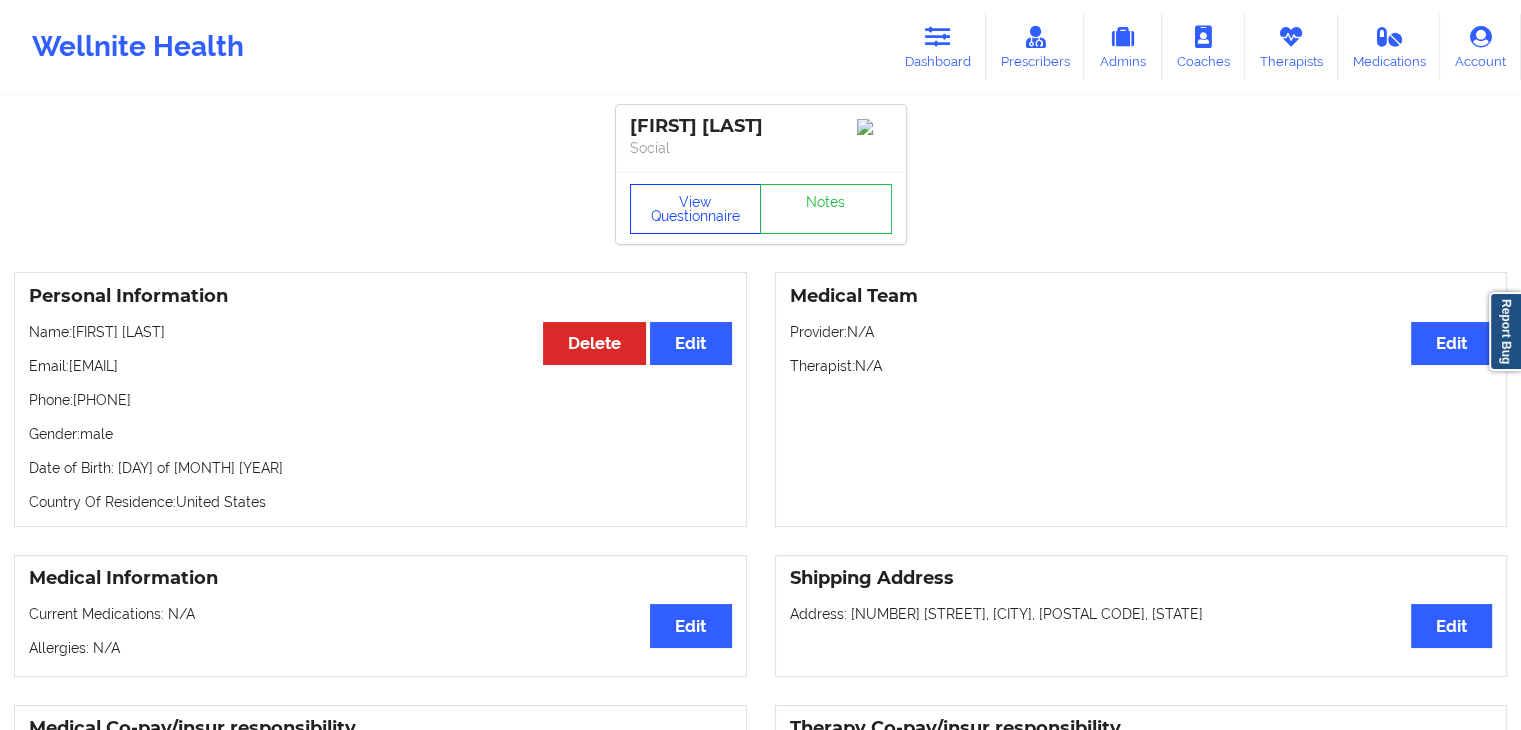 click on "View Questionnaire" at bounding box center (696, 209) 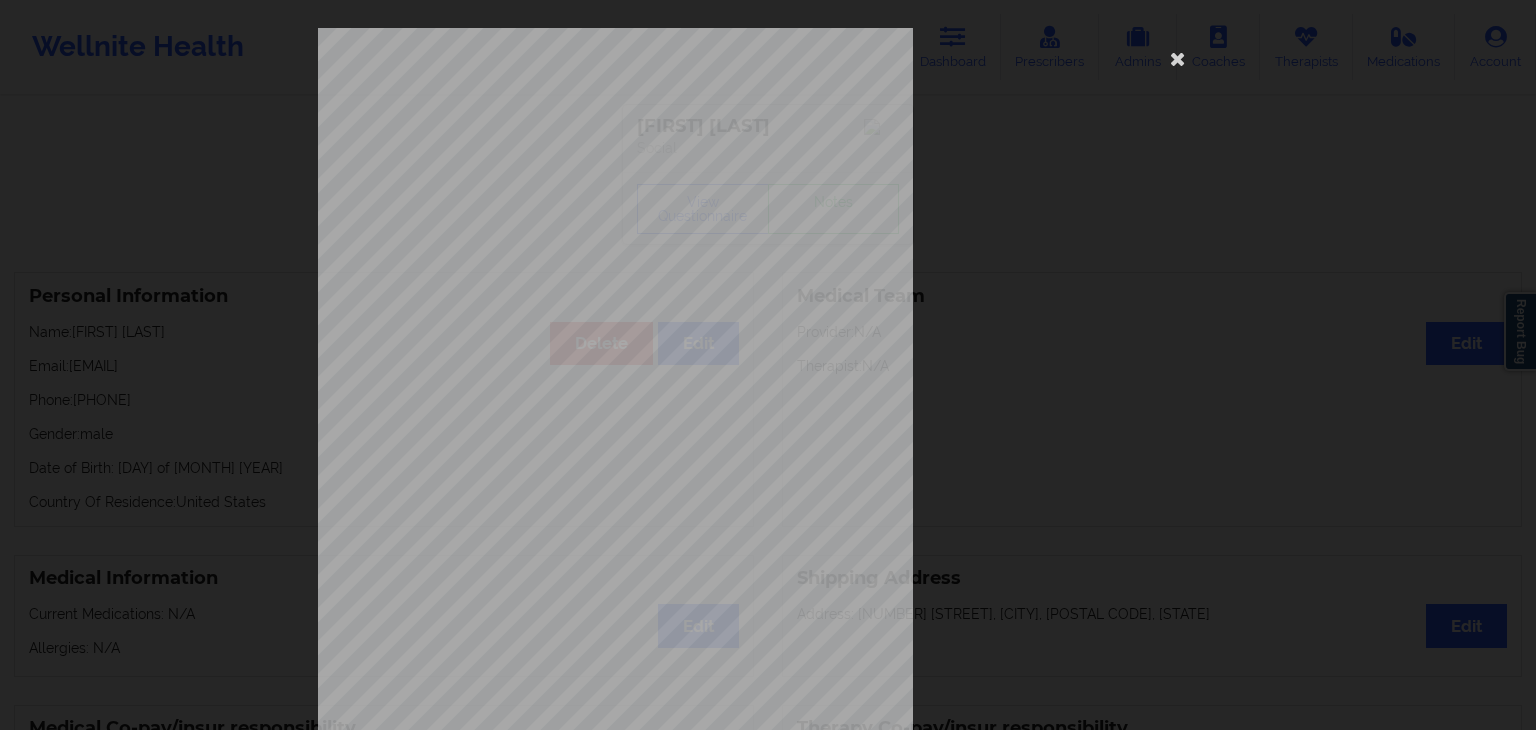 click on "1161 Mission St San Francisco, CA, 94103 What state do you live in ? New York Full Name Bryan Dufour Date of Birth 2/28/1996 Gender male Are you pregnant, breastfeeding or postnatal ? (Check all that apply) None Do you have any drug allergies ? None Please list all of your drug allergies. None Please tell us your shipping address Street  Address City State Postal Code Country Have you seen a Psychiatrist or Doctor for depression/anxiety ? Have you been diagnosed with any of the following conditions ? (Choose all that apply) Are you currently taking medication for depression and/or anxiety ? Please list all of your current medications, including prescriptions and over-the-counter supplements. Are you here for depression or anxiety ? How often have you been bothered by the following , over the past 2 weeks ?" at bounding box center [768, 449] 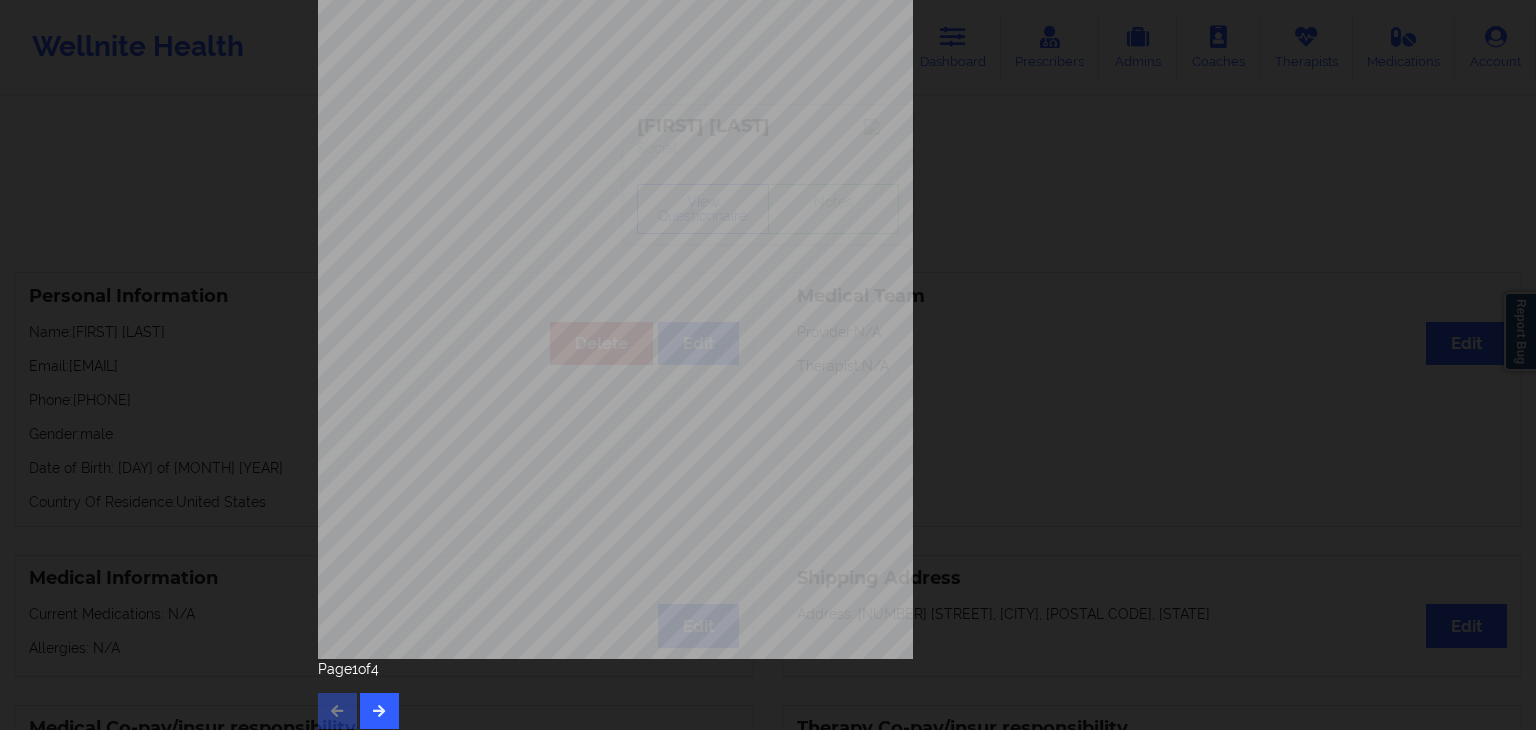 scroll, scrollTop: 224, scrollLeft: 0, axis: vertical 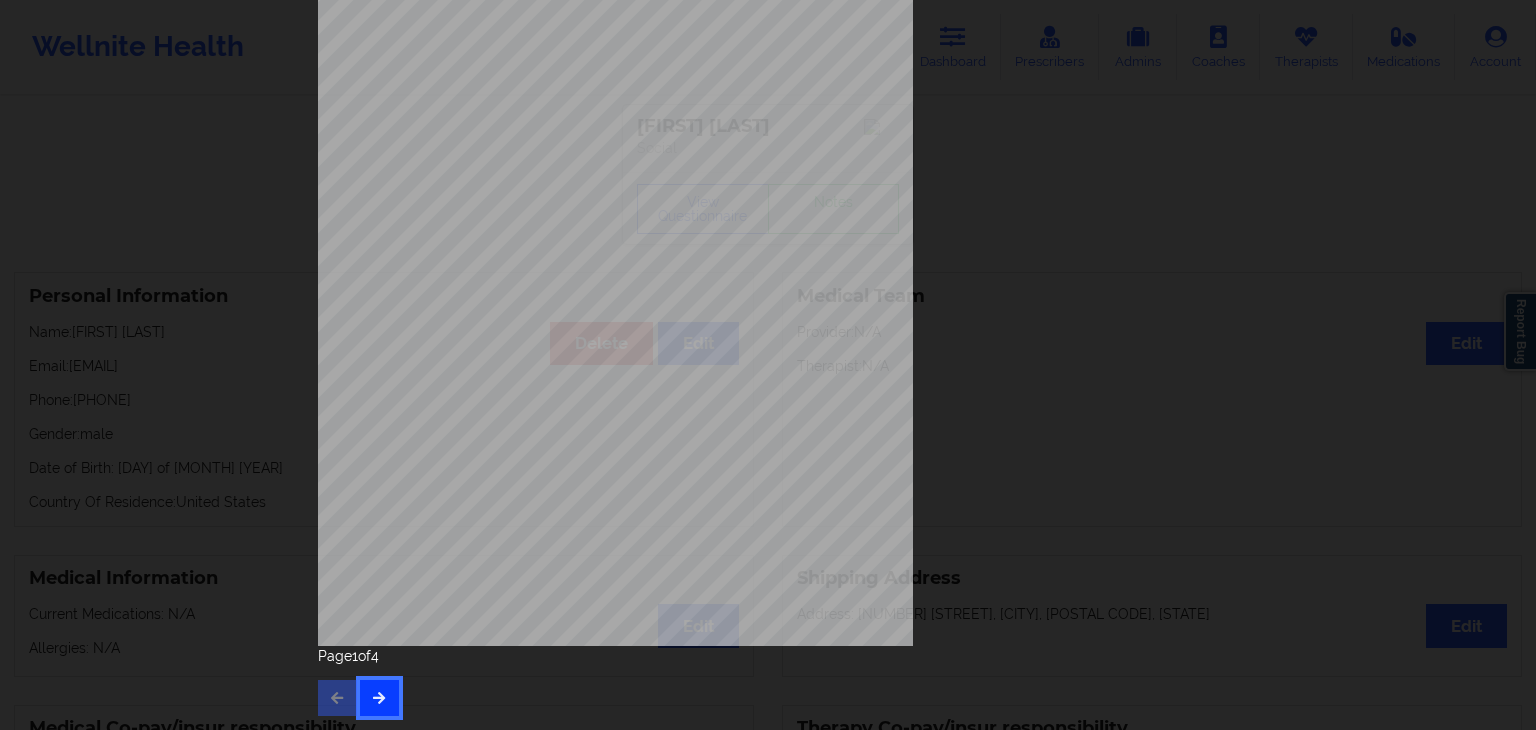 click at bounding box center [379, 698] 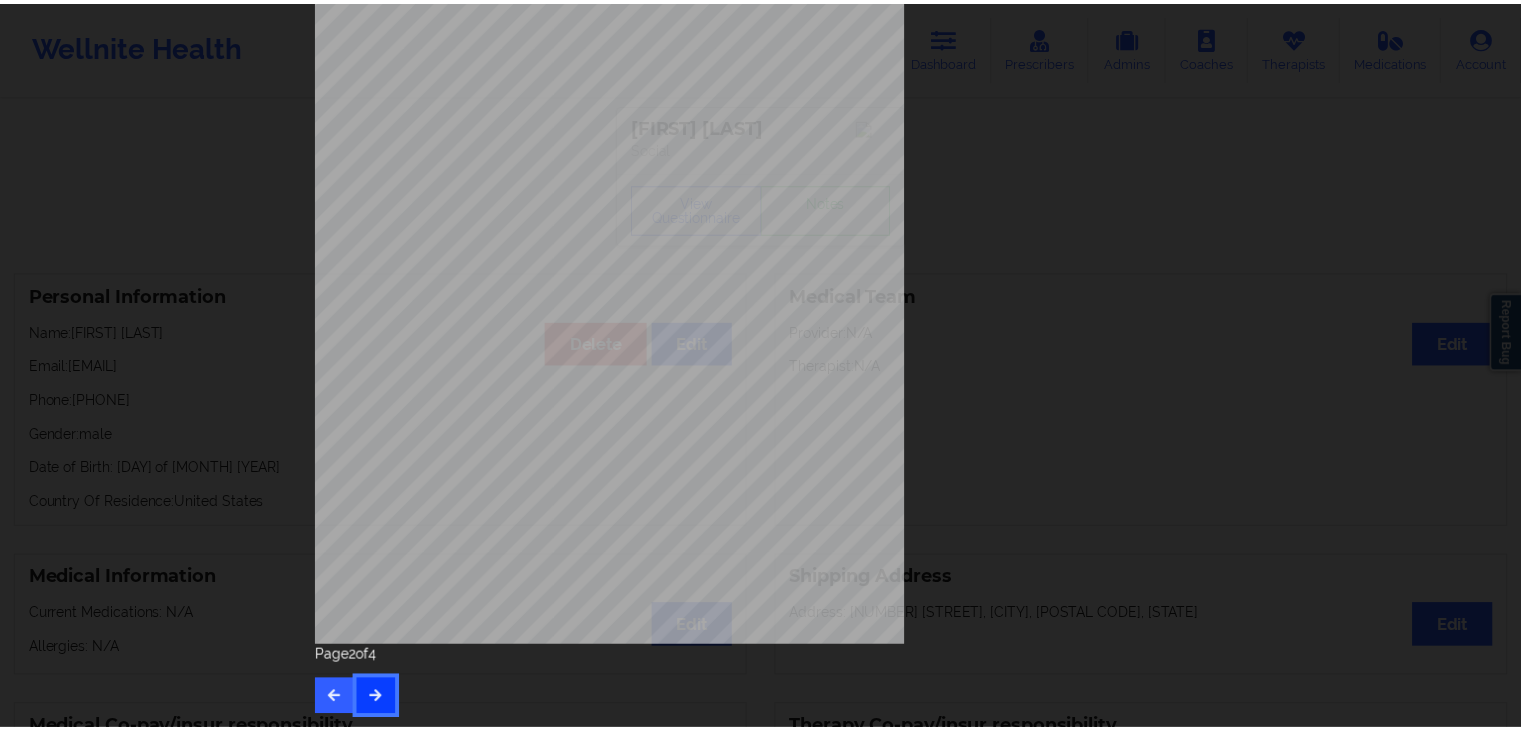 scroll, scrollTop: 0, scrollLeft: 0, axis: both 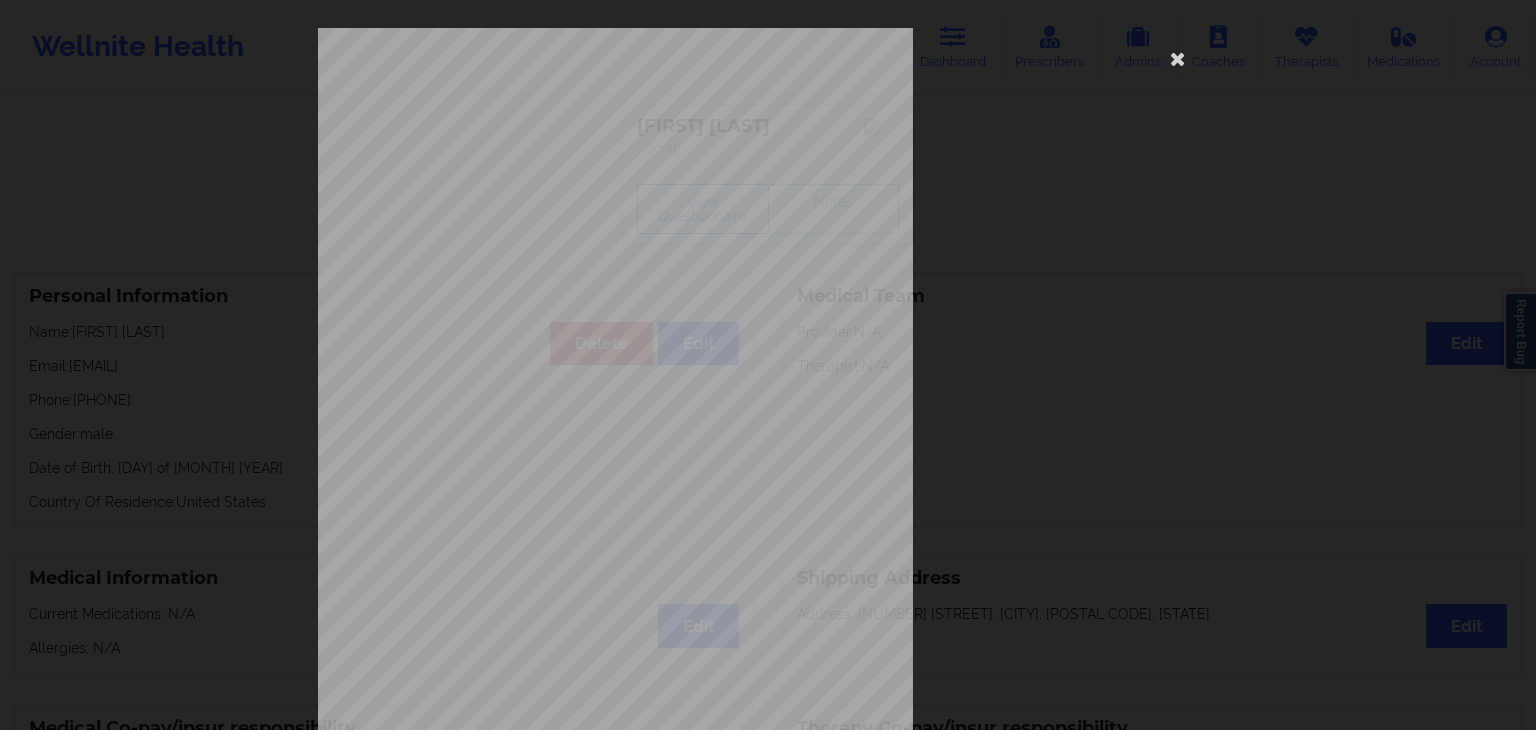 click on "Feeling nervous, anxious, or on edge Not being able to stop or control worrying Worrying too much about dif ferent things Trouble relaxing Being so restless that it is hard to sit still Becoming easily annoyed or irritable Feeling afraid, as if something awful might happen How often have you been bothered by the following , over the past 2 weeks ? Little interest or pleasure in doing things Feeling down, depressed, or hopeless Trouble falling or staying asleep, or sleeping too much Feeling tired or having little energy Poor appetite or overeating Feeling bad about yourself - or that you are a failure or have let yourself or your family down Trouble concentrating on things, such as reading the newspaper or watching television Moving or speaking so slowly that other people could have noticed? Or so fidgety or restless that you have been moving a lot more than usual Thoughts that you would be better of f dead, or thoughts of hurting yourself in some way of harming yourself or others ? Have you ever suf Page  2 4" at bounding box center [768, 365] 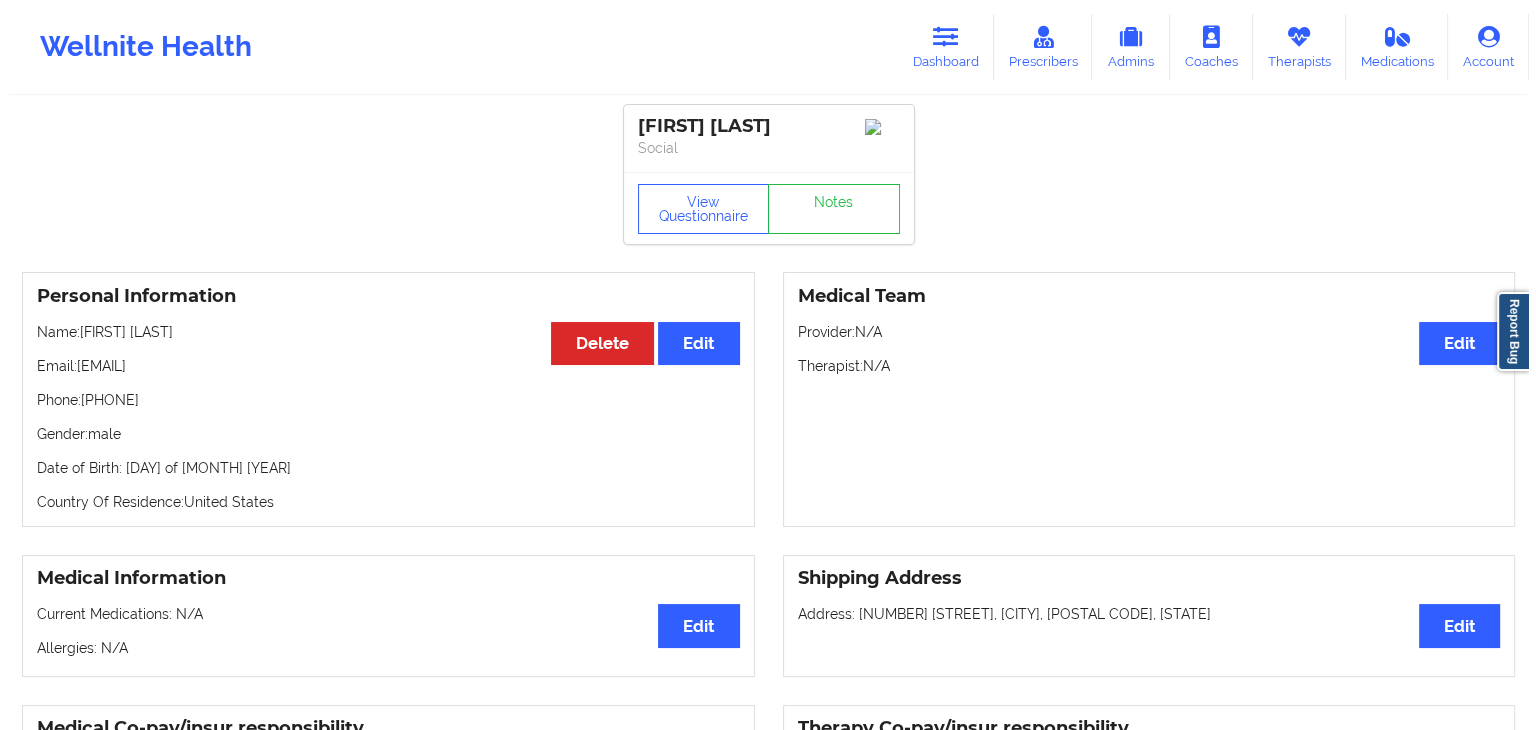 scroll, scrollTop: 40, scrollLeft: 0, axis: vertical 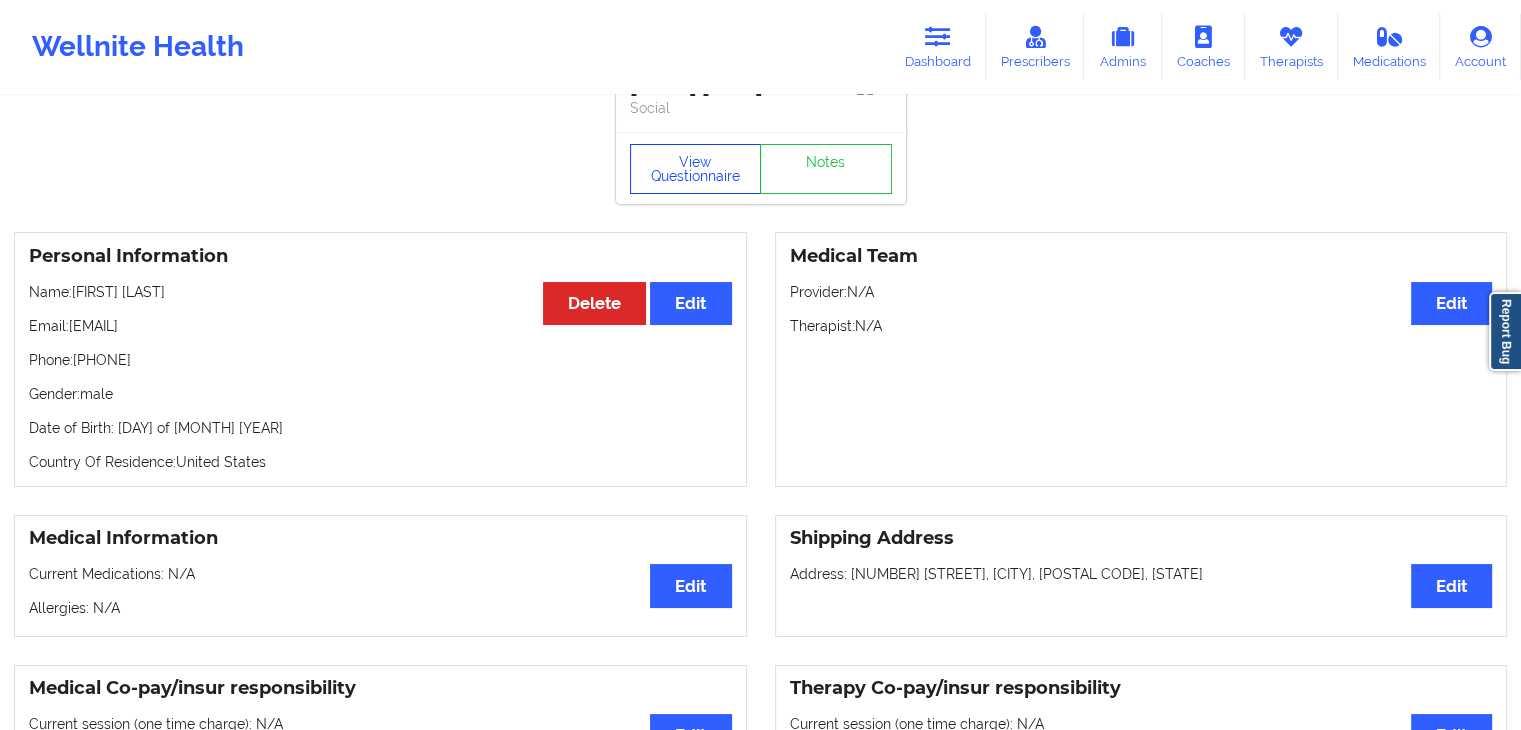 click on "View Questionnaire" at bounding box center [696, 169] 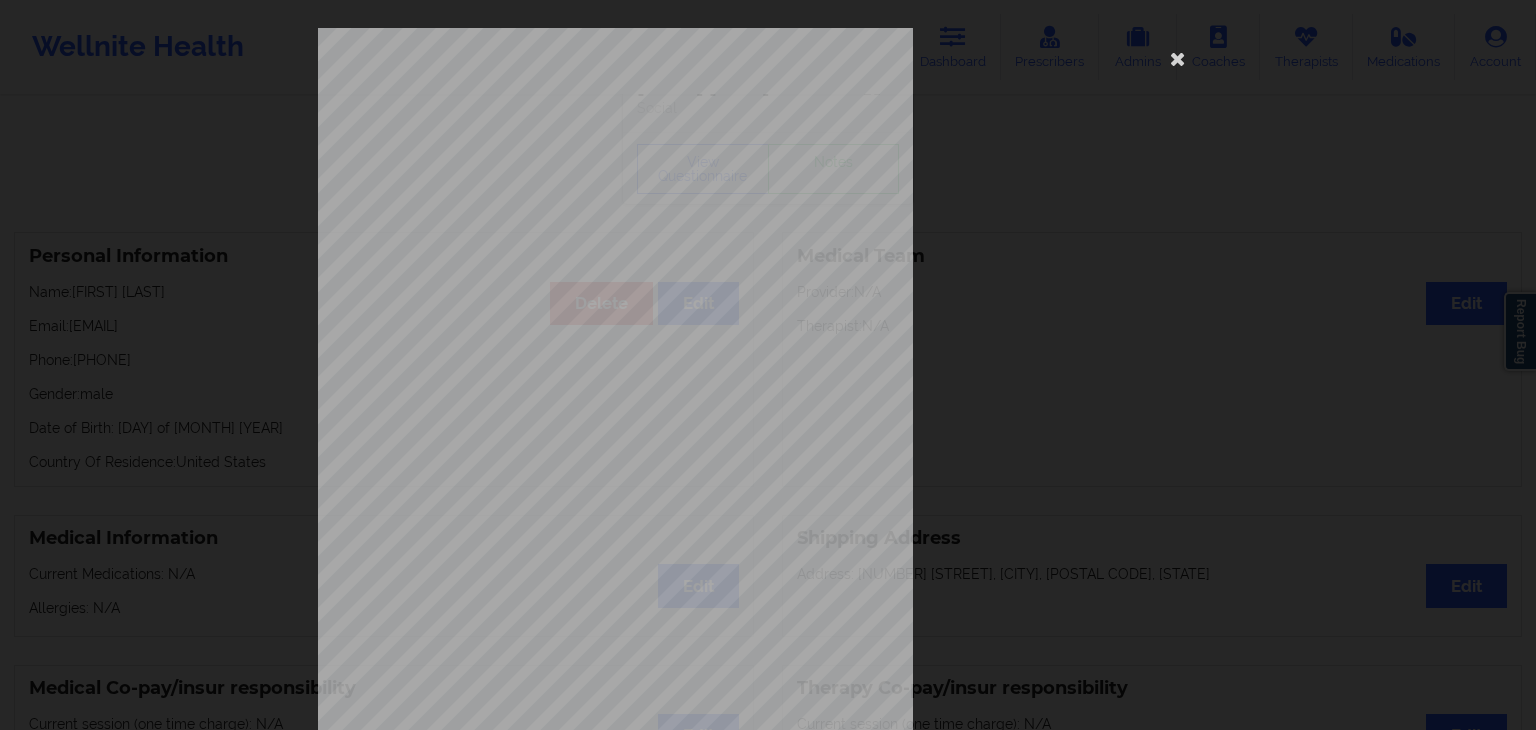 scroll, scrollTop: 224, scrollLeft: 0, axis: vertical 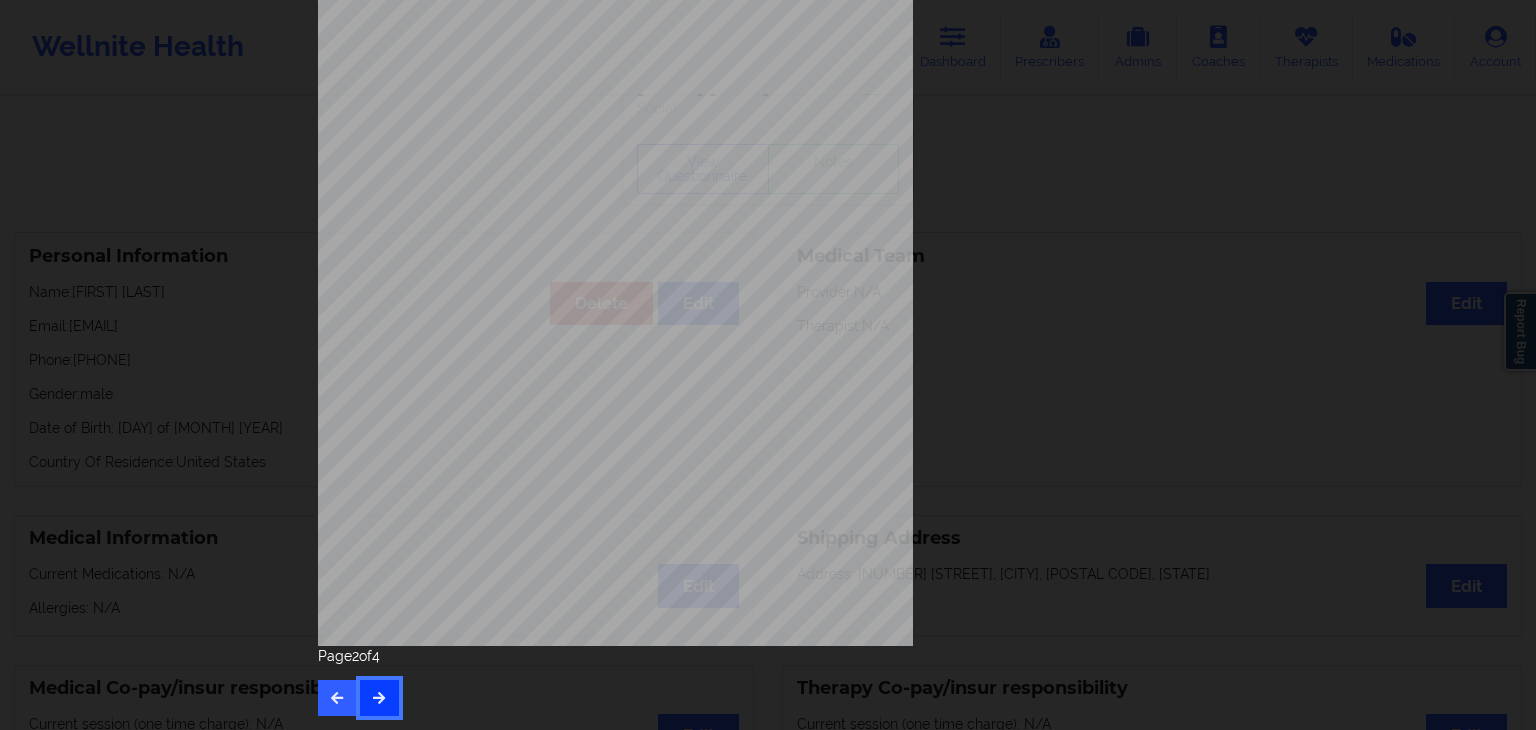 click at bounding box center (379, 697) 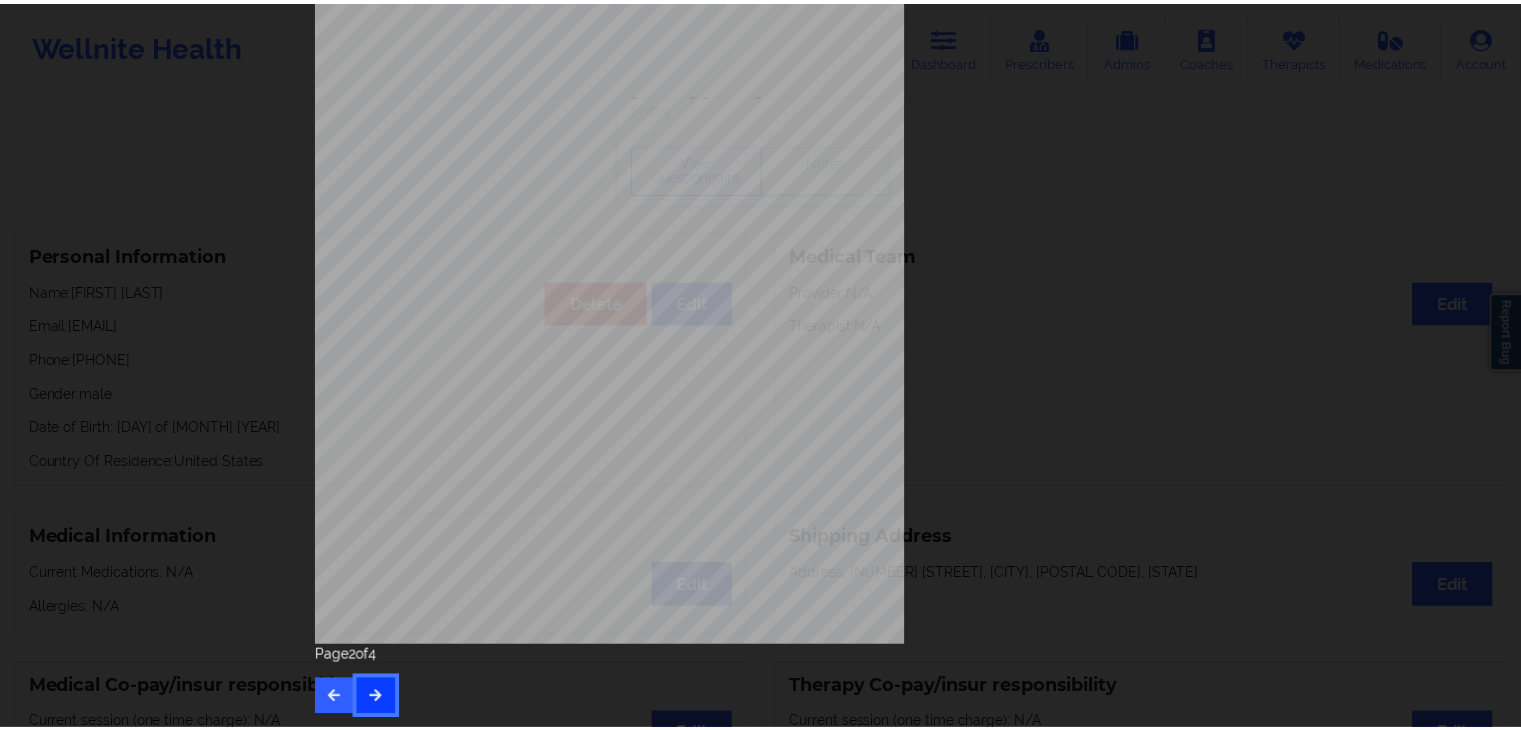 scroll, scrollTop: 0, scrollLeft: 0, axis: both 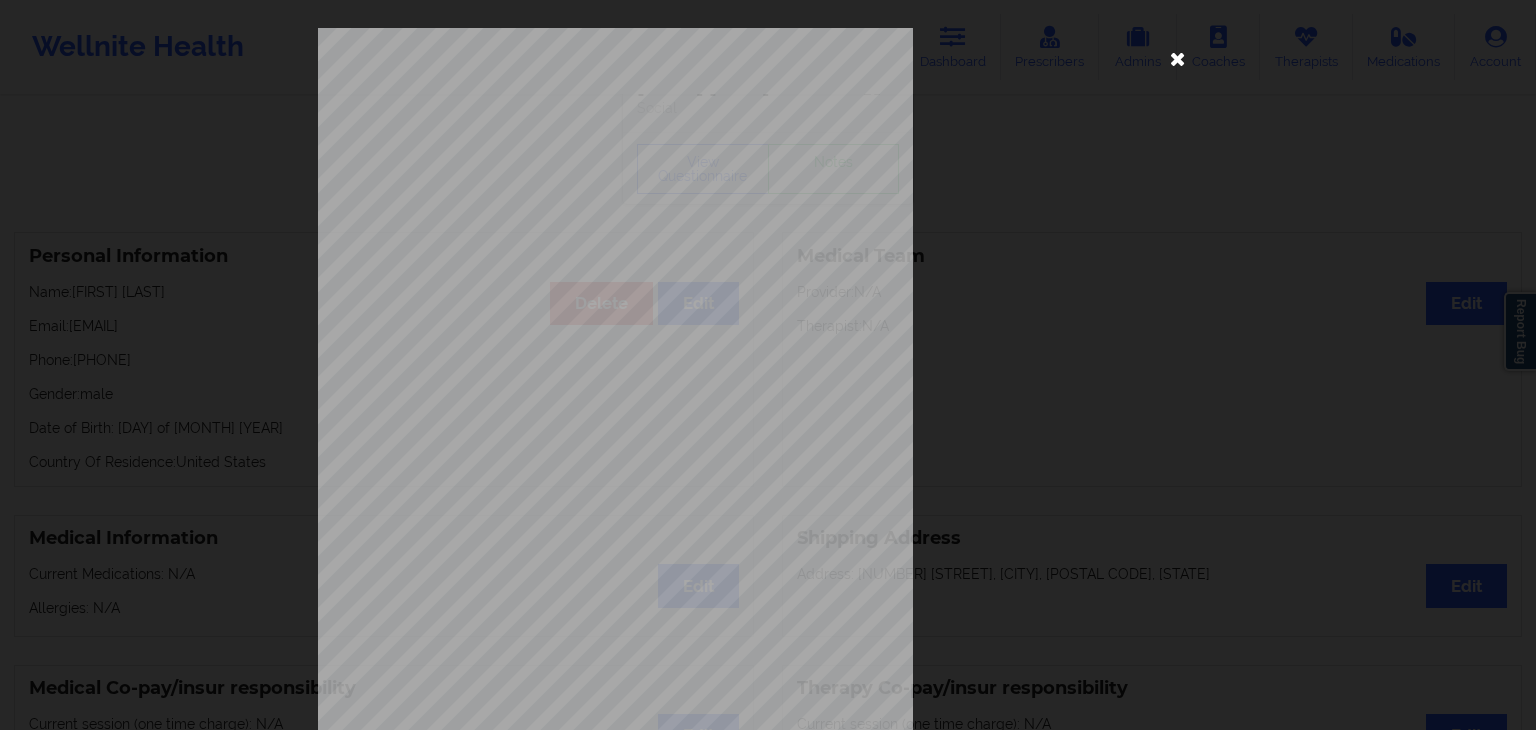 click at bounding box center (1178, 58) 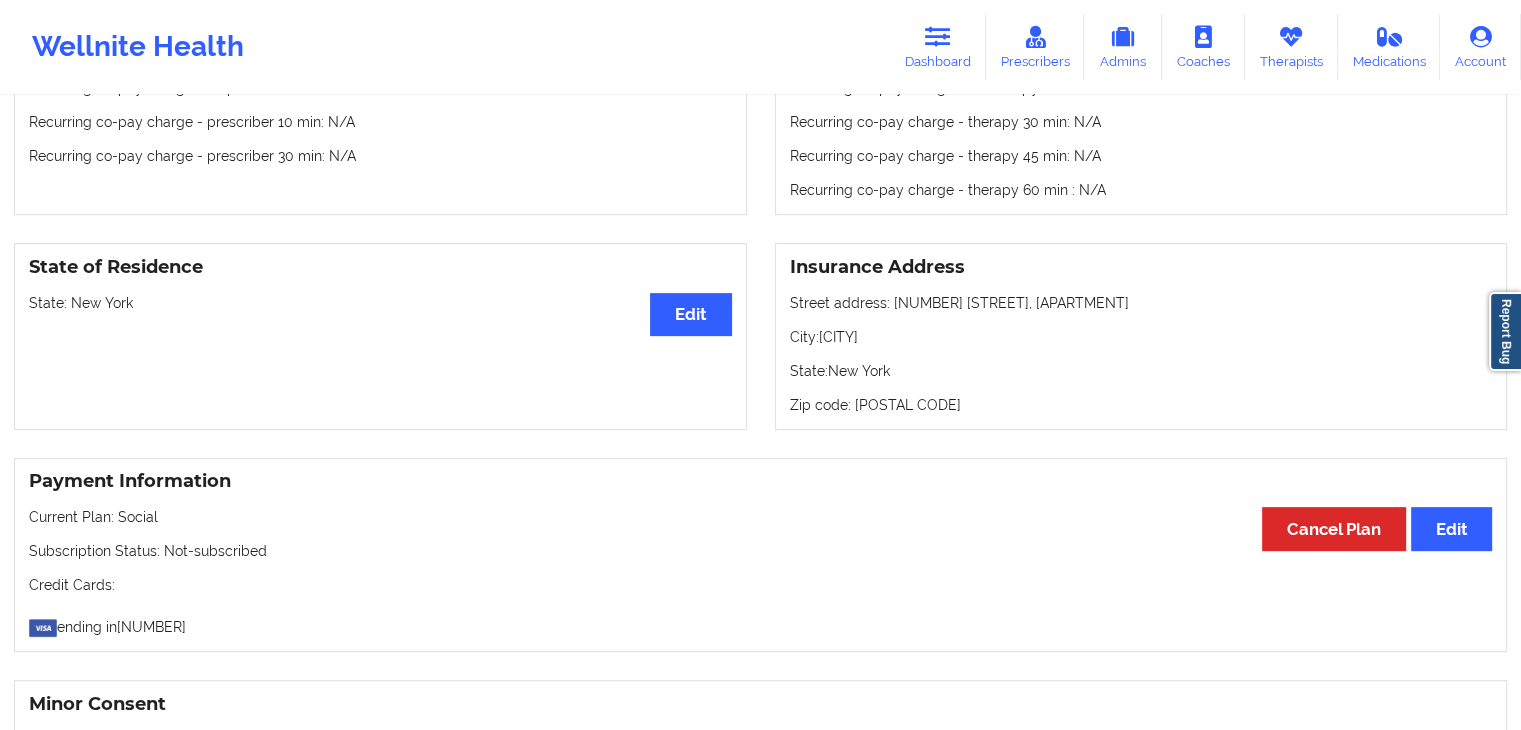 scroll, scrollTop: 672, scrollLeft: 0, axis: vertical 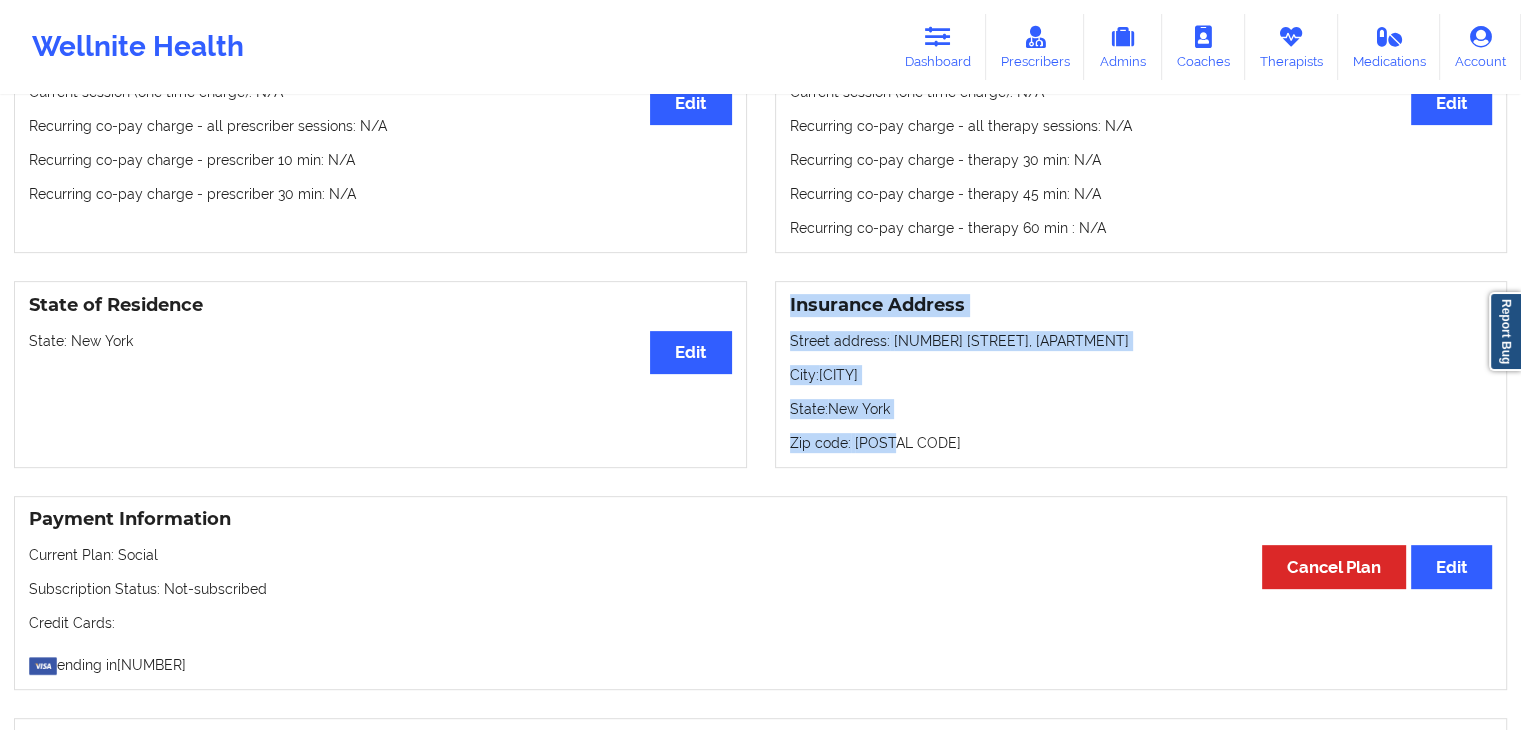 drag, startPoint x: 788, startPoint y: 307, endPoint x: 921, endPoint y: 462, distance: 204.24005 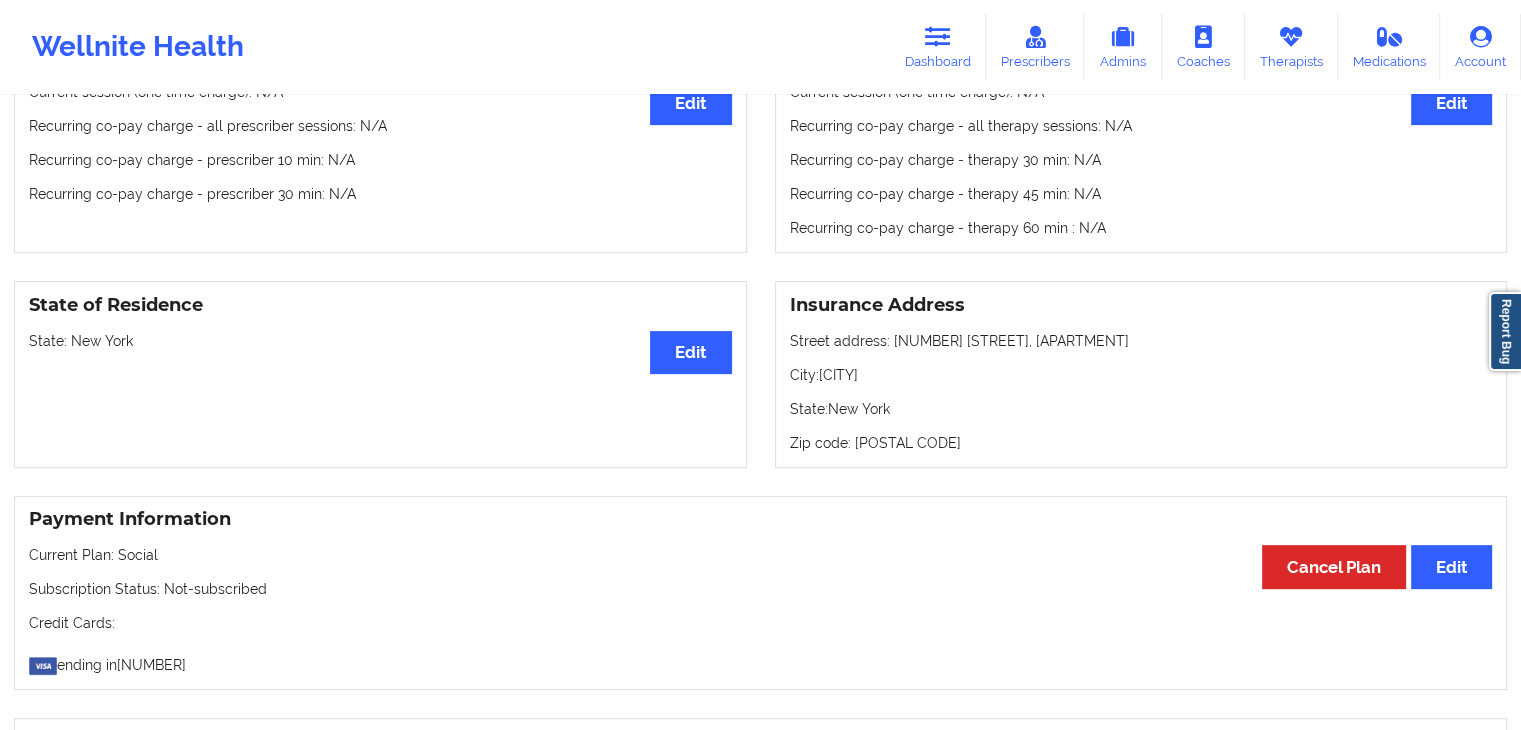 click on "State:   New York" at bounding box center (380, 341) 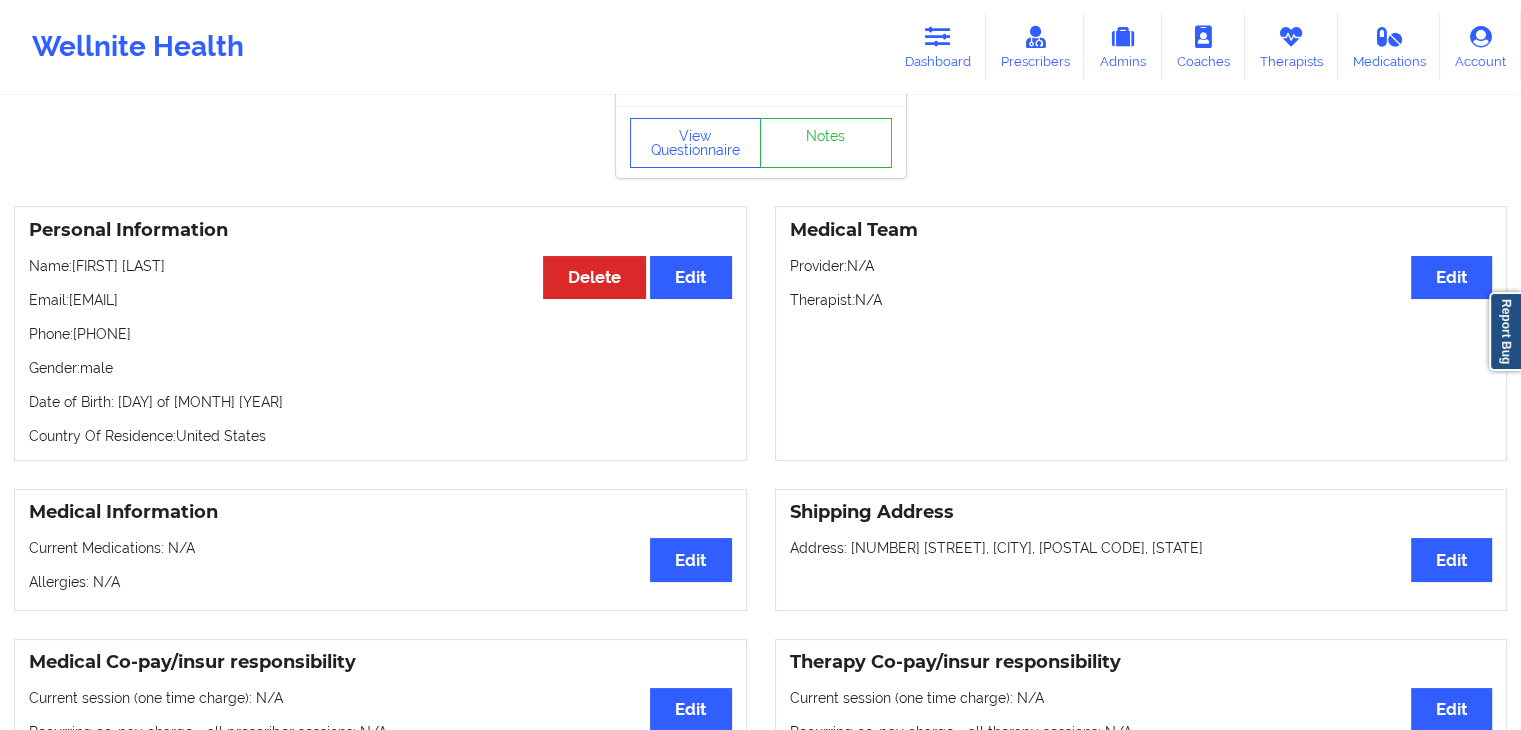 scroll, scrollTop: 0, scrollLeft: 0, axis: both 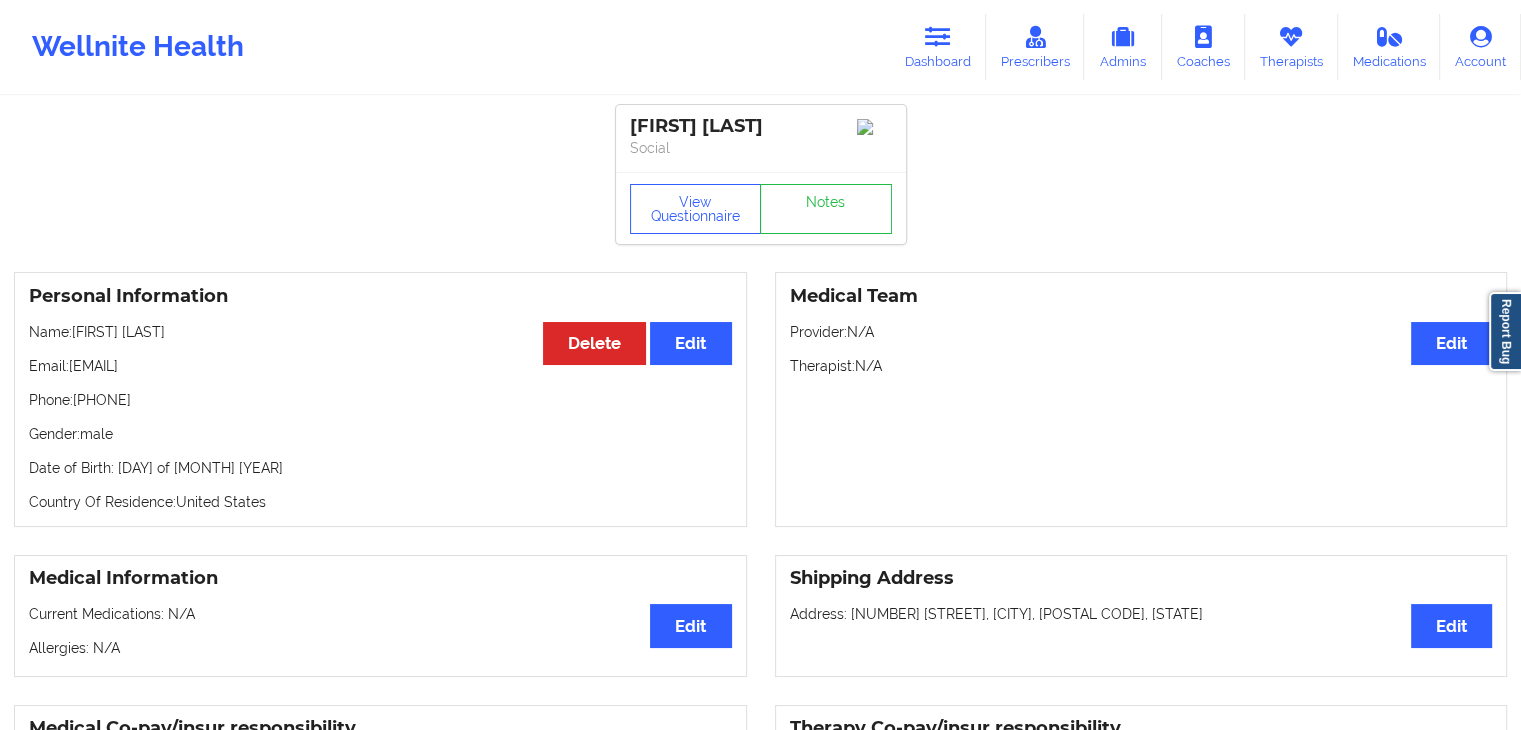 drag, startPoint x: 28, startPoint y: 405, endPoint x: 187, endPoint y: 409, distance: 159.05031 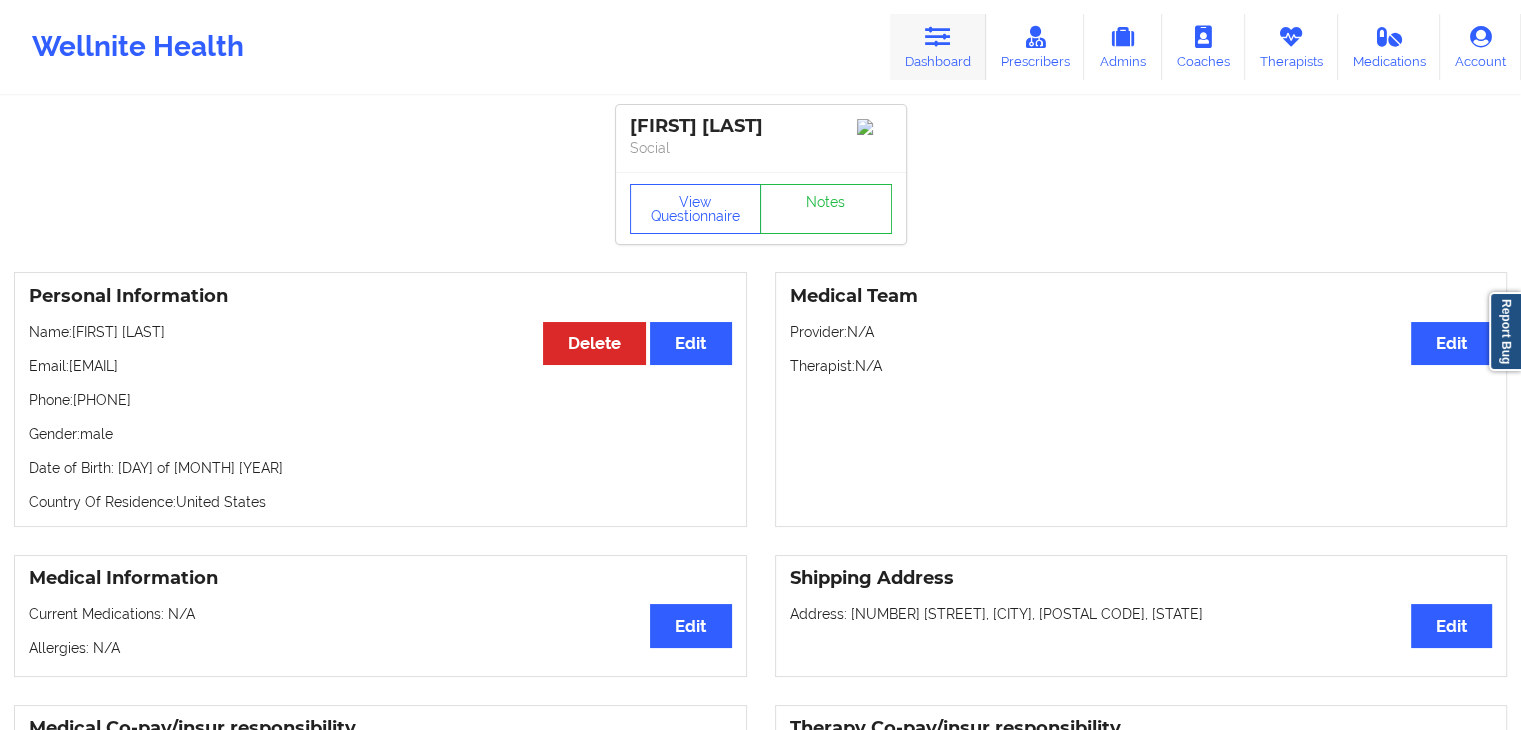 click on "Dashboard" at bounding box center (938, 47) 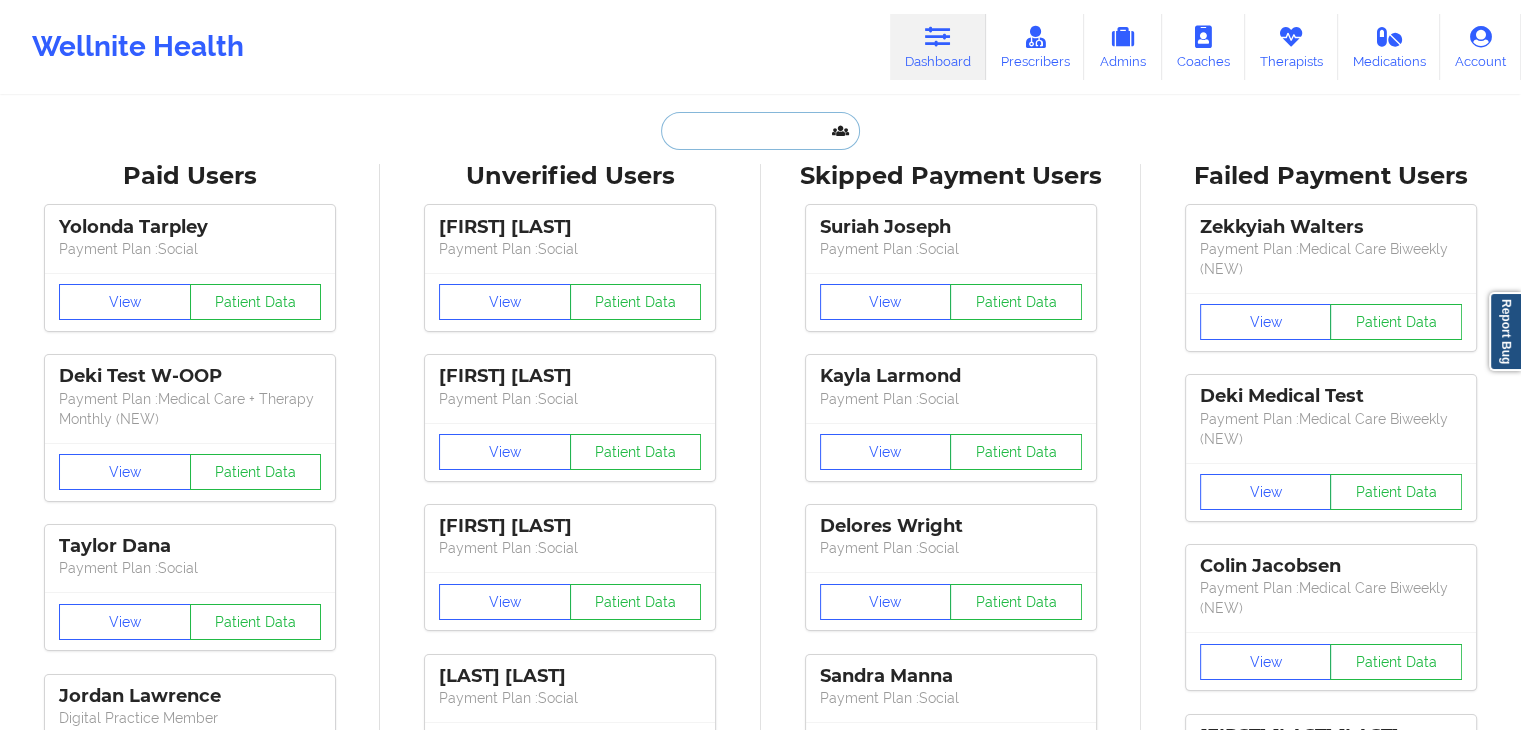 click at bounding box center [760, 131] 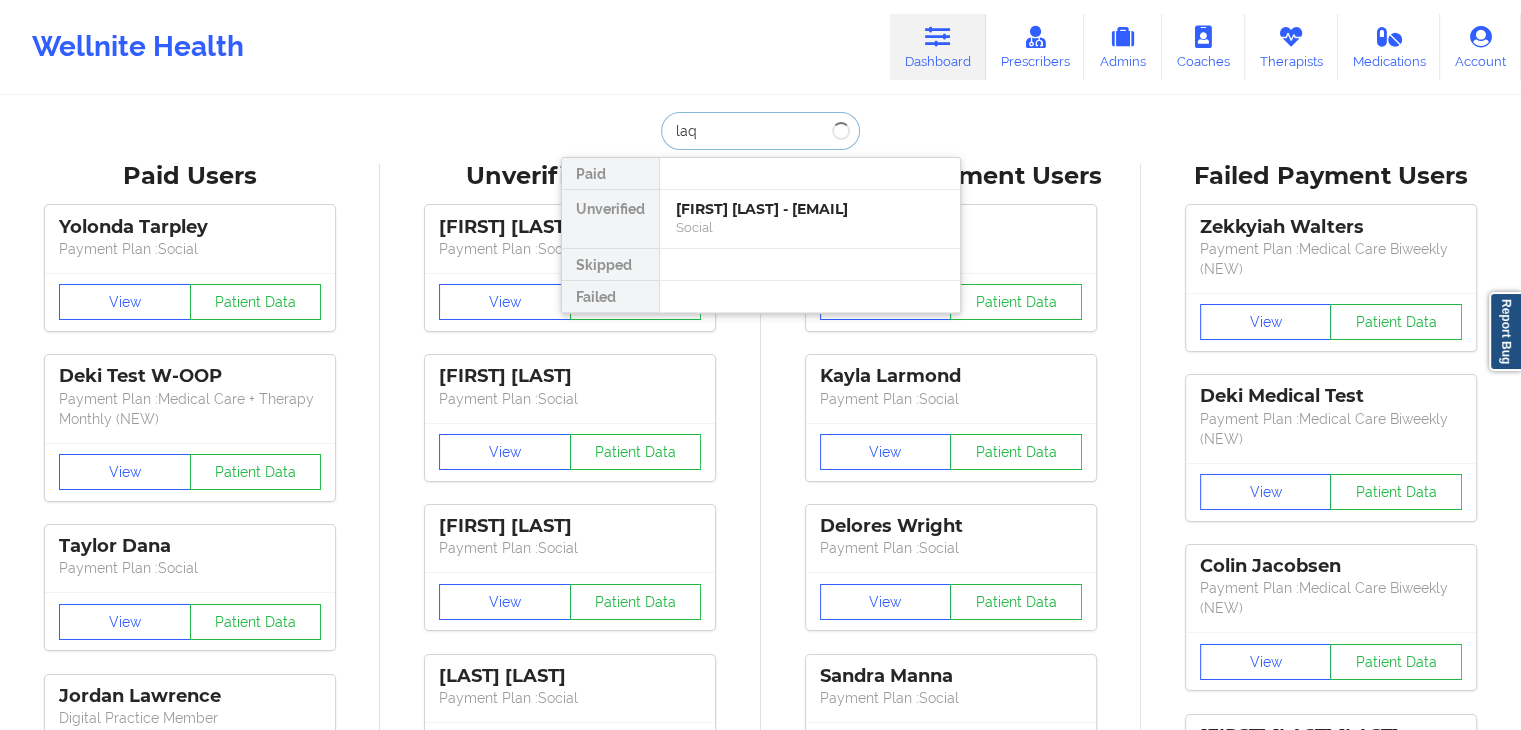 type on "laqu" 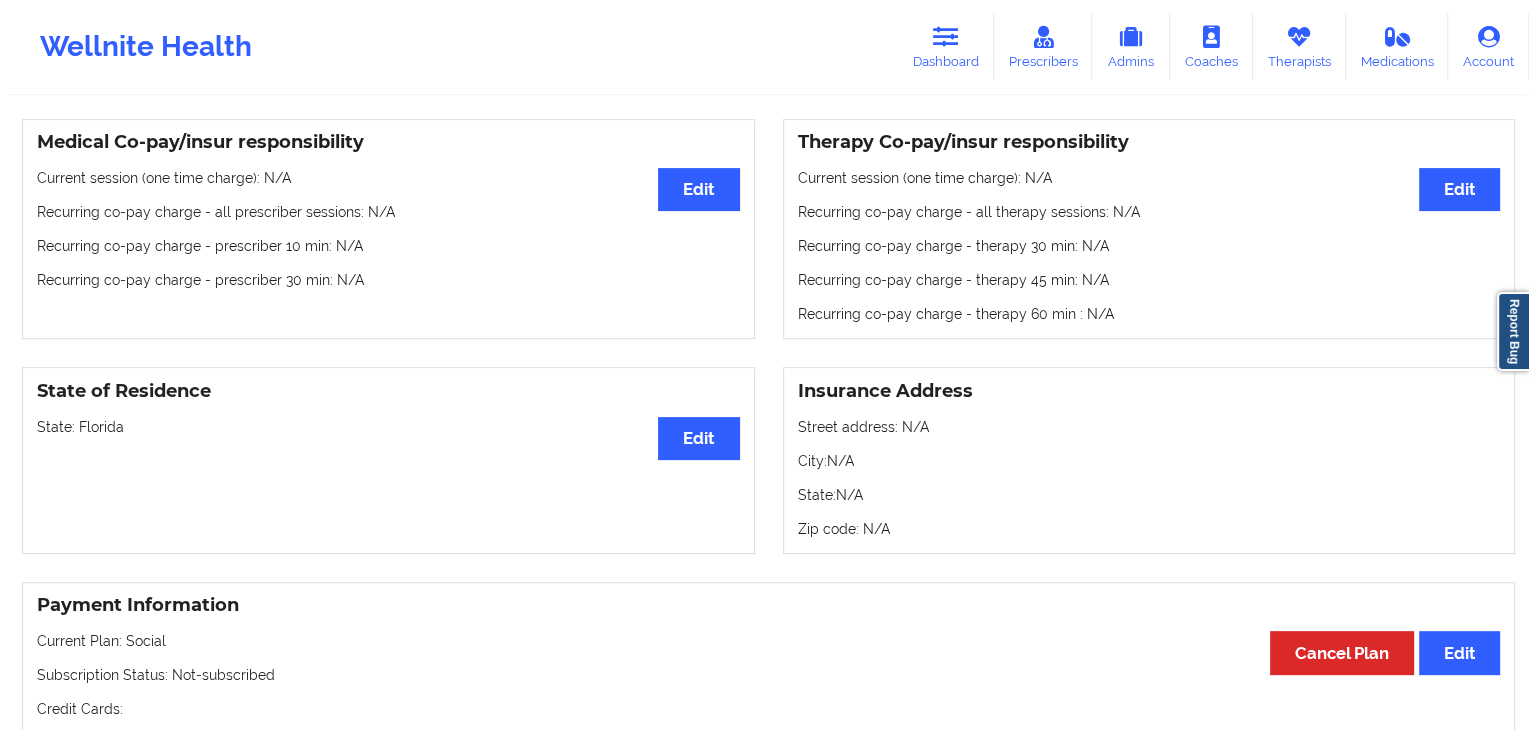 scroll, scrollTop: 0, scrollLeft: 0, axis: both 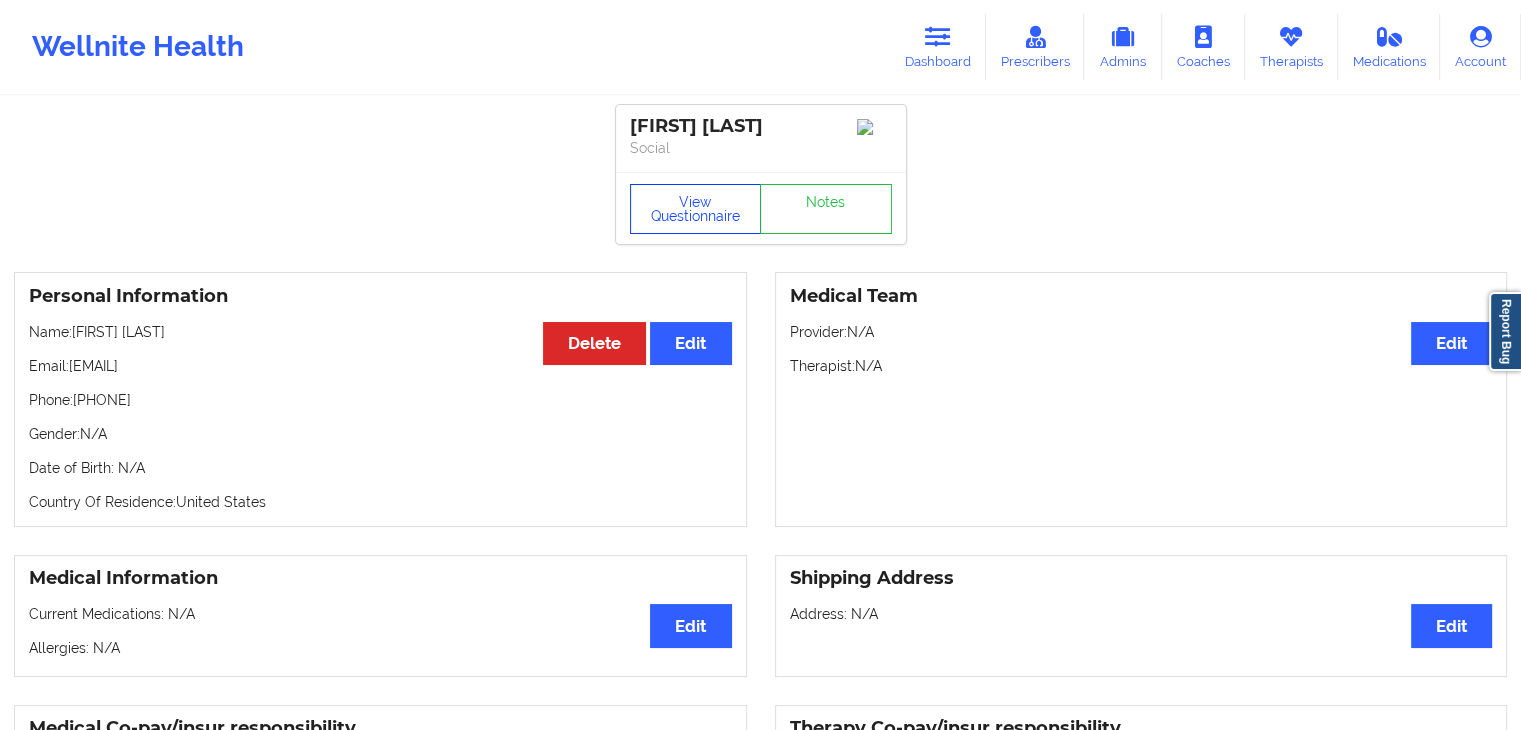 click on "View Questionnaire" at bounding box center [696, 209] 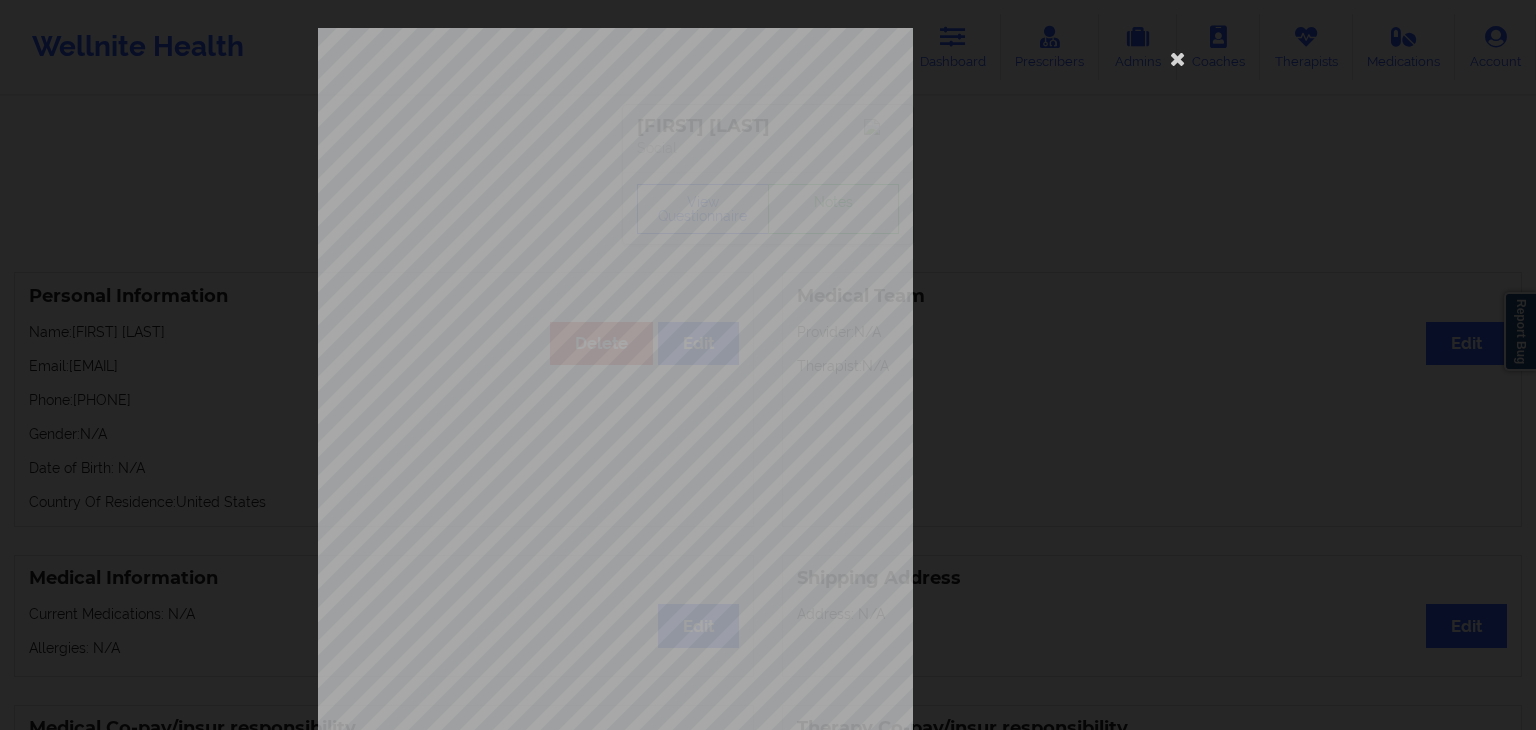 scroll, scrollTop: 224, scrollLeft: 0, axis: vertical 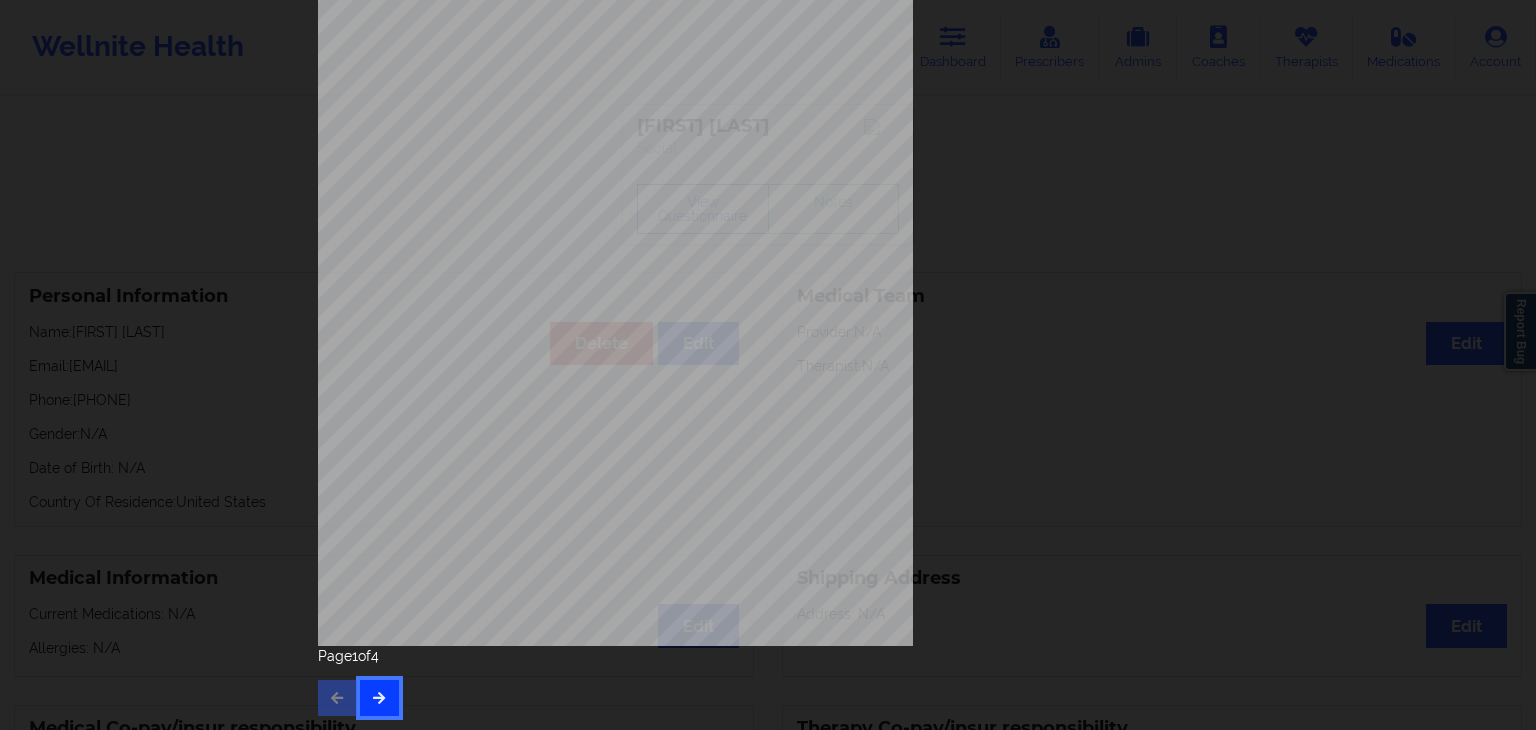 click at bounding box center (379, 697) 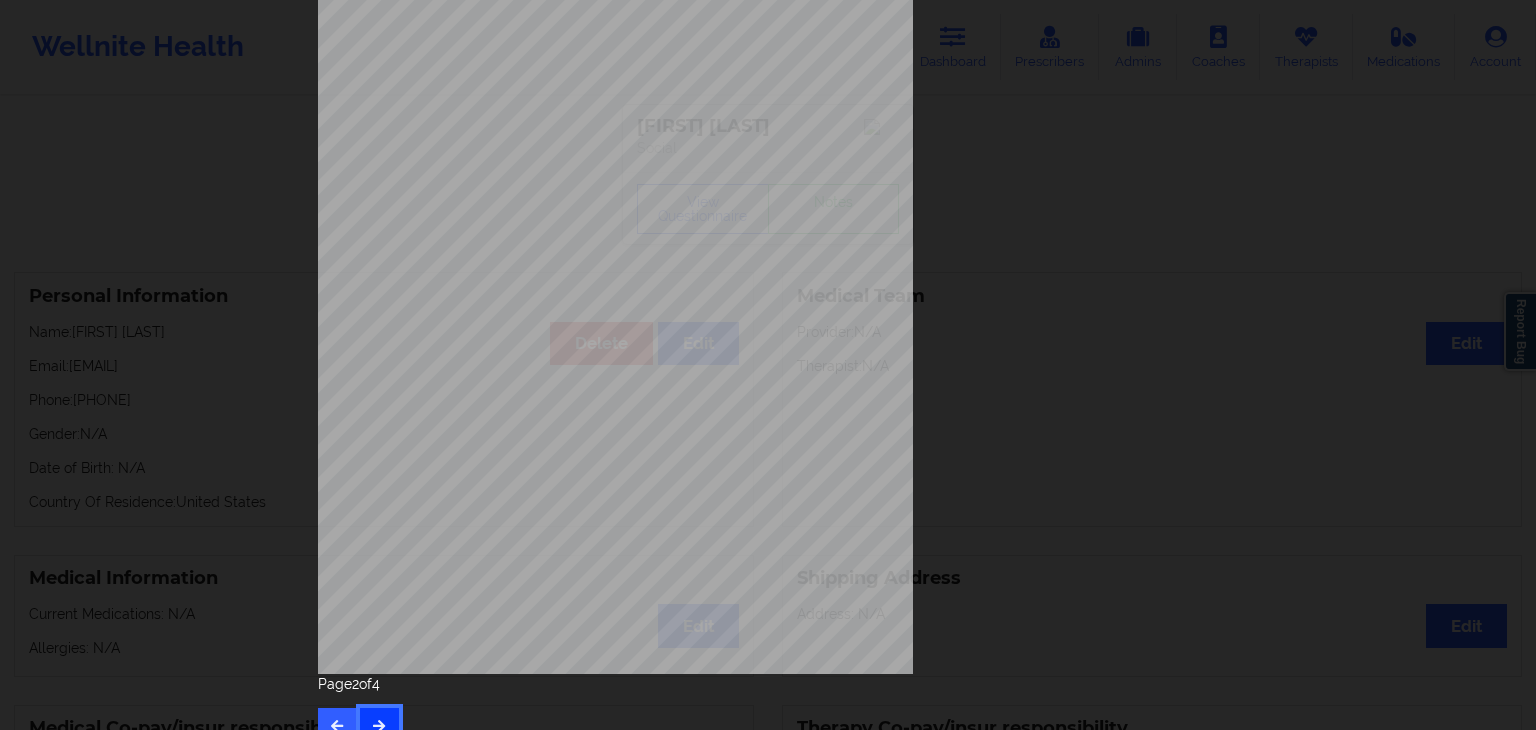 scroll, scrollTop: 224, scrollLeft: 0, axis: vertical 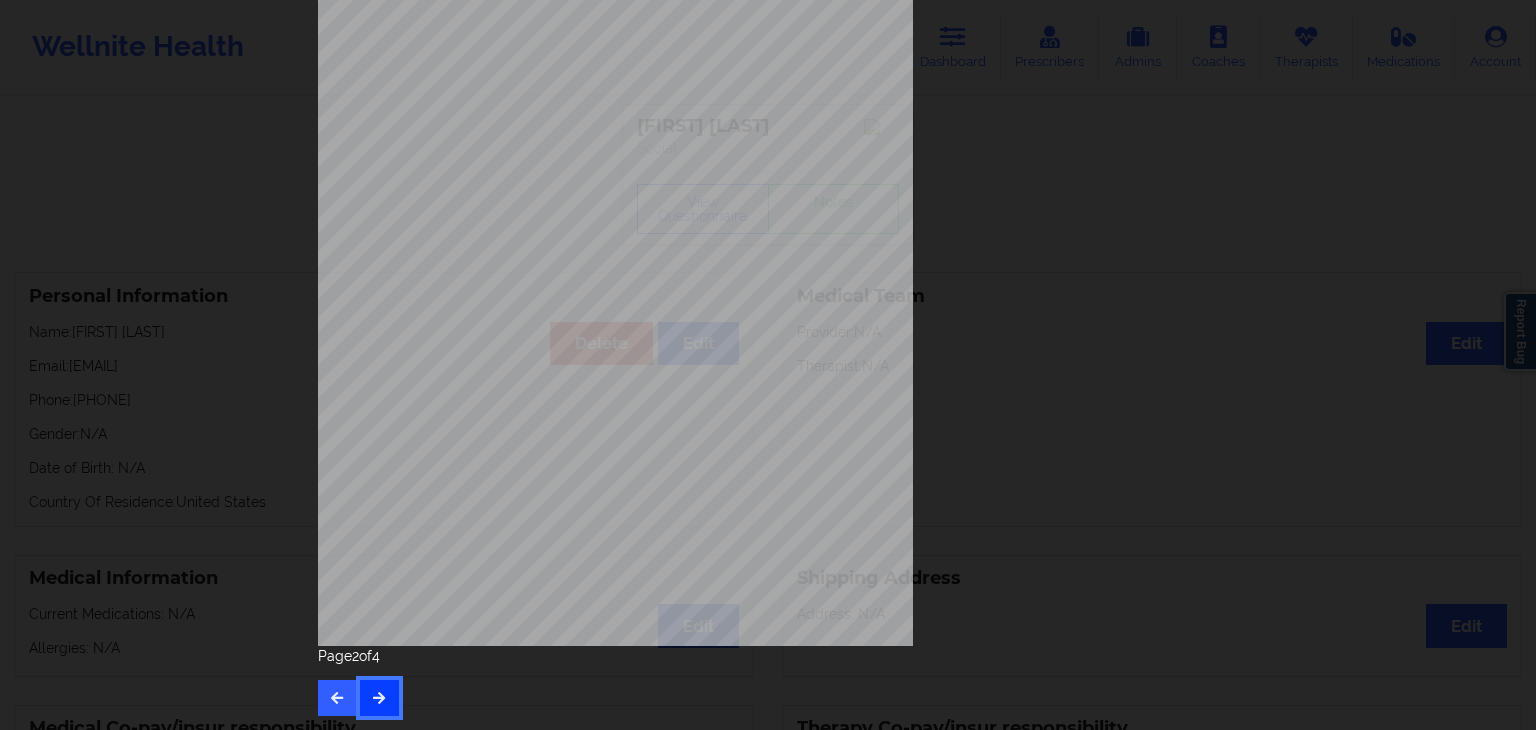 click at bounding box center [379, 698] 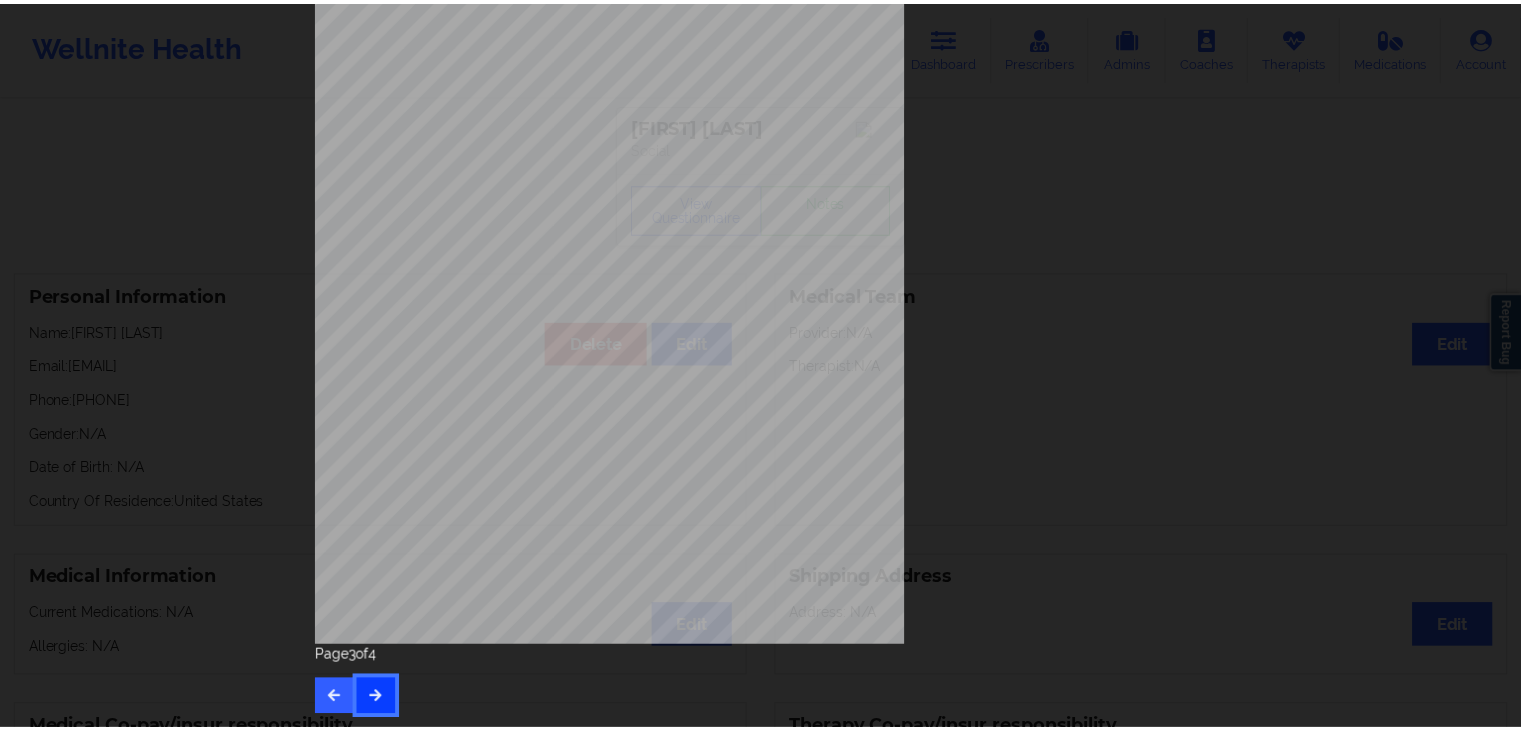 scroll, scrollTop: 0, scrollLeft: 0, axis: both 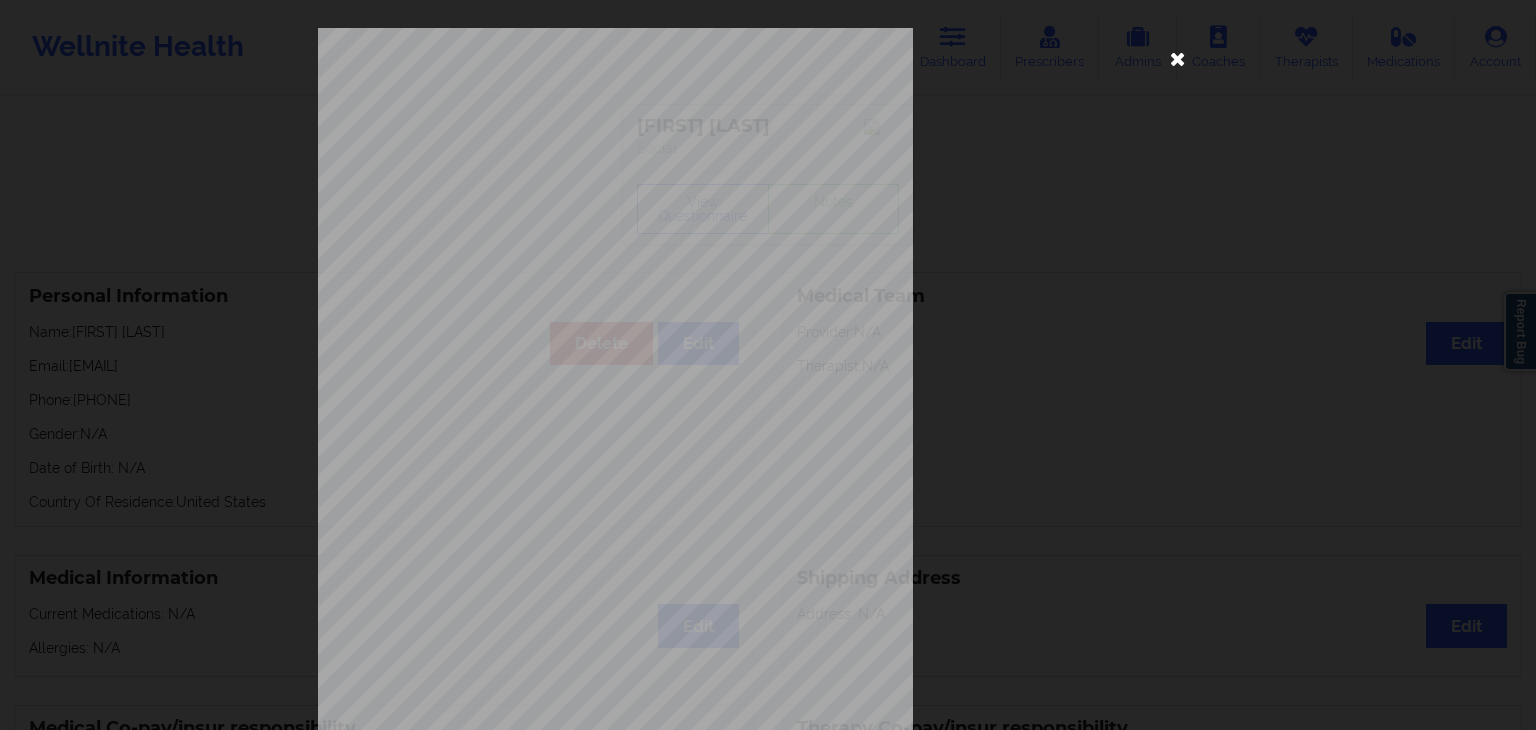 click at bounding box center [1178, 58] 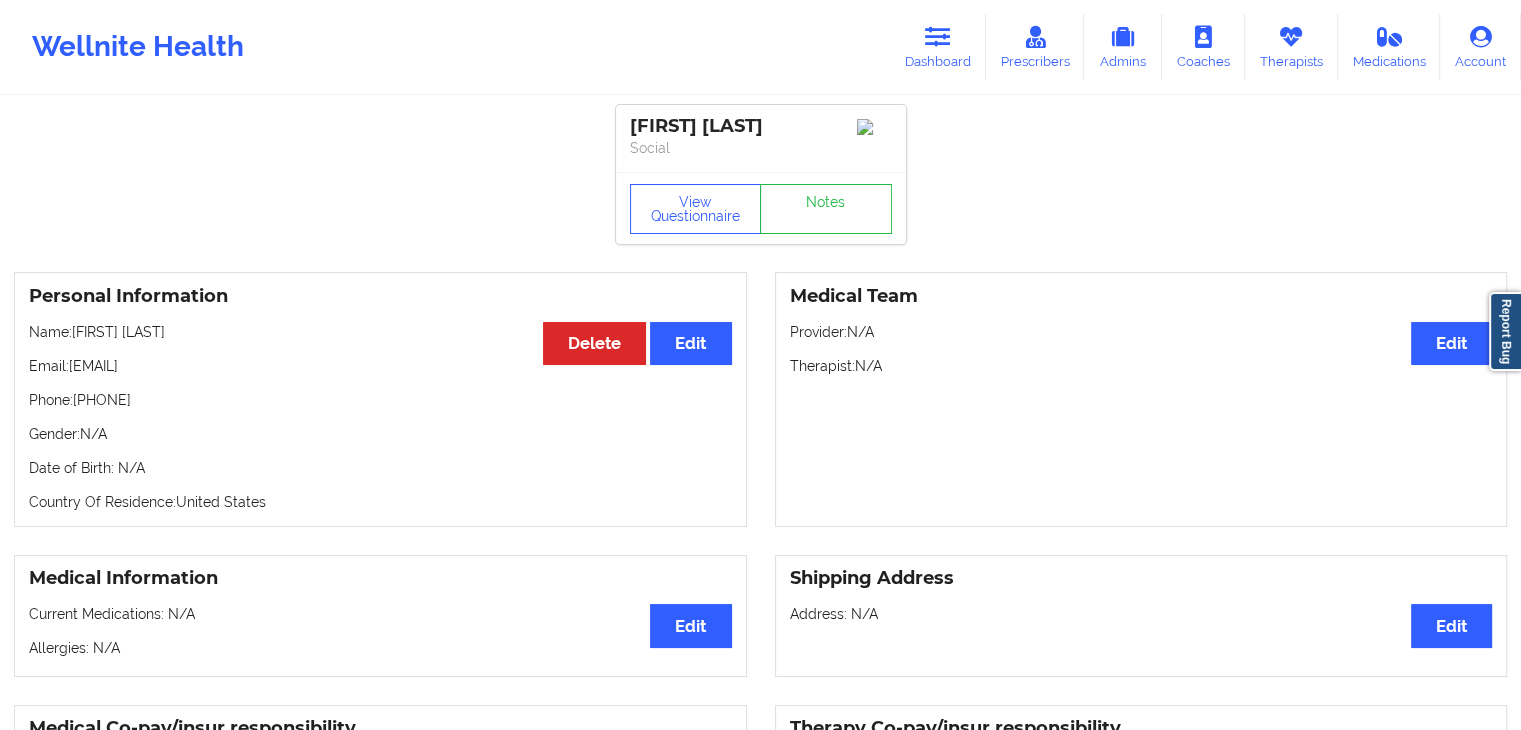 drag, startPoint x: 71, startPoint y: 372, endPoint x: 272, endPoint y: 376, distance: 201.0398 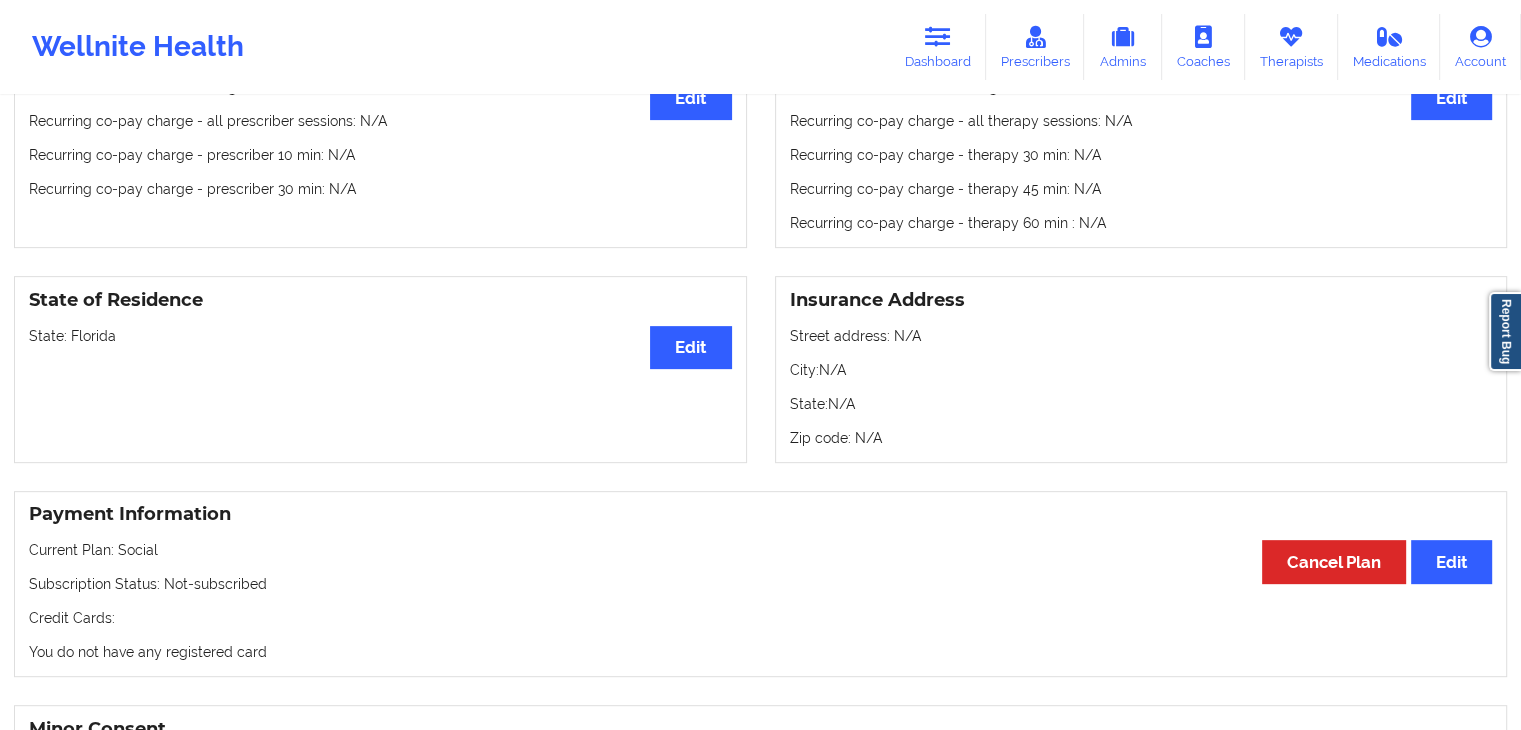 scroll, scrollTop: 680, scrollLeft: 0, axis: vertical 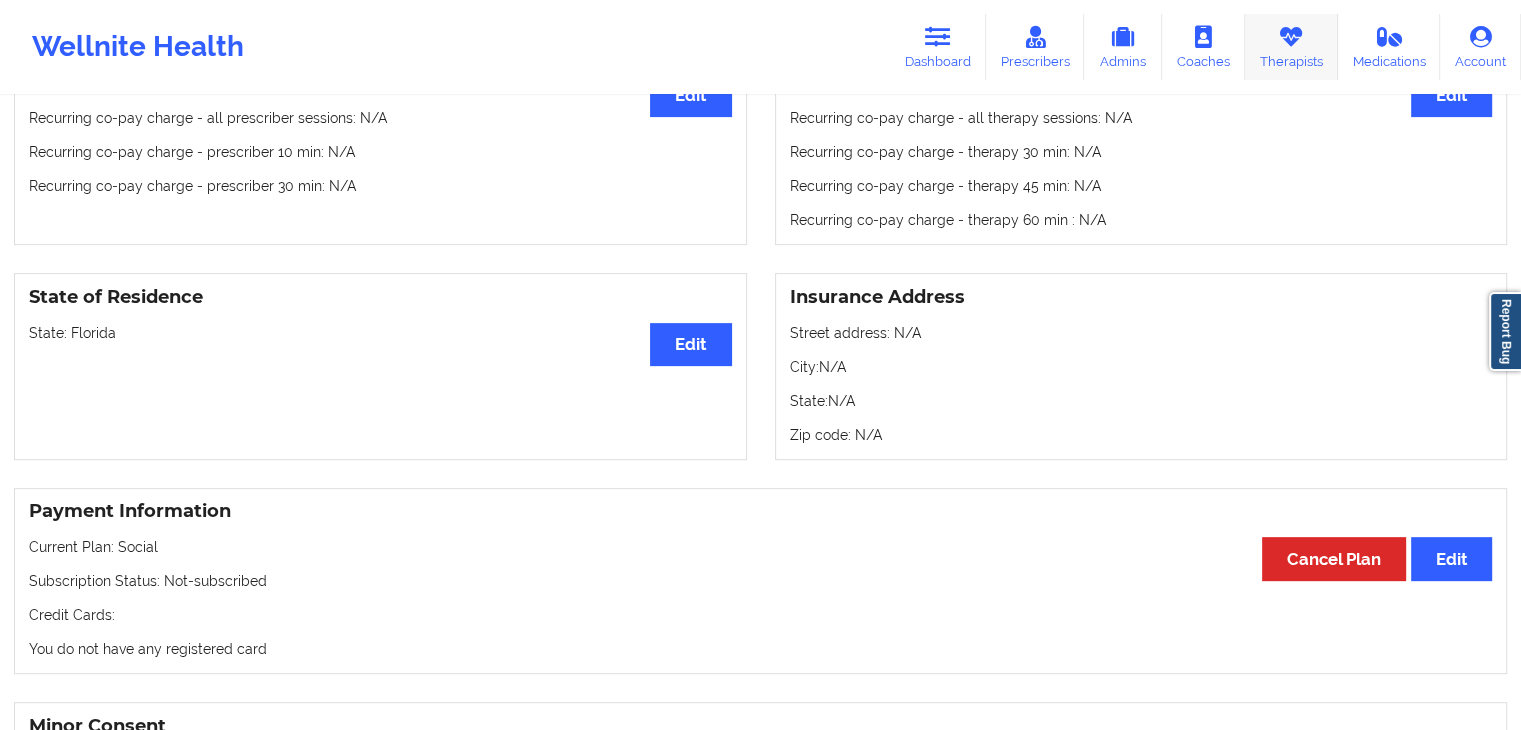 click at bounding box center (1291, 37) 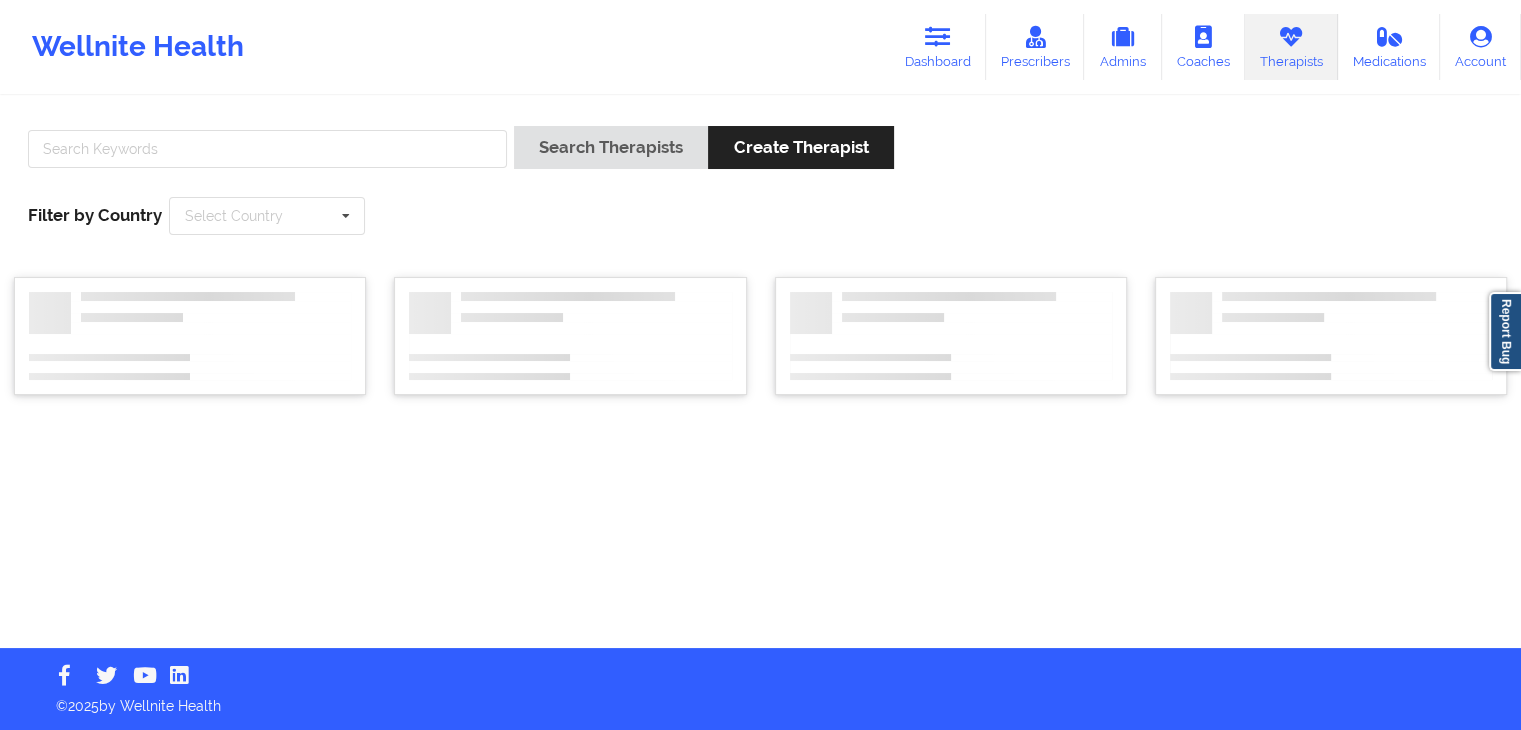 scroll, scrollTop: 0, scrollLeft: 0, axis: both 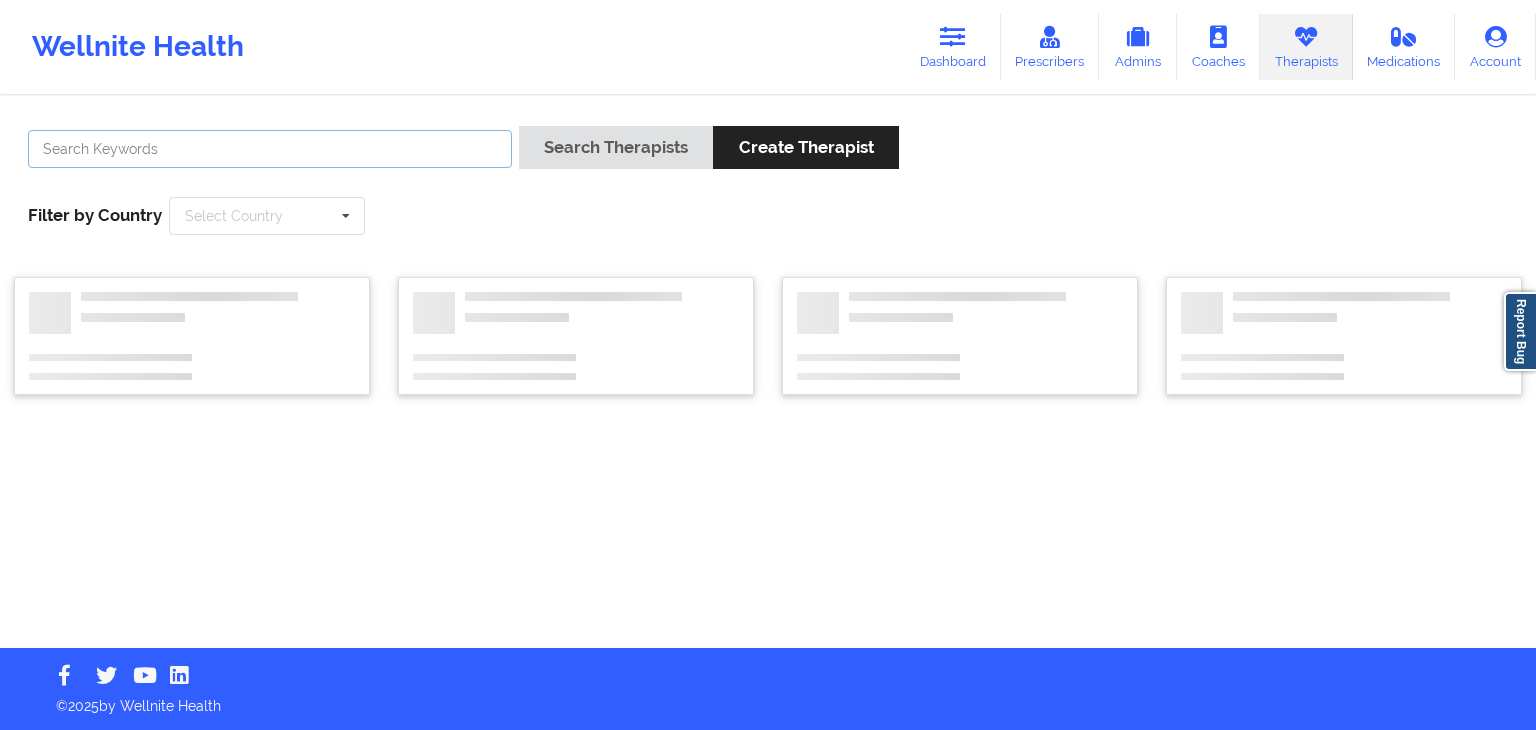 click at bounding box center (270, 149) 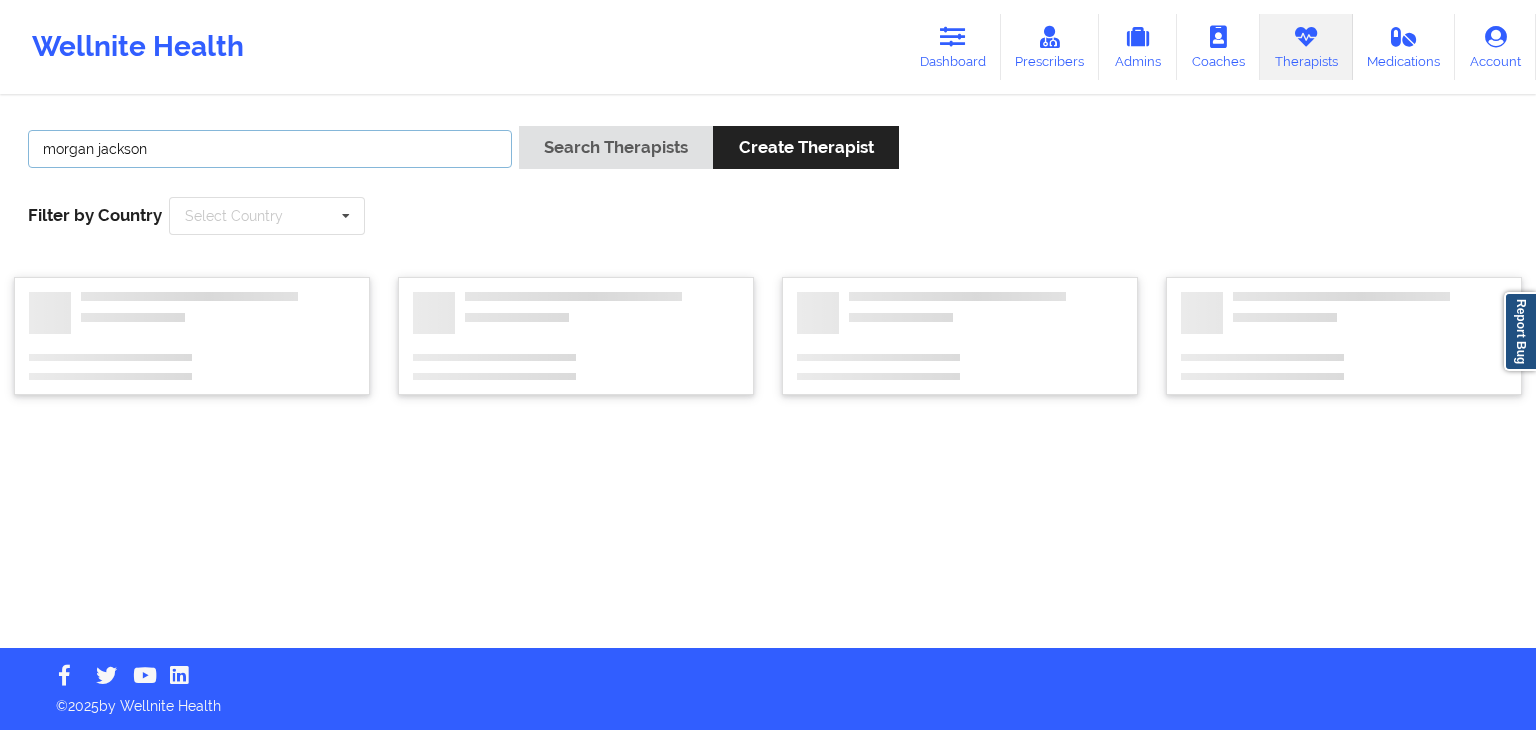 type on "morgan jackson" 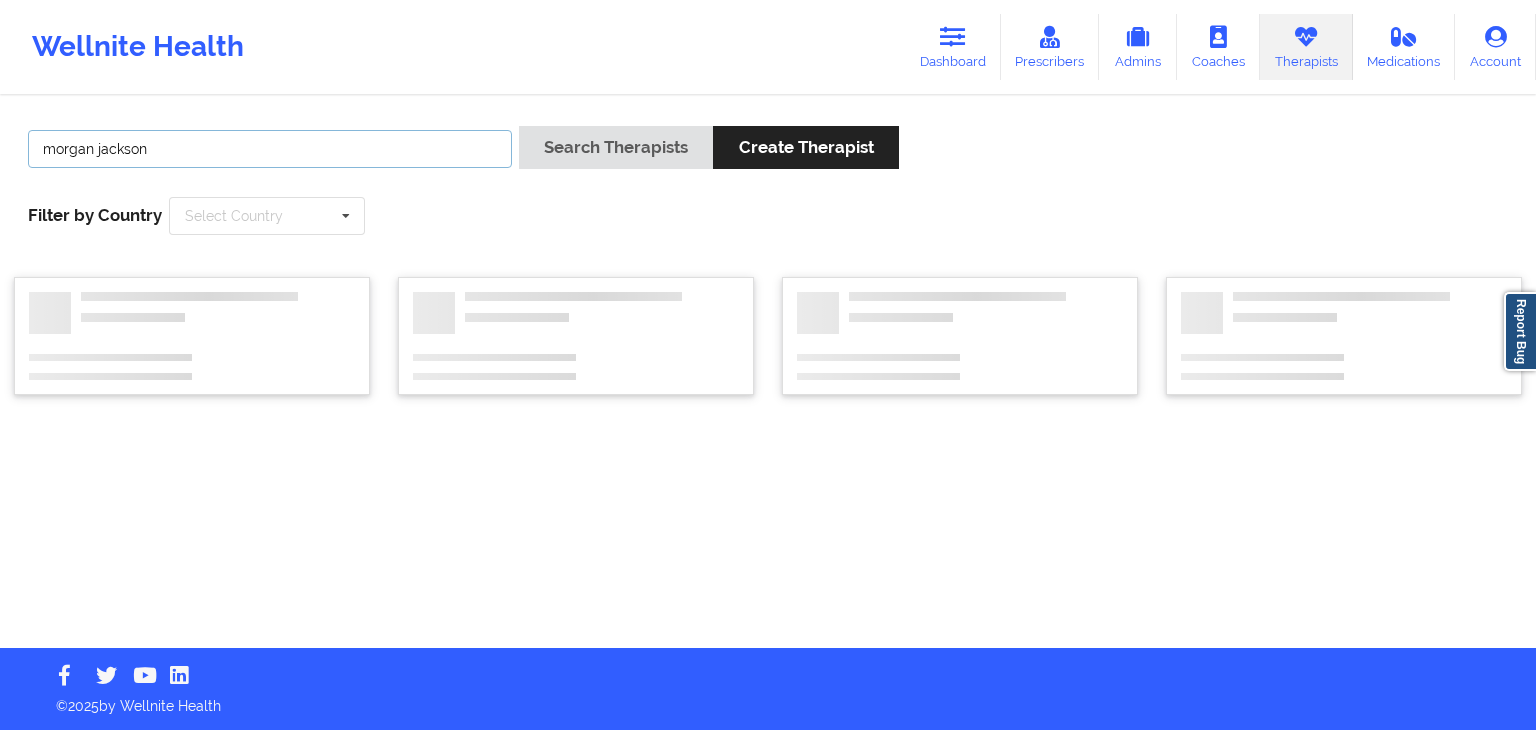 click on "Search Therapists" at bounding box center (616, 147) 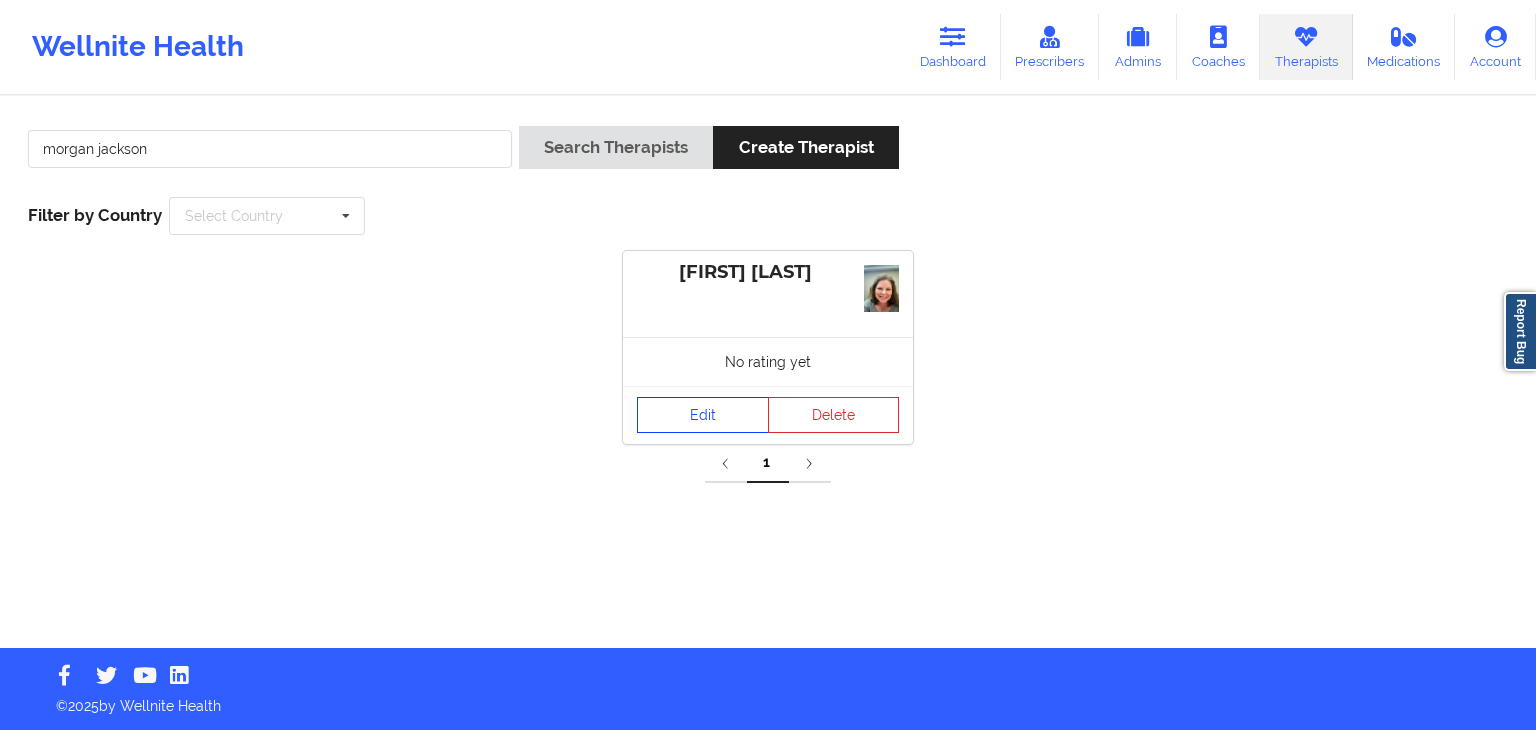 click on "Edit" at bounding box center (703, 415) 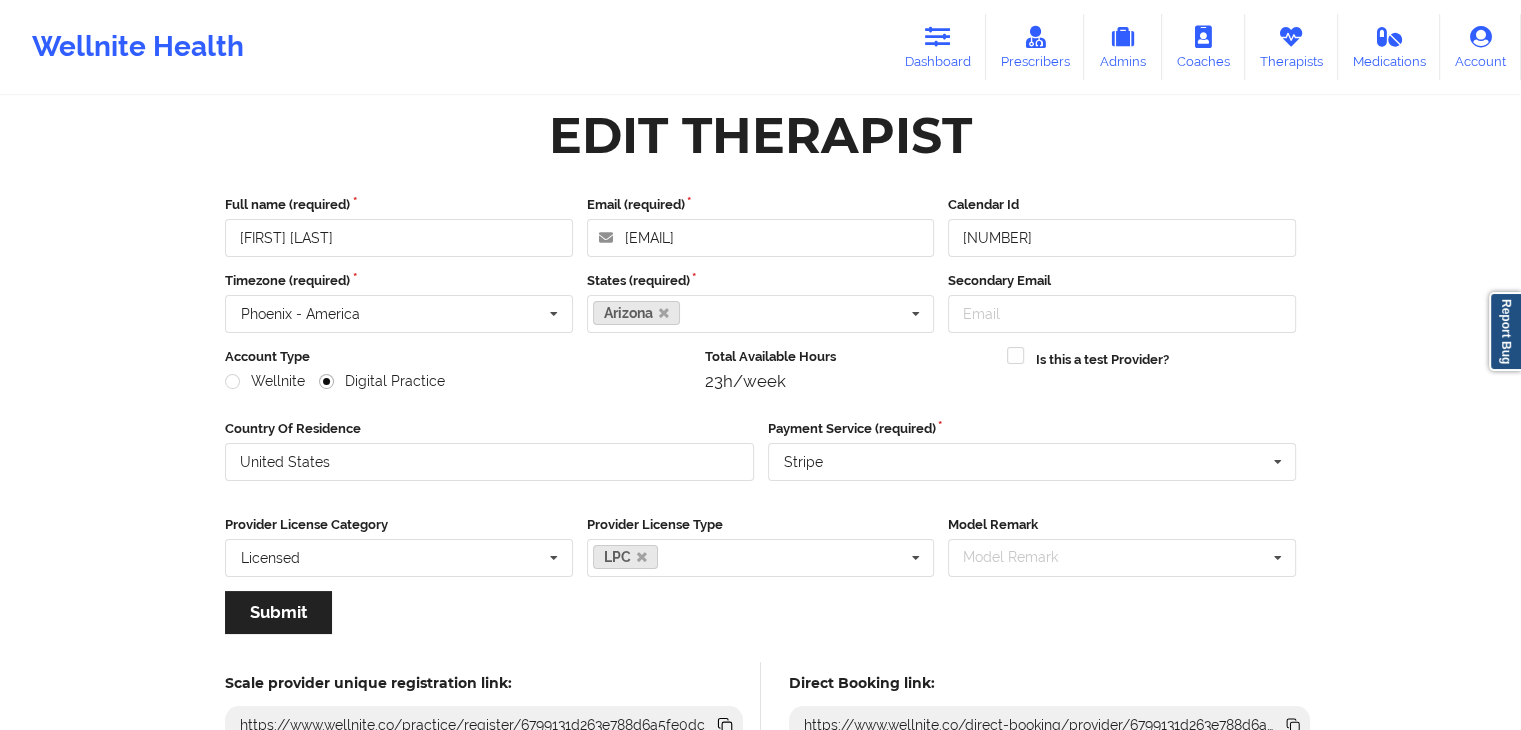 scroll, scrollTop: 19, scrollLeft: 0, axis: vertical 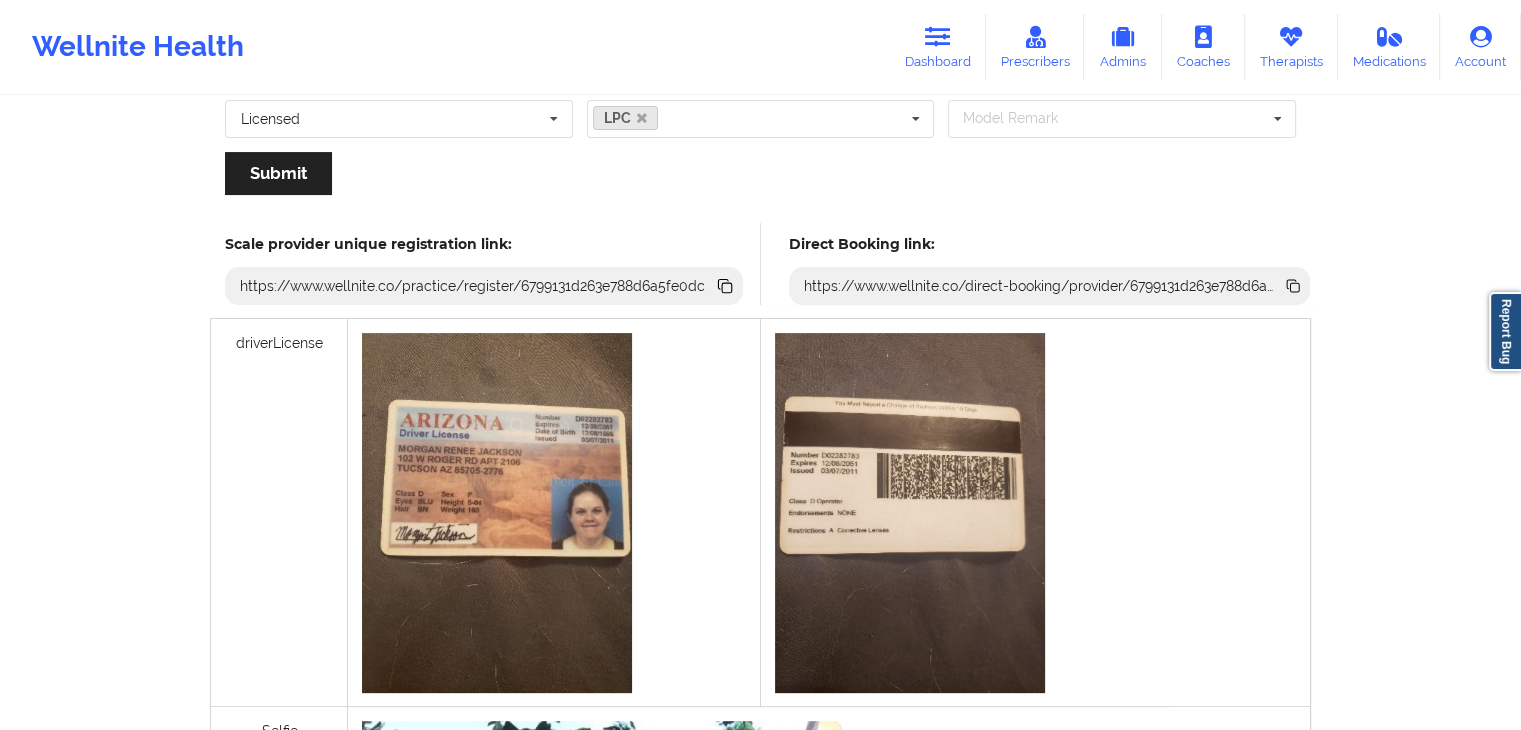 click 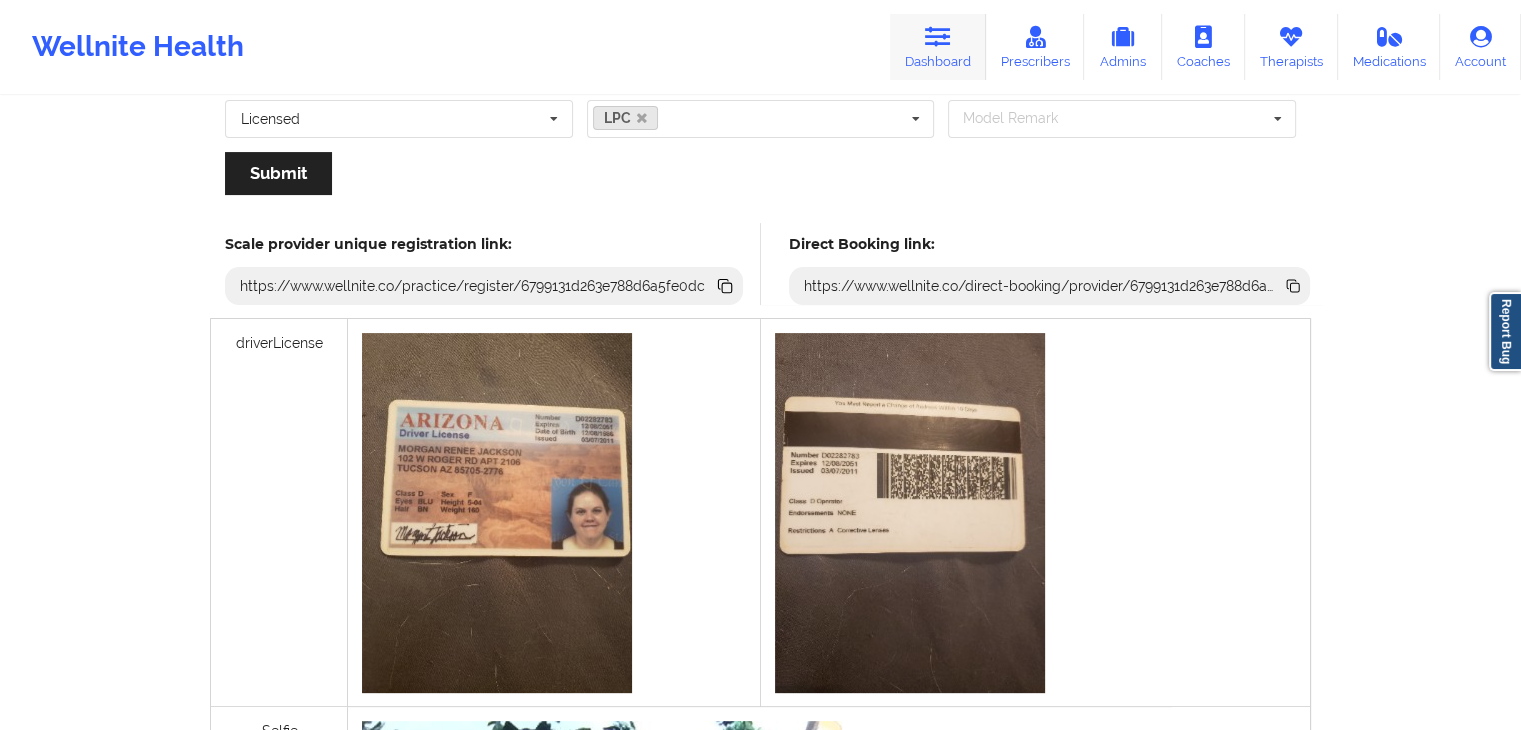 click on "Dashboard" at bounding box center [938, 47] 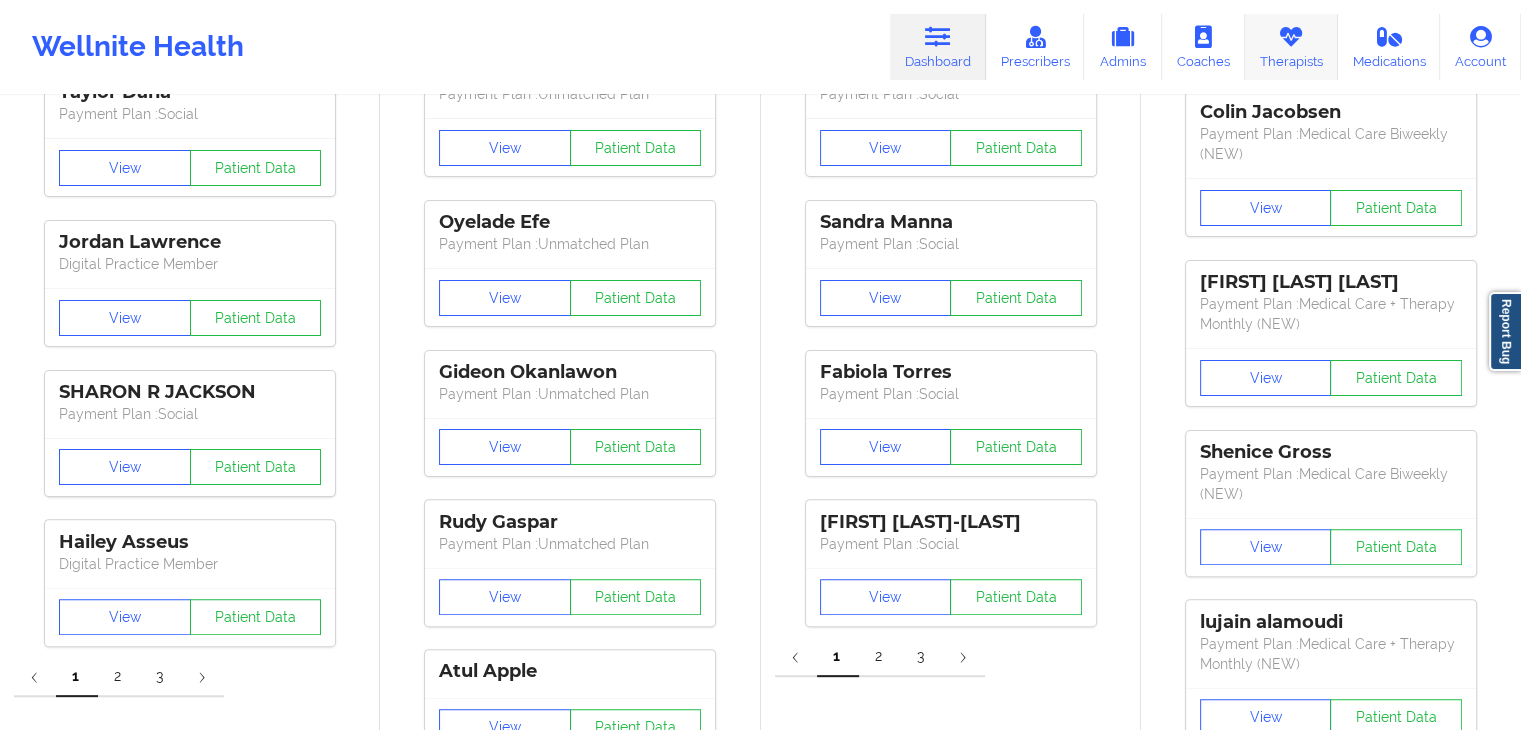 click on "Therapists" at bounding box center [1291, 47] 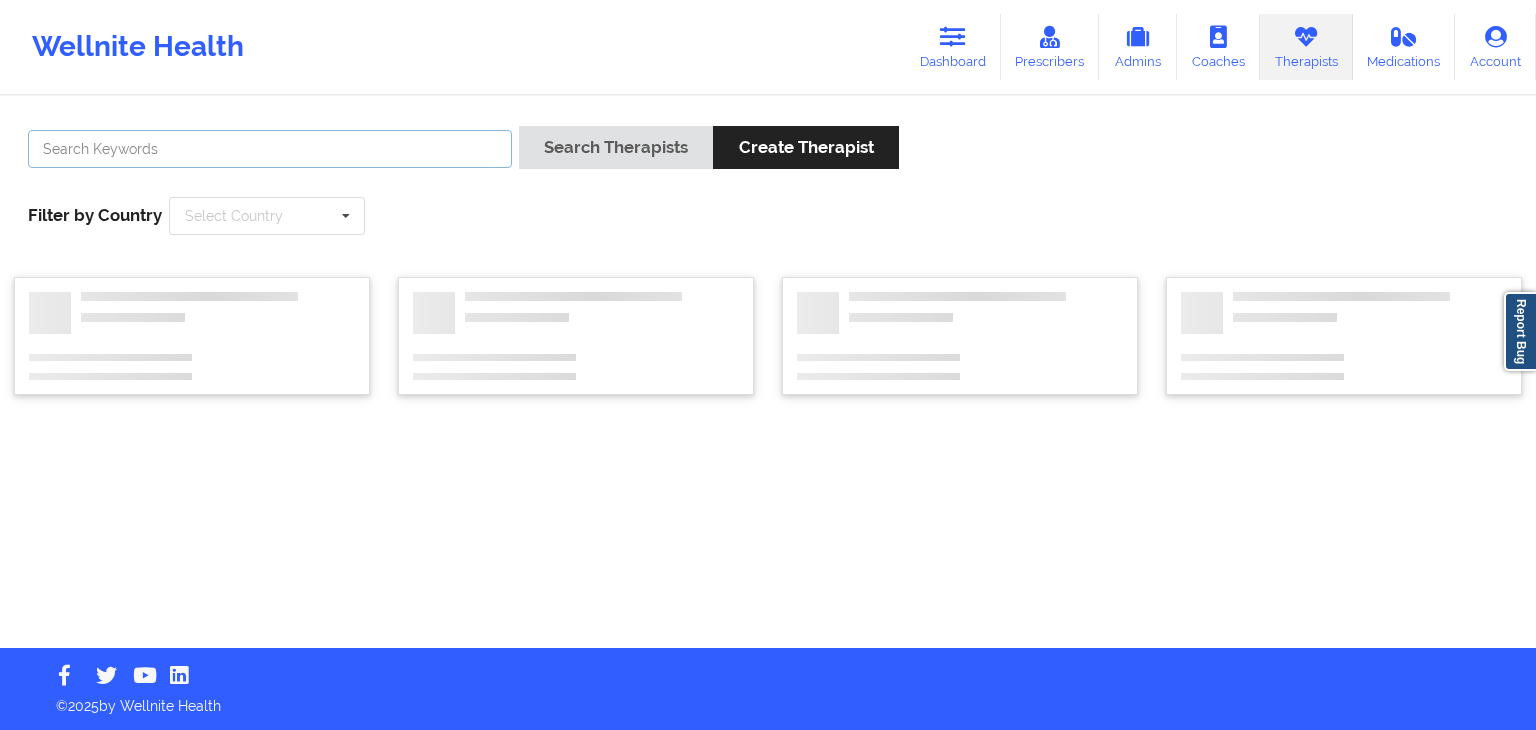 click at bounding box center (270, 149) 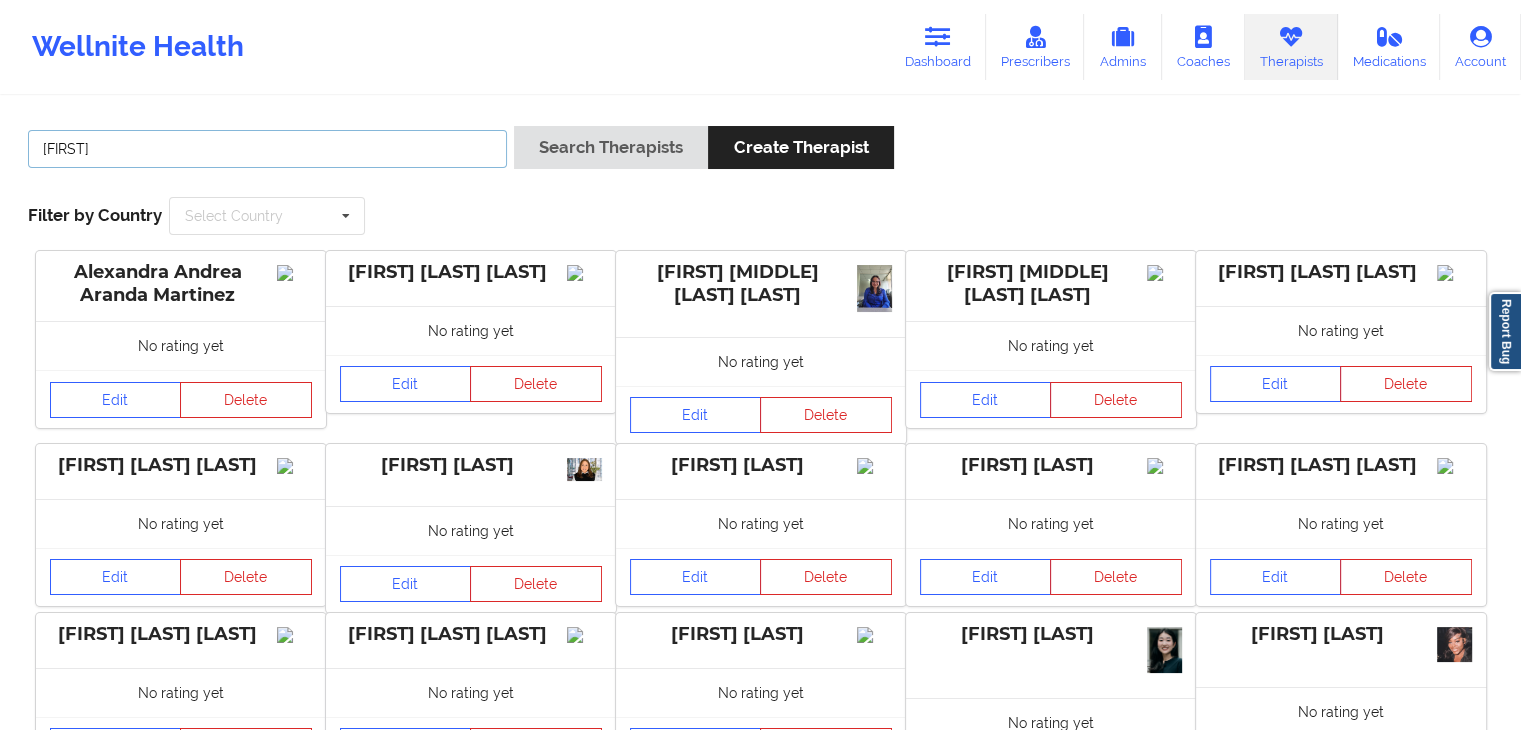 click on "Search Therapists" at bounding box center [611, 147] 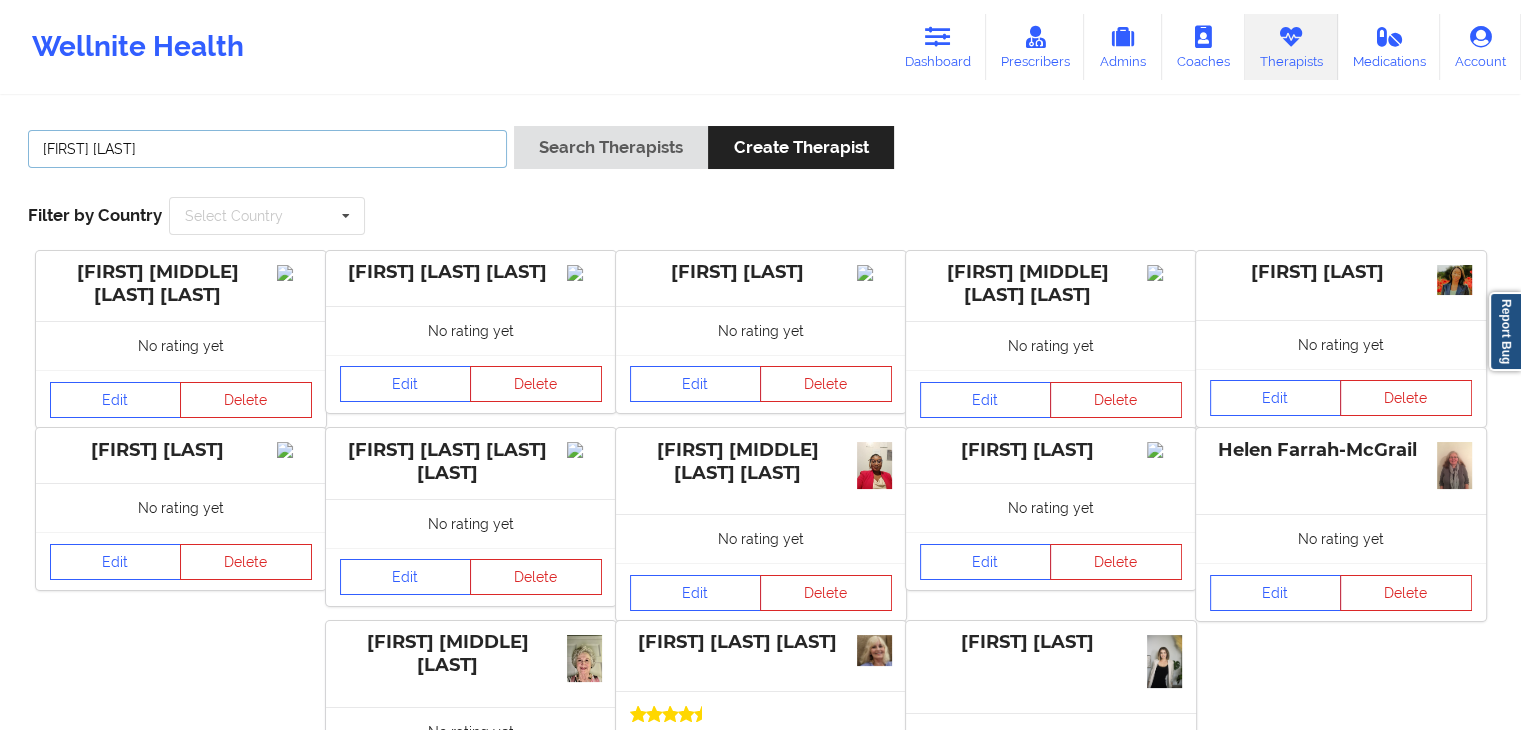 click on "Search Therapists" at bounding box center [611, 147] 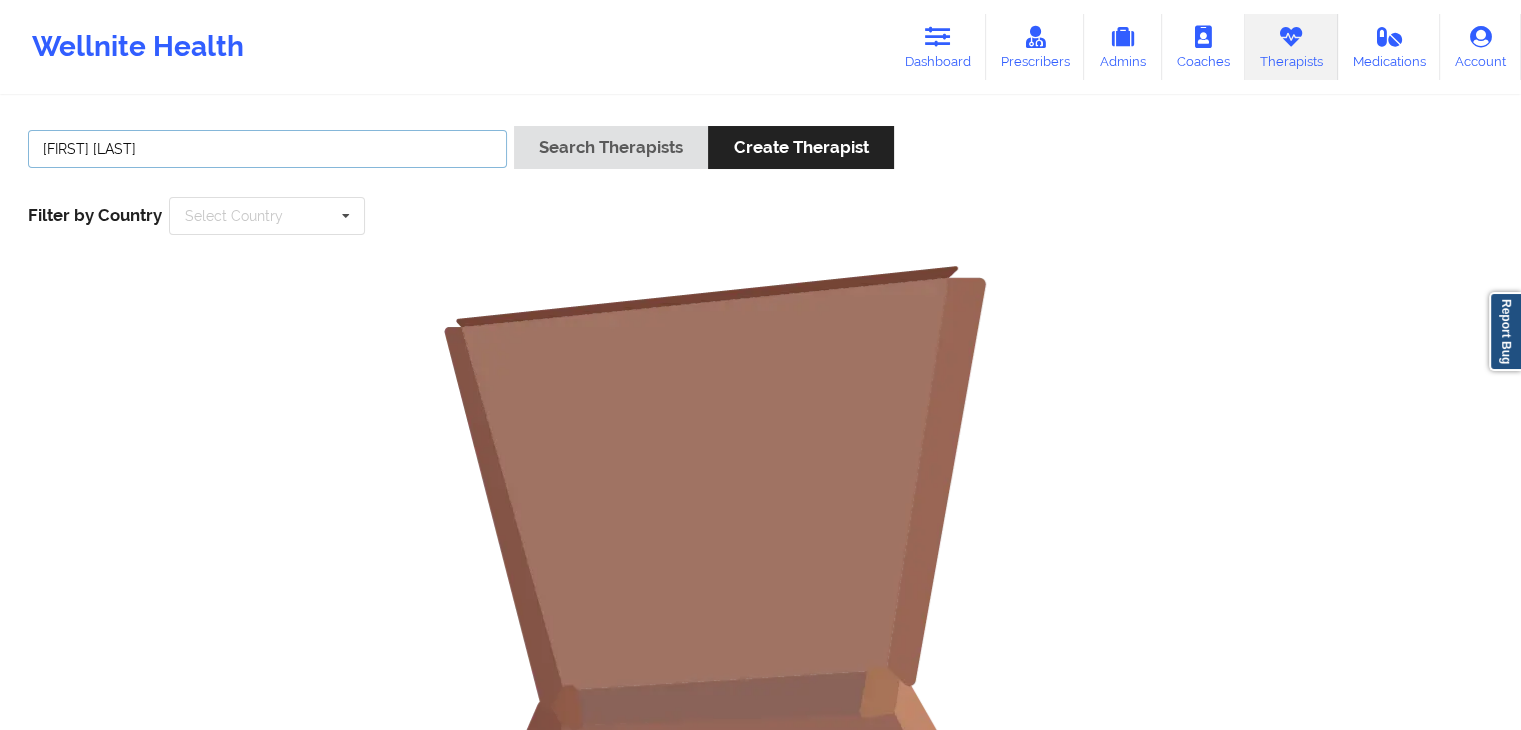 click on "Search Therapists" at bounding box center (611, 147) 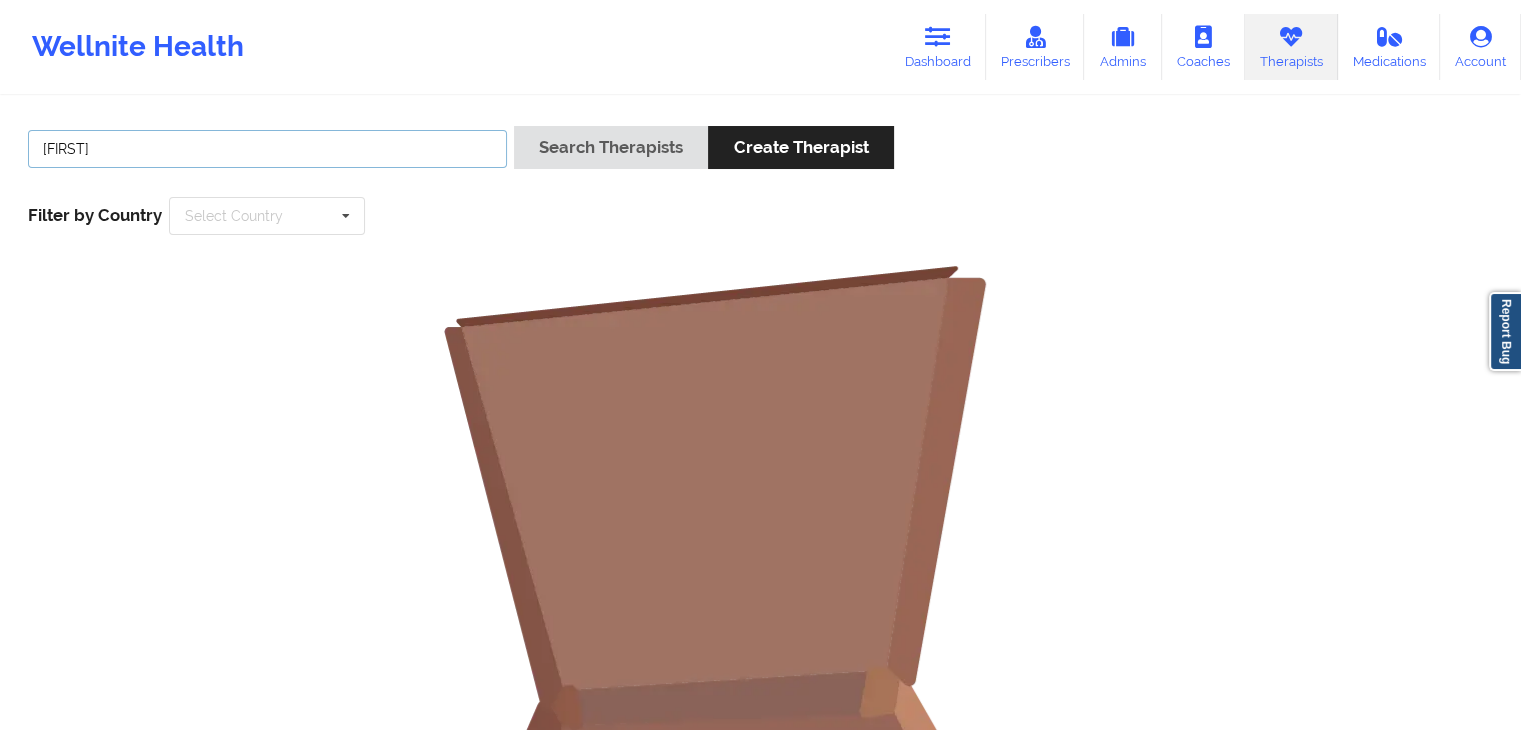 type on "[NAME]" 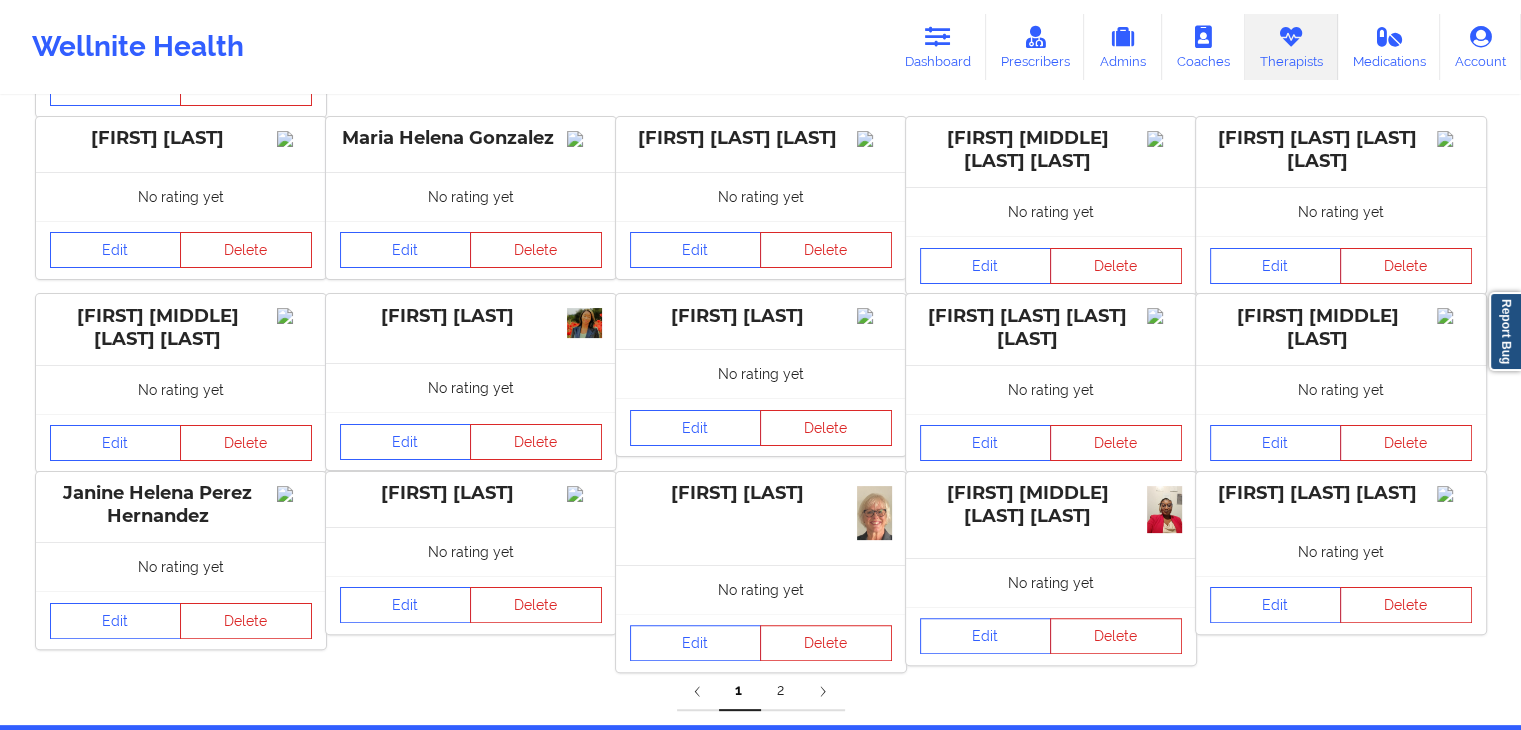 scroll, scrollTop: 424, scrollLeft: 0, axis: vertical 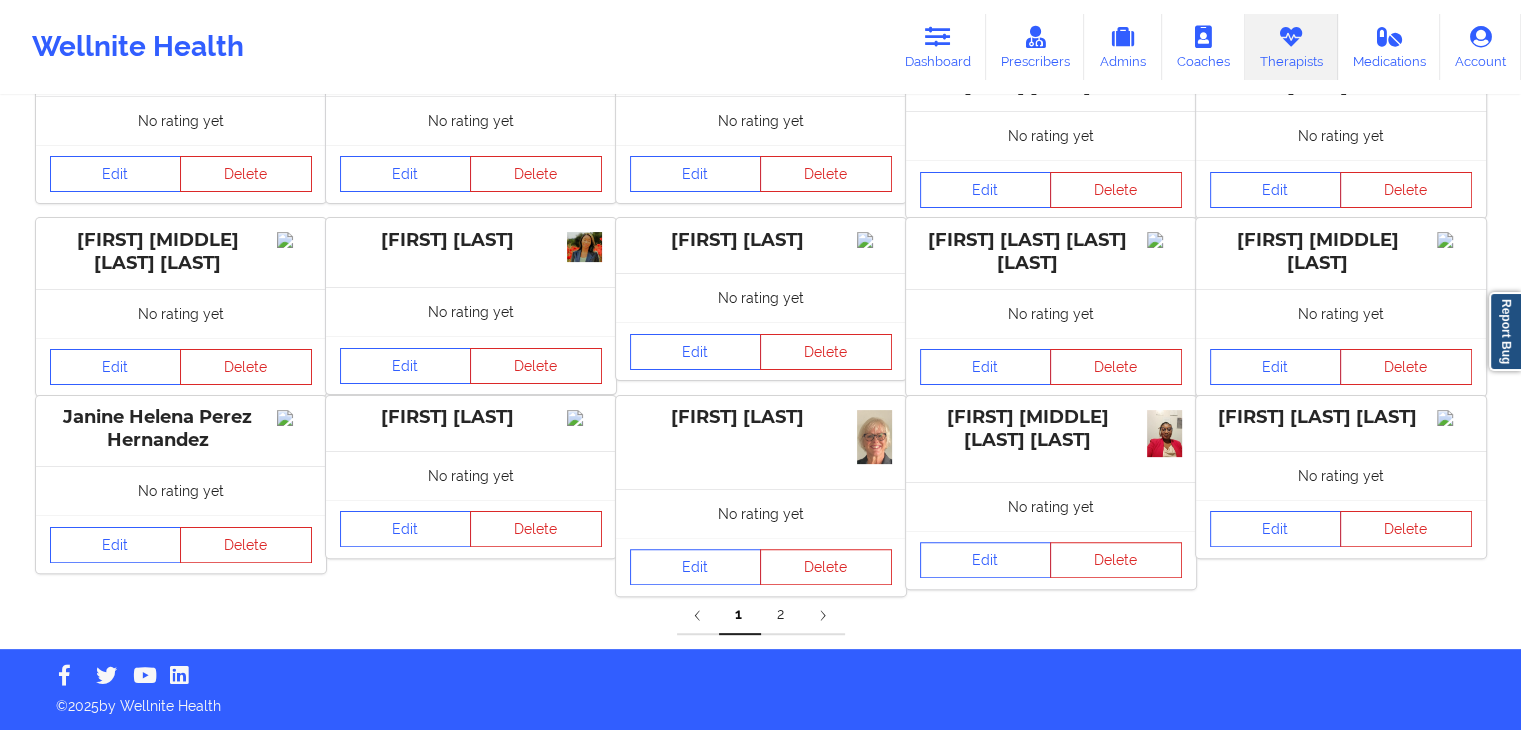 click on "2" at bounding box center [782, 615] 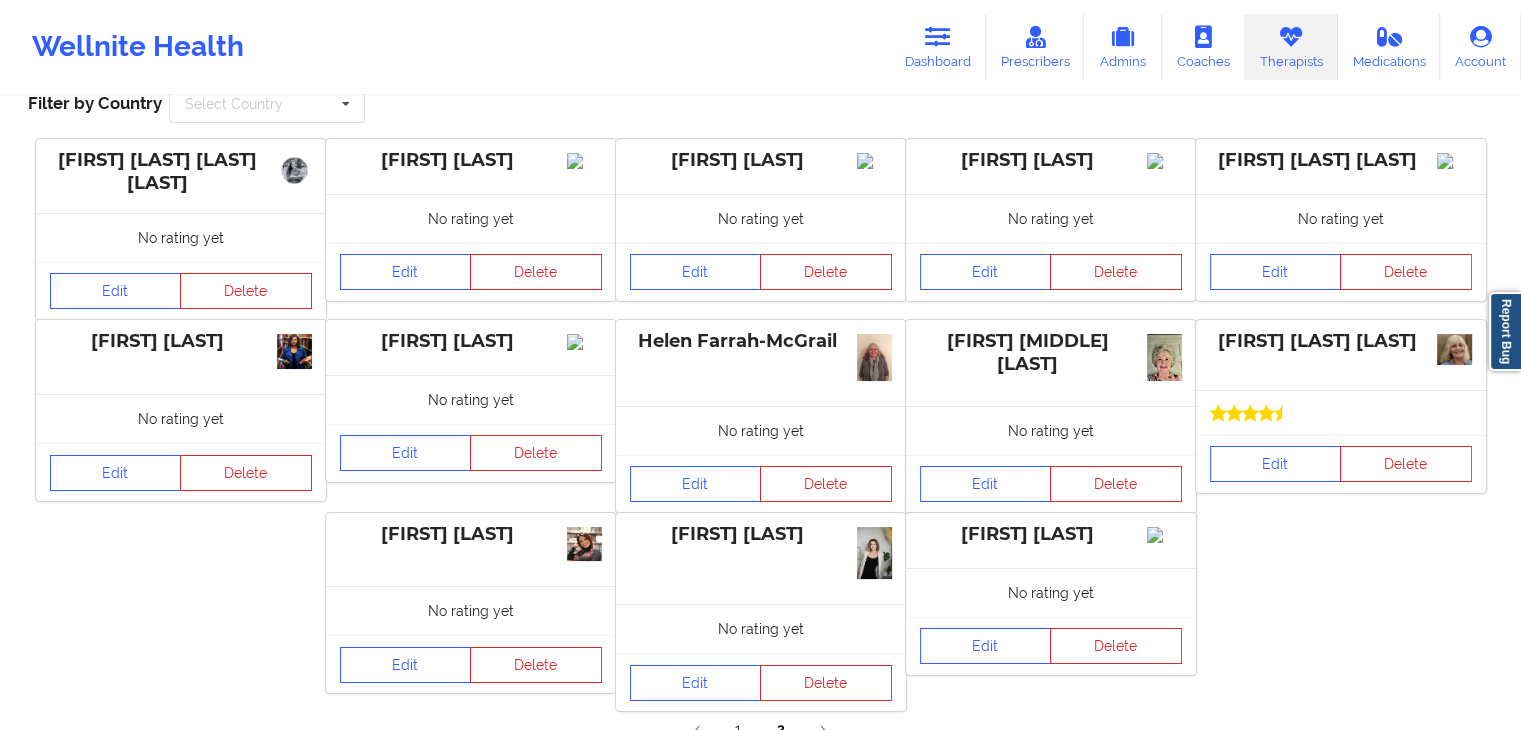scroll, scrollTop: 120, scrollLeft: 0, axis: vertical 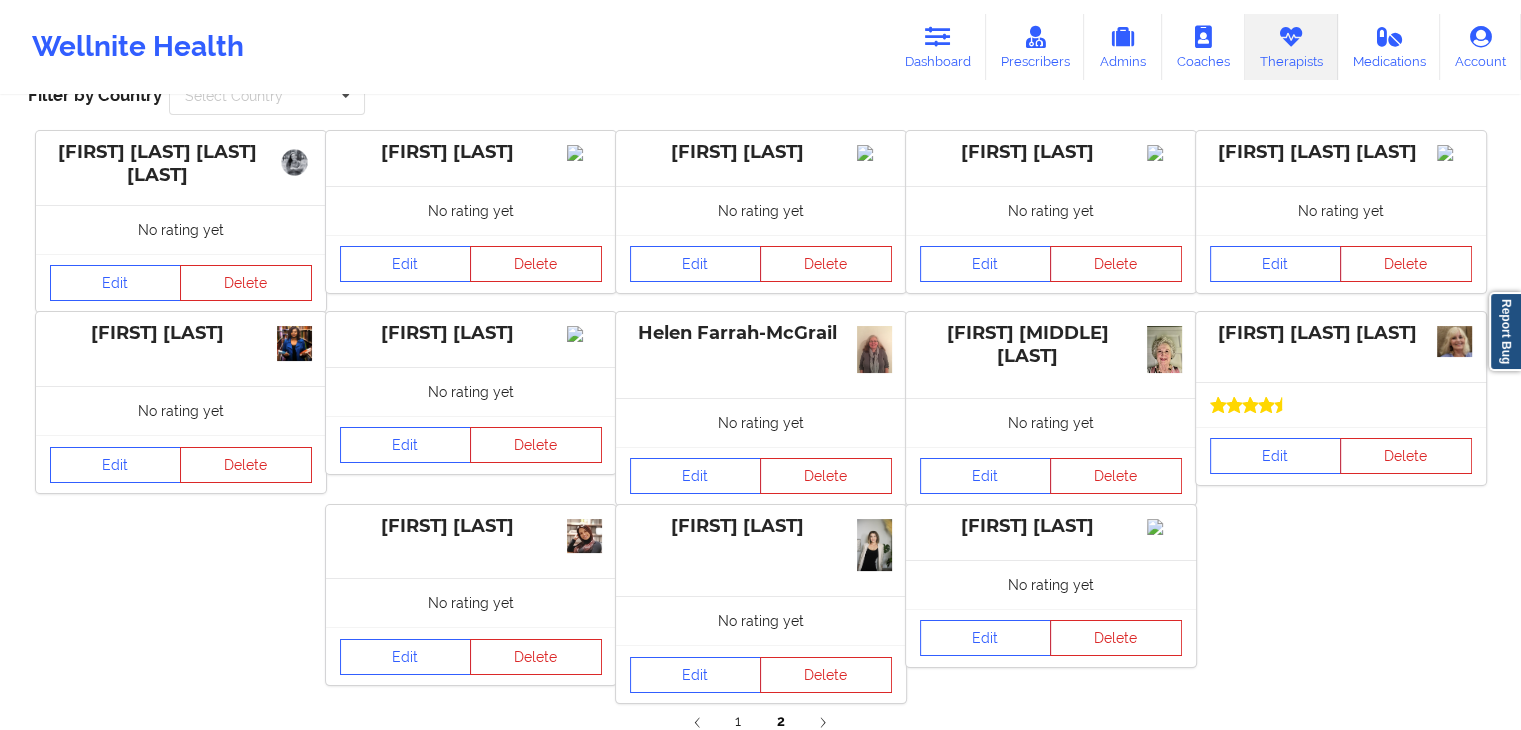 click on "No rating yet" at bounding box center (1051, 422) 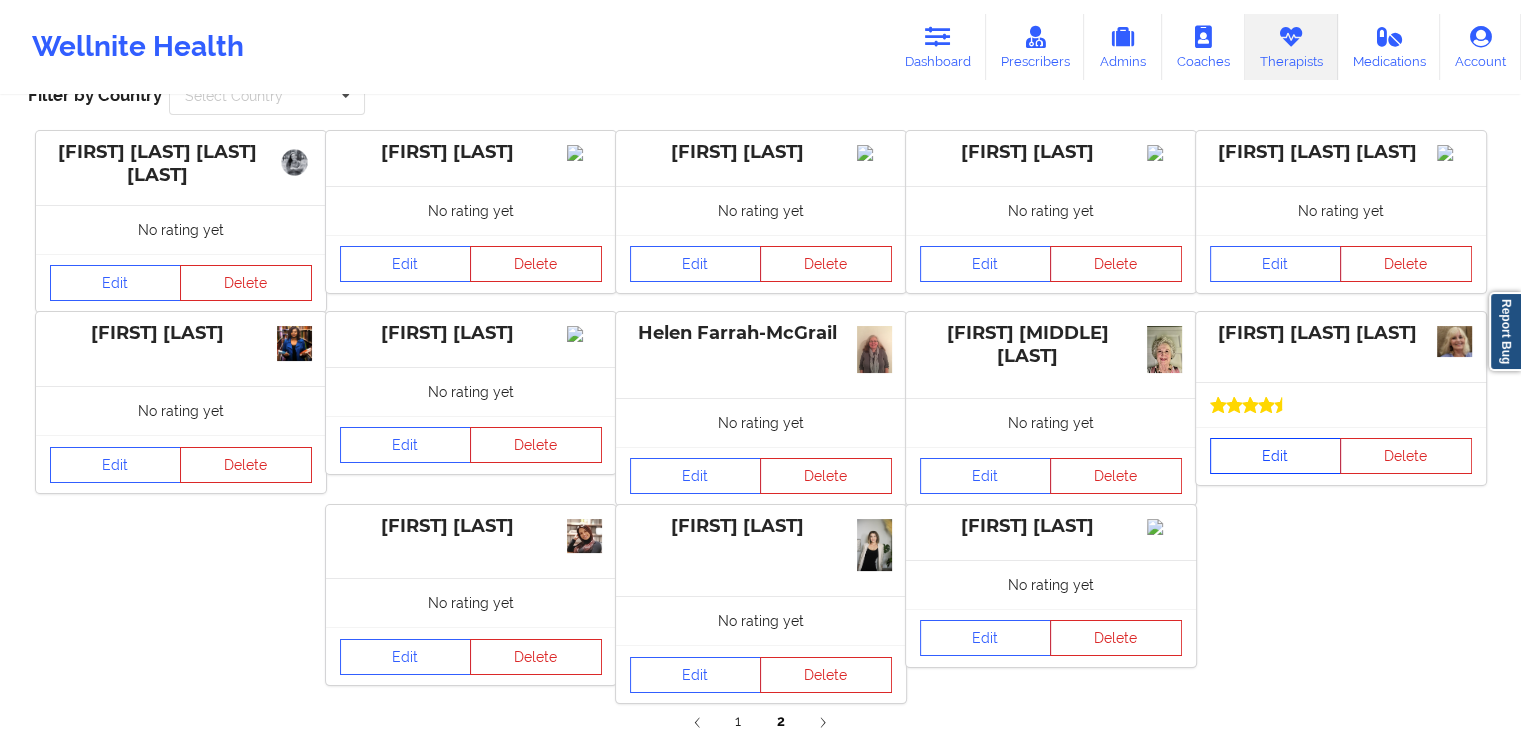 click on "Edit" at bounding box center (1276, 456) 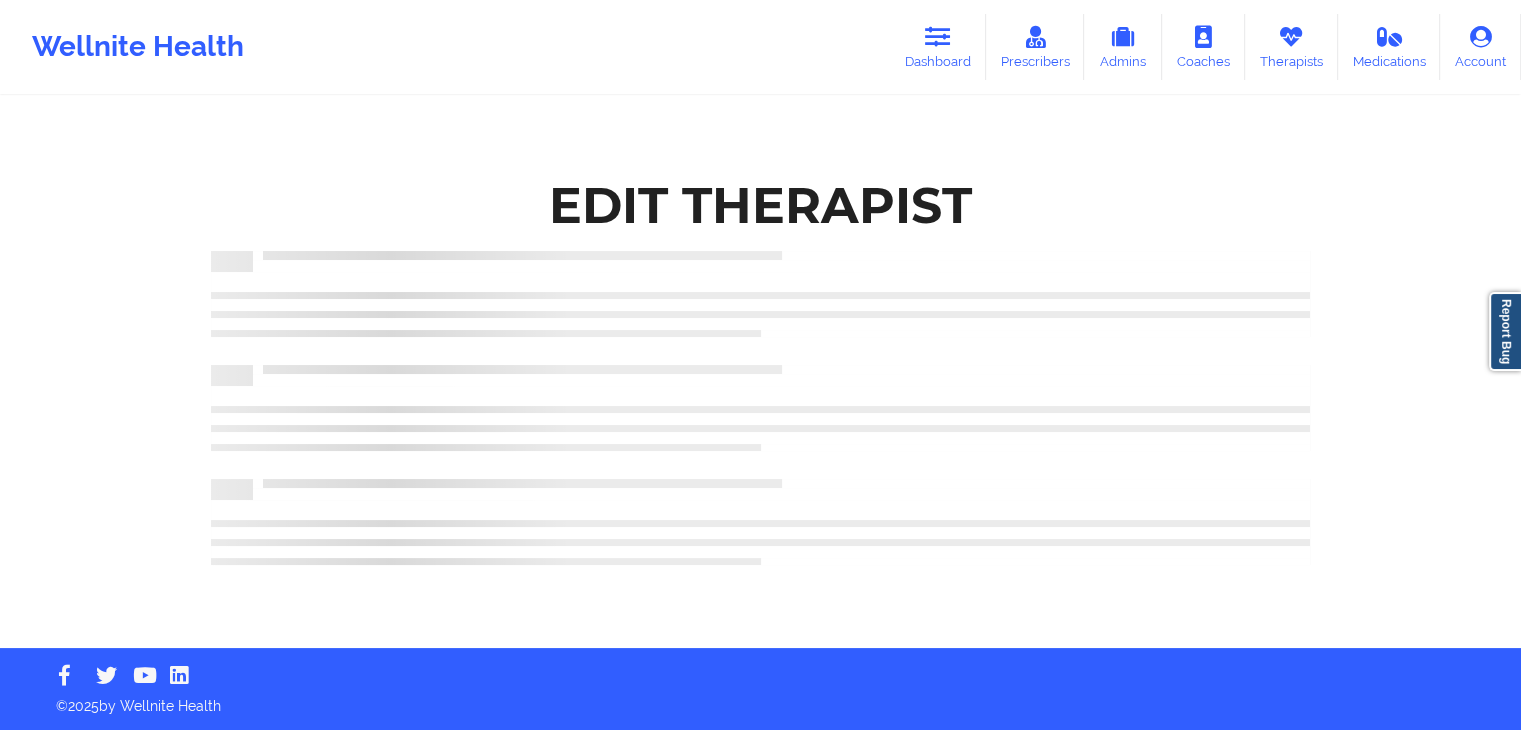 scroll, scrollTop: 0, scrollLeft: 0, axis: both 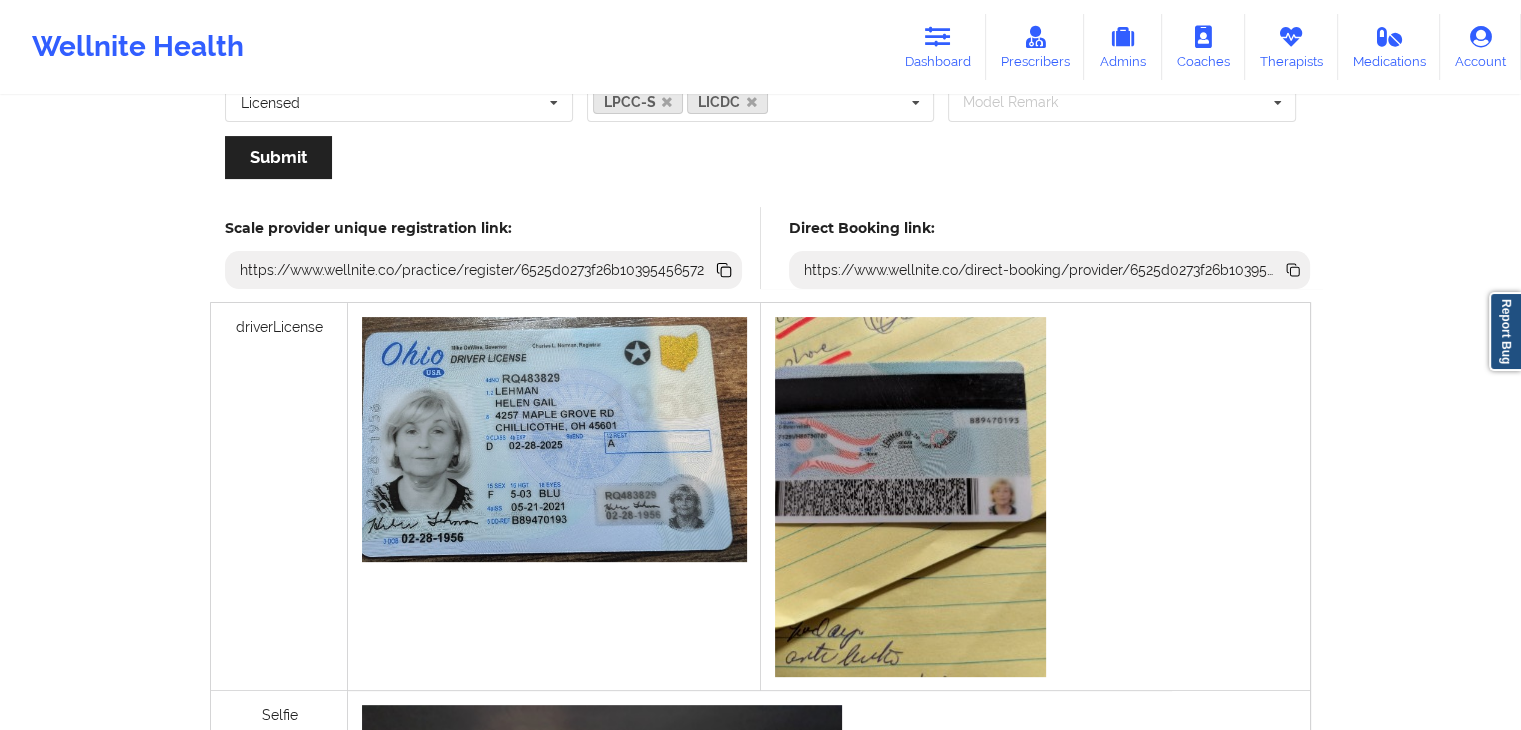click 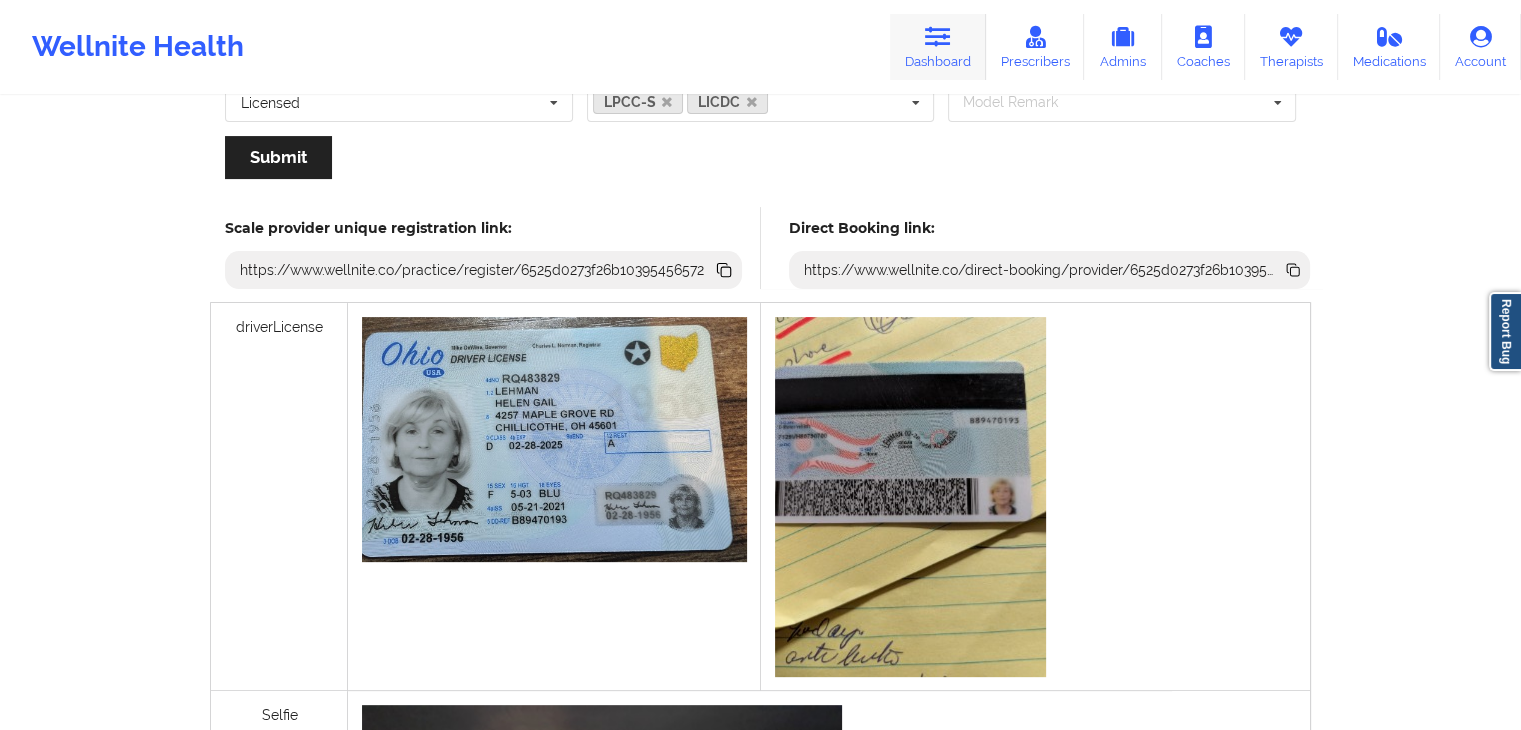 click on "Dashboard" at bounding box center (938, 47) 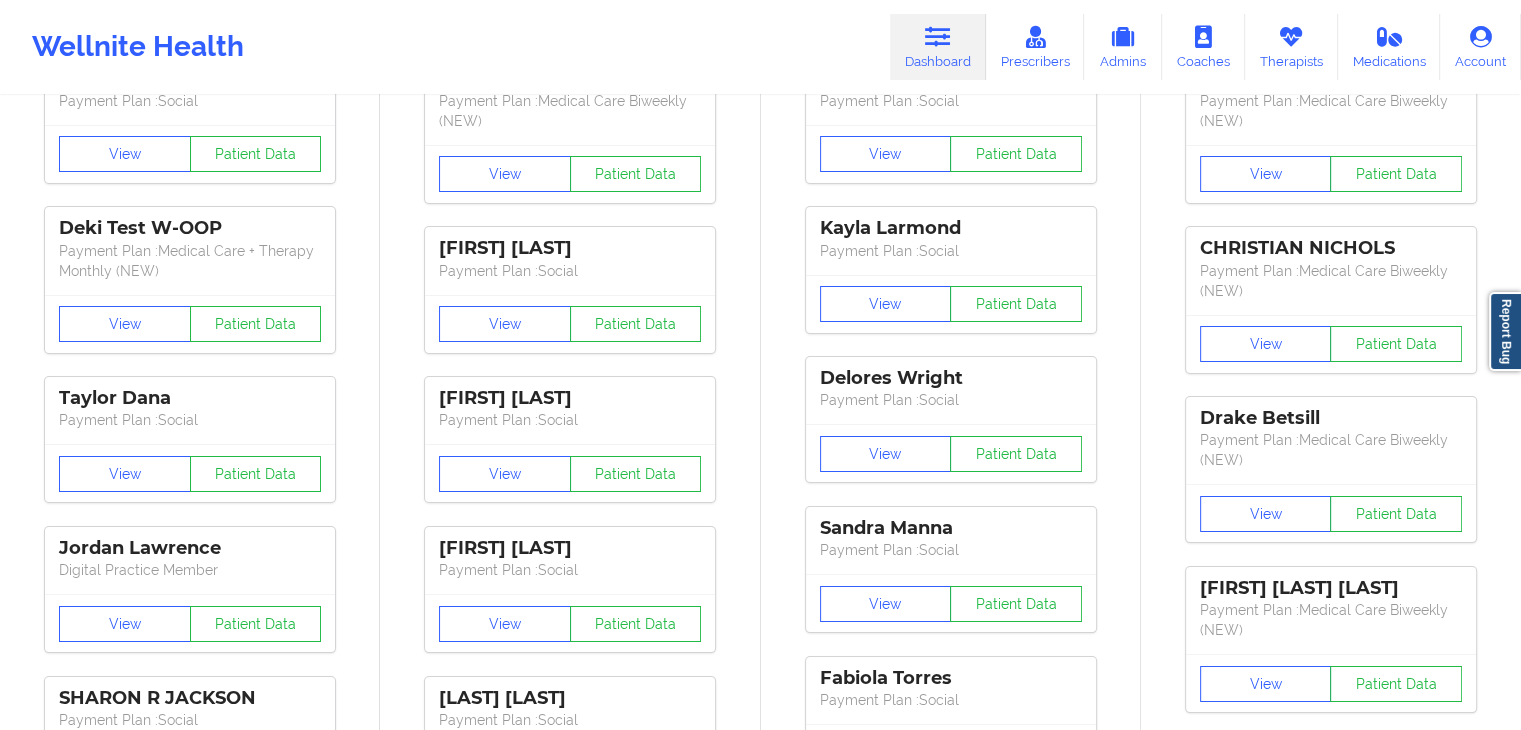 scroll, scrollTop: 55, scrollLeft: 0, axis: vertical 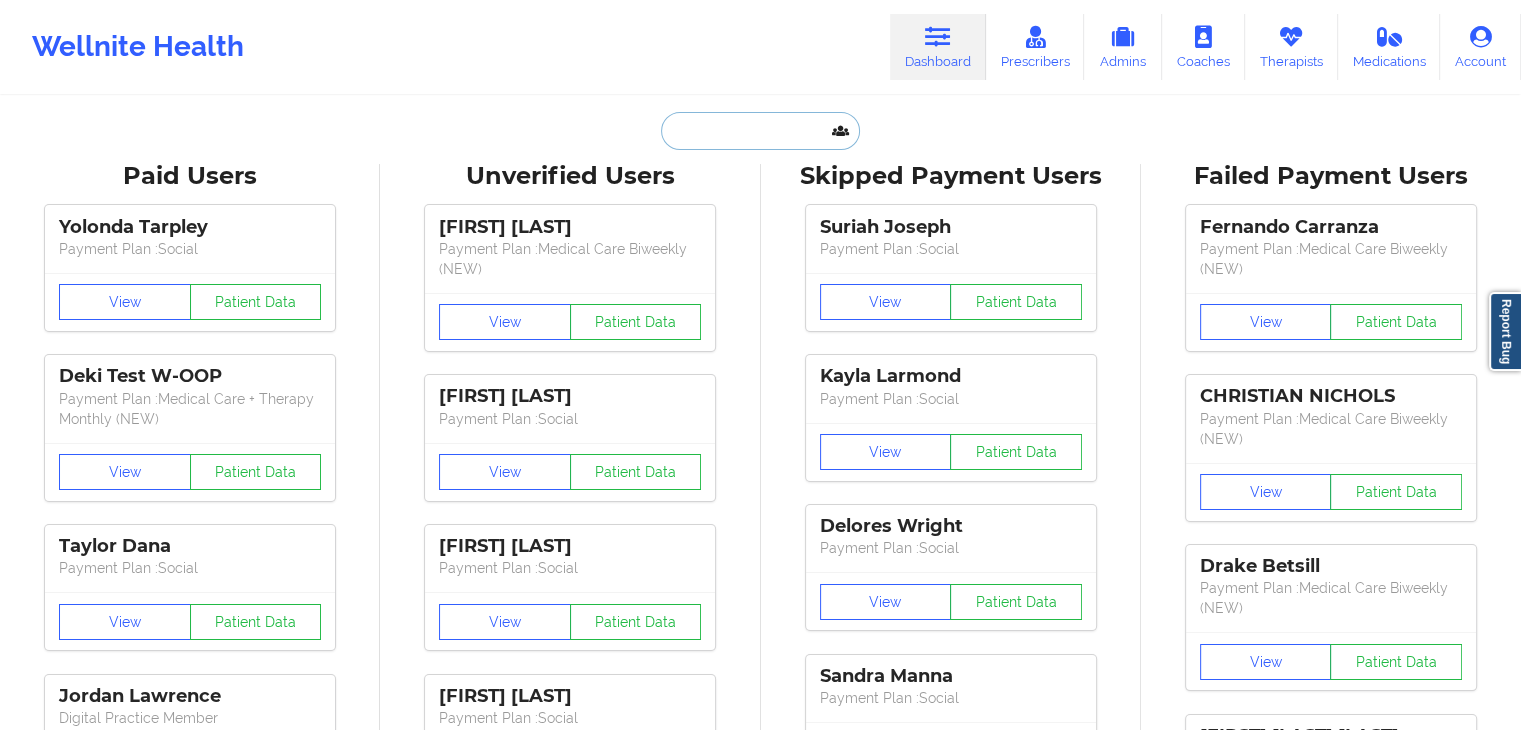 click at bounding box center (760, 131) 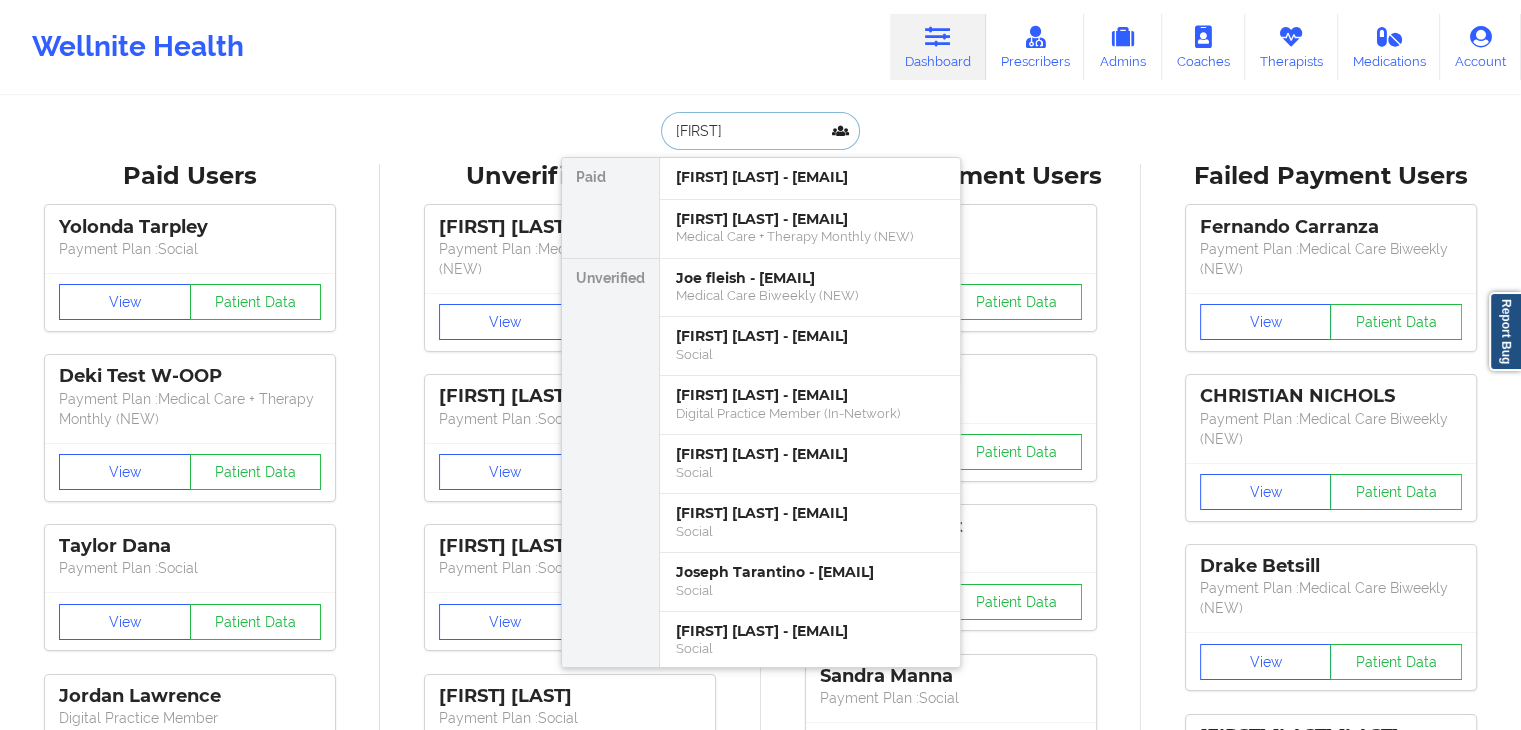 type on "joe" 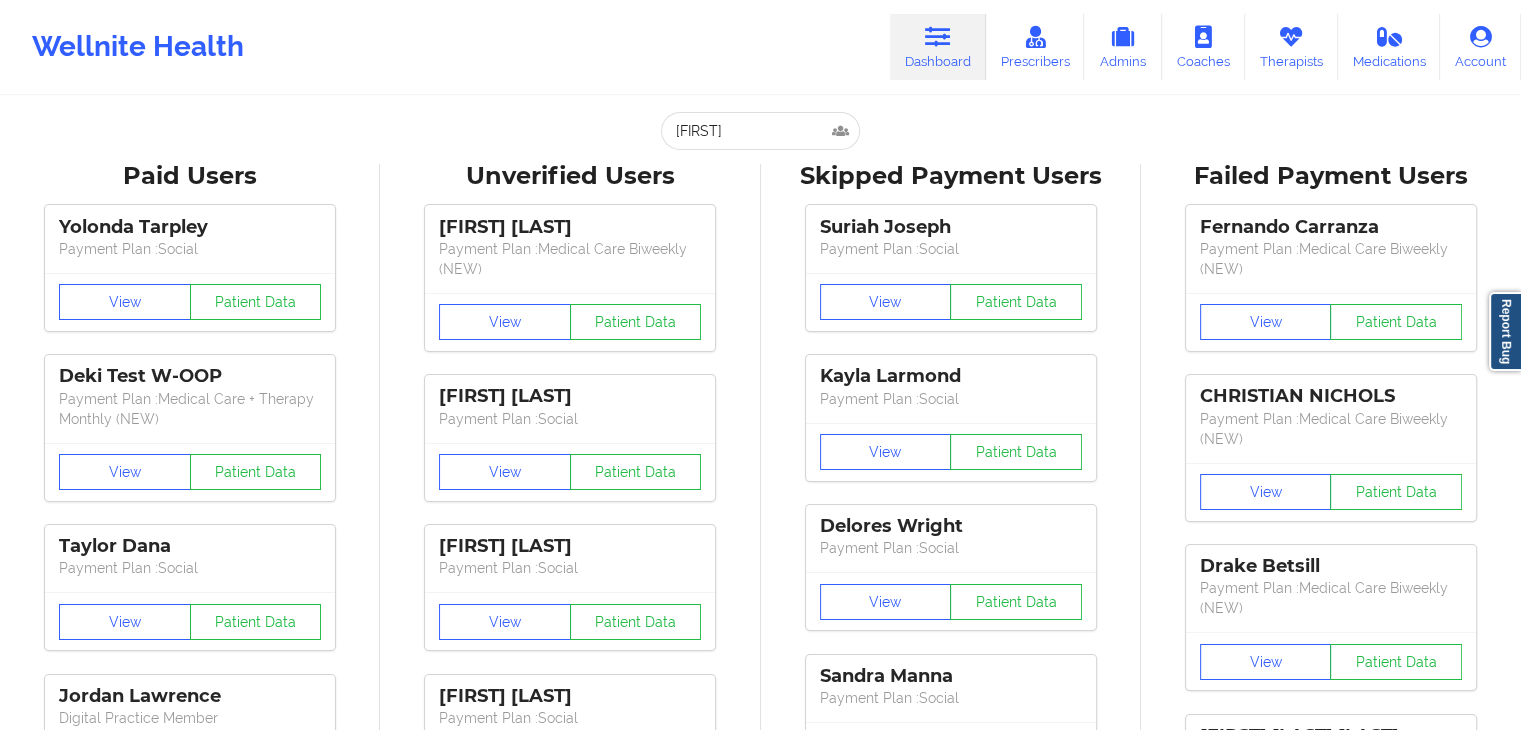 click on "Joe fleish" at bounding box center (570, 227) 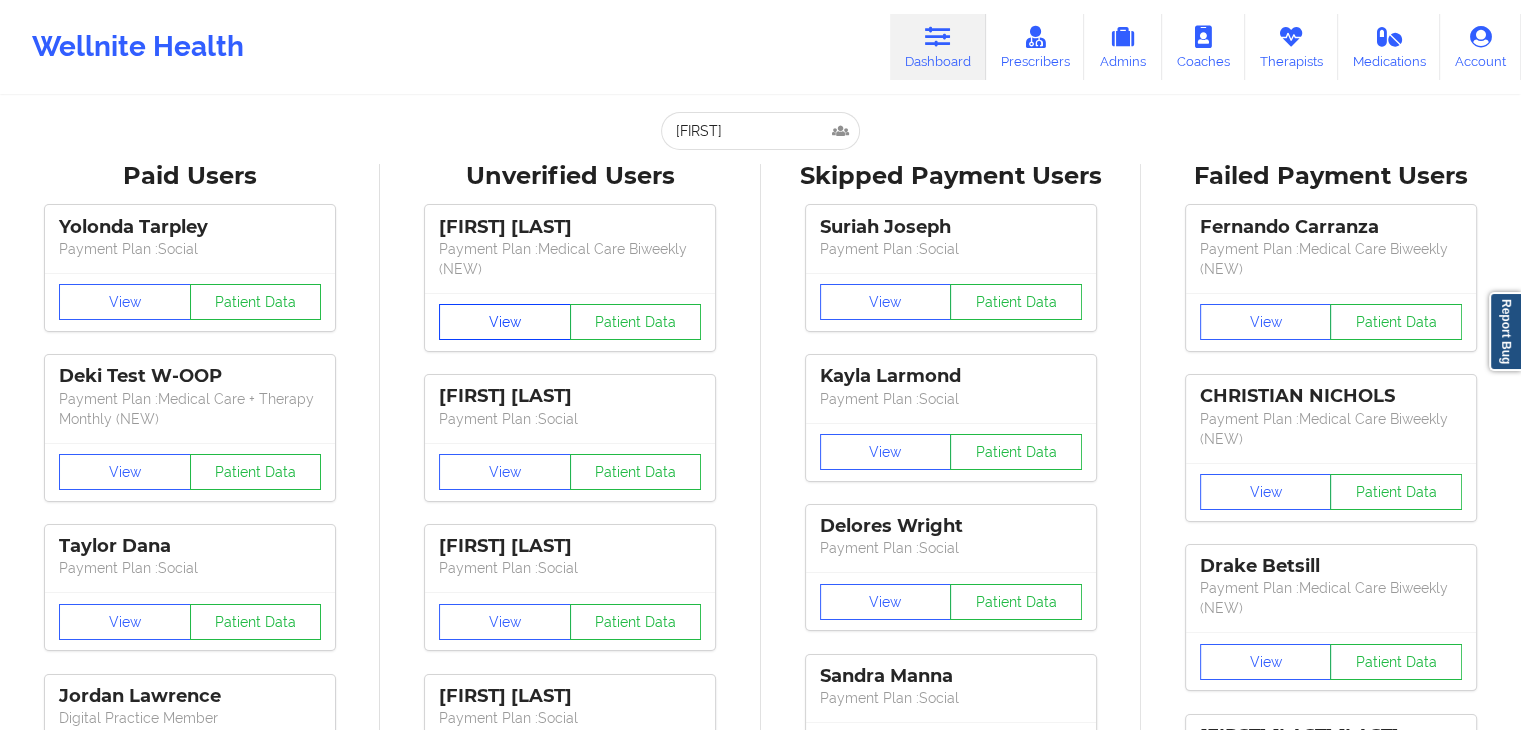 click on "View" at bounding box center [505, 322] 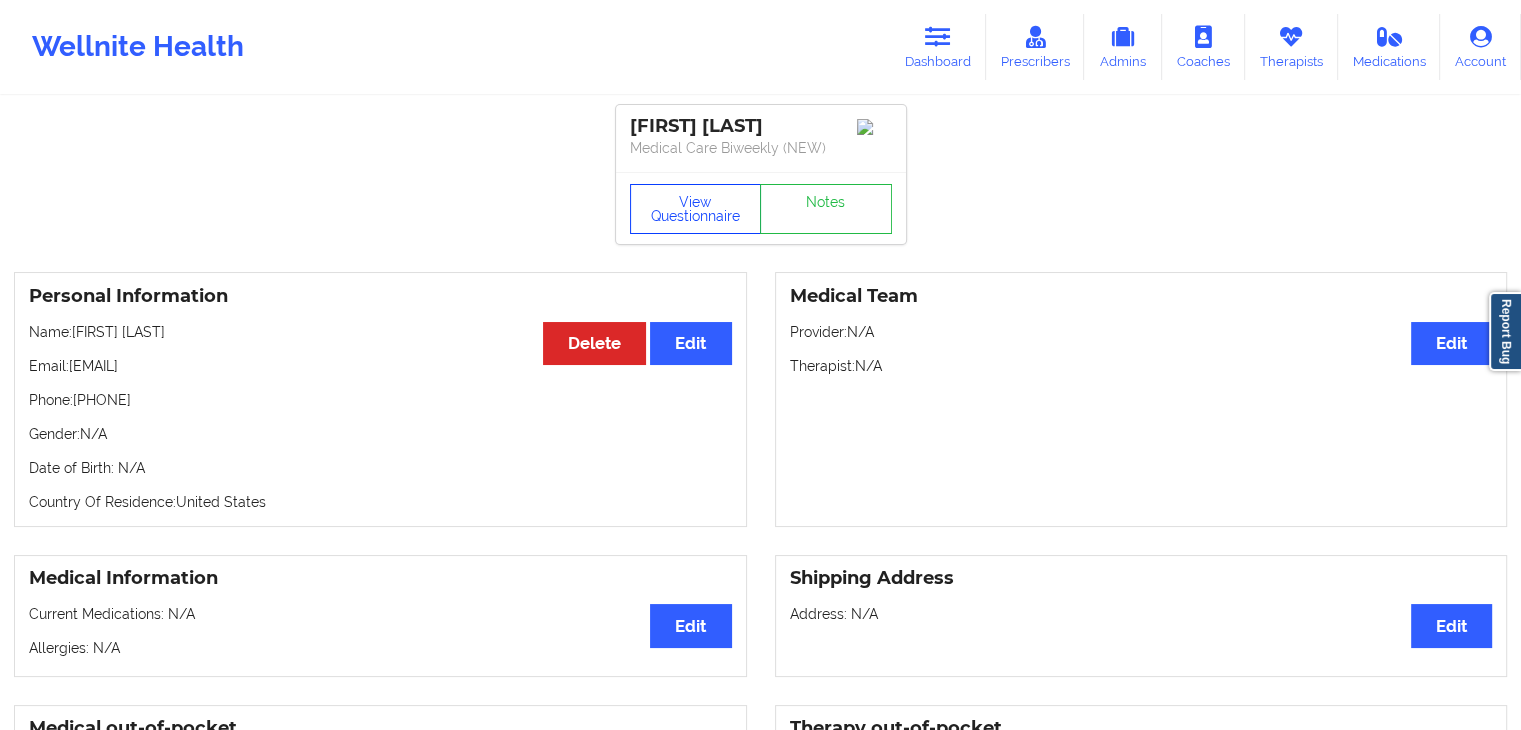 click on "View Questionnaire" at bounding box center (696, 209) 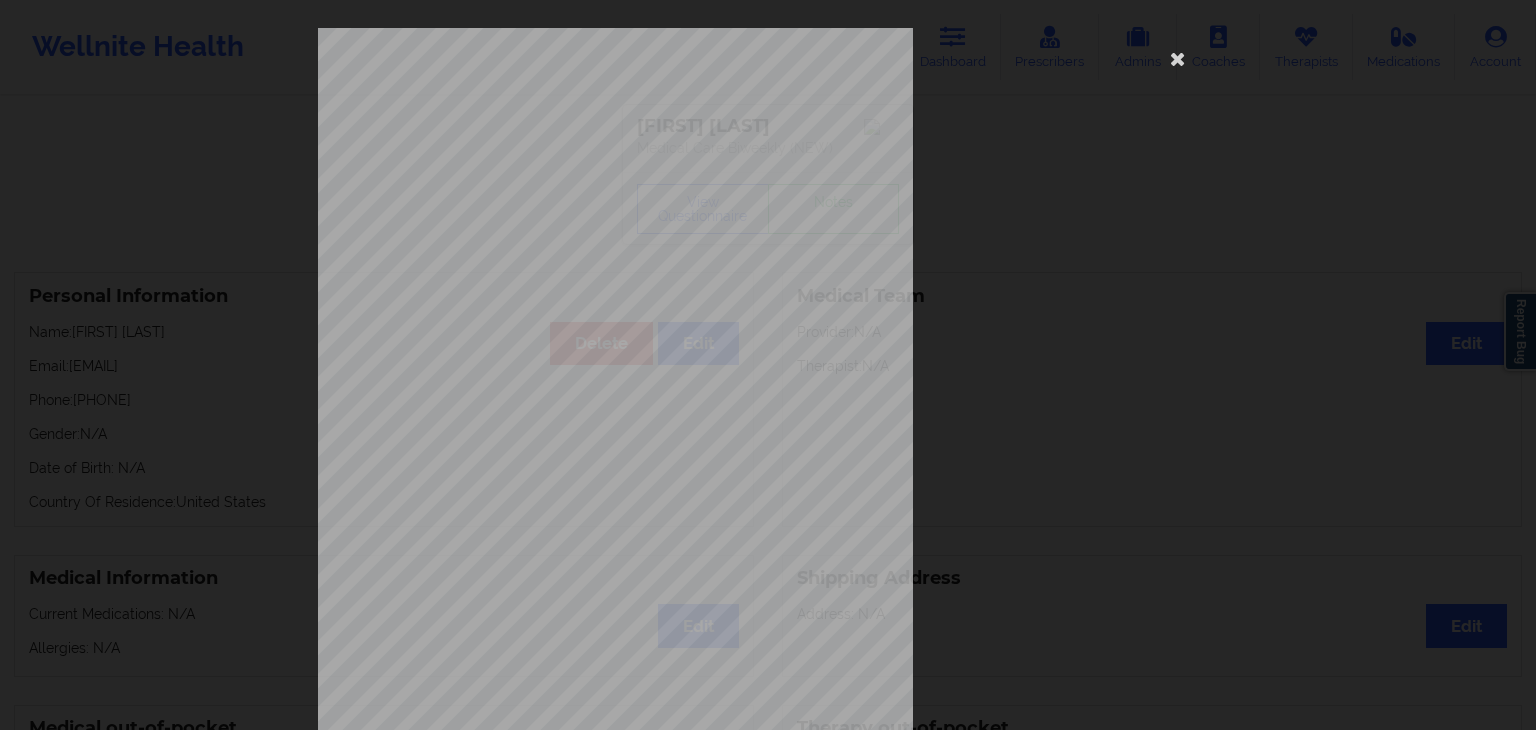 scroll, scrollTop: 224, scrollLeft: 0, axis: vertical 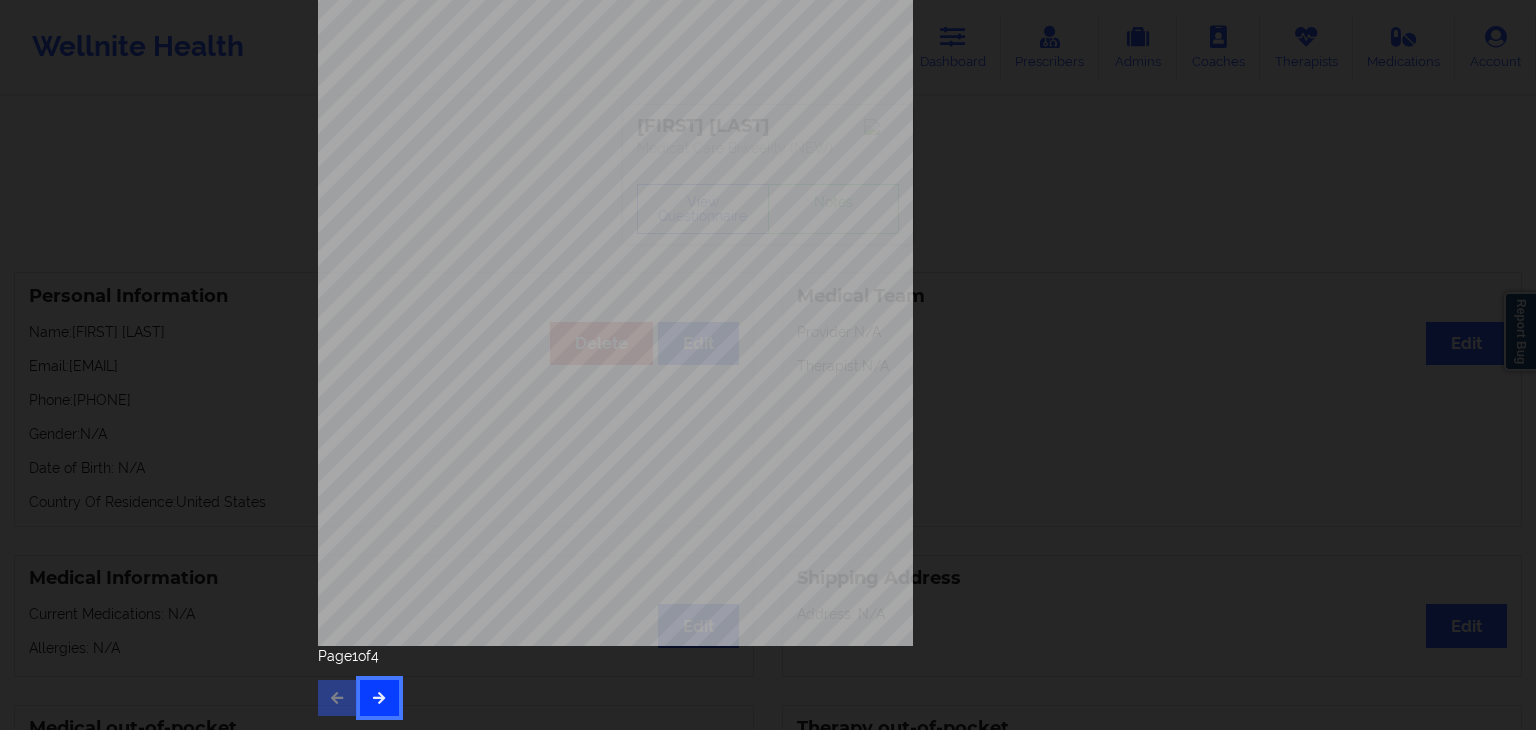 click at bounding box center [379, 698] 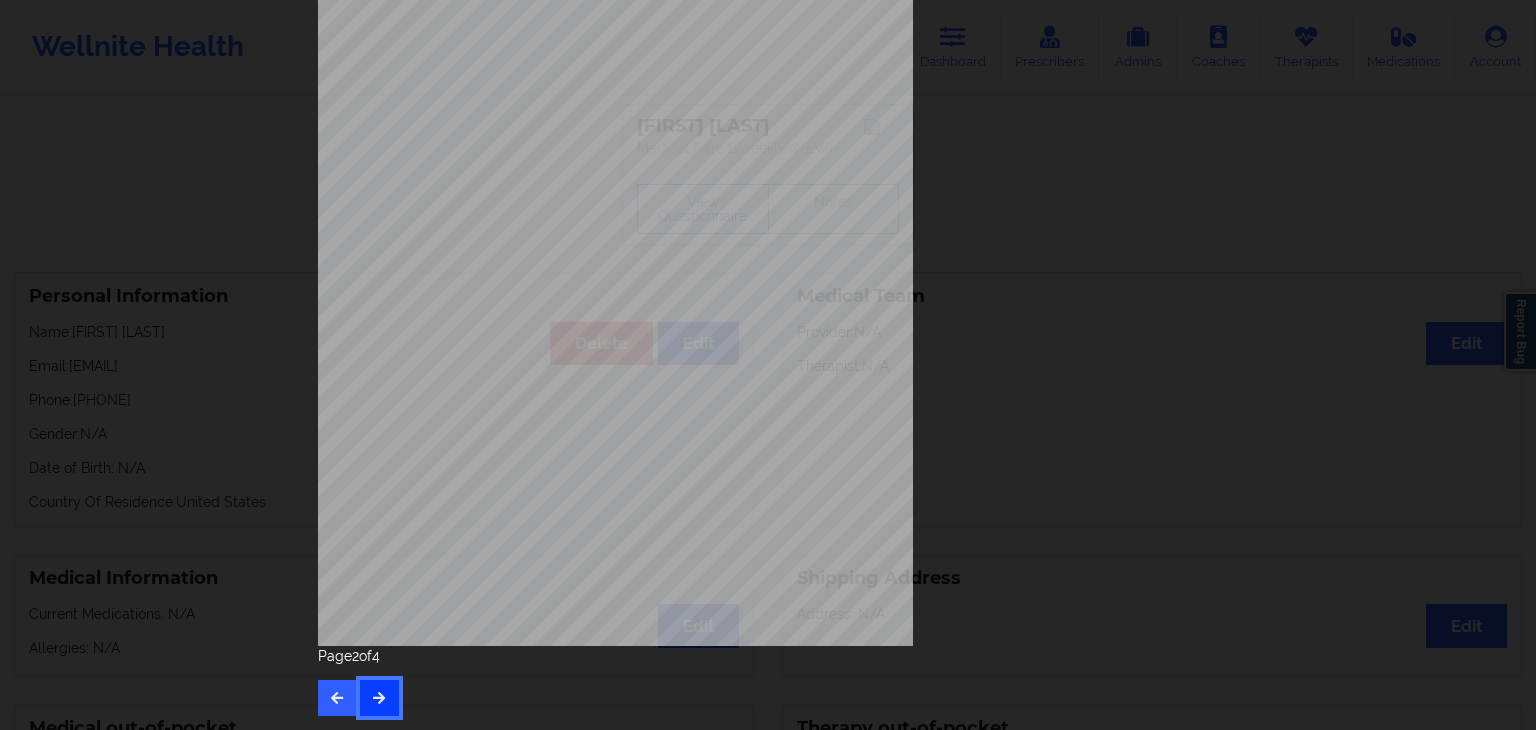 scroll, scrollTop: 0, scrollLeft: 0, axis: both 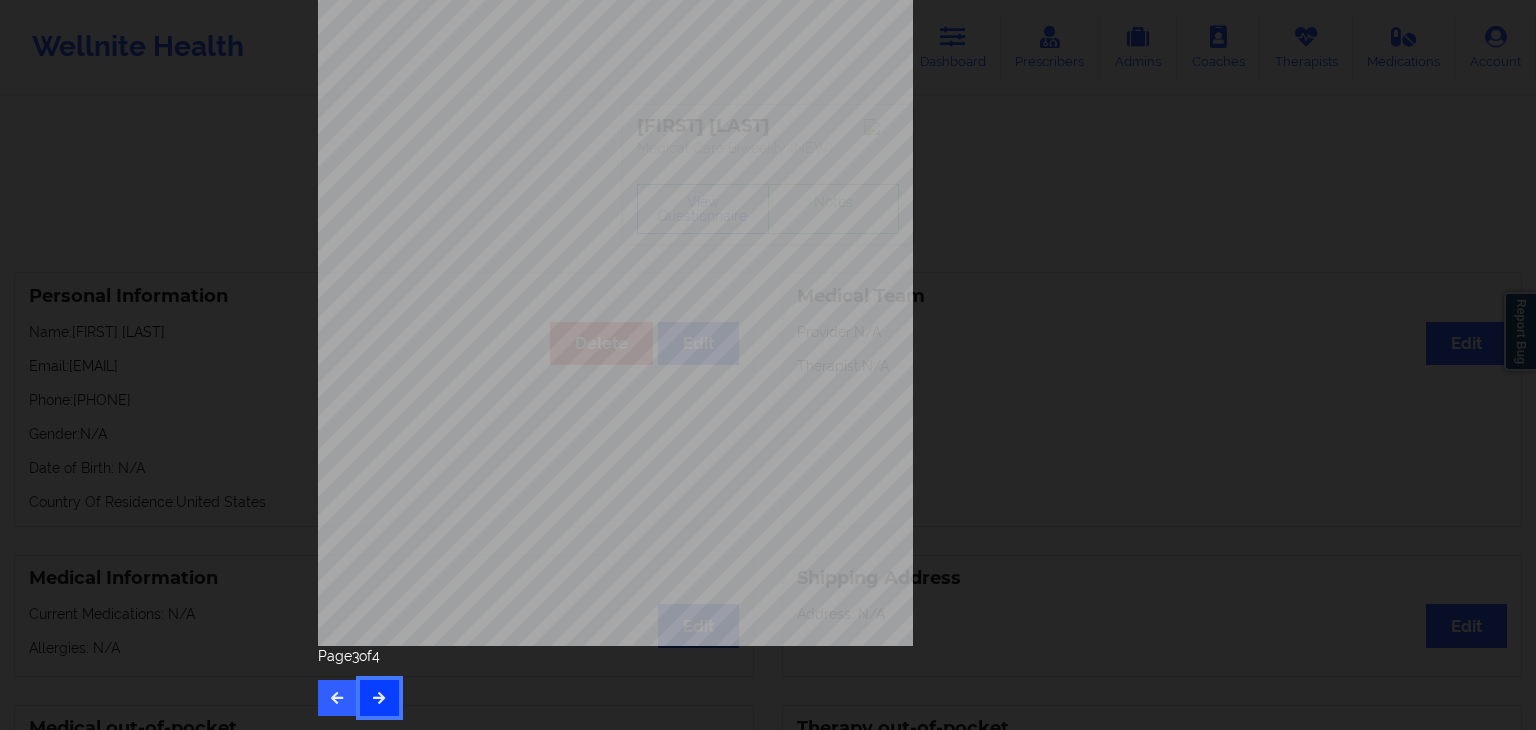 click at bounding box center (379, 697) 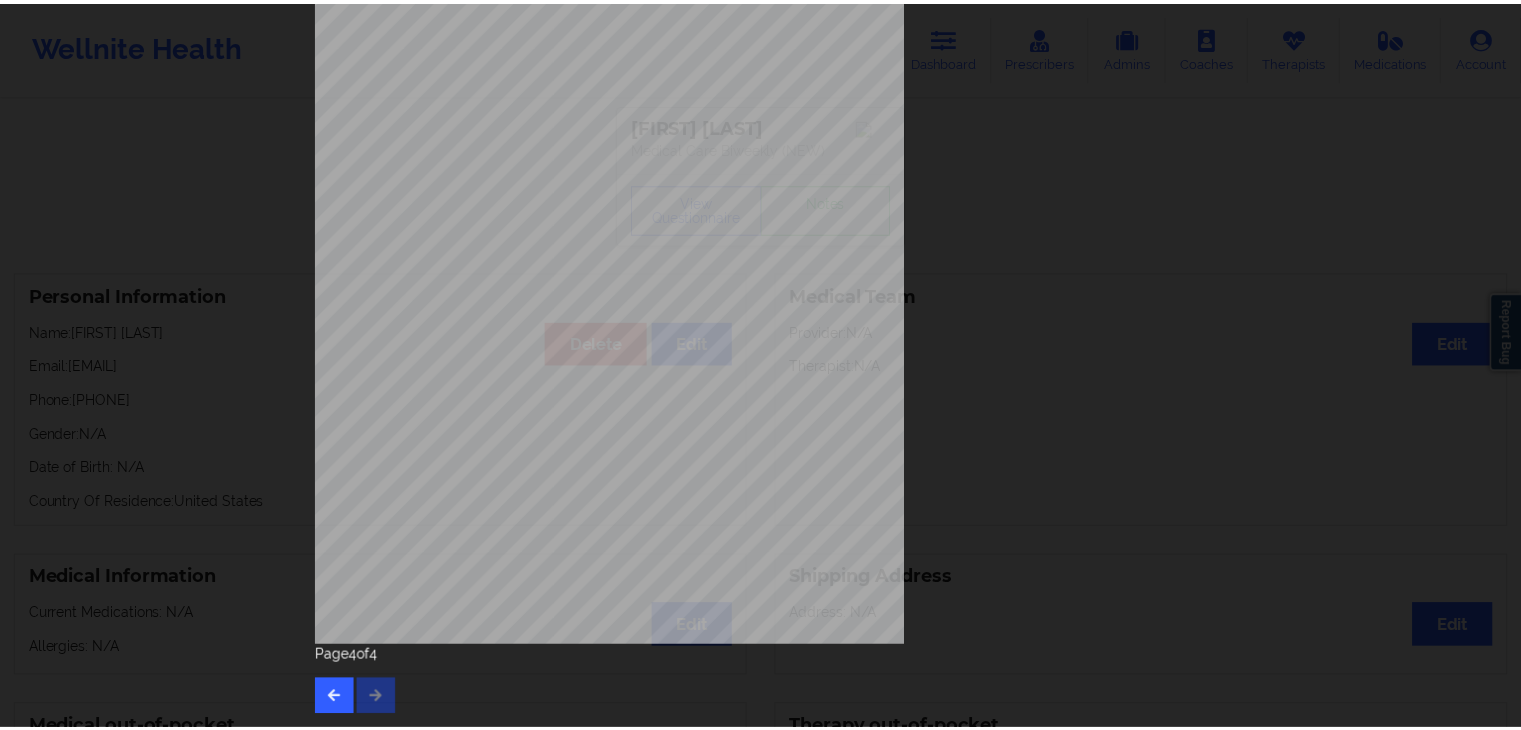 scroll, scrollTop: 0, scrollLeft: 0, axis: both 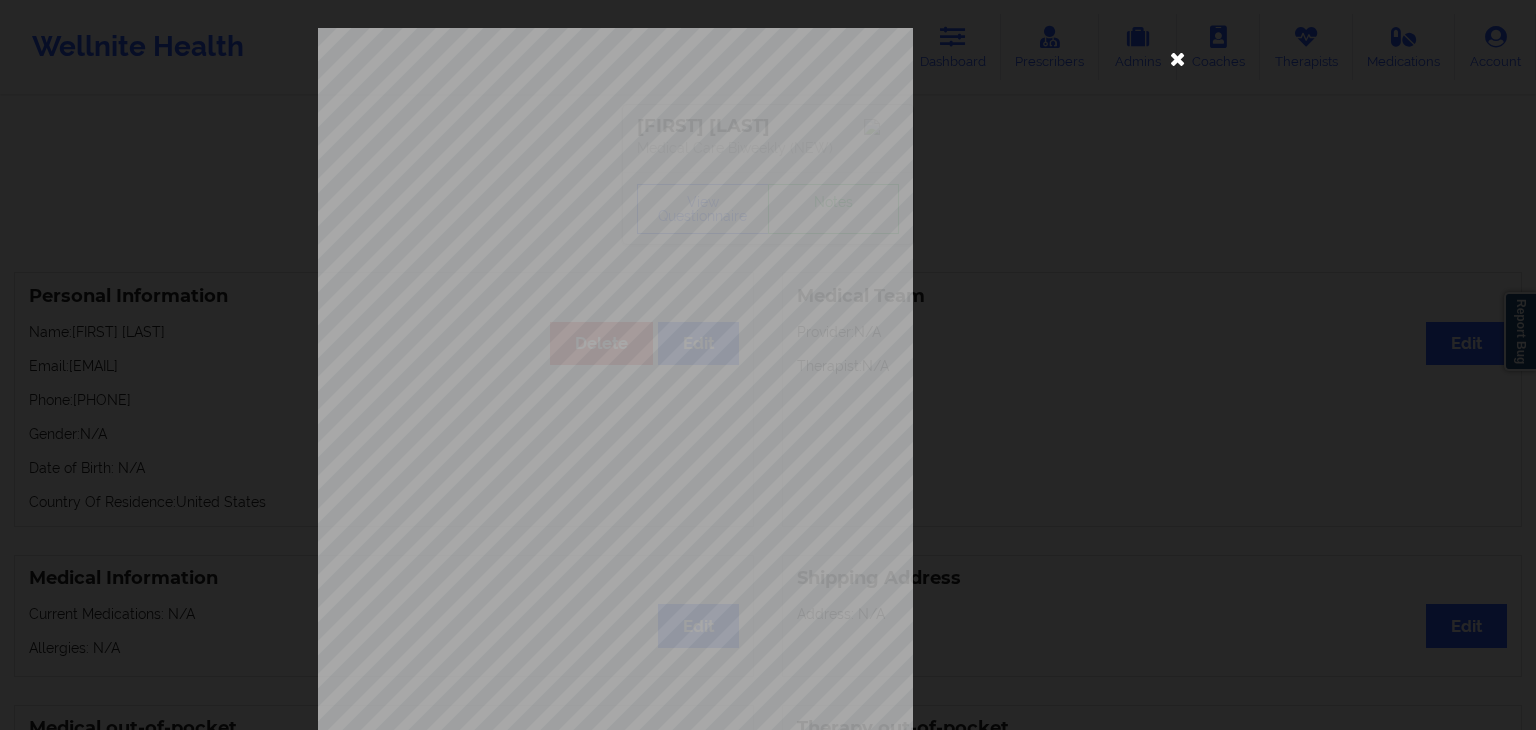 click at bounding box center (1178, 58) 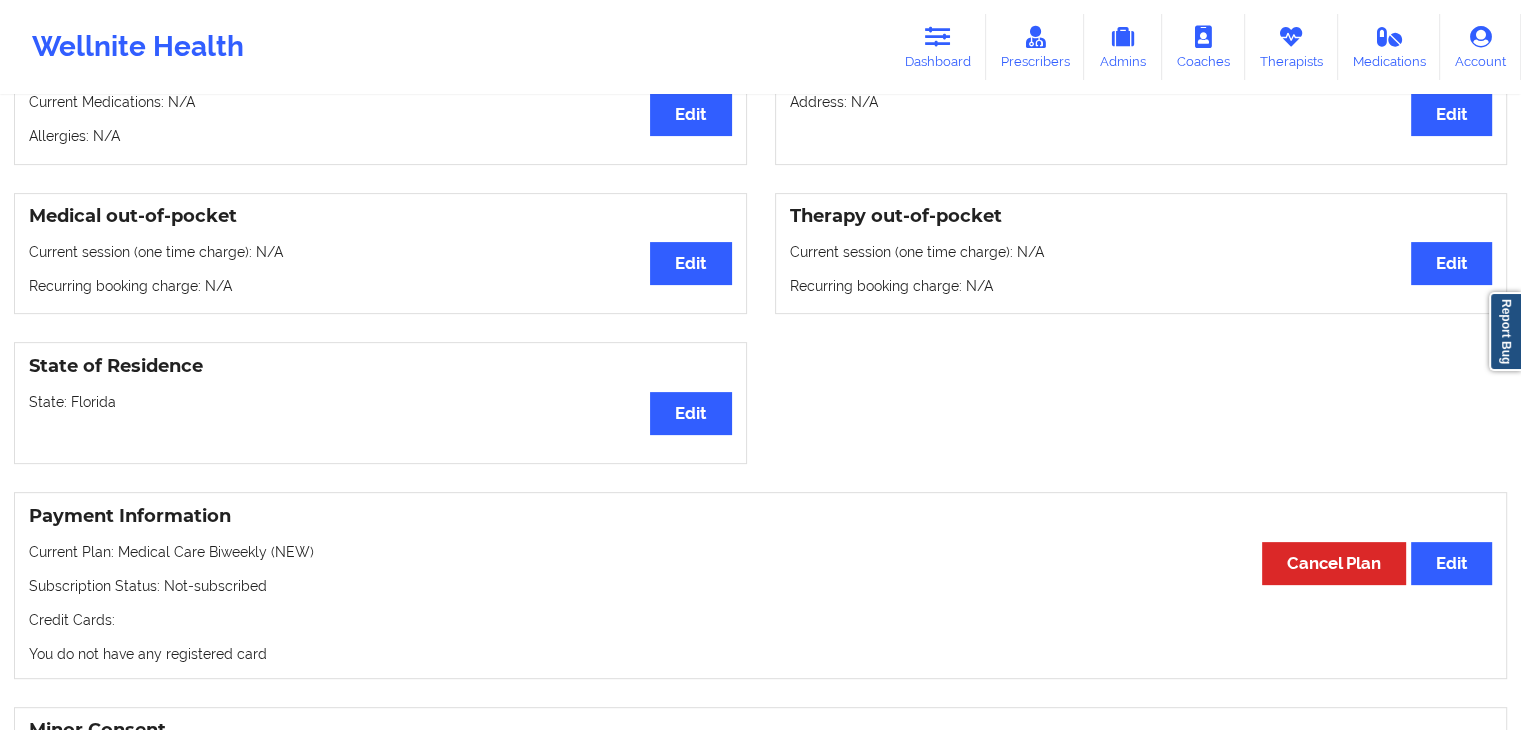 scroll, scrollTop: 480, scrollLeft: 0, axis: vertical 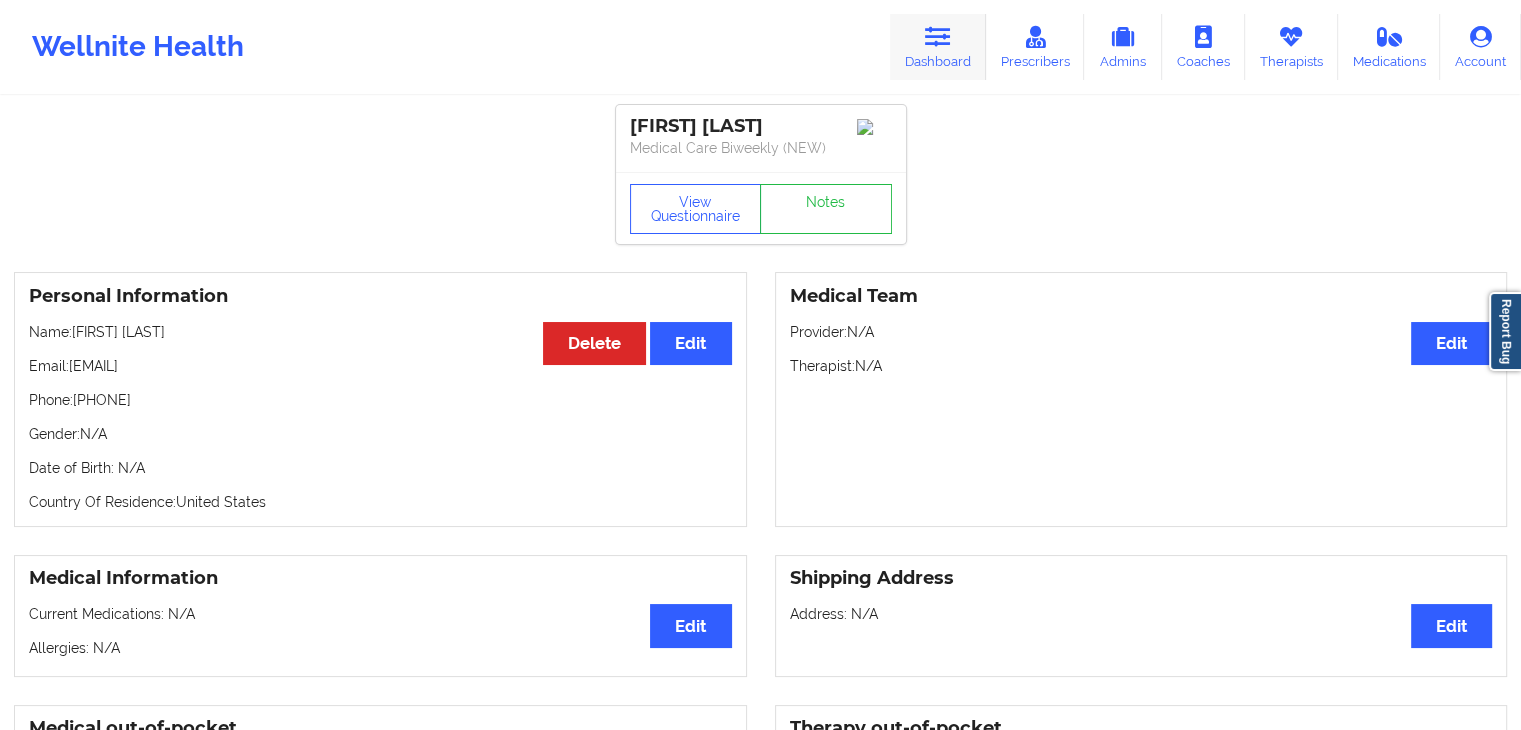 click on "Dashboard" at bounding box center (938, 47) 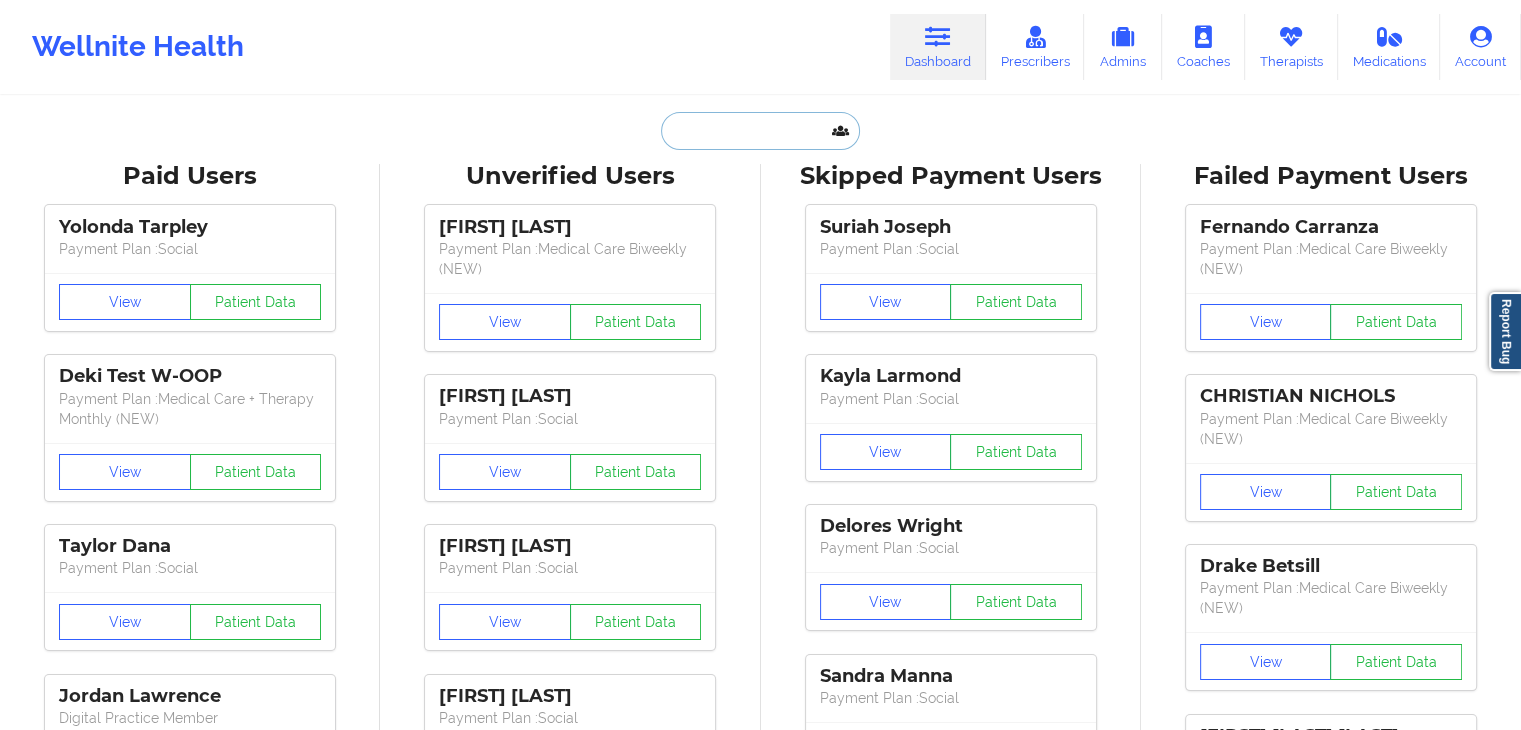click at bounding box center (760, 131) 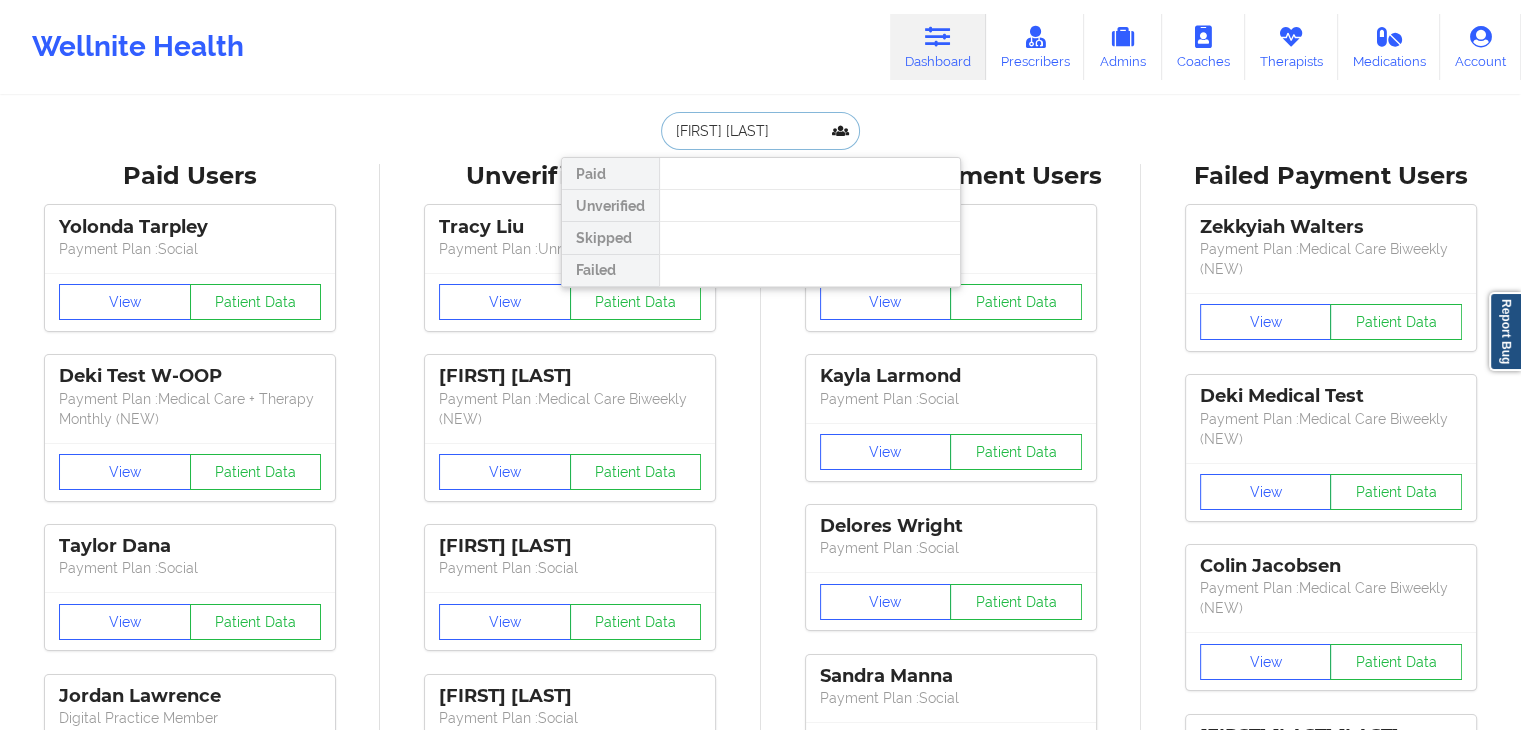 type on "joseph fleish" 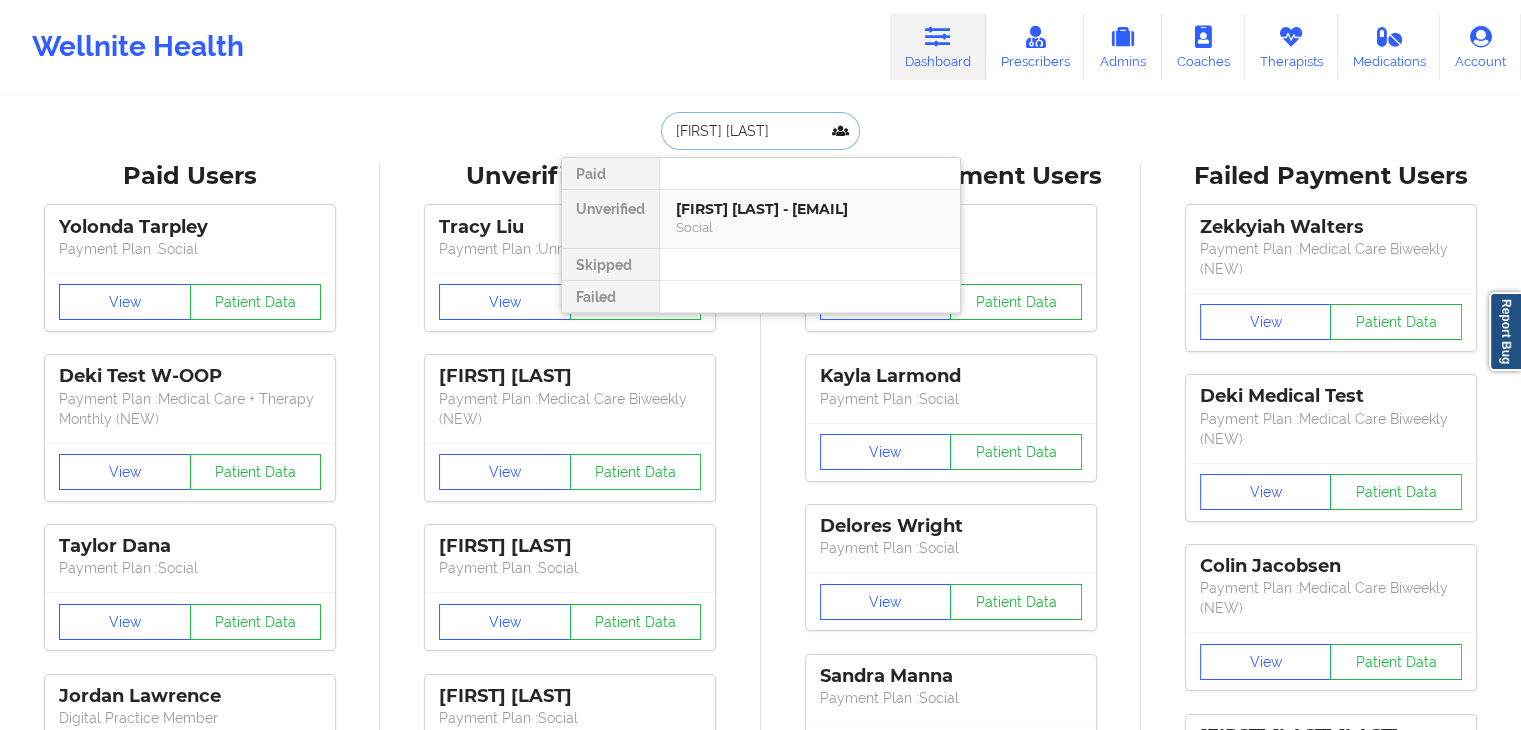 click on "[FIRST] [LAST] - [EMAIL]" at bounding box center [810, 209] 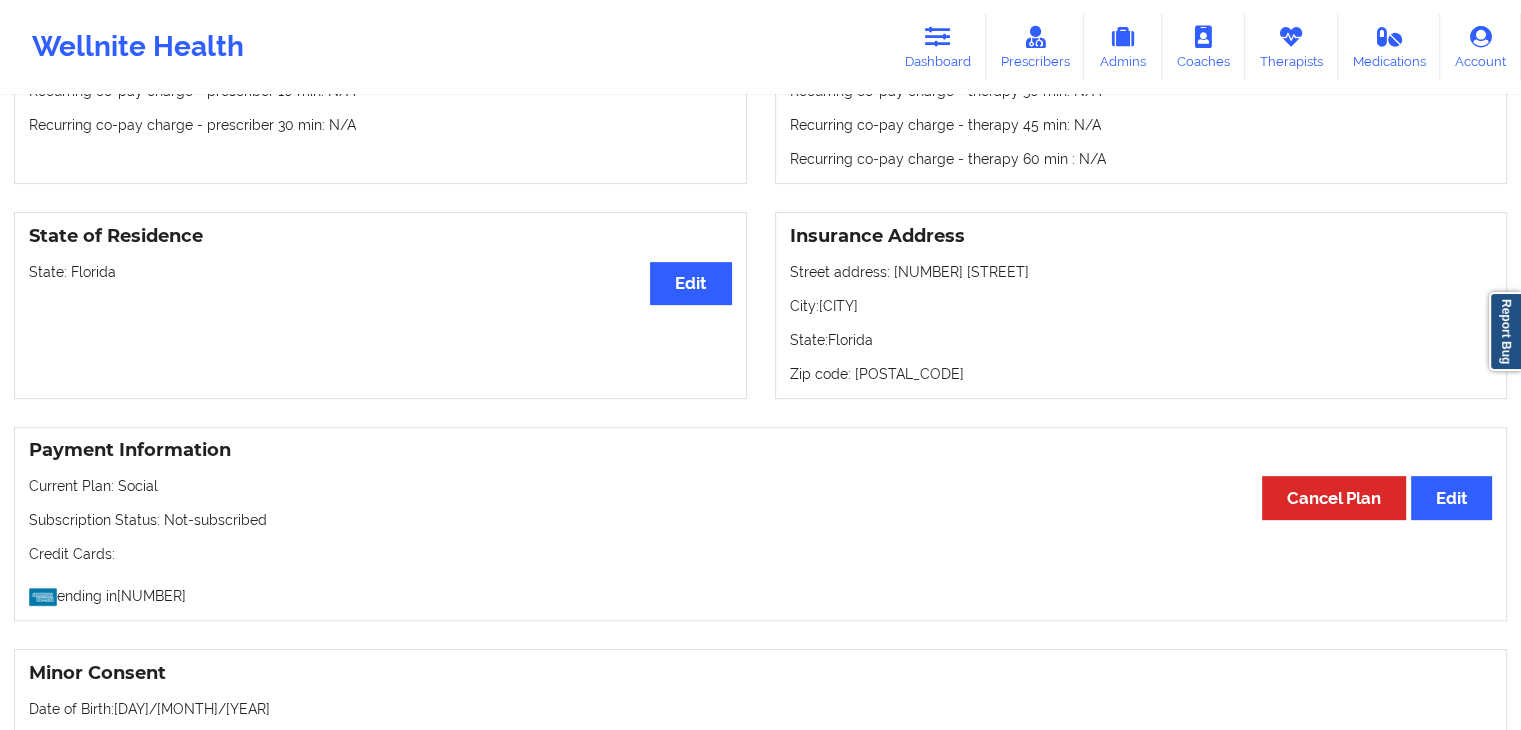 scroll, scrollTop: 0, scrollLeft: 0, axis: both 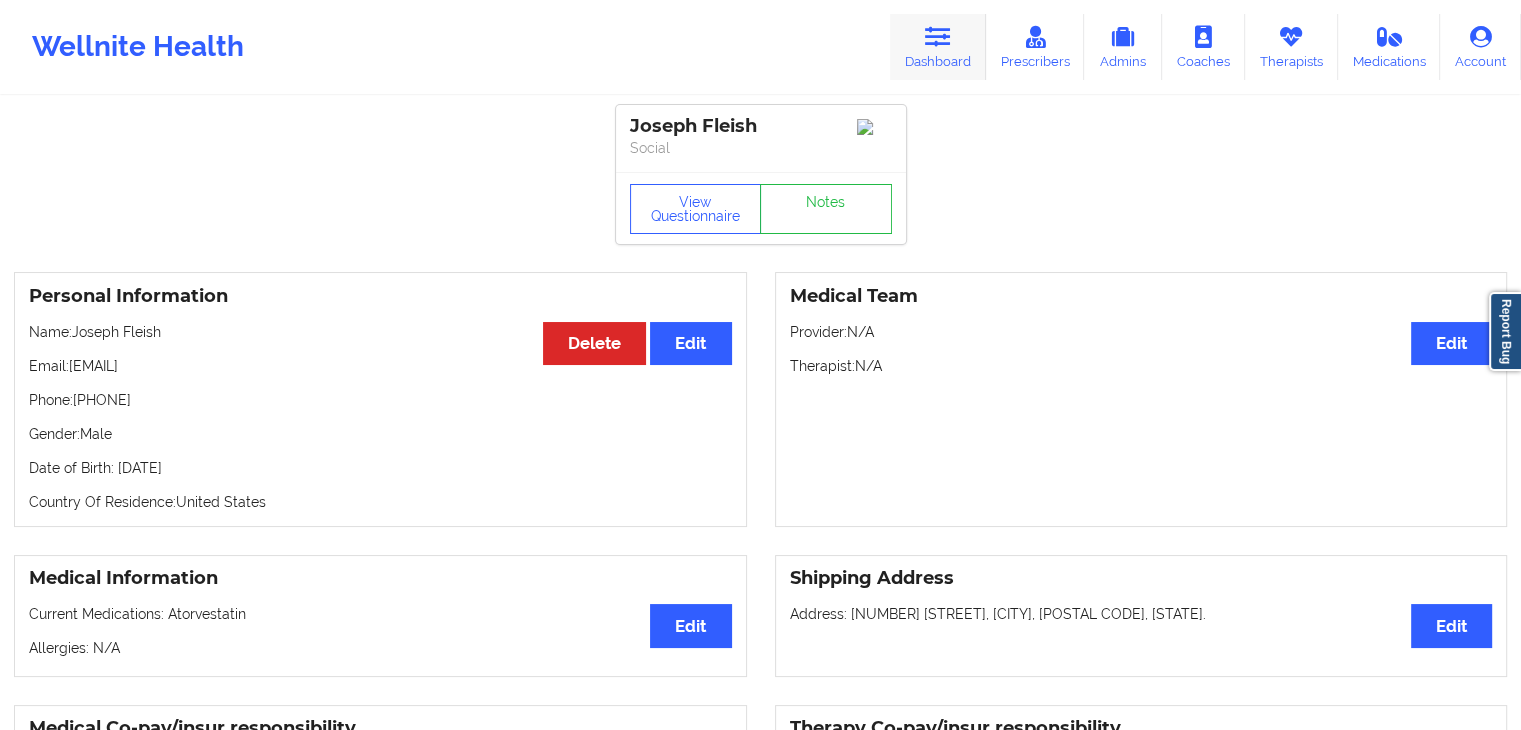 click at bounding box center (938, 37) 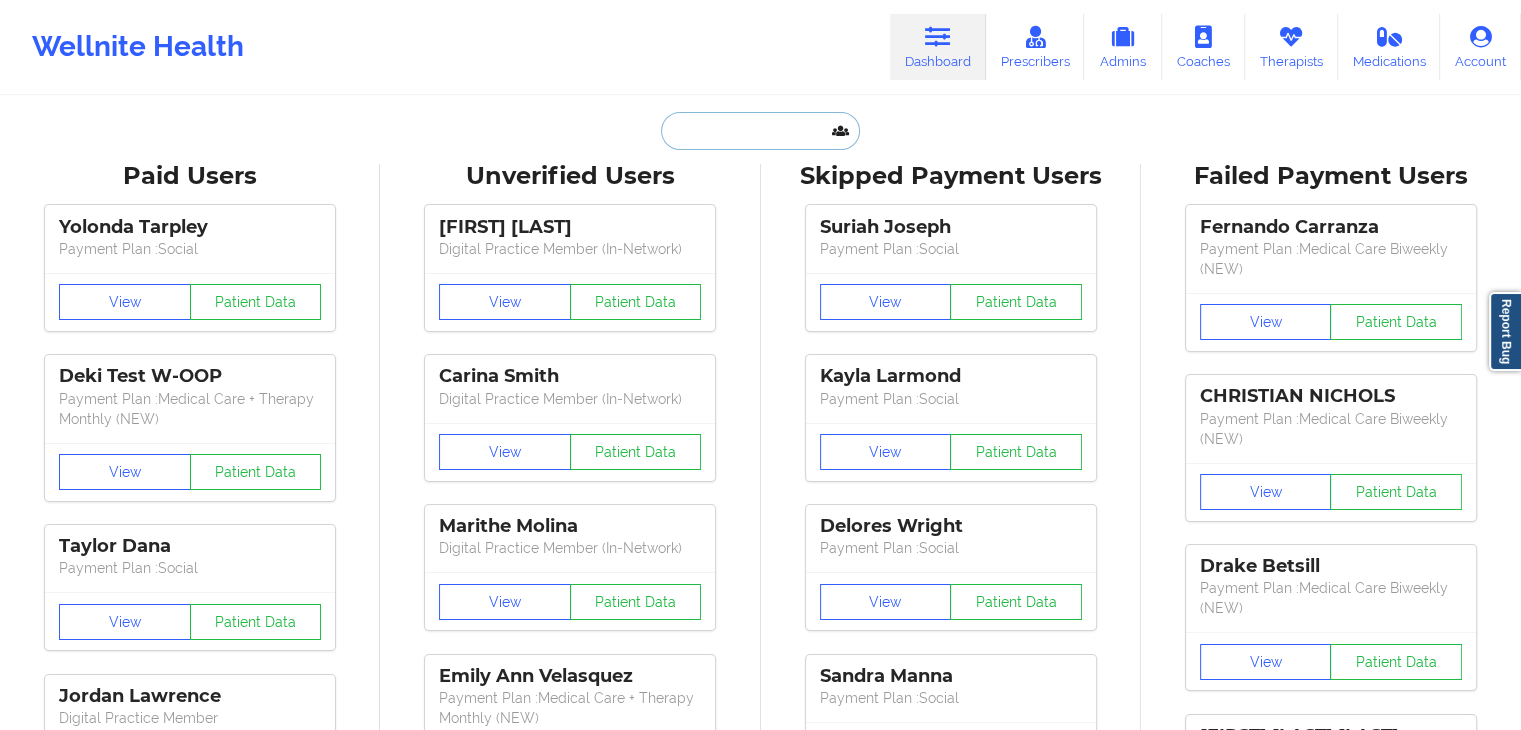 click at bounding box center [760, 131] 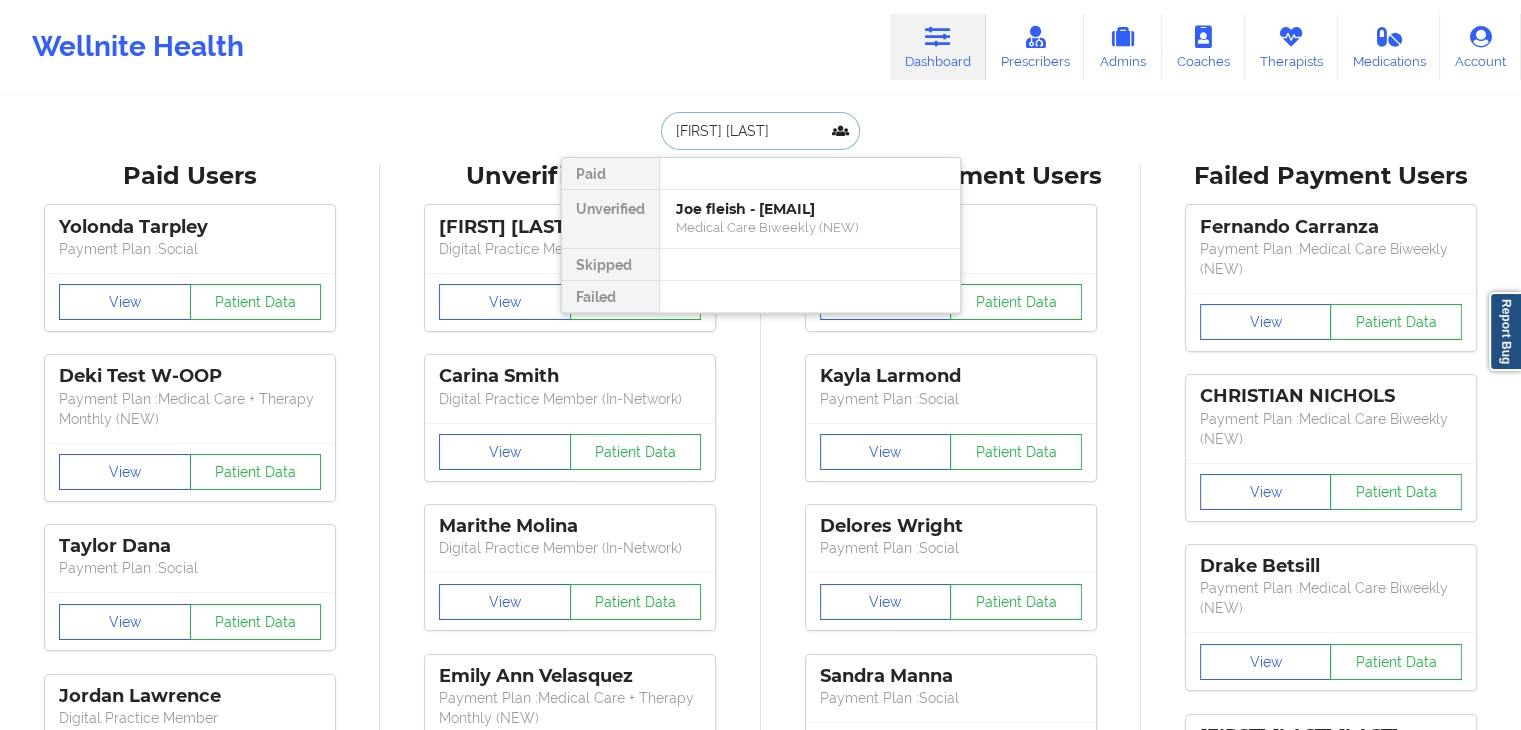 type on "joe fleish" 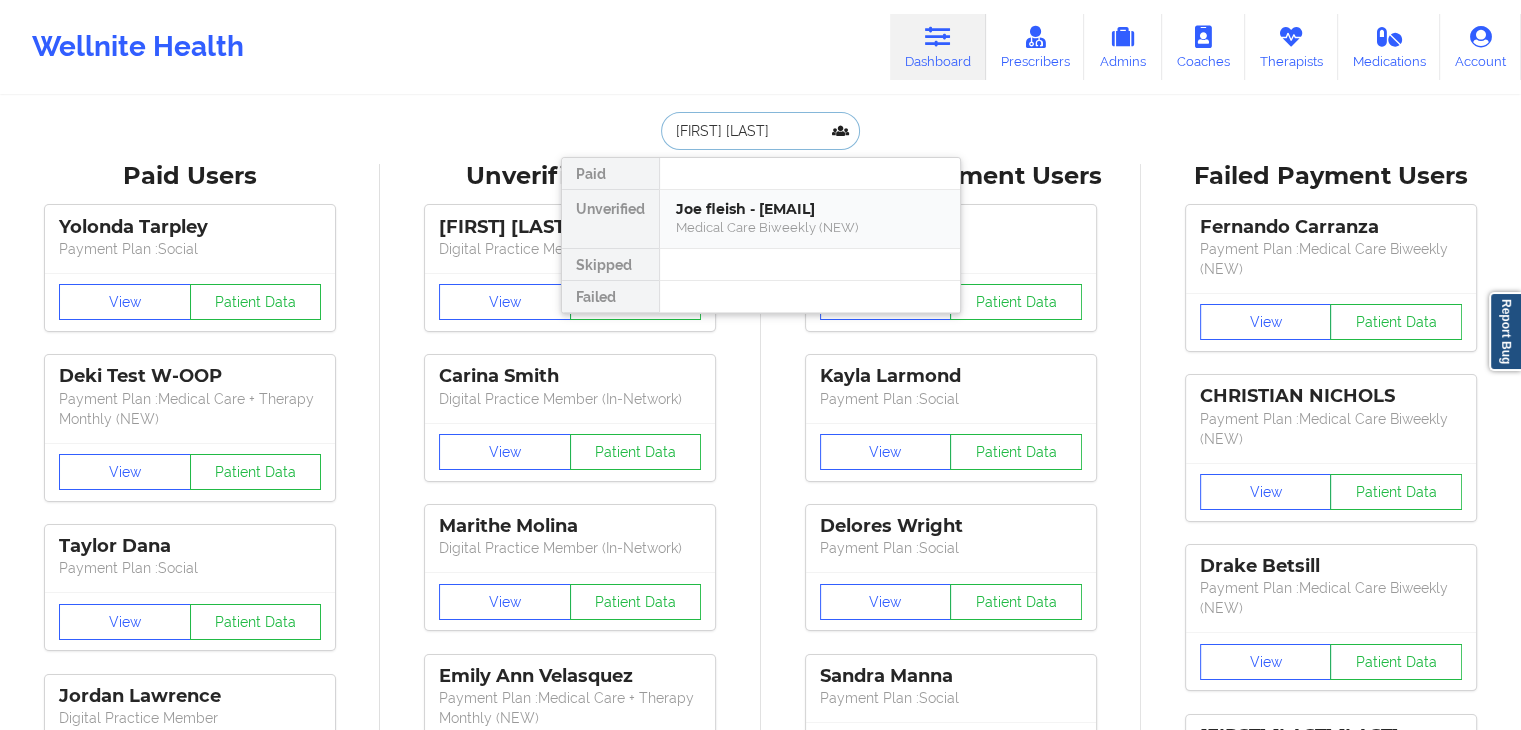 click on "Joe fleish - hersheyandcocoa@gmail.com" at bounding box center (810, 209) 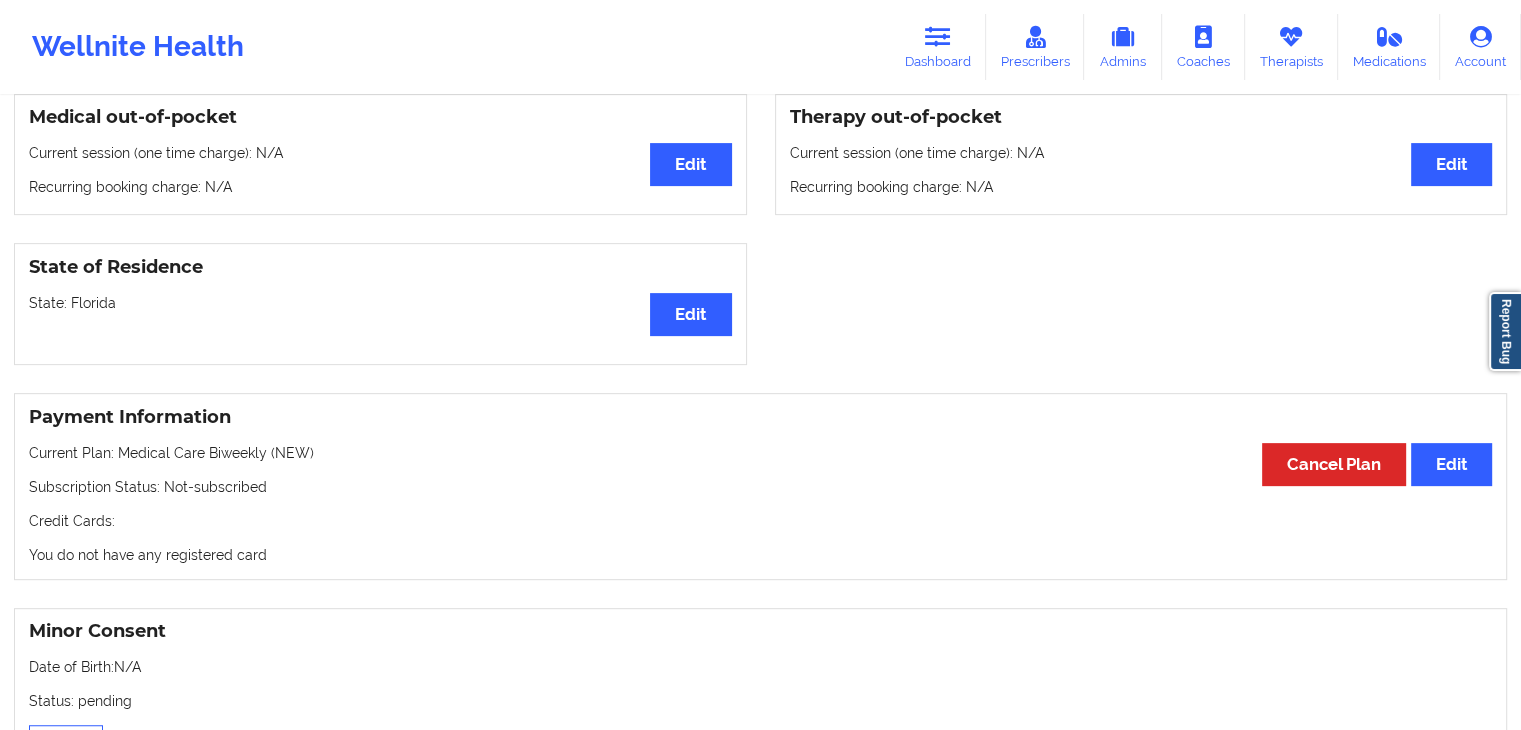 scroll, scrollTop: 692, scrollLeft: 0, axis: vertical 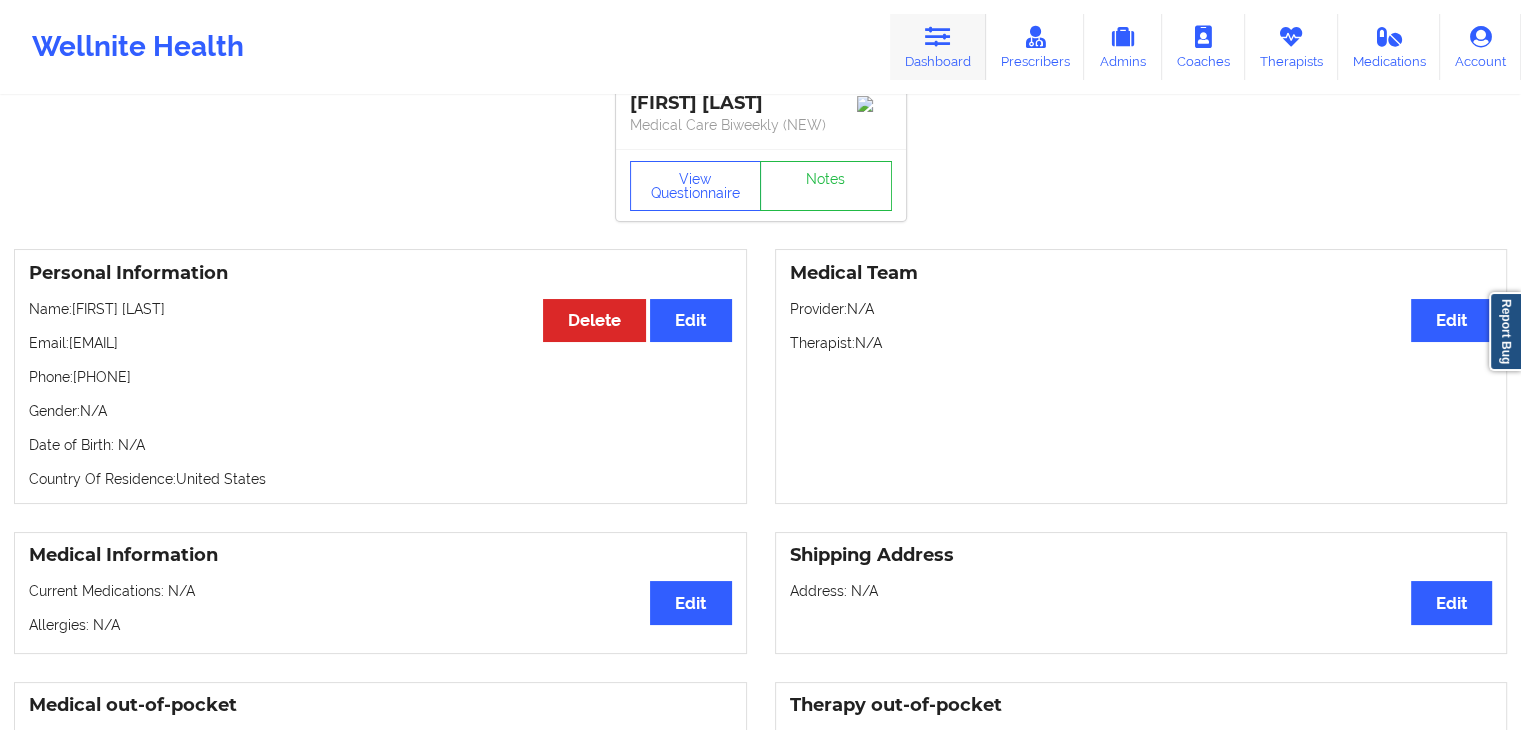 click at bounding box center [938, 37] 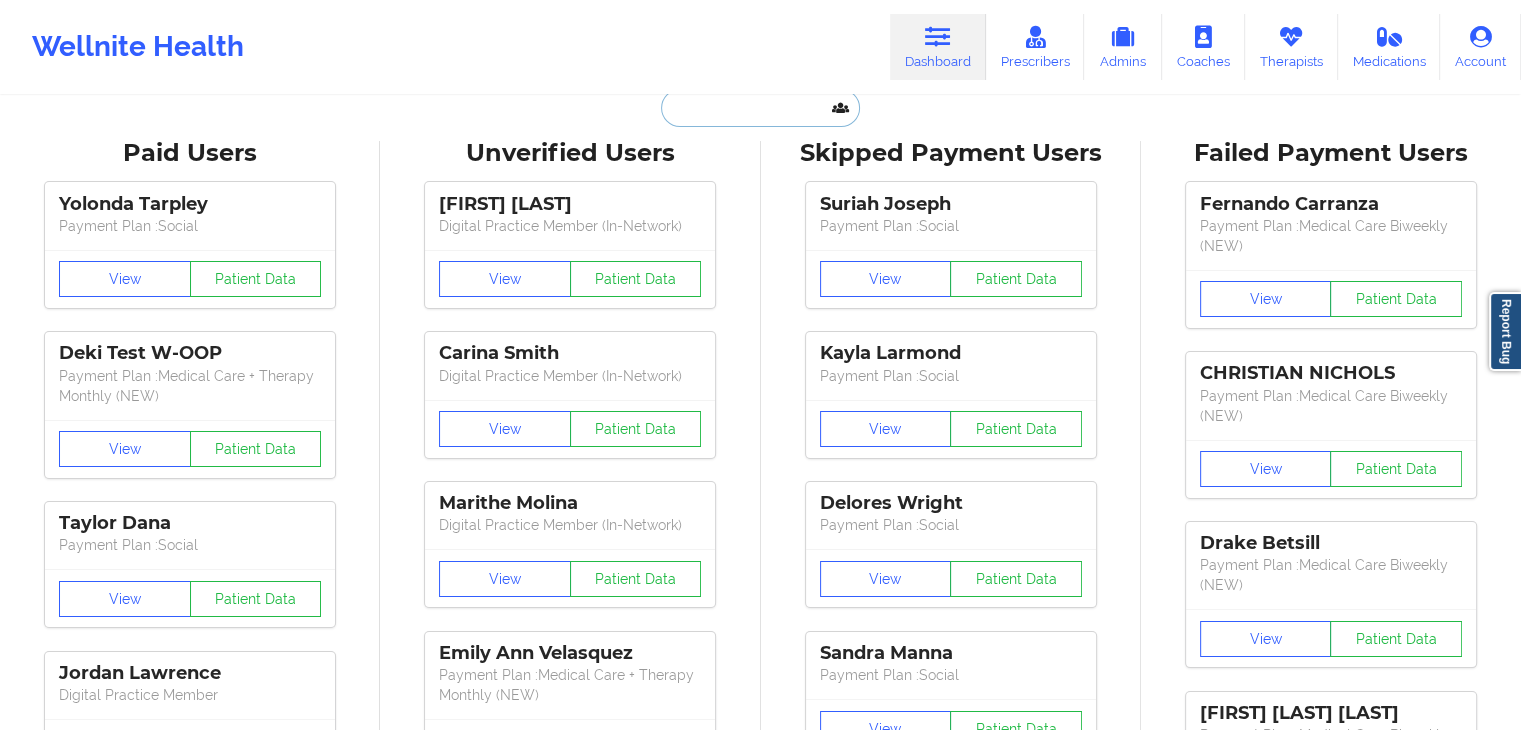 click at bounding box center [760, 108] 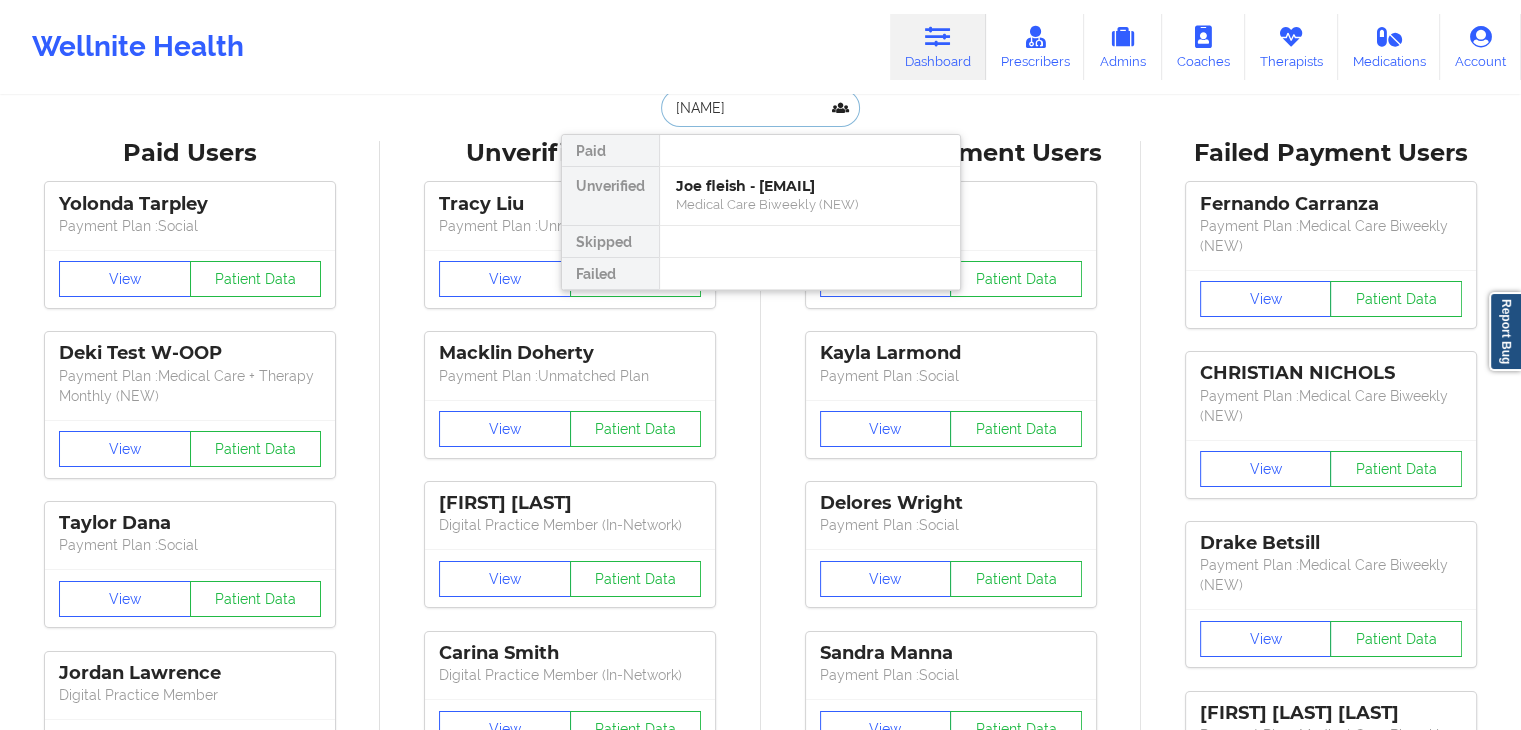 type on "fatoumata" 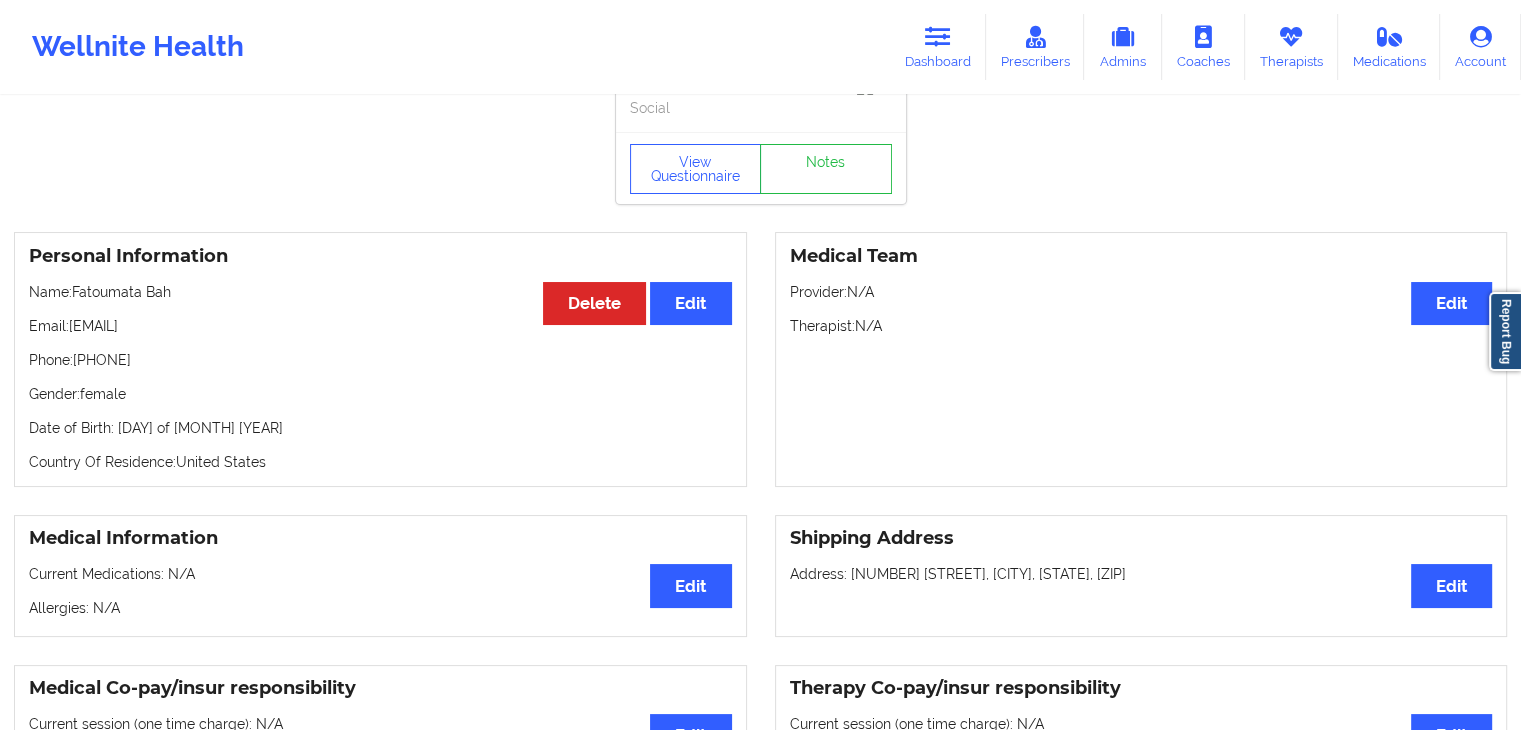 scroll, scrollTop: 0, scrollLeft: 0, axis: both 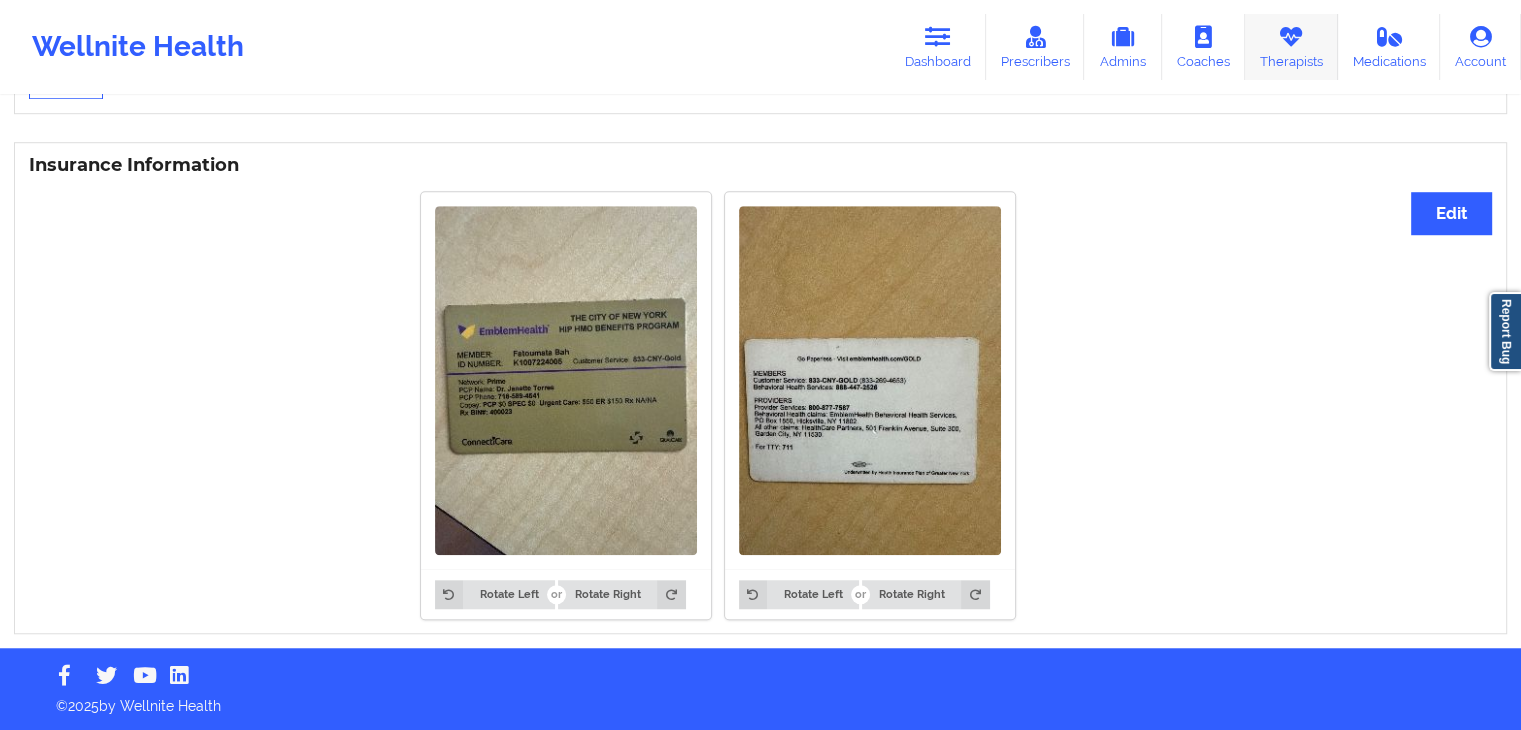 click on "Therapists" at bounding box center (1291, 47) 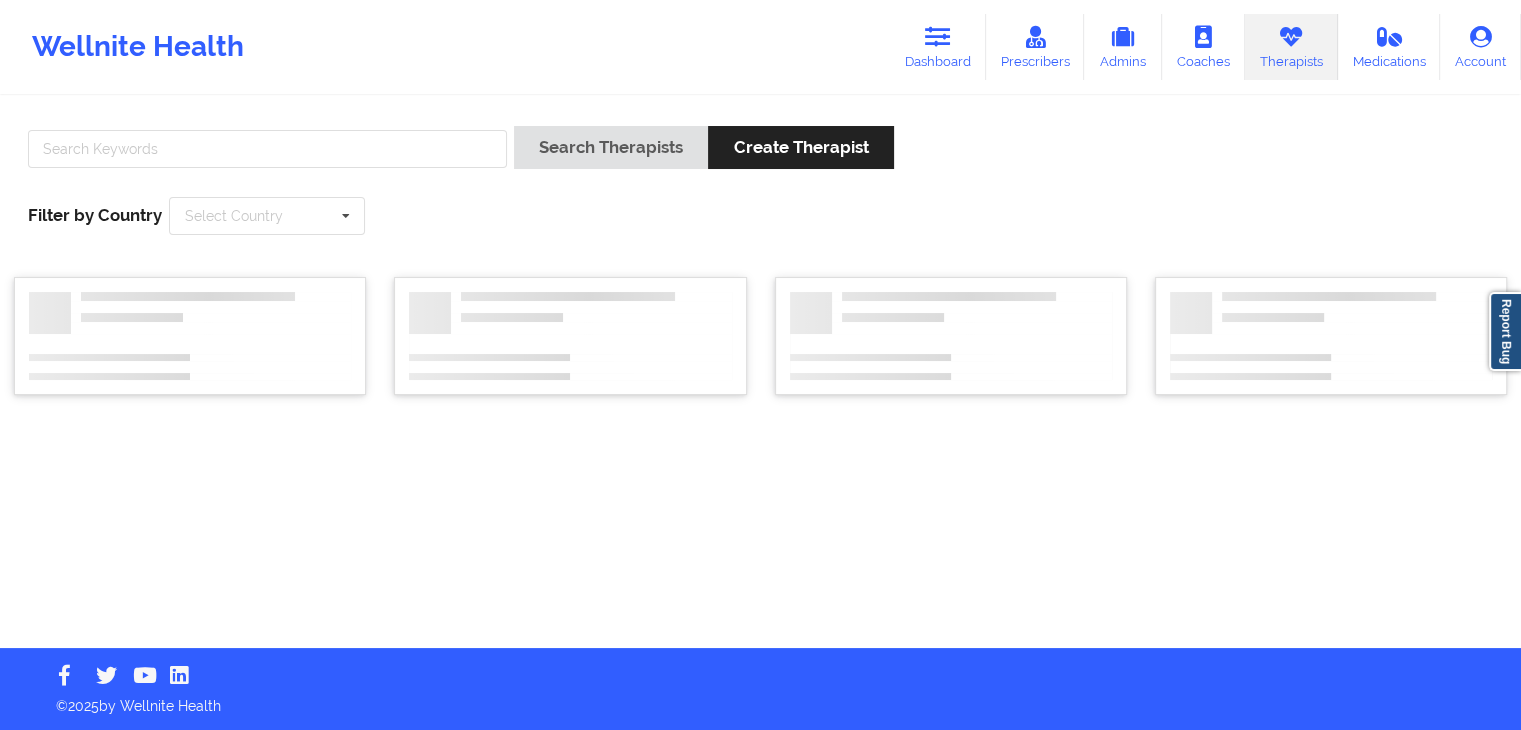 scroll, scrollTop: 0, scrollLeft: 0, axis: both 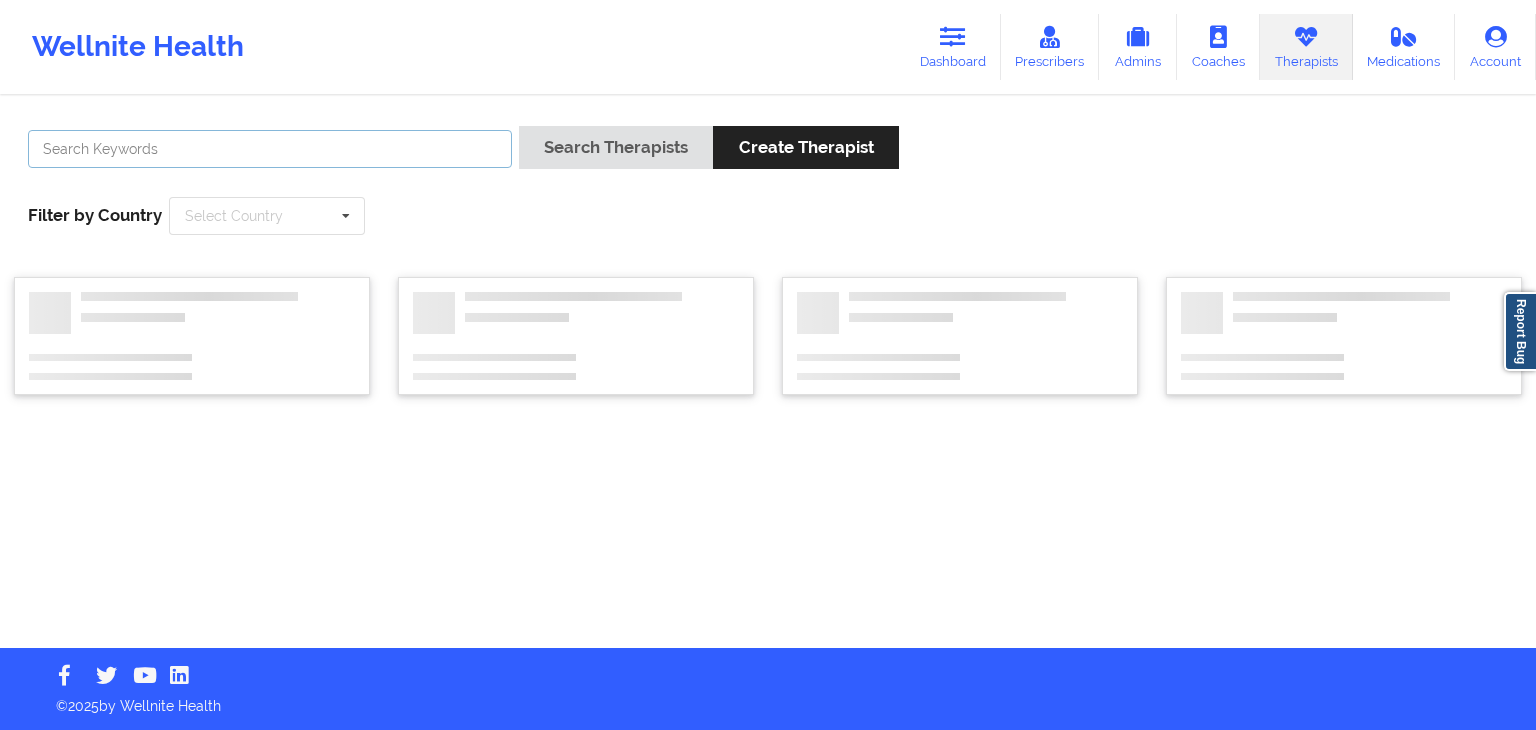 click at bounding box center [270, 149] 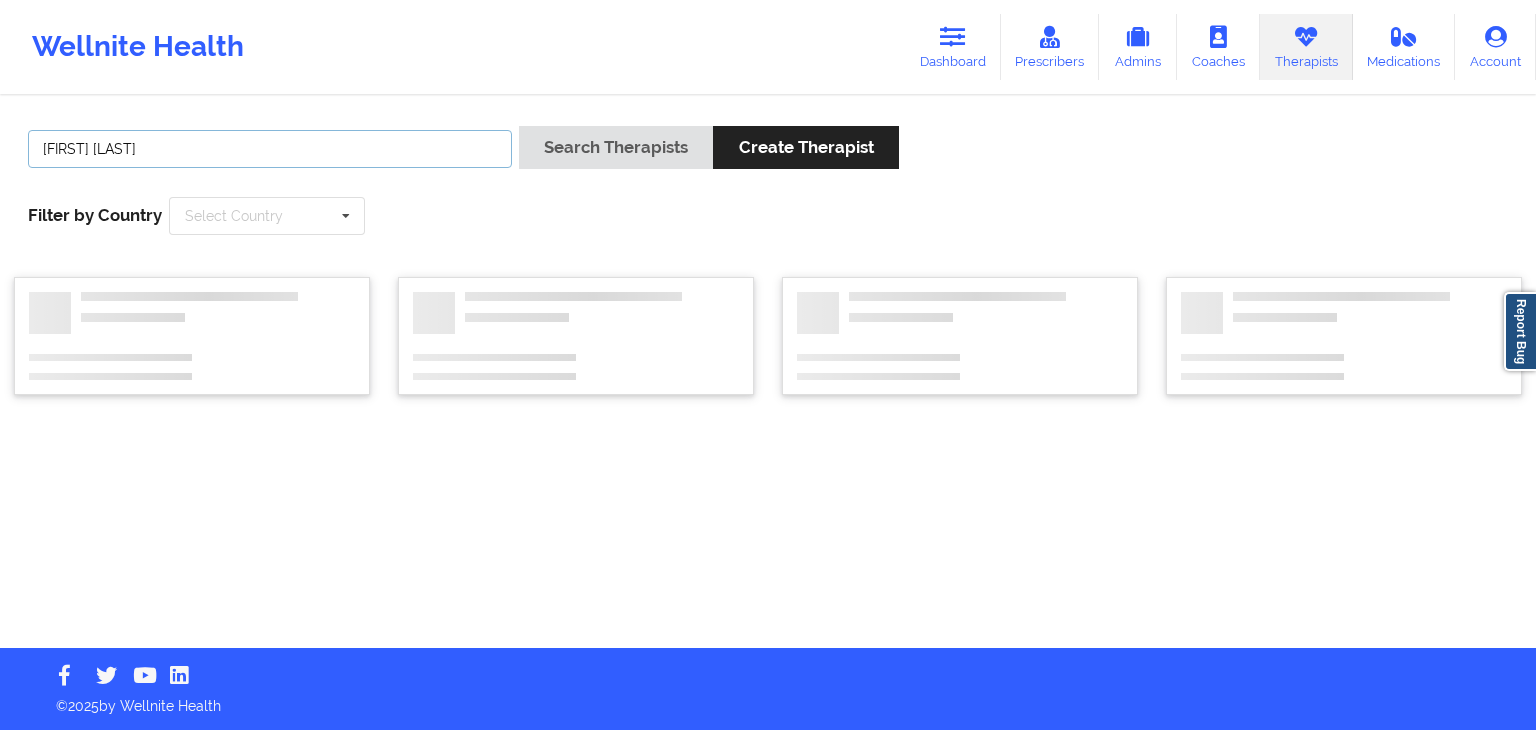 type on "jennifer quick" 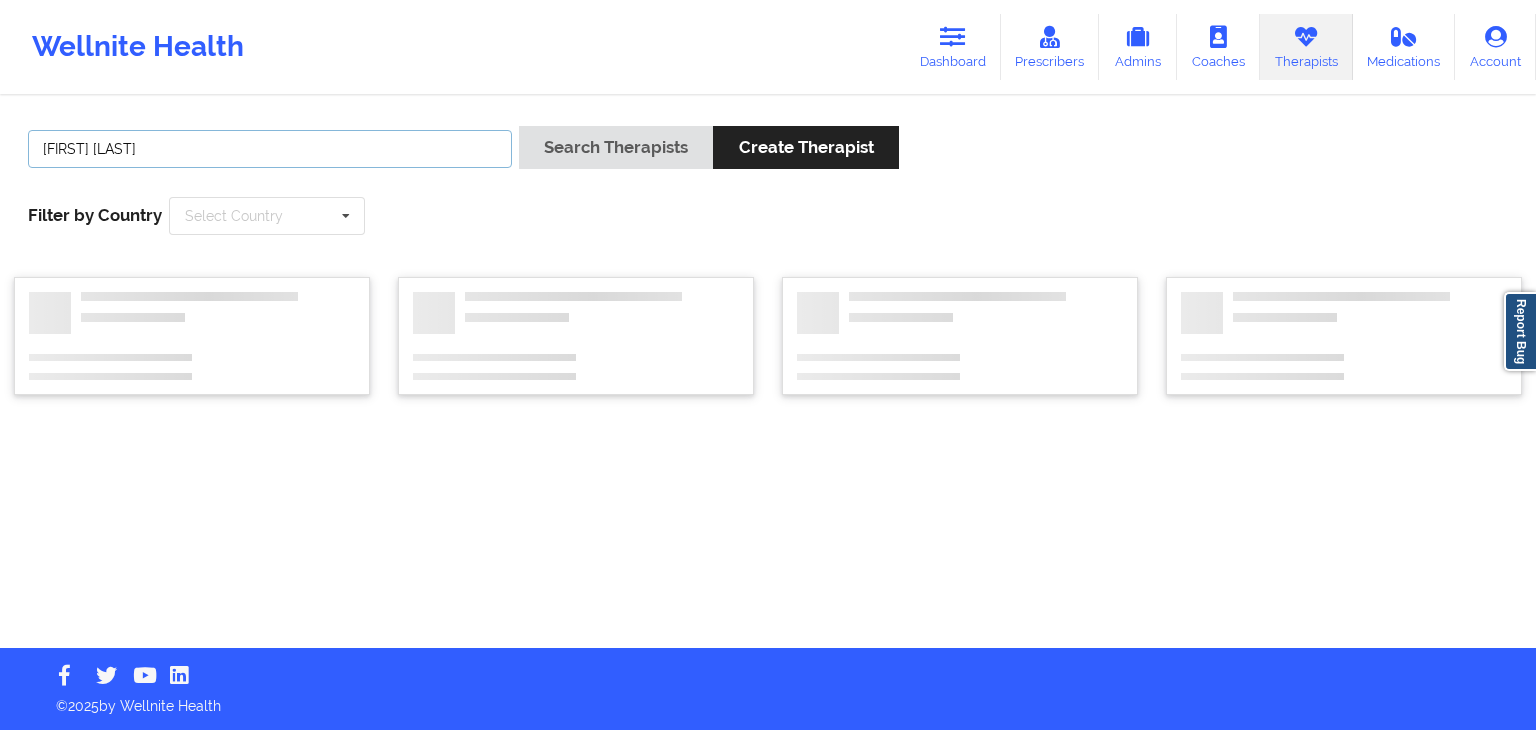 click on "Search Therapists" at bounding box center [616, 147] 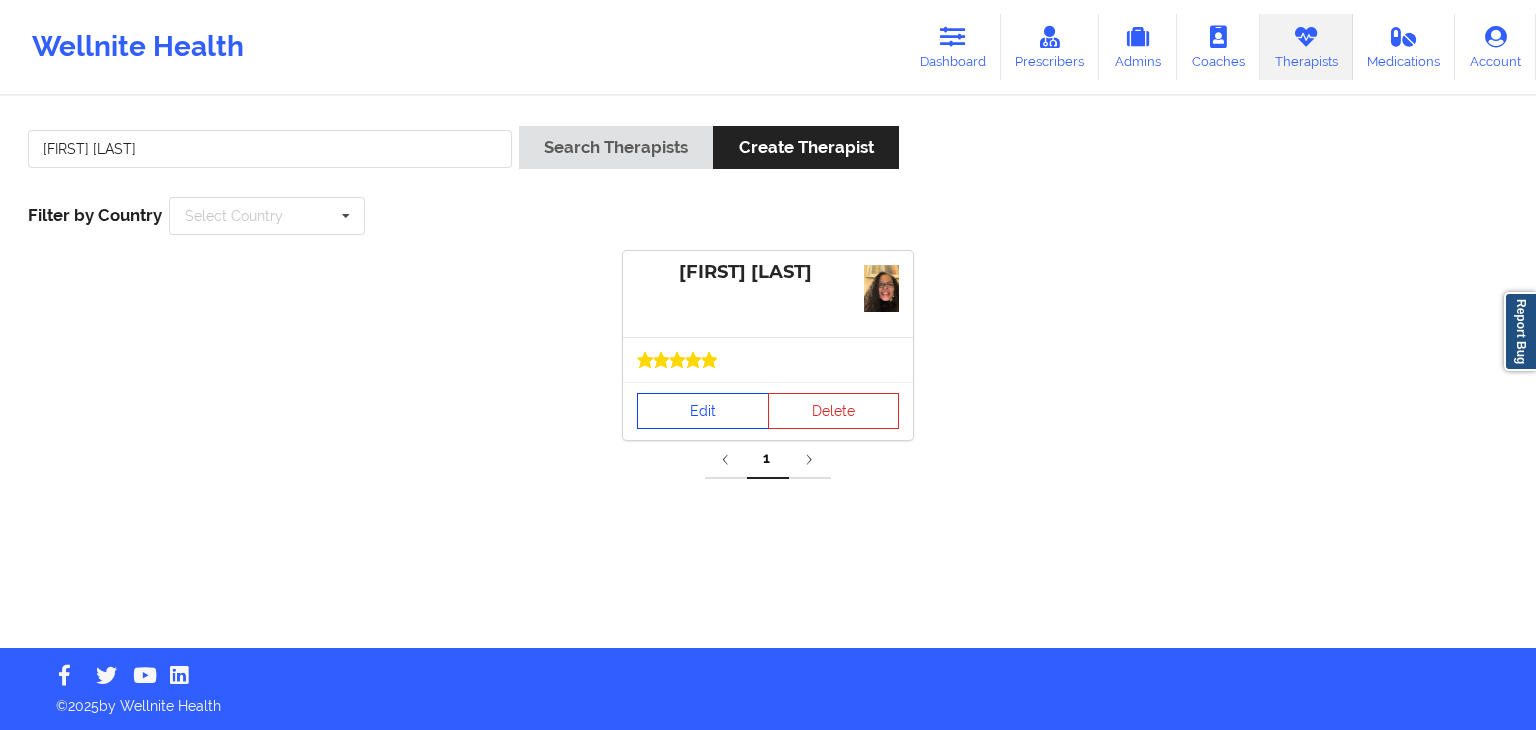 click on "Edit" at bounding box center [703, 411] 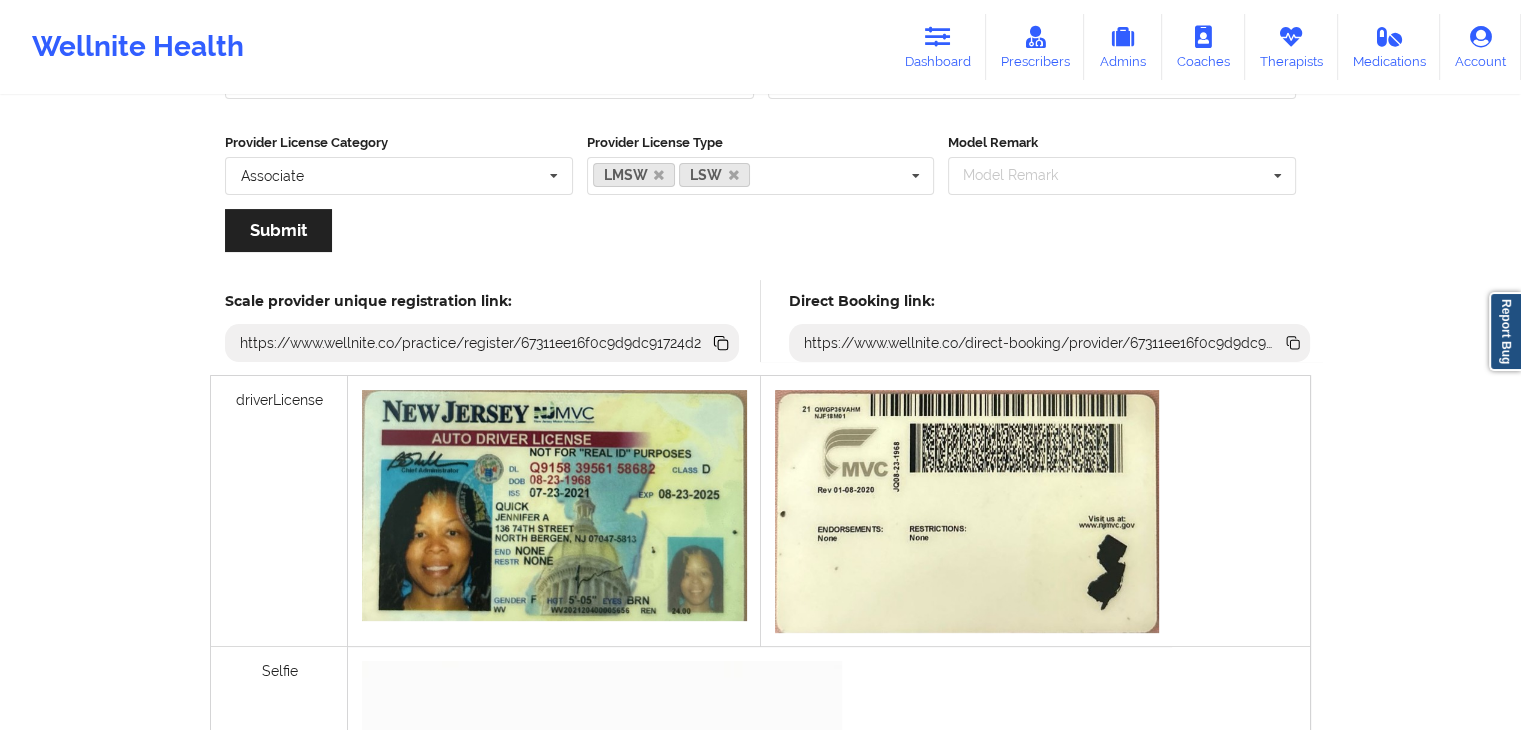 scroll, scrollTop: 396, scrollLeft: 0, axis: vertical 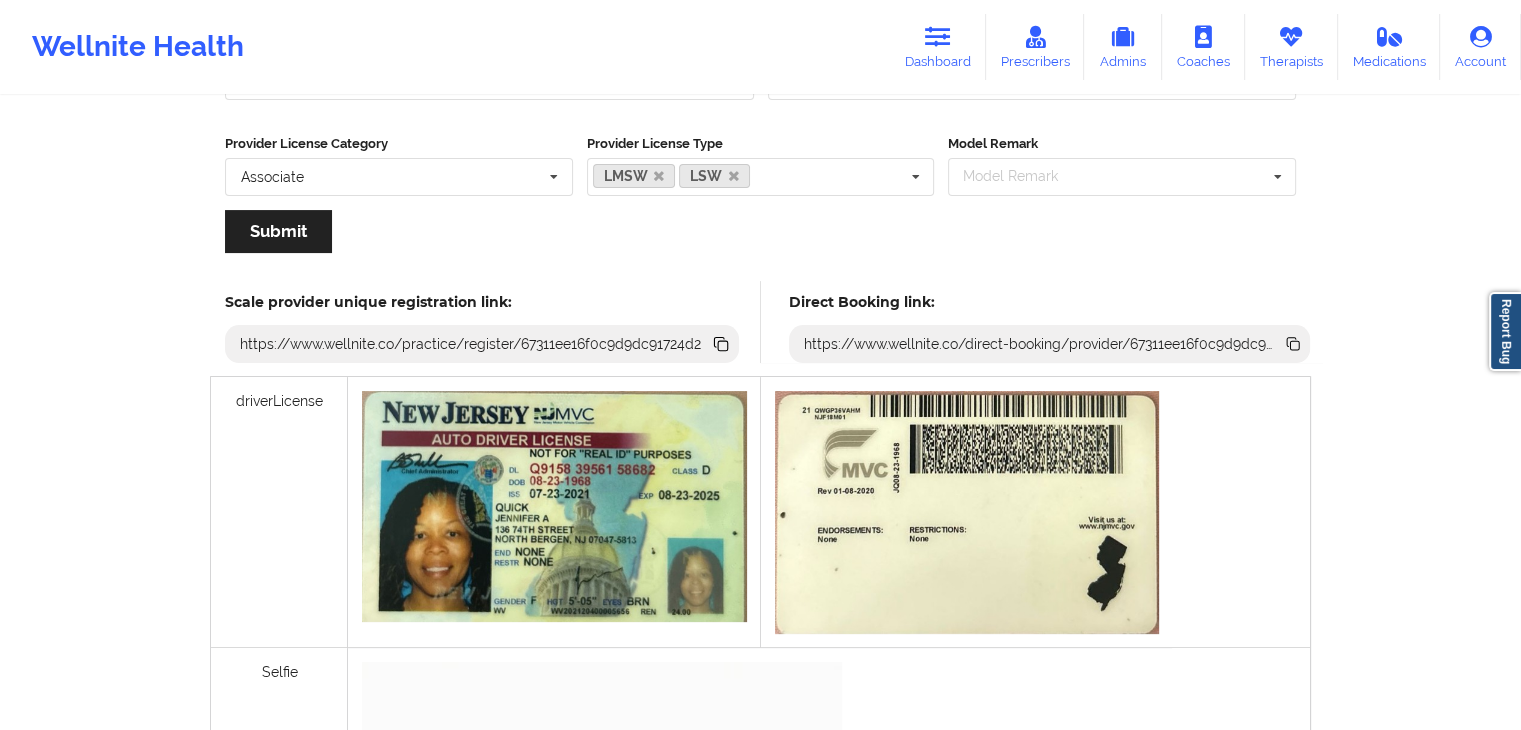 click 